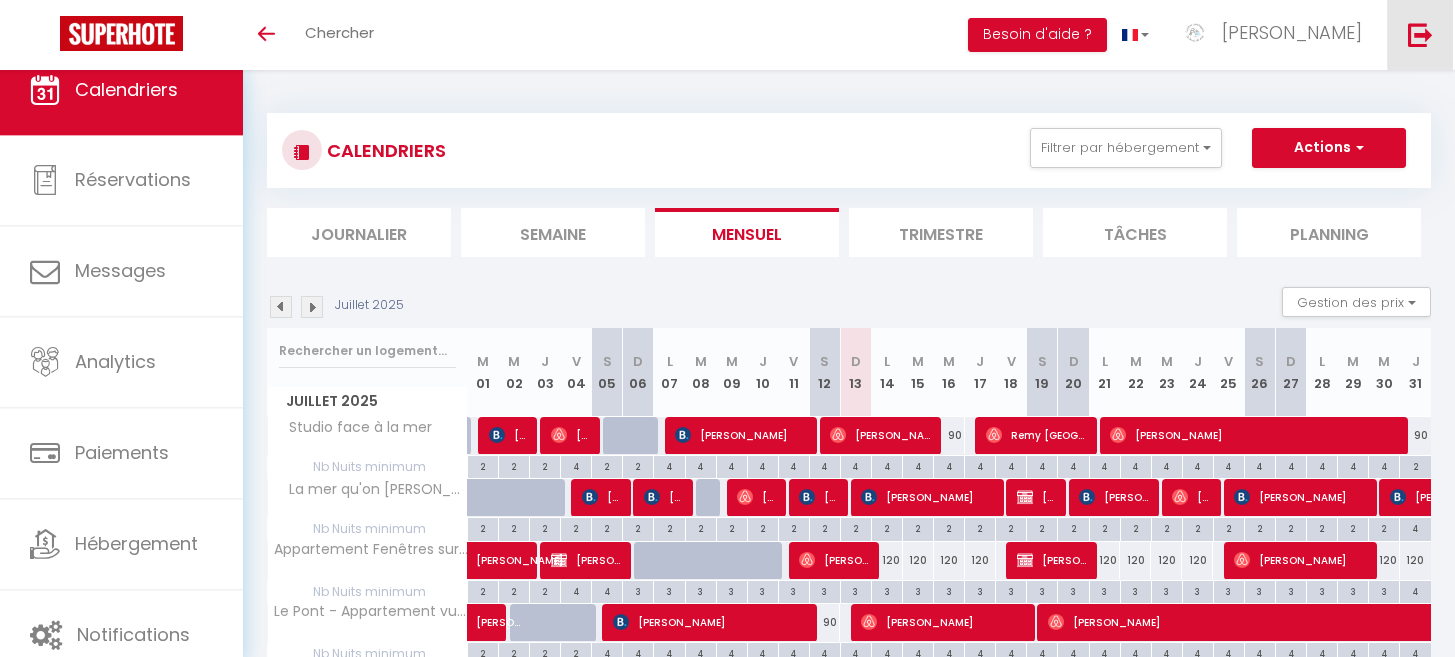 click at bounding box center [1420, 35] 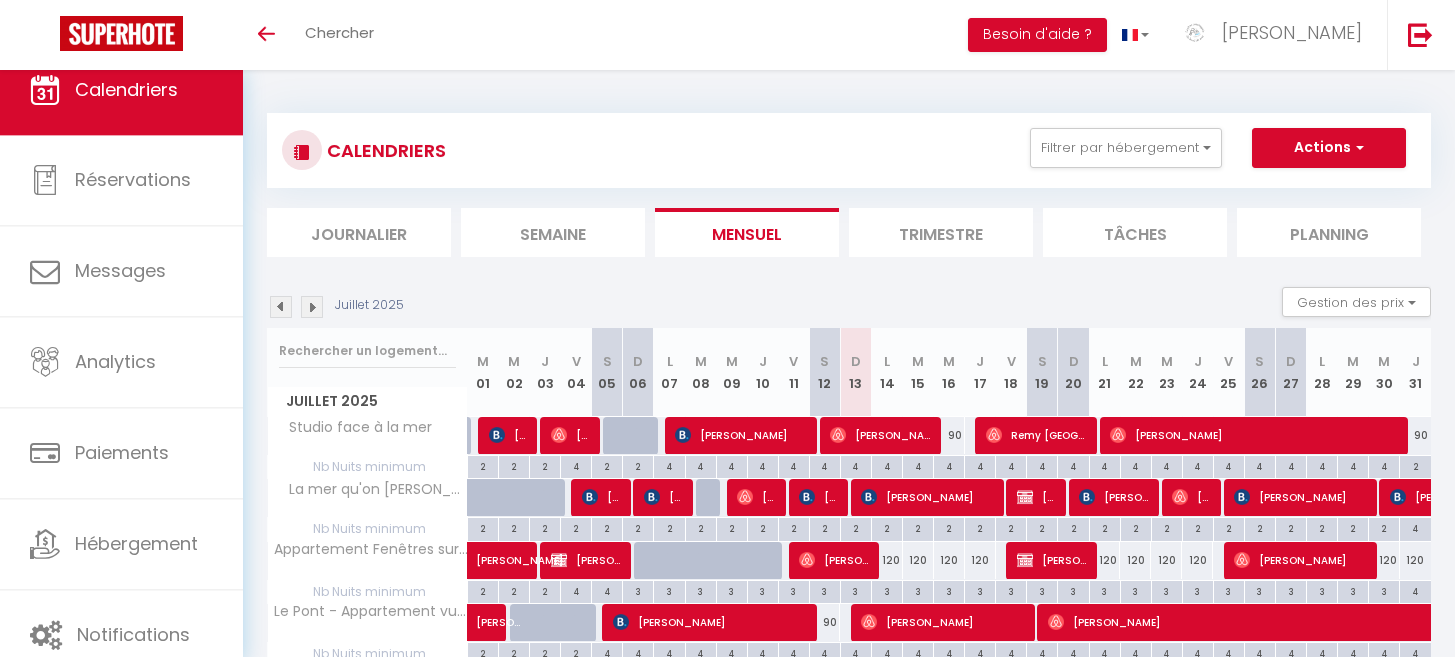 scroll, scrollTop: 81, scrollLeft: 0, axis: vertical 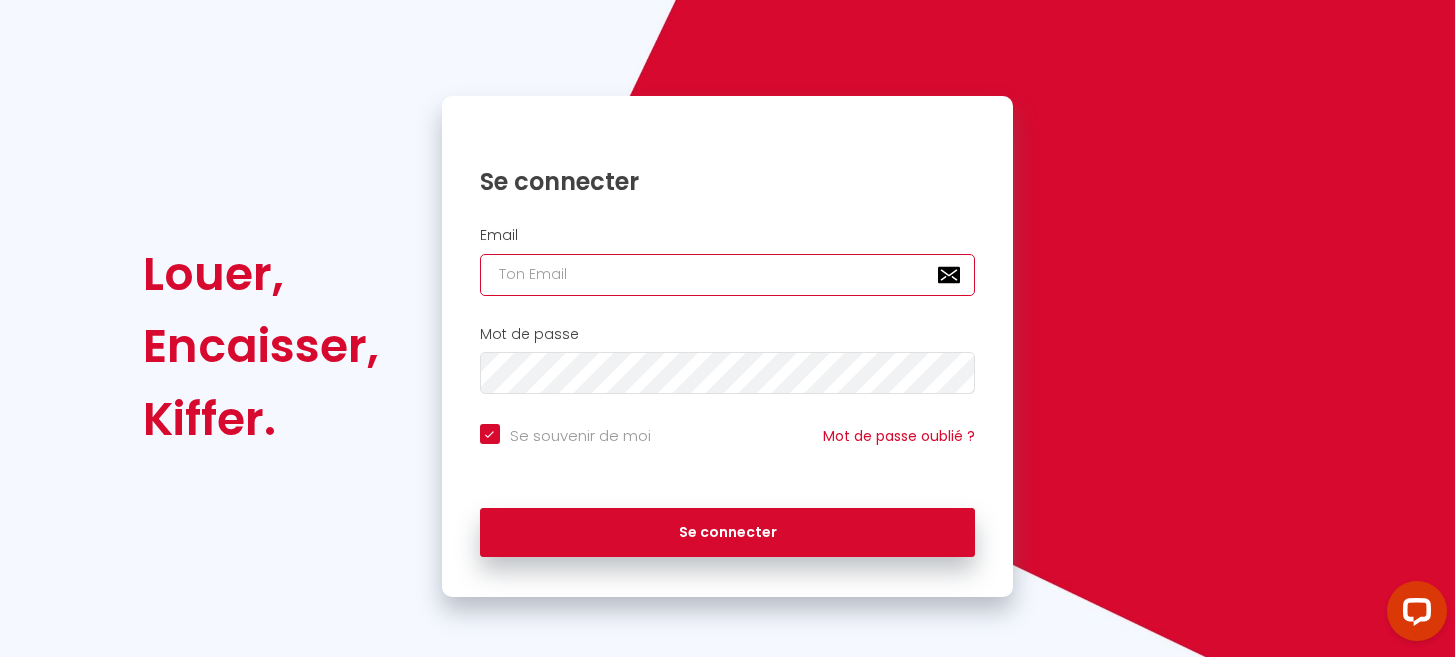 click at bounding box center [728, 275] 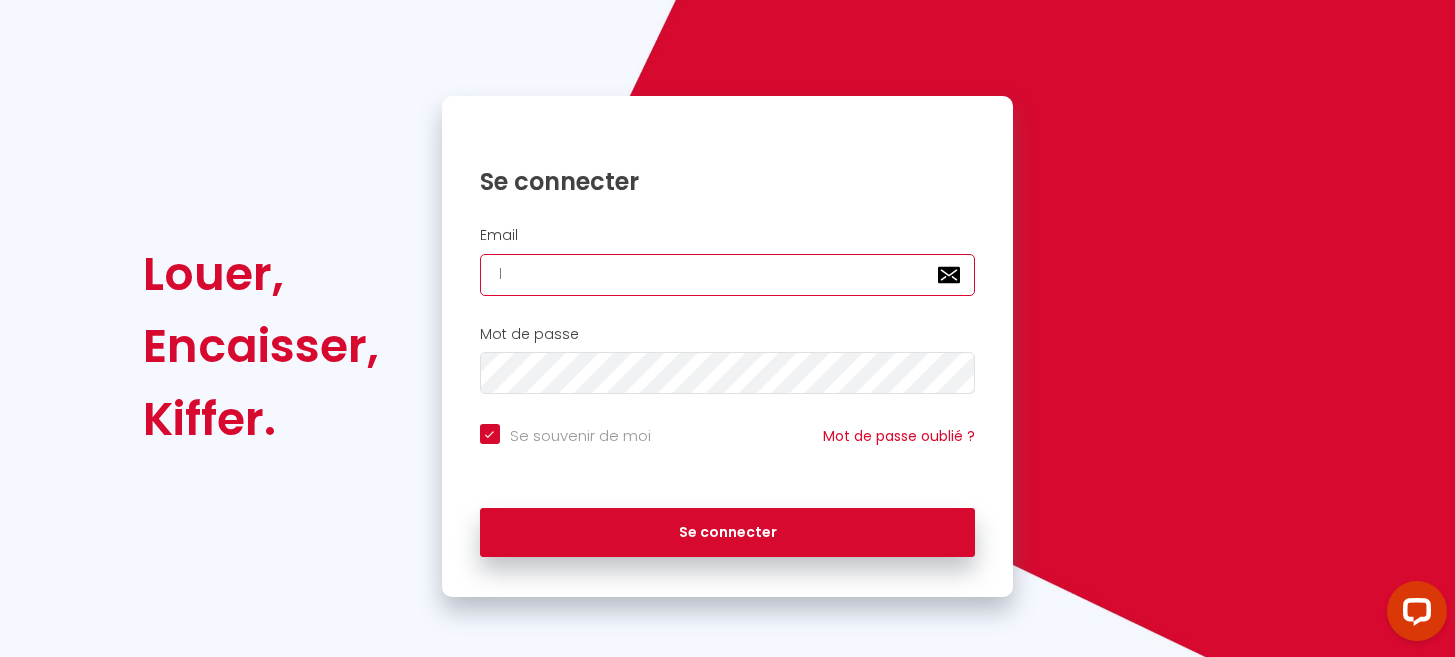 checkbox on "true" 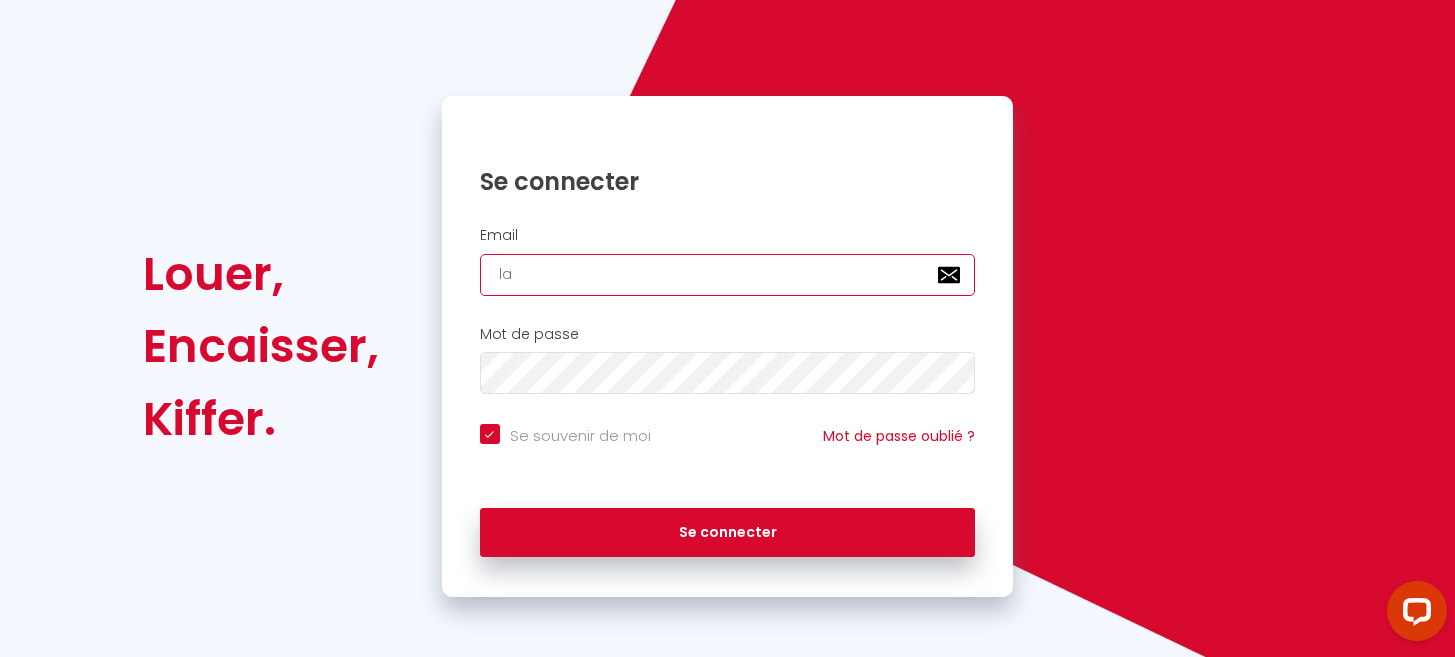 checkbox on "true" 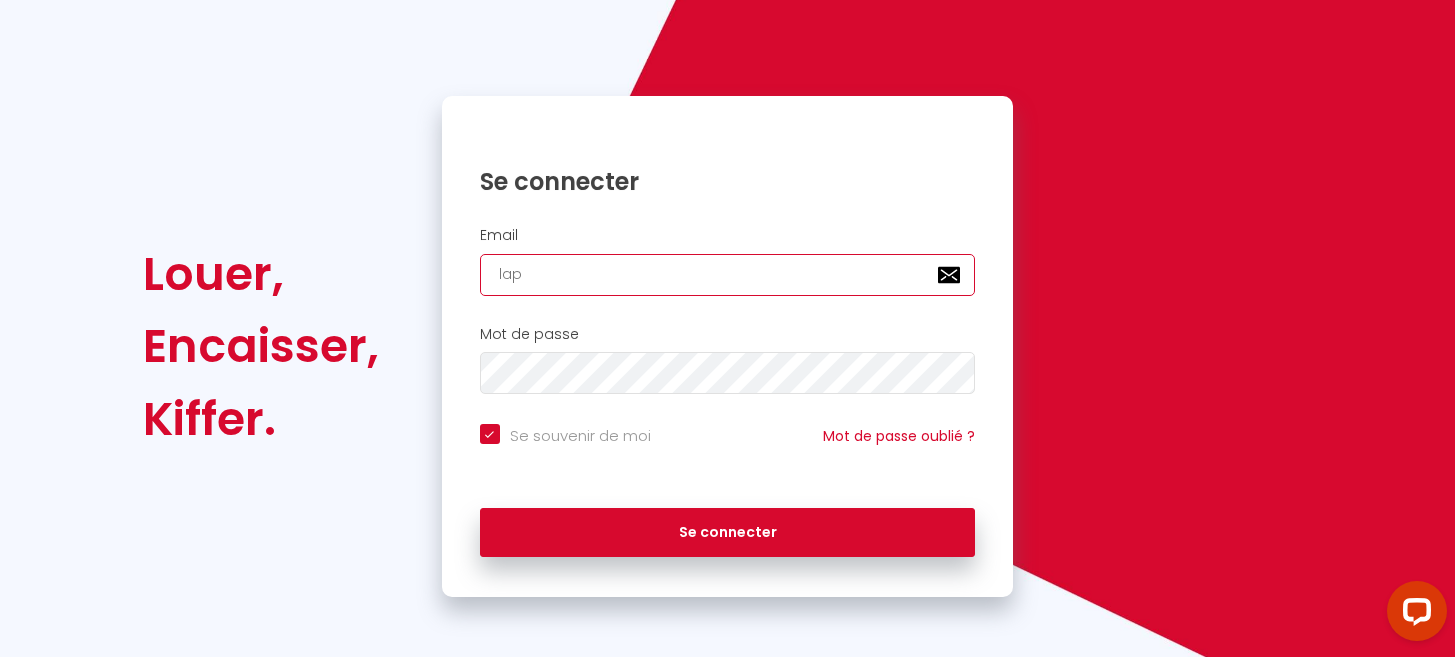 checkbox on "true" 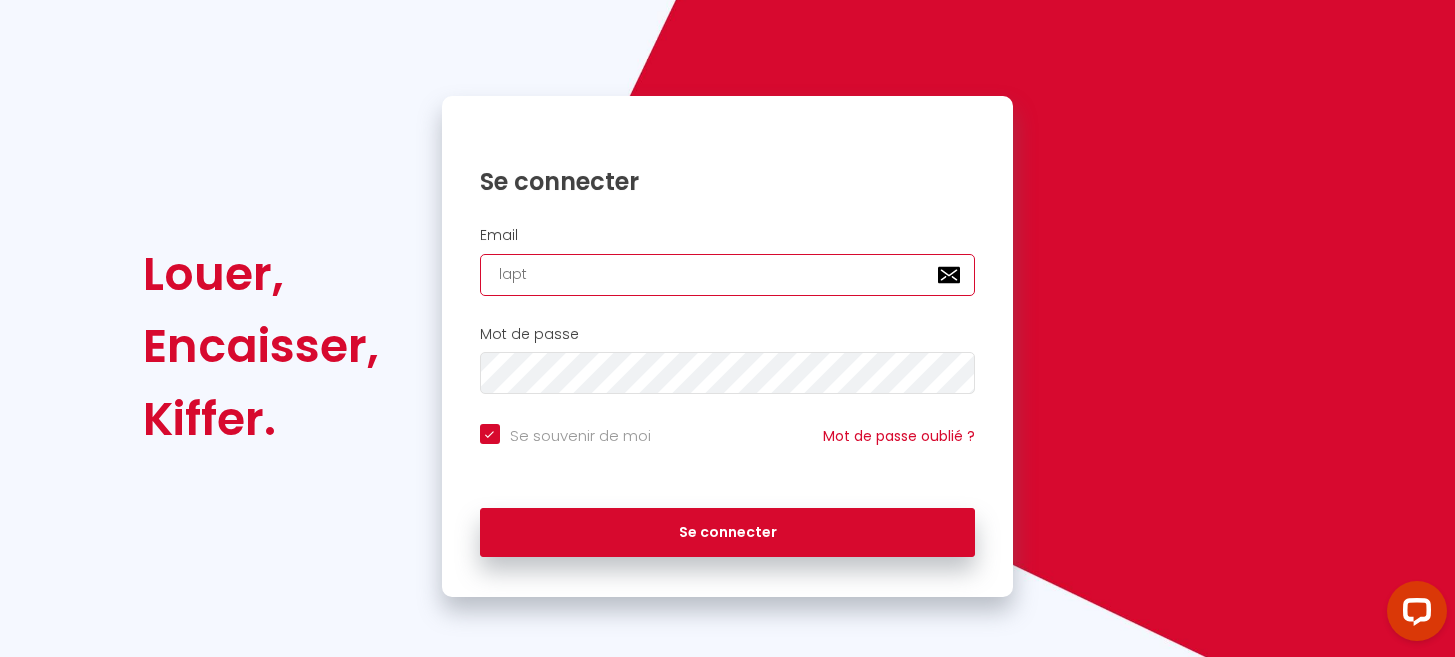 checkbox on "true" 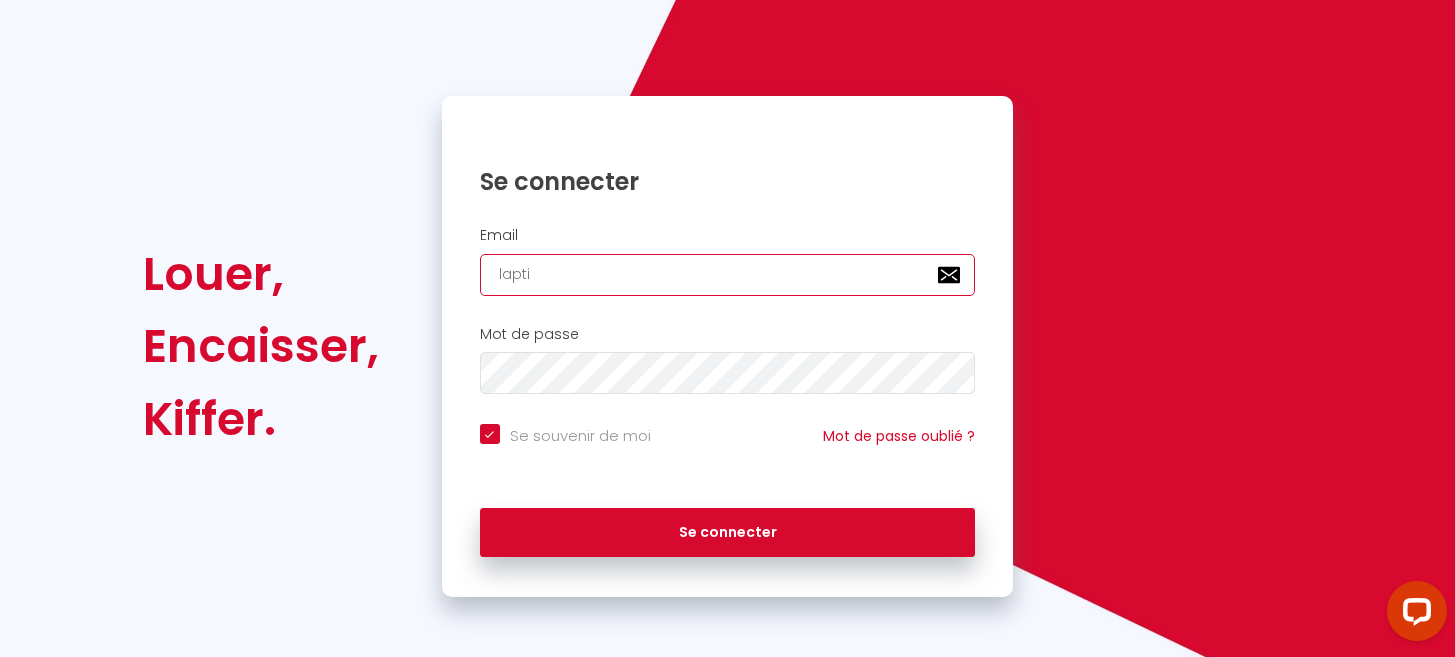 checkbox on "true" 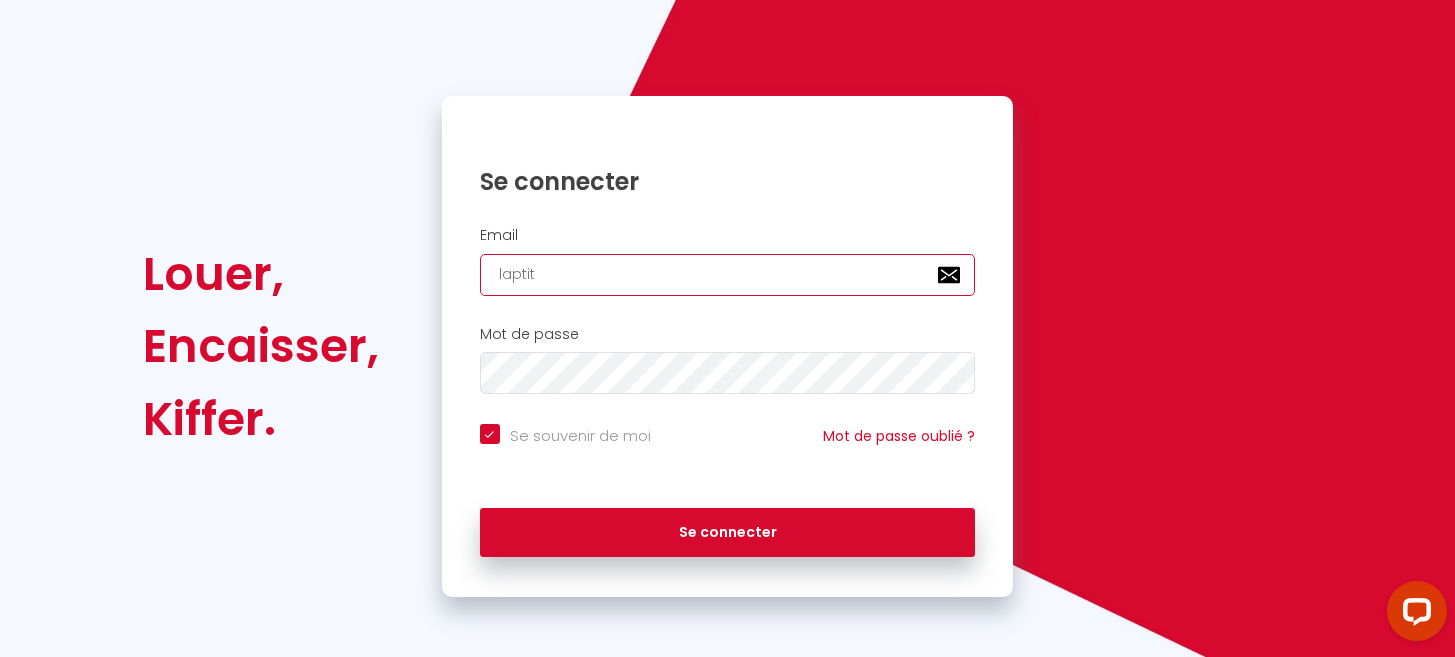 checkbox on "true" 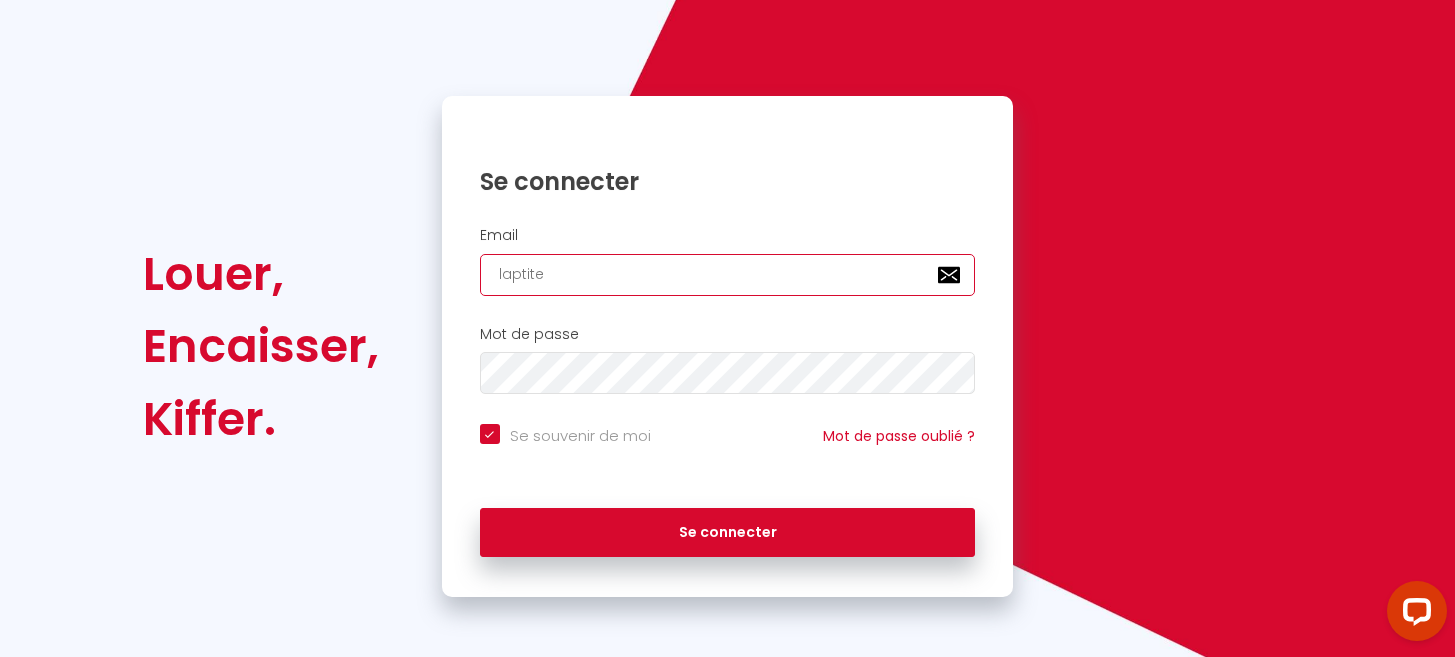 checkbox on "true" 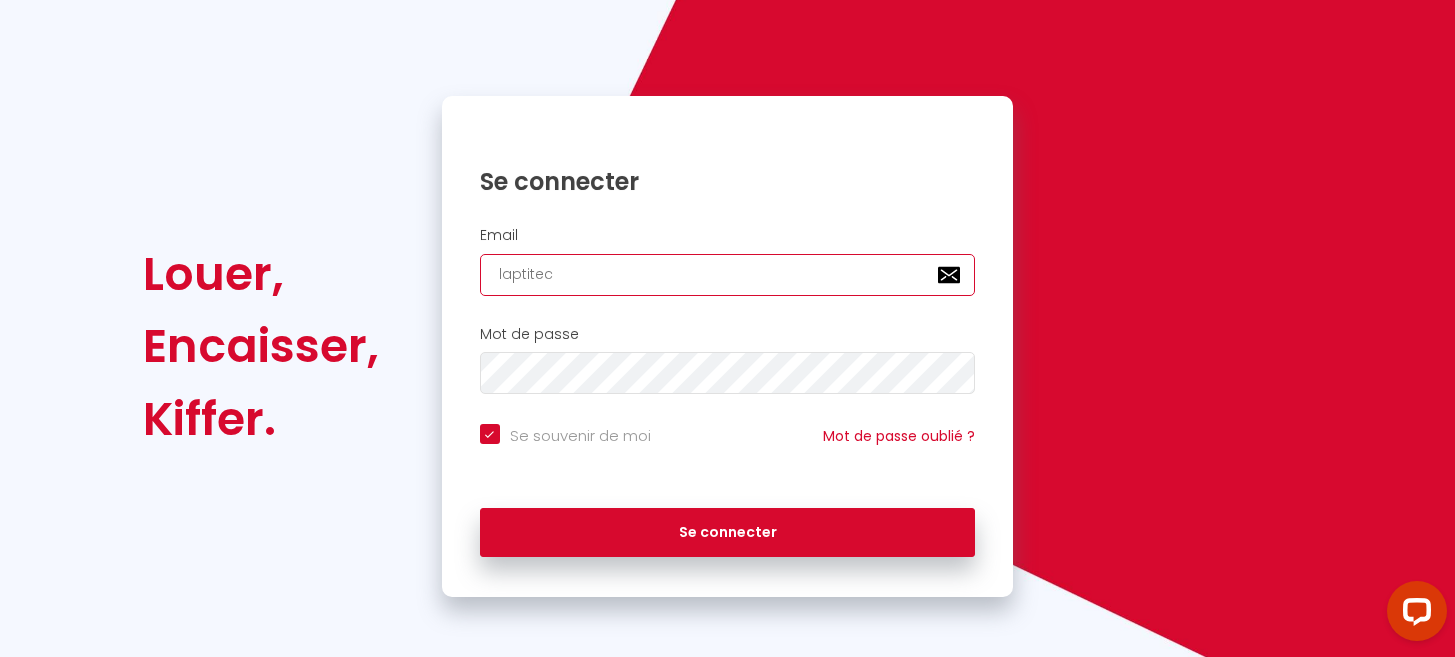 checkbox on "true" 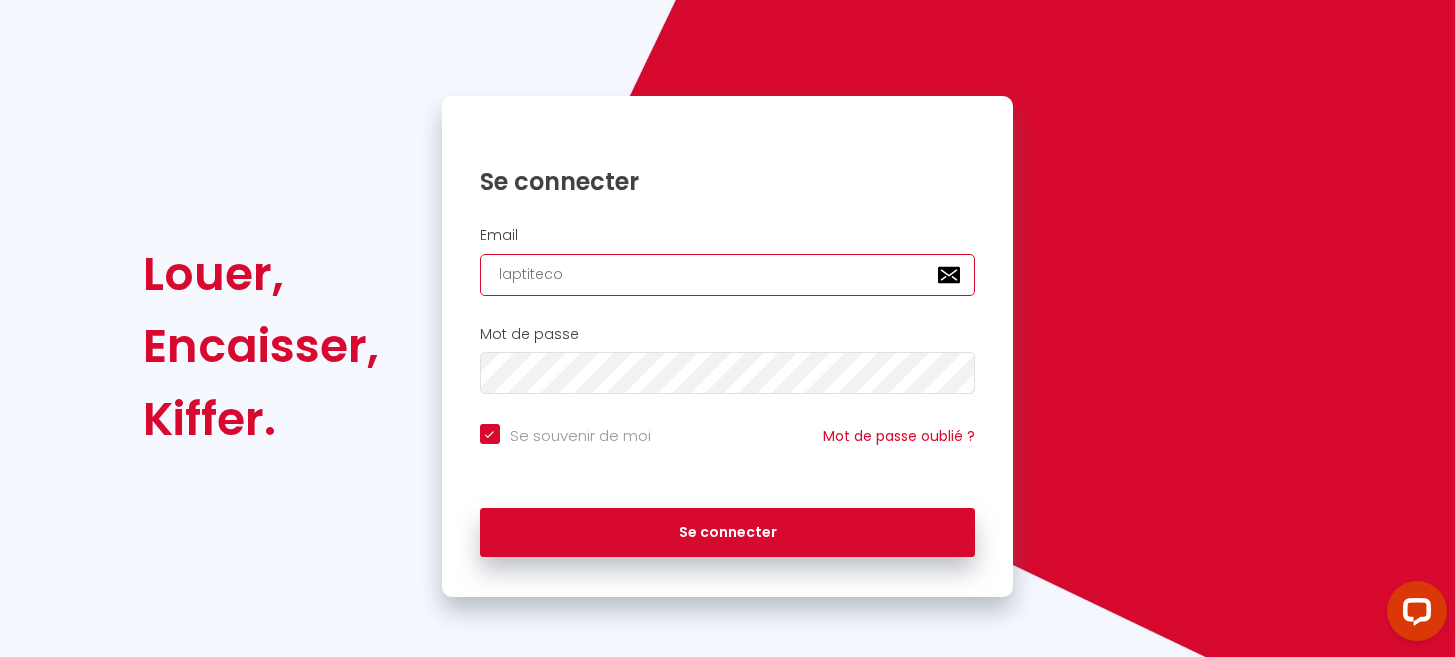 checkbox on "true" 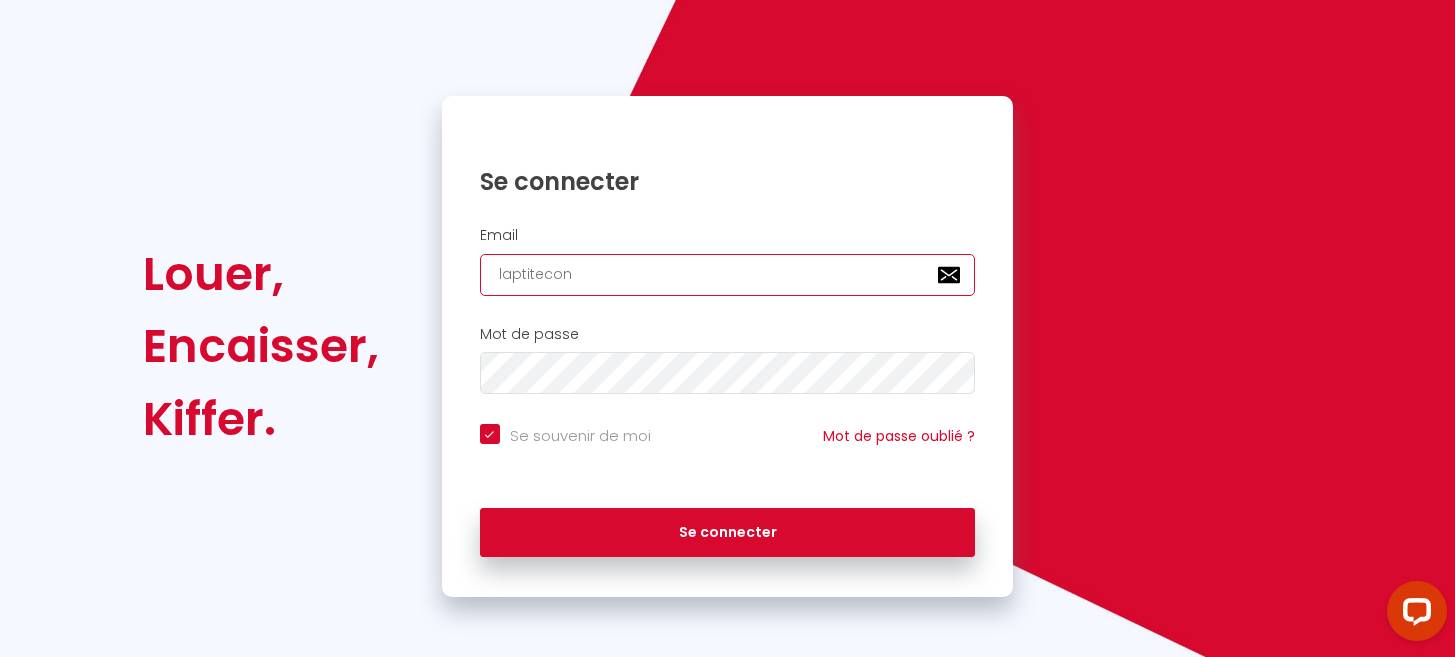 checkbox on "true" 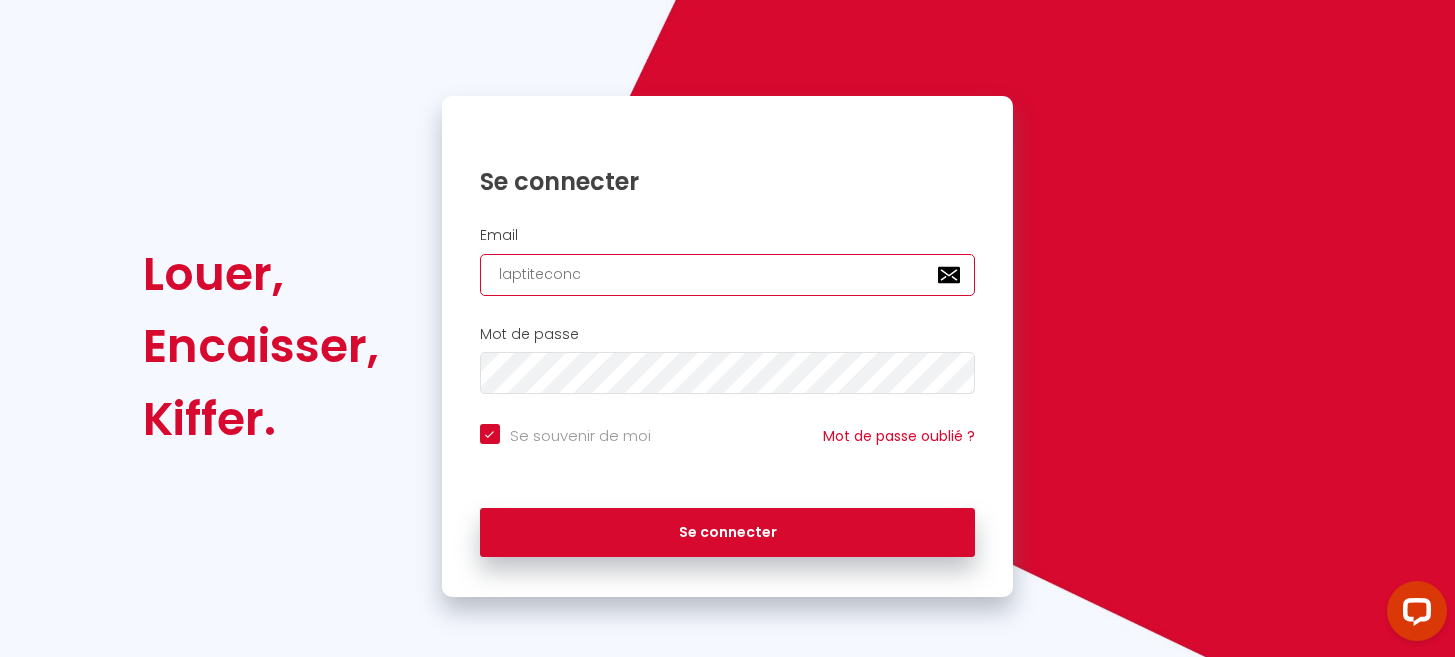 checkbox on "true" 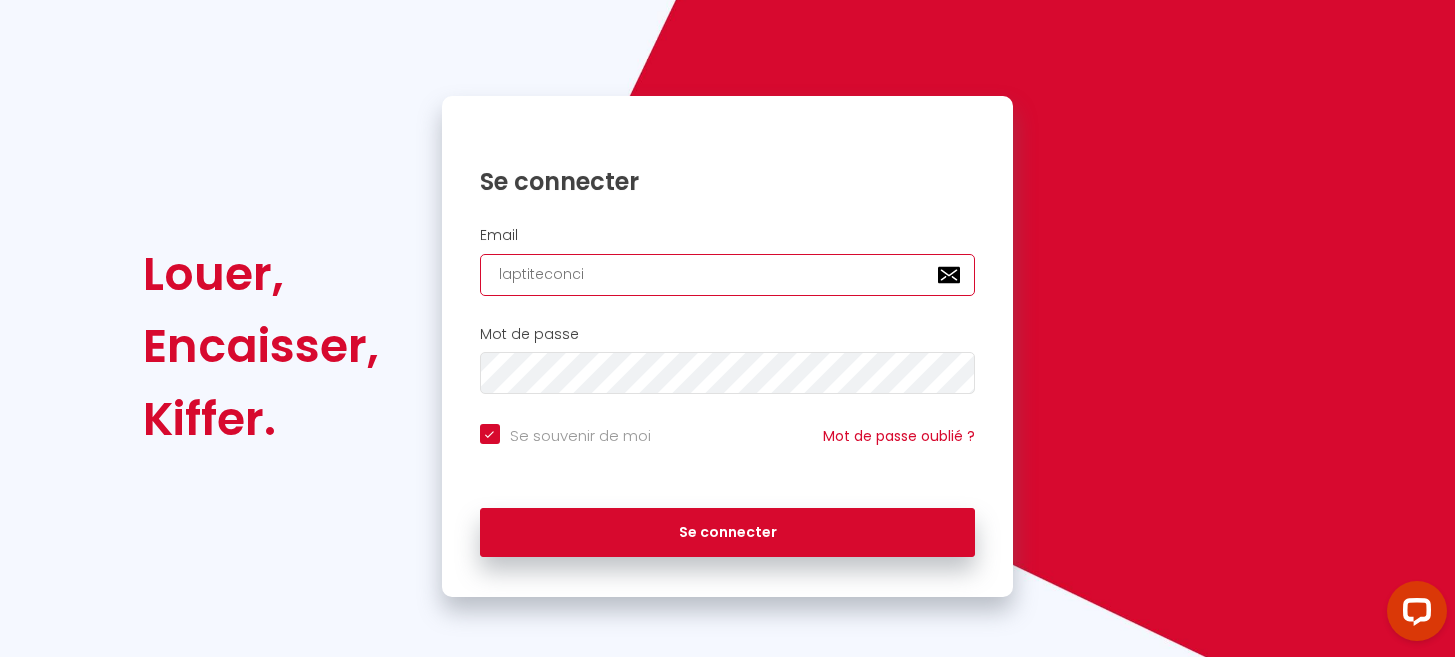 checkbox on "true" 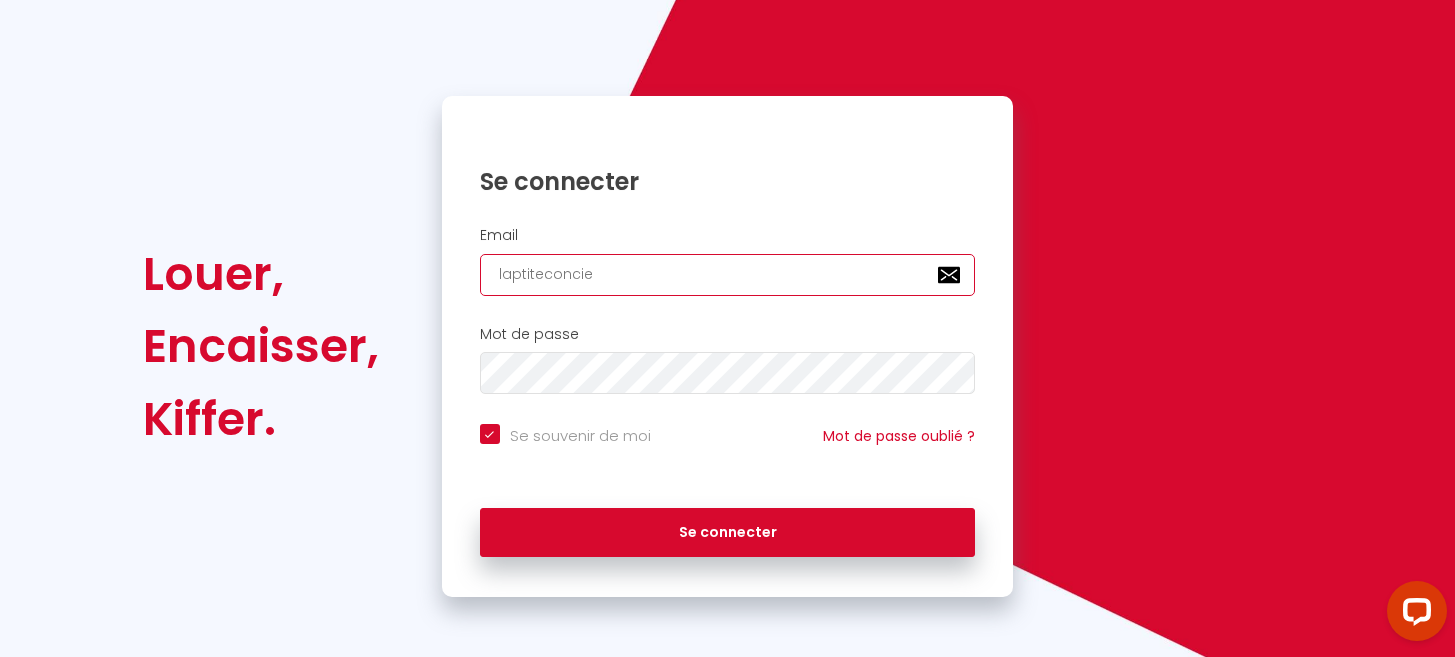 checkbox on "true" 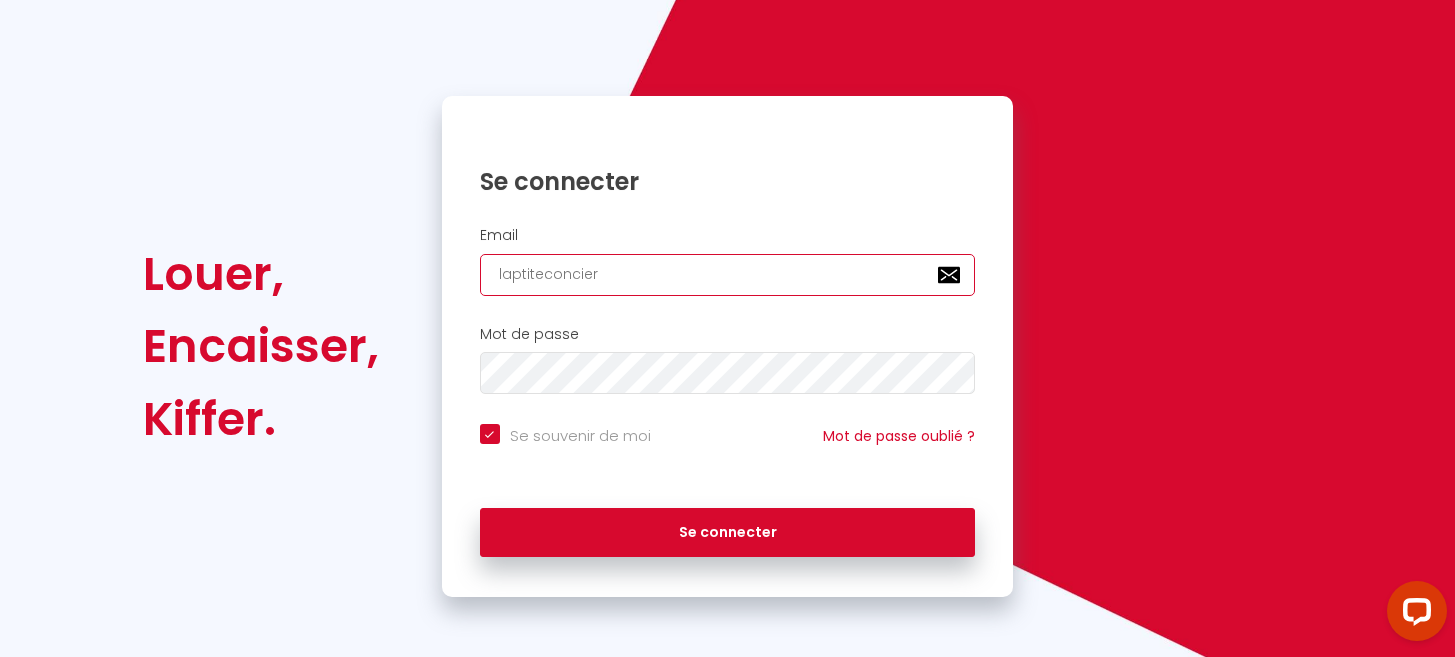 checkbox on "true" 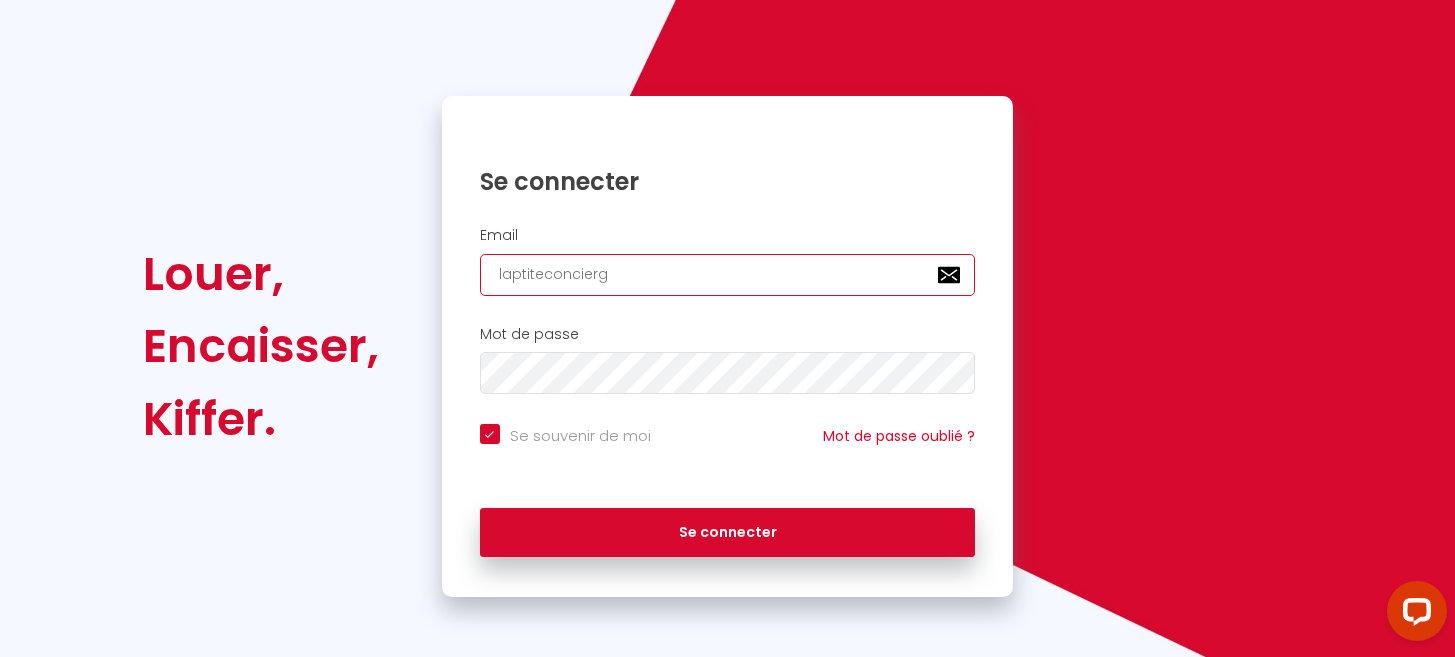 checkbox on "true" 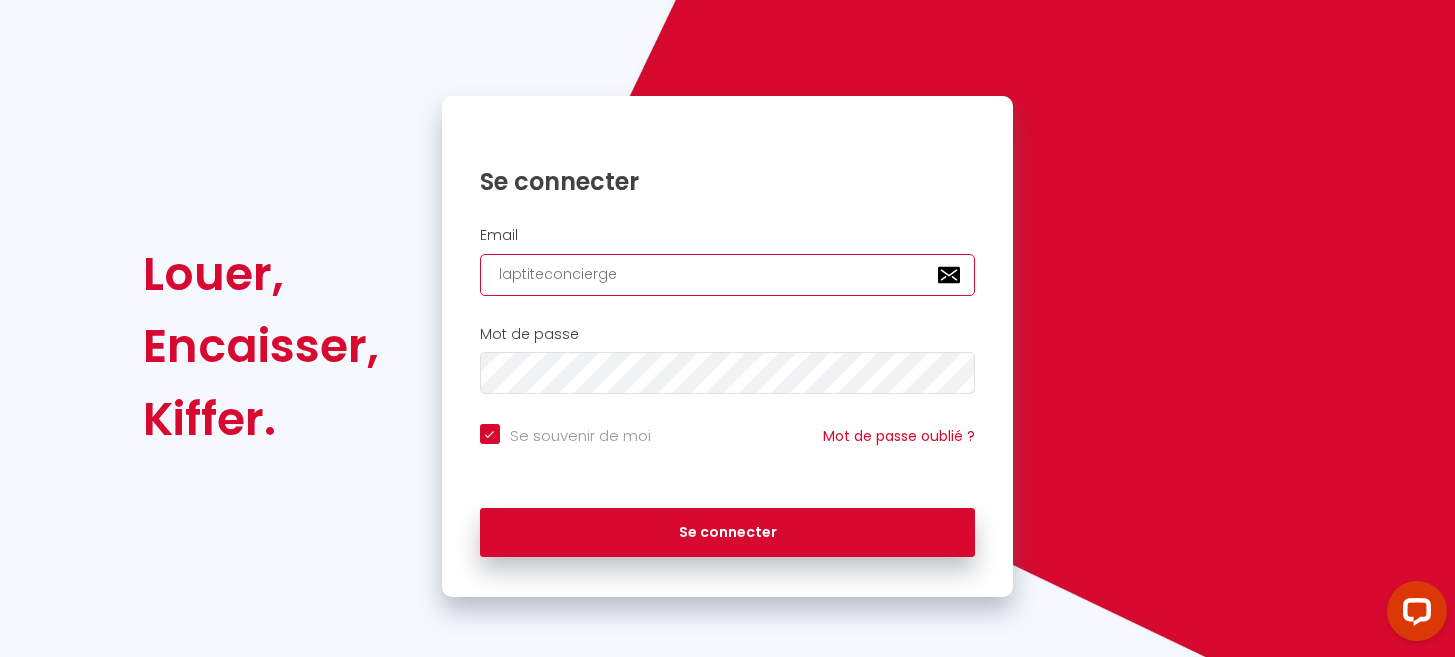 checkbox on "true" 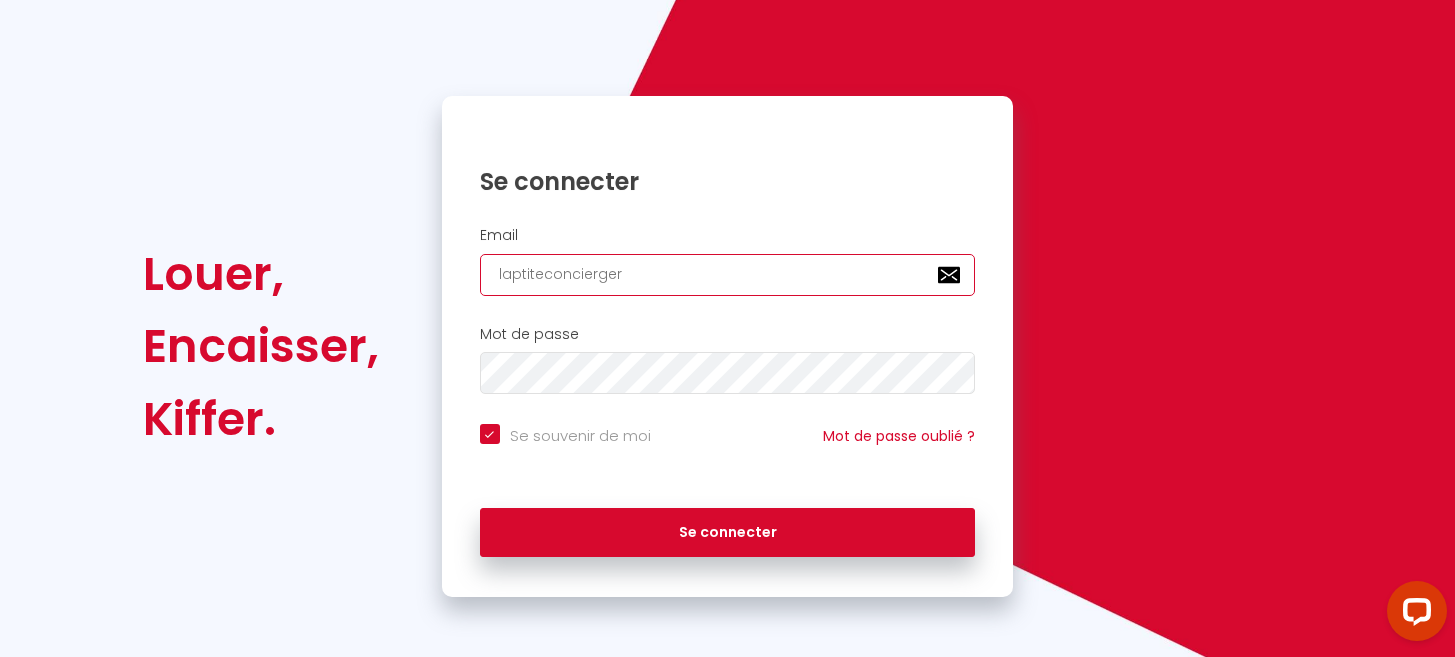 type on "laptiteconciergeri" 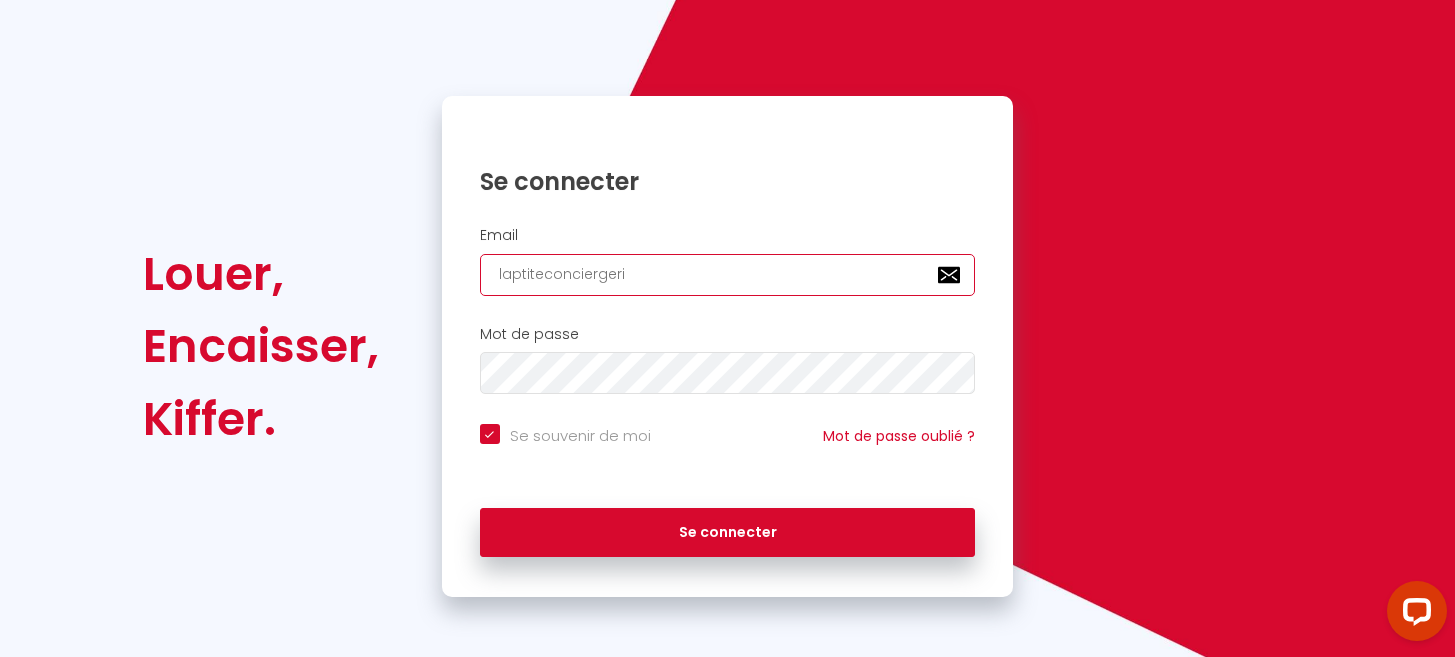 checkbox on "true" 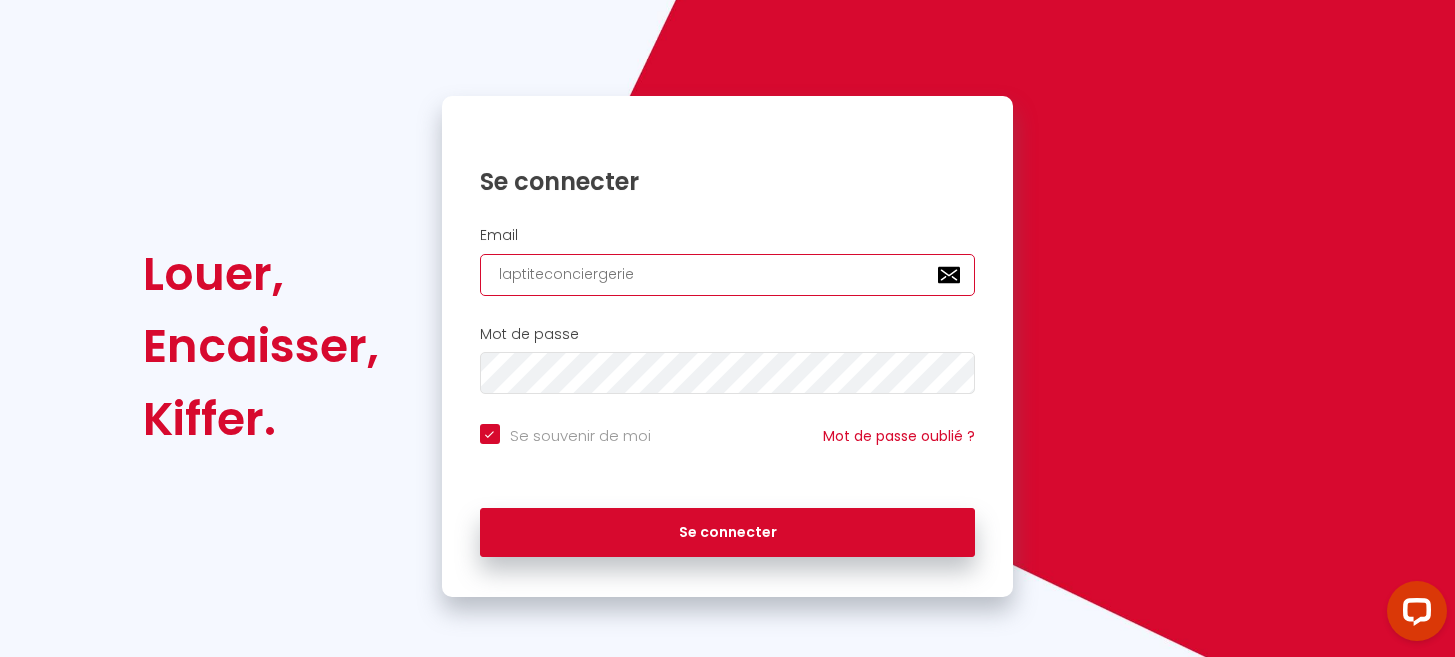 checkbox on "true" 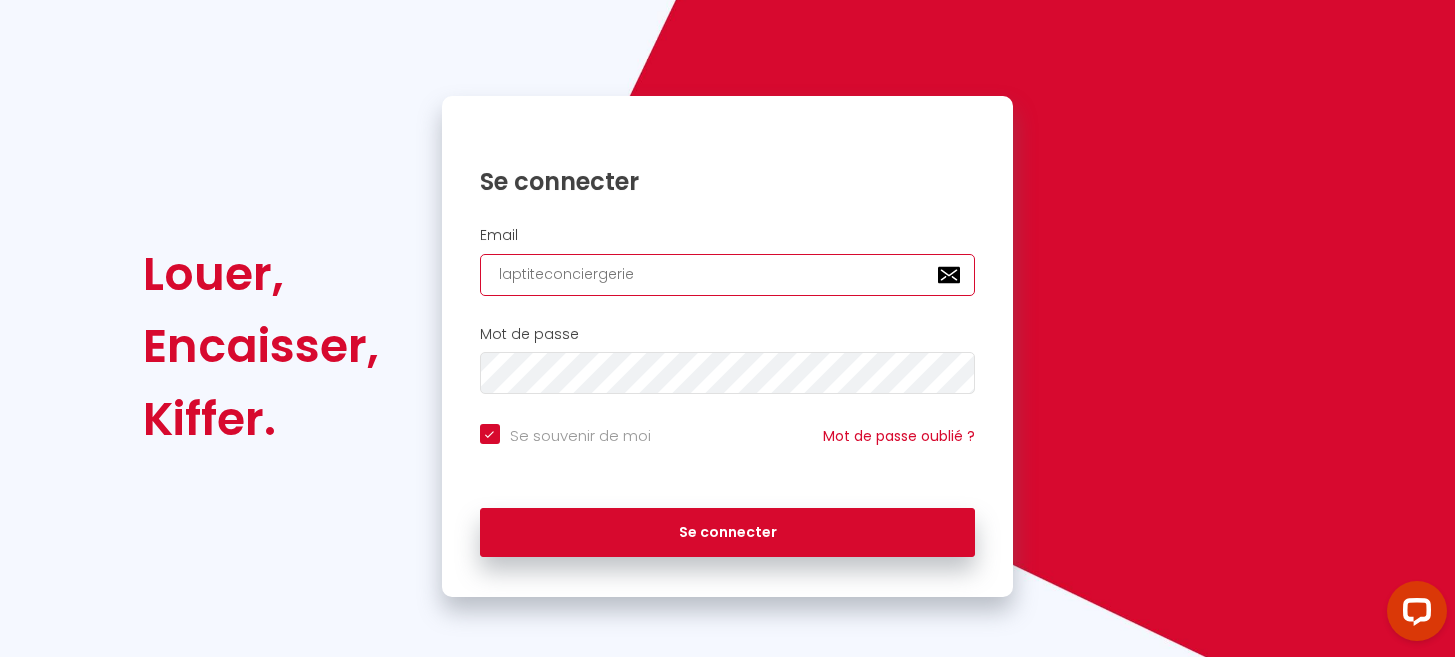 type on "laptiteconciergeried" 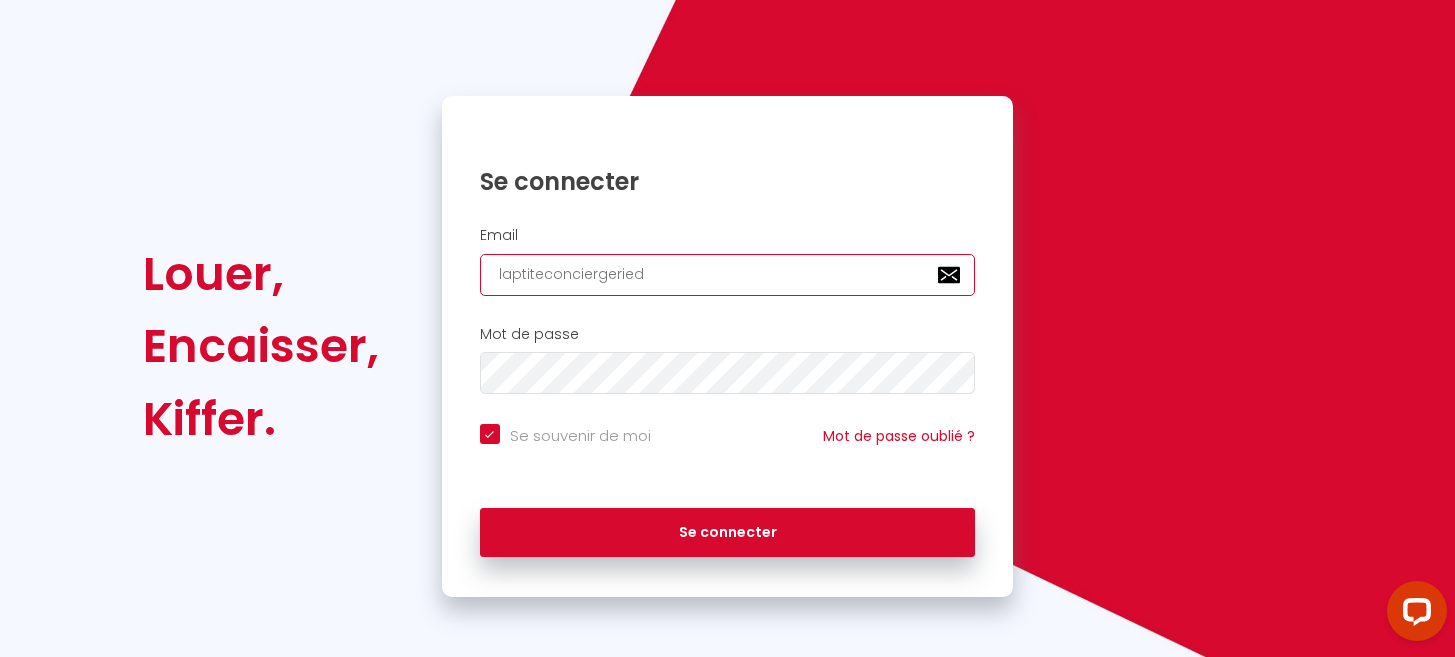 checkbox on "true" 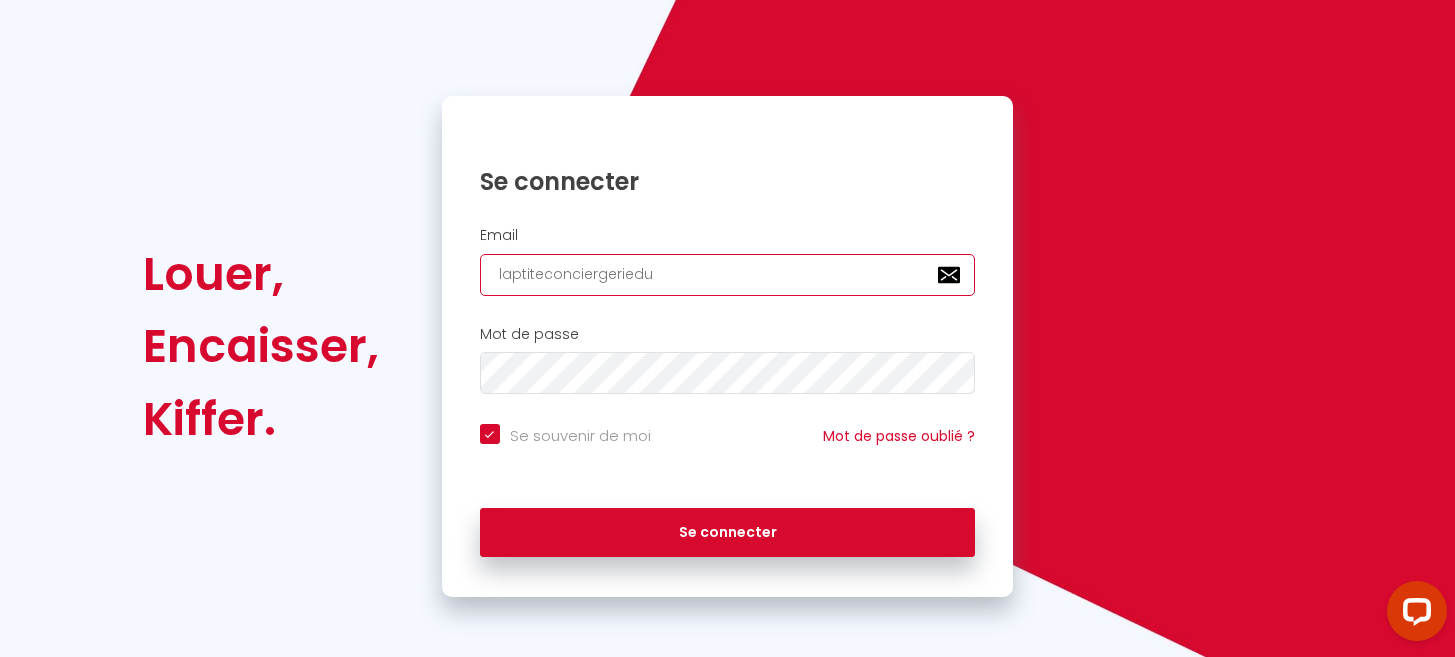 type on "laptiteconciergeriedub" 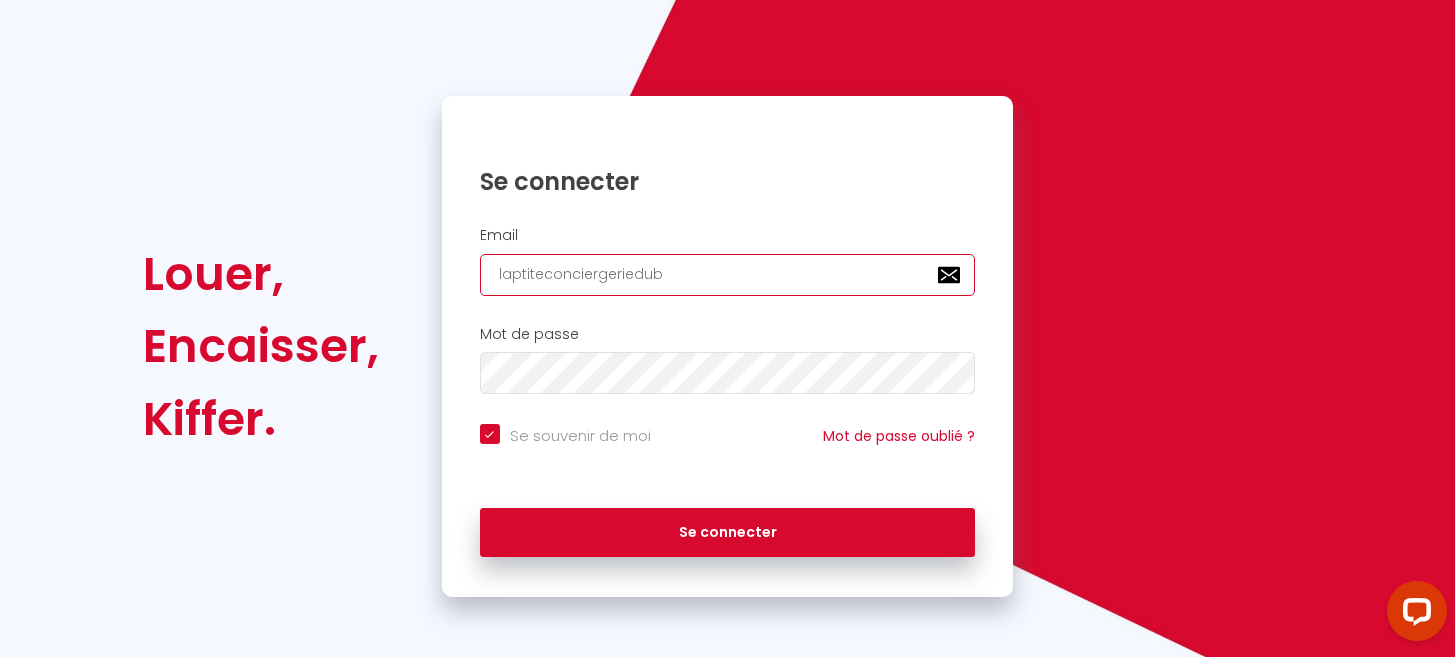type on "laptiteconciergeriedubo" 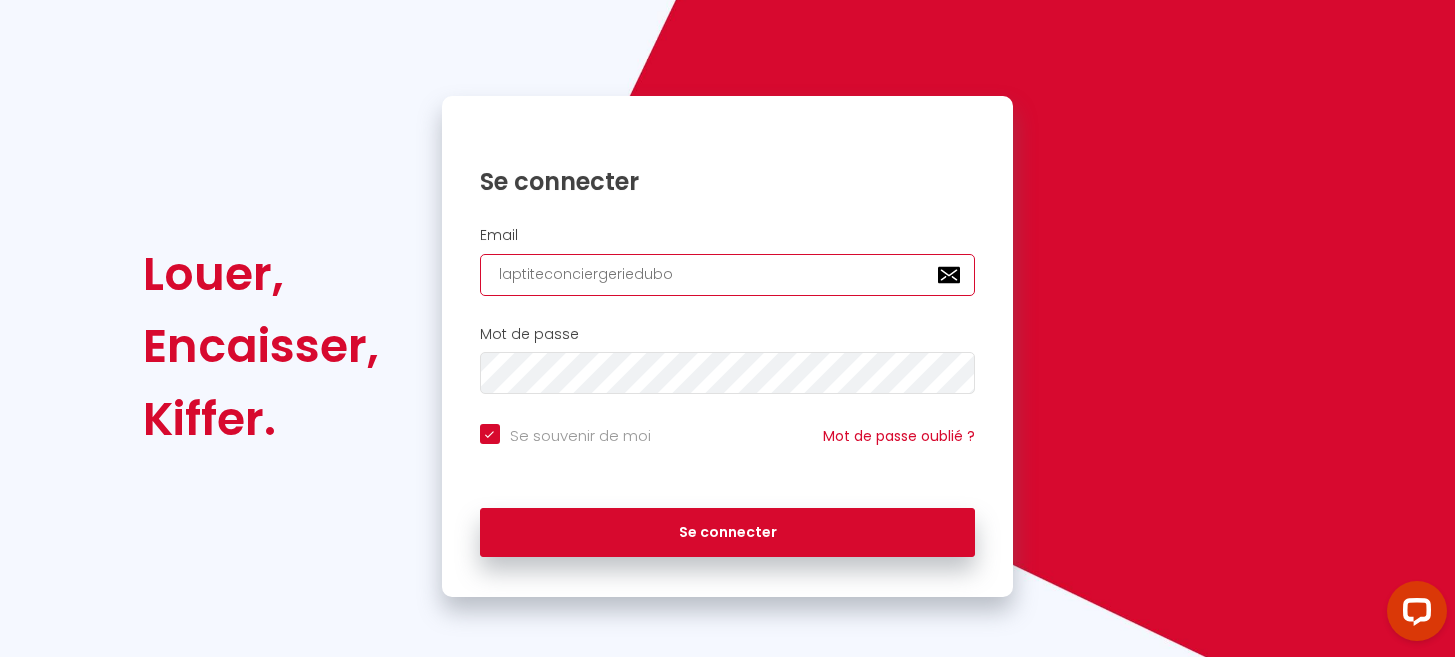 type on "laptiteconciergeriedubor" 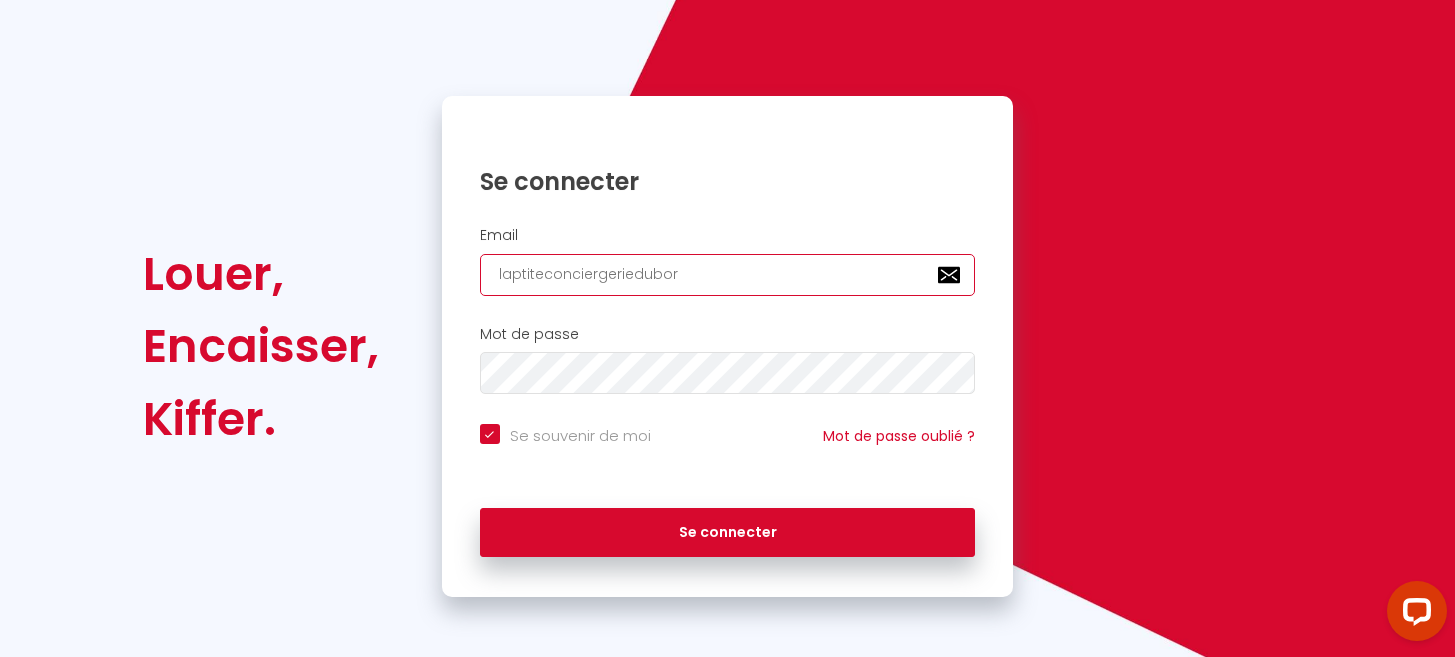 type on "laptiteconciergeriedubord" 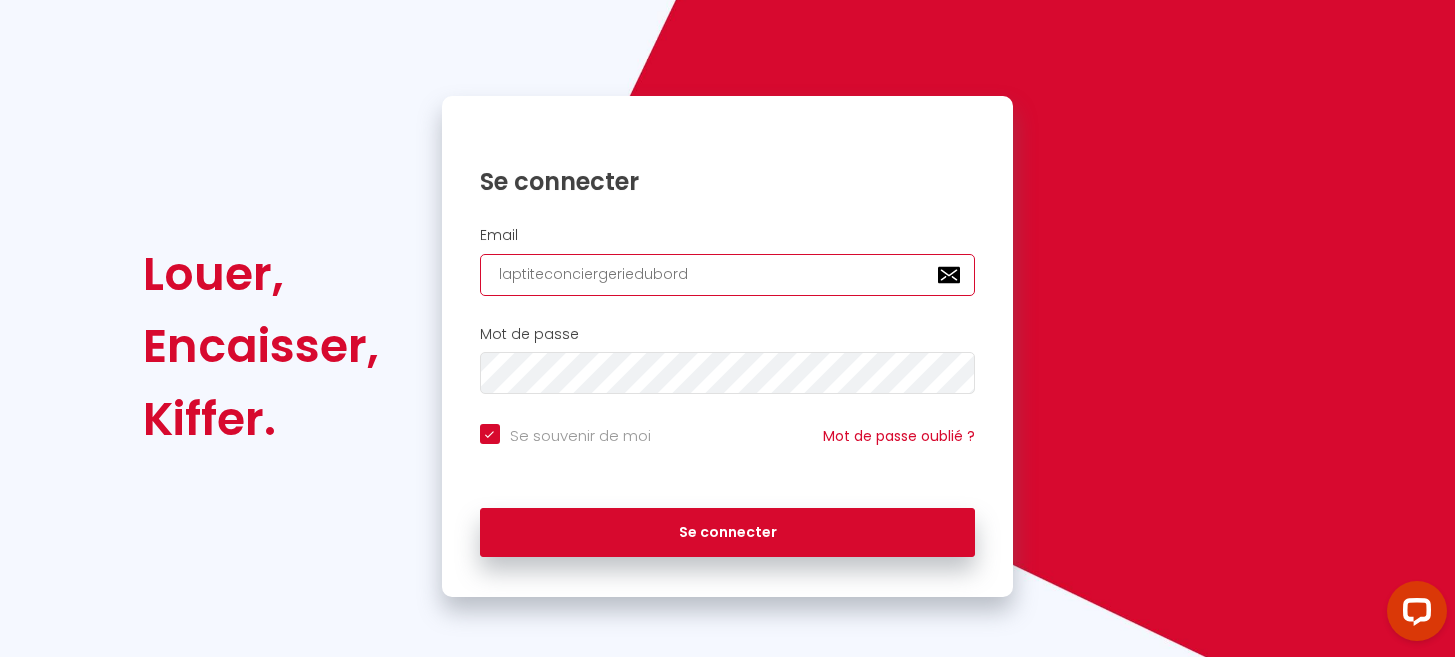 checkbox on "true" 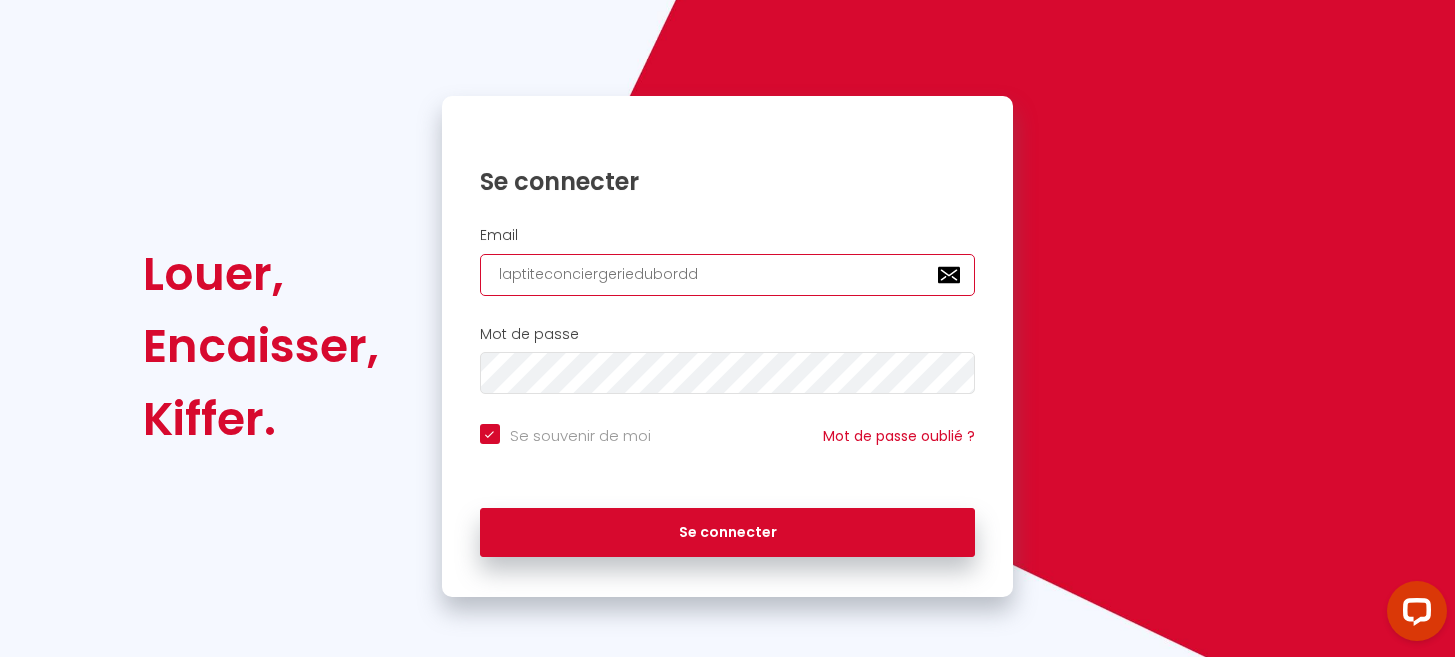 checkbox on "true" 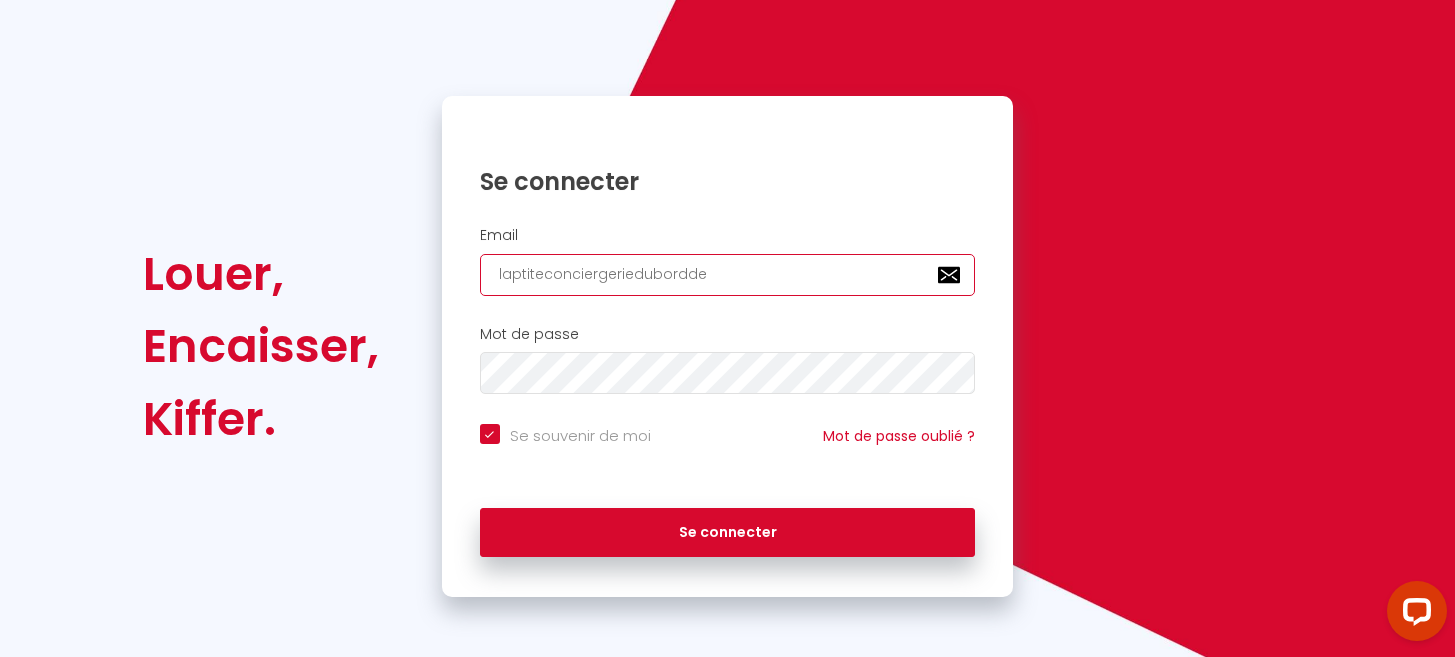 checkbox on "true" 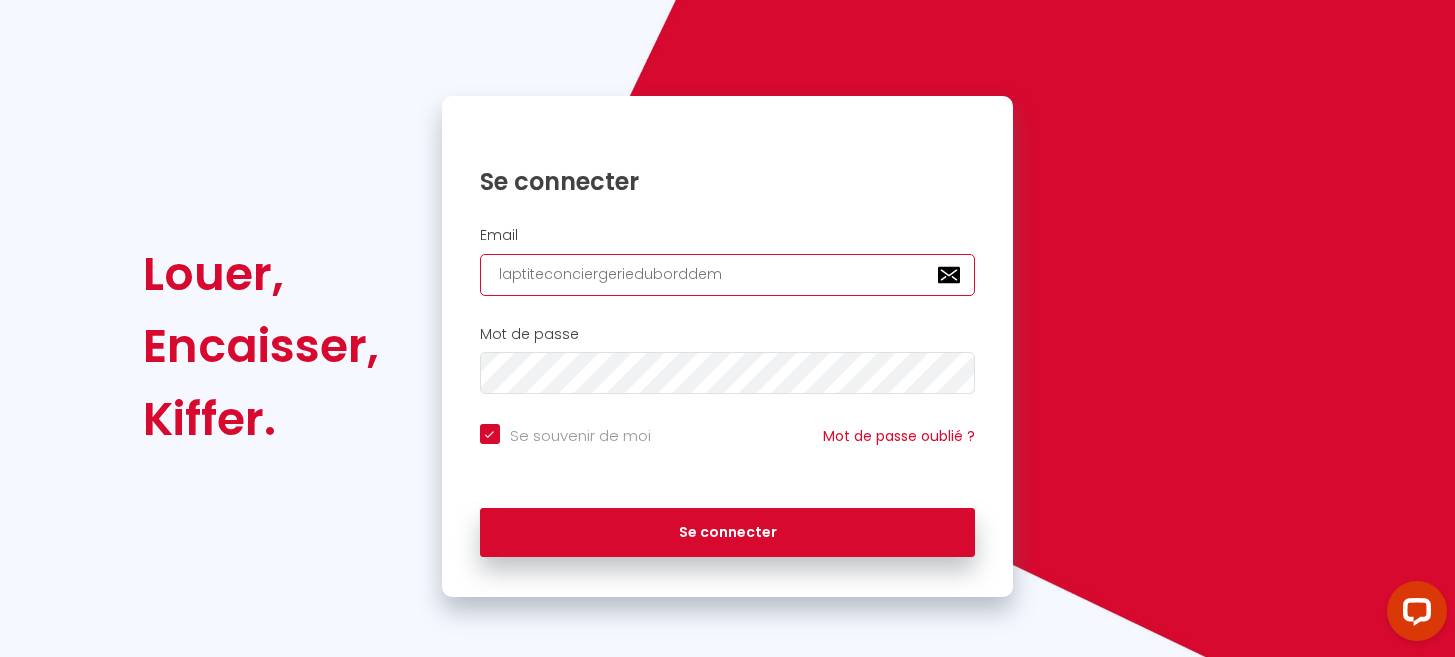 checkbox on "true" 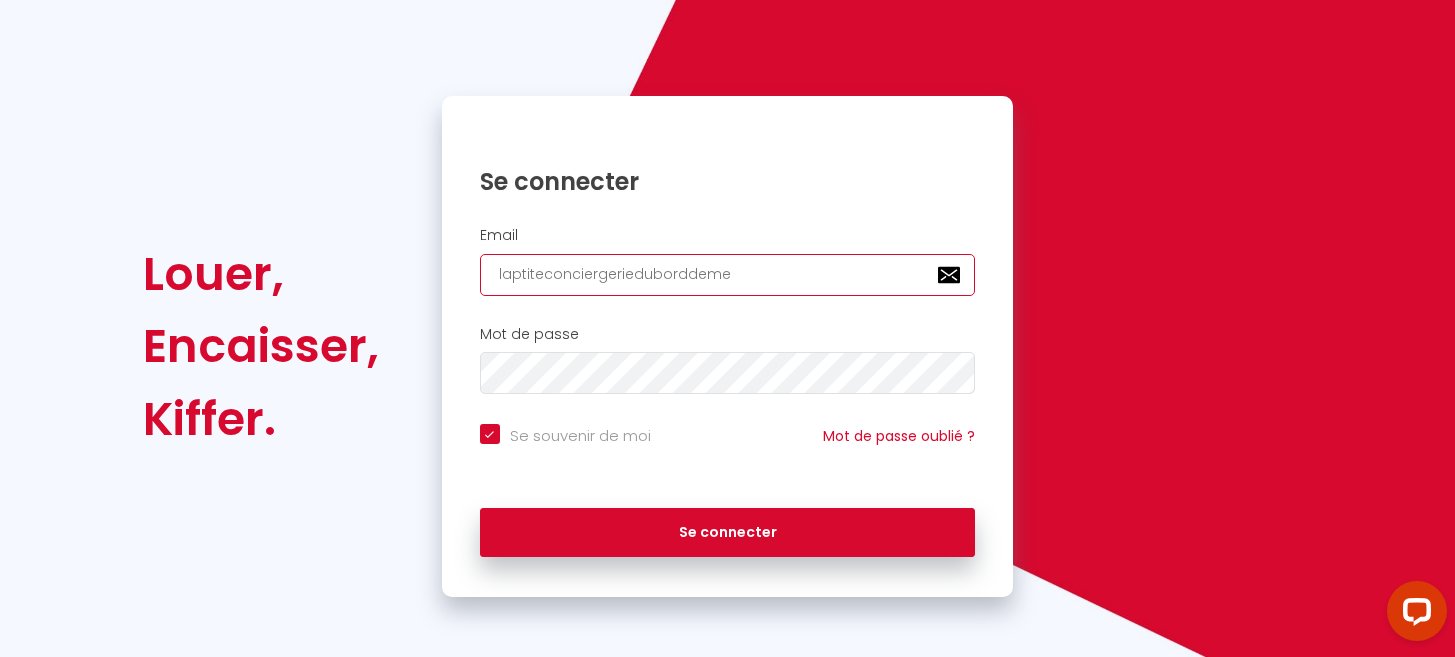 checkbox on "true" 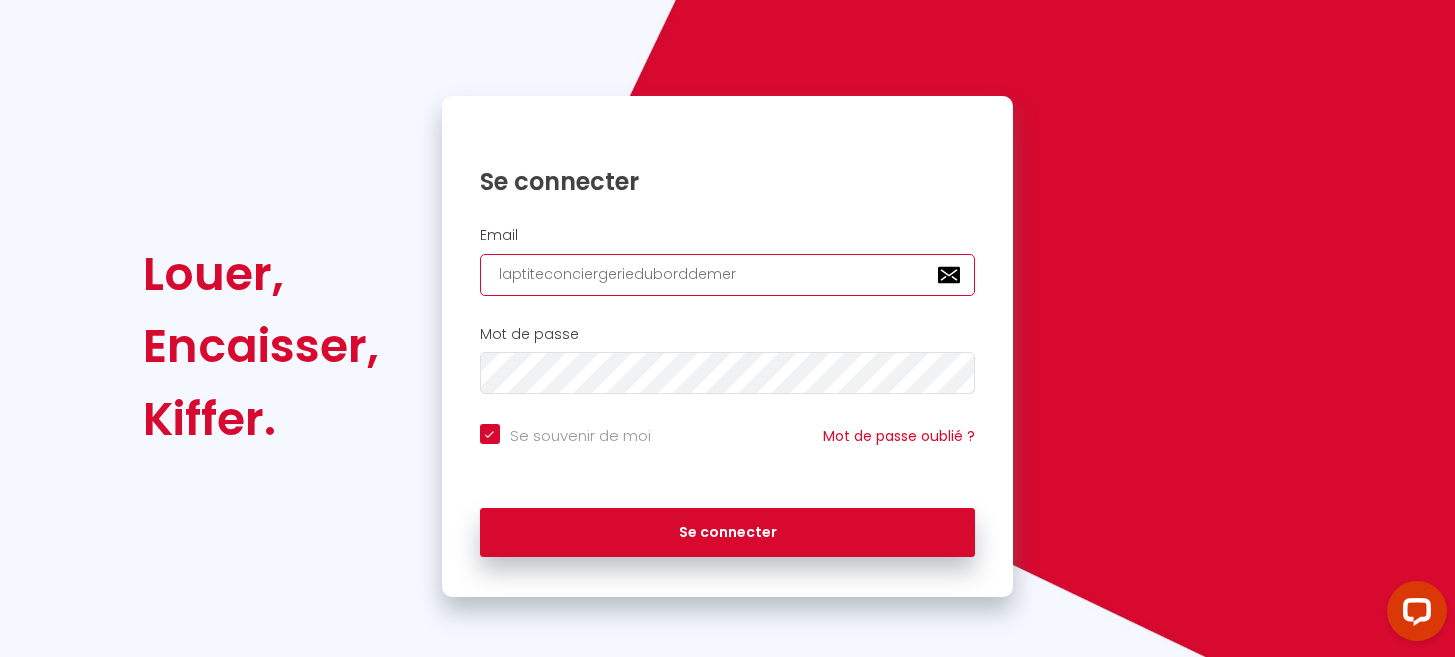 checkbox on "true" 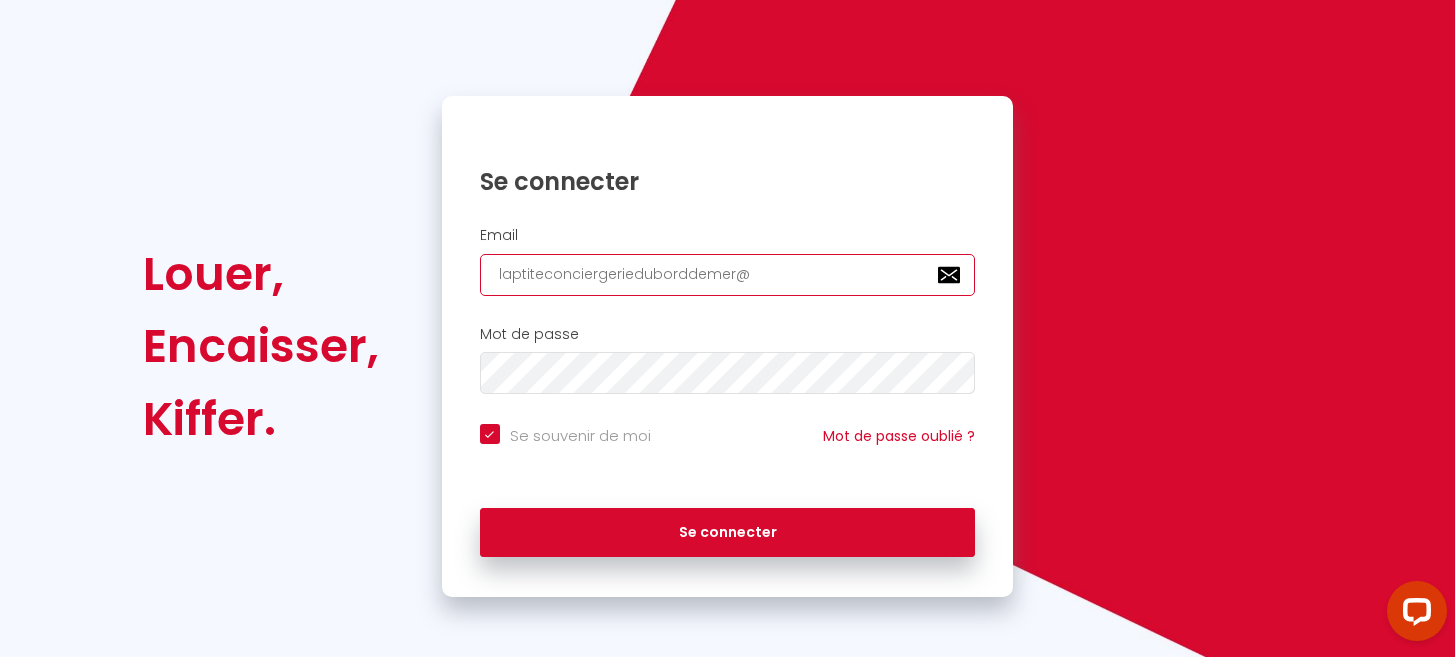 checkbox on "true" 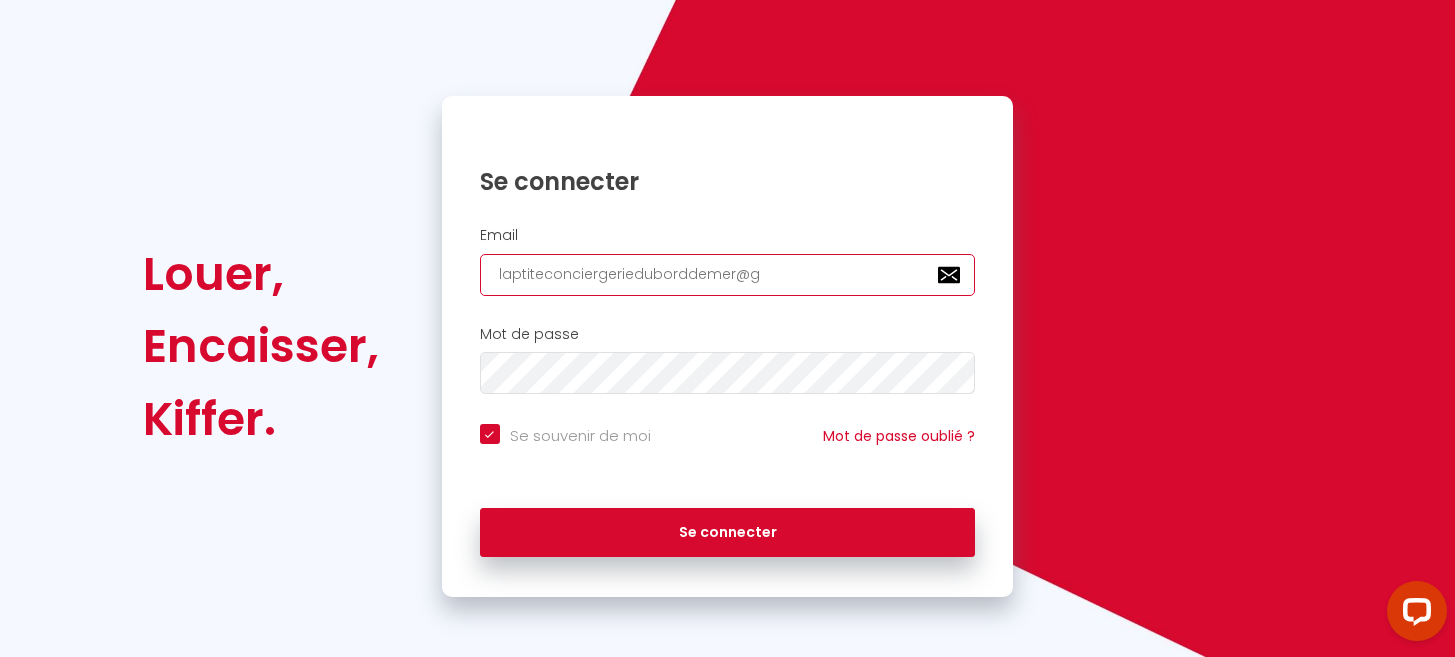 checkbox on "true" 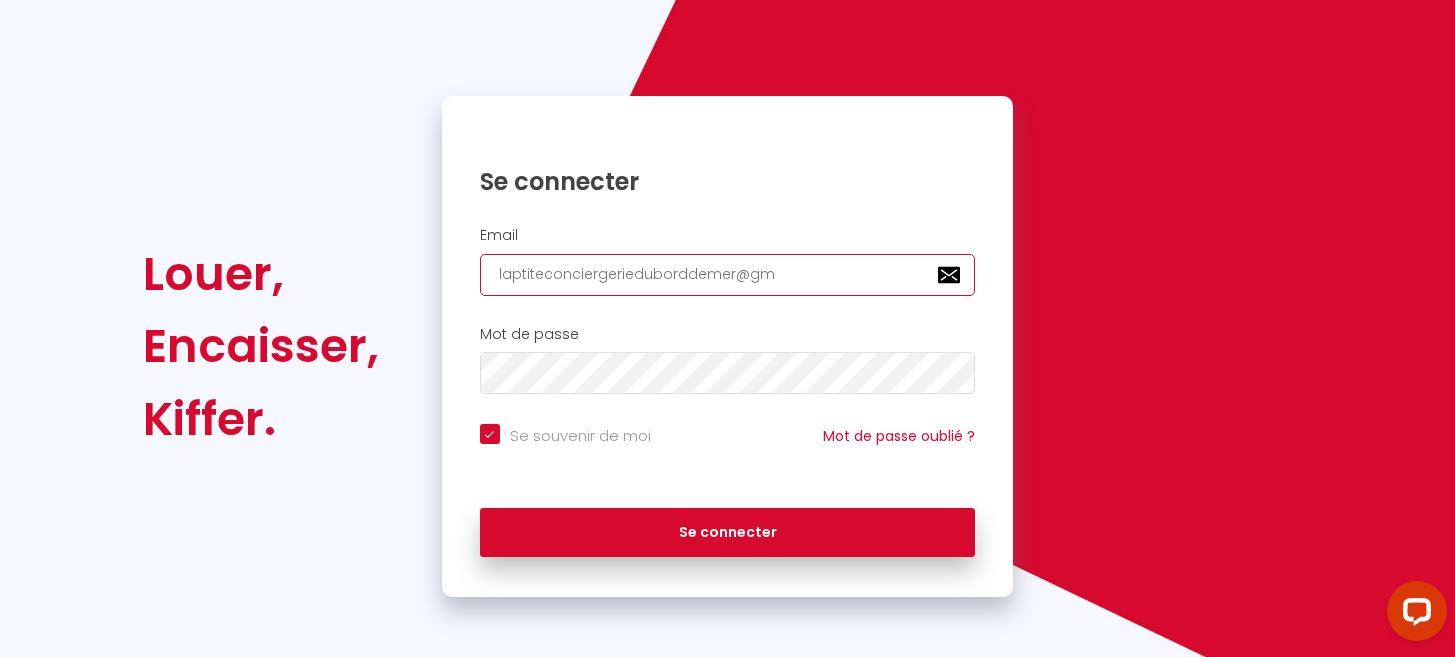 checkbox on "true" 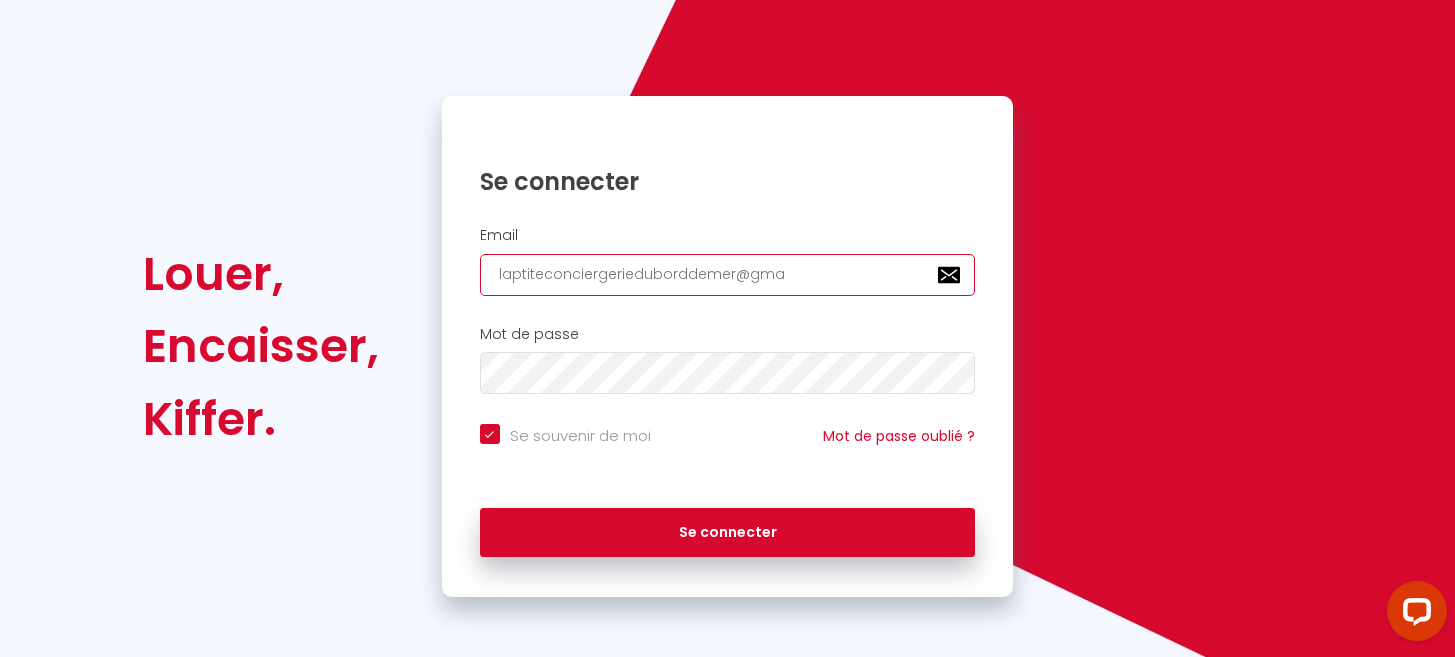 checkbox on "true" 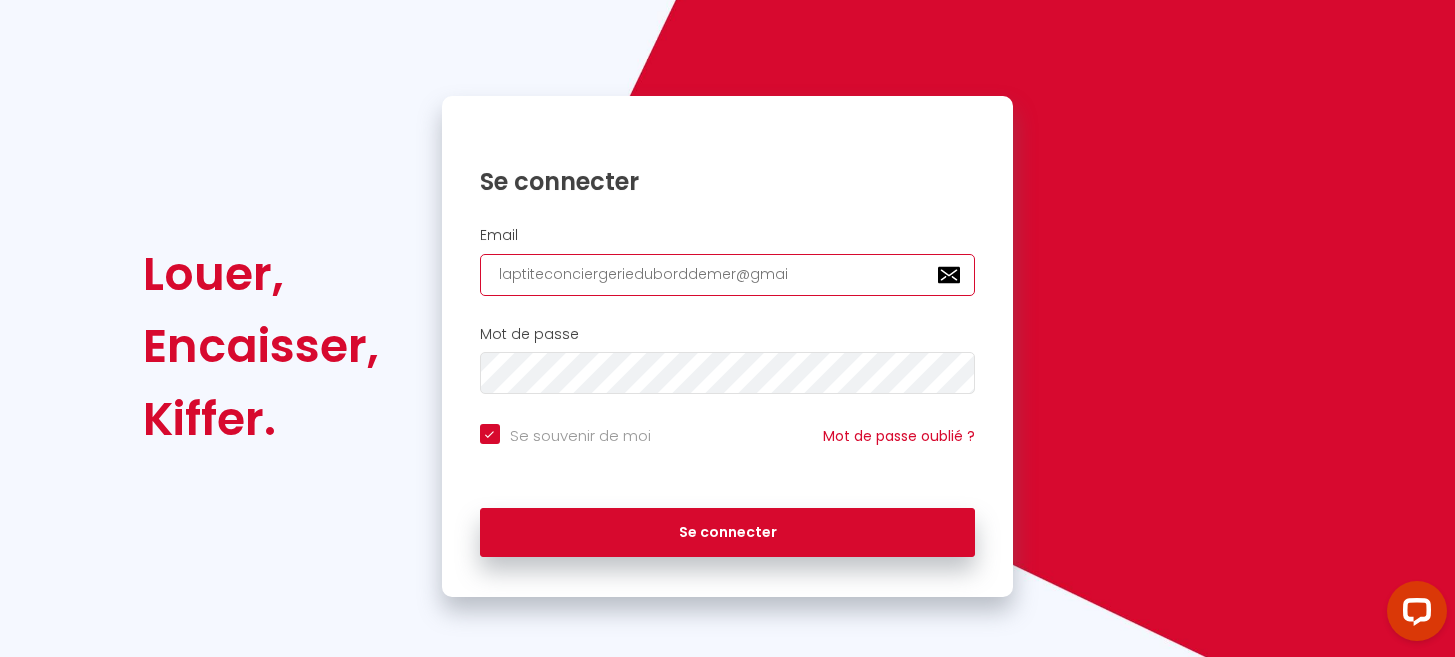 checkbox on "true" 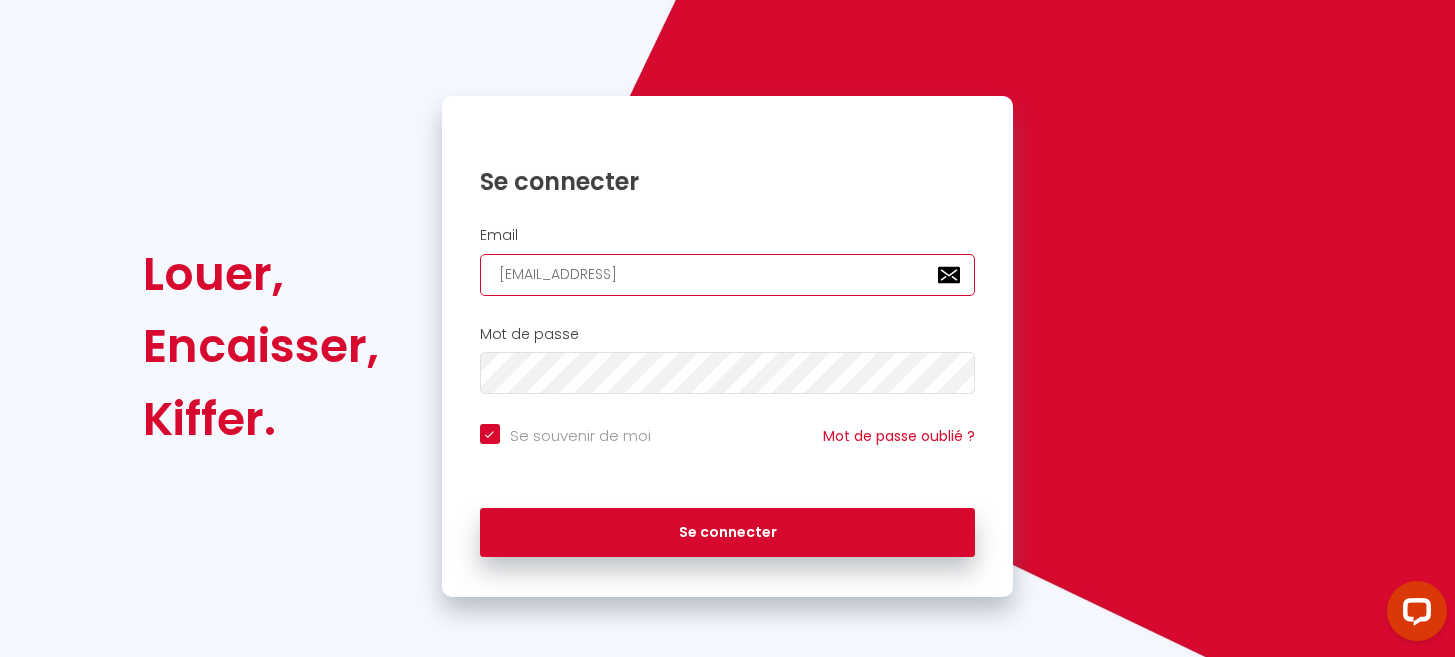 checkbox on "true" 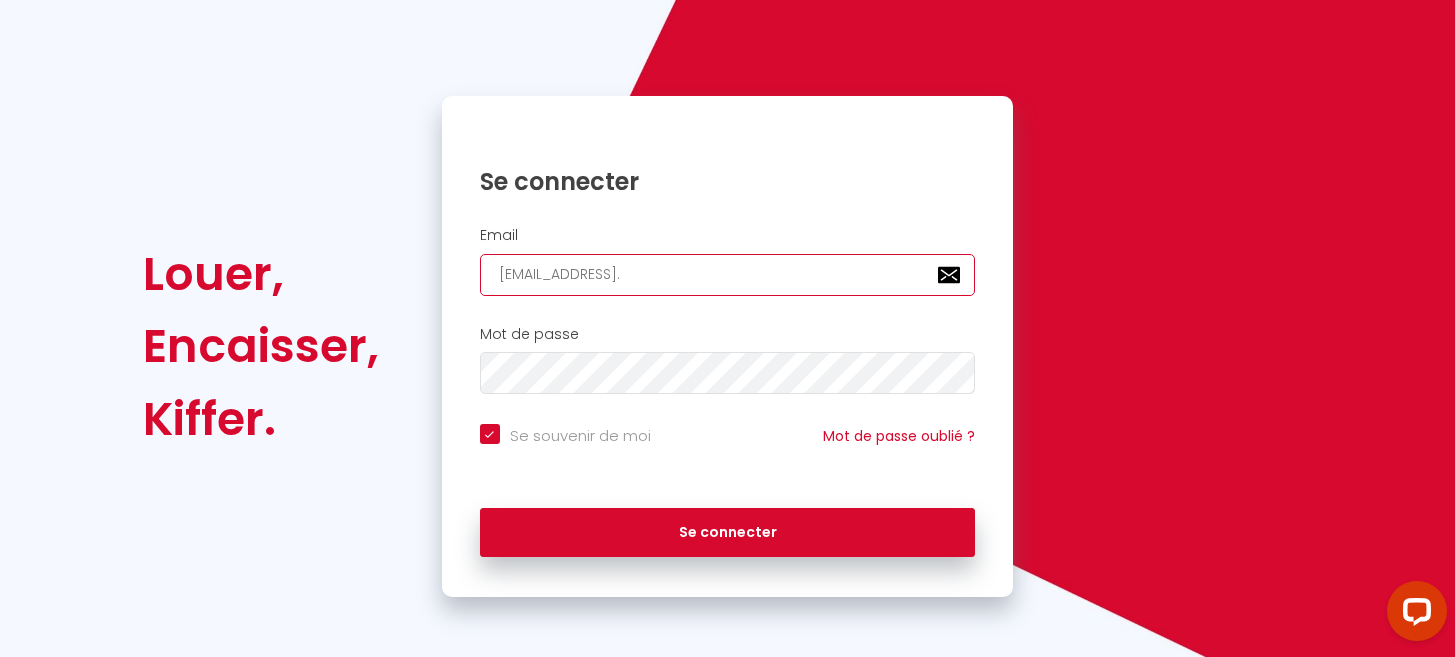 checkbox on "true" 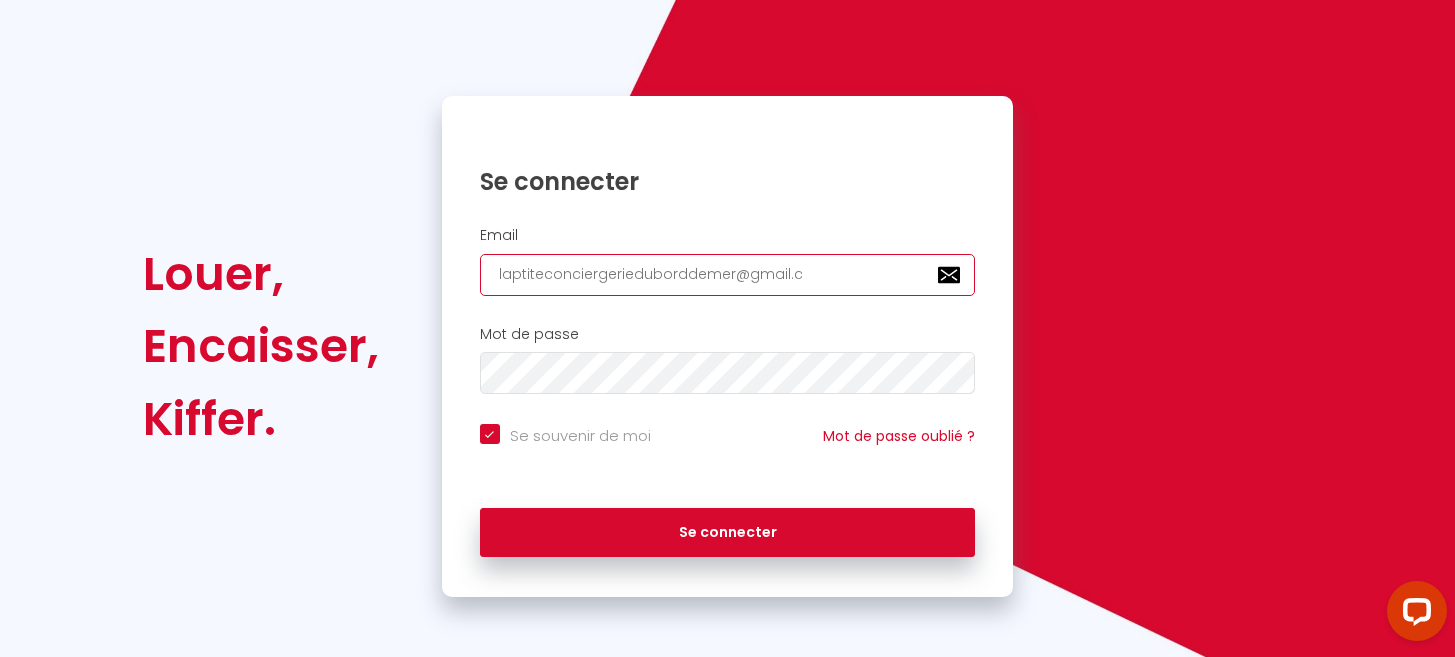 checkbox on "true" 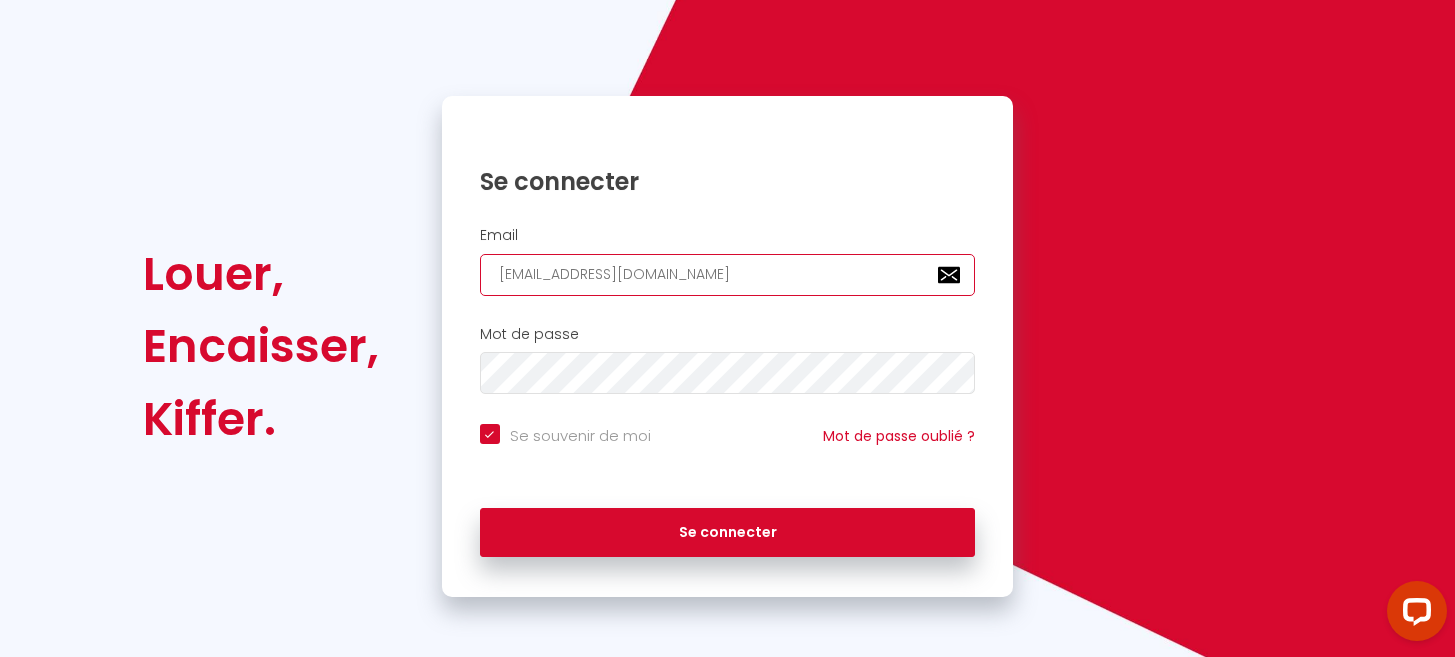 checkbox on "true" 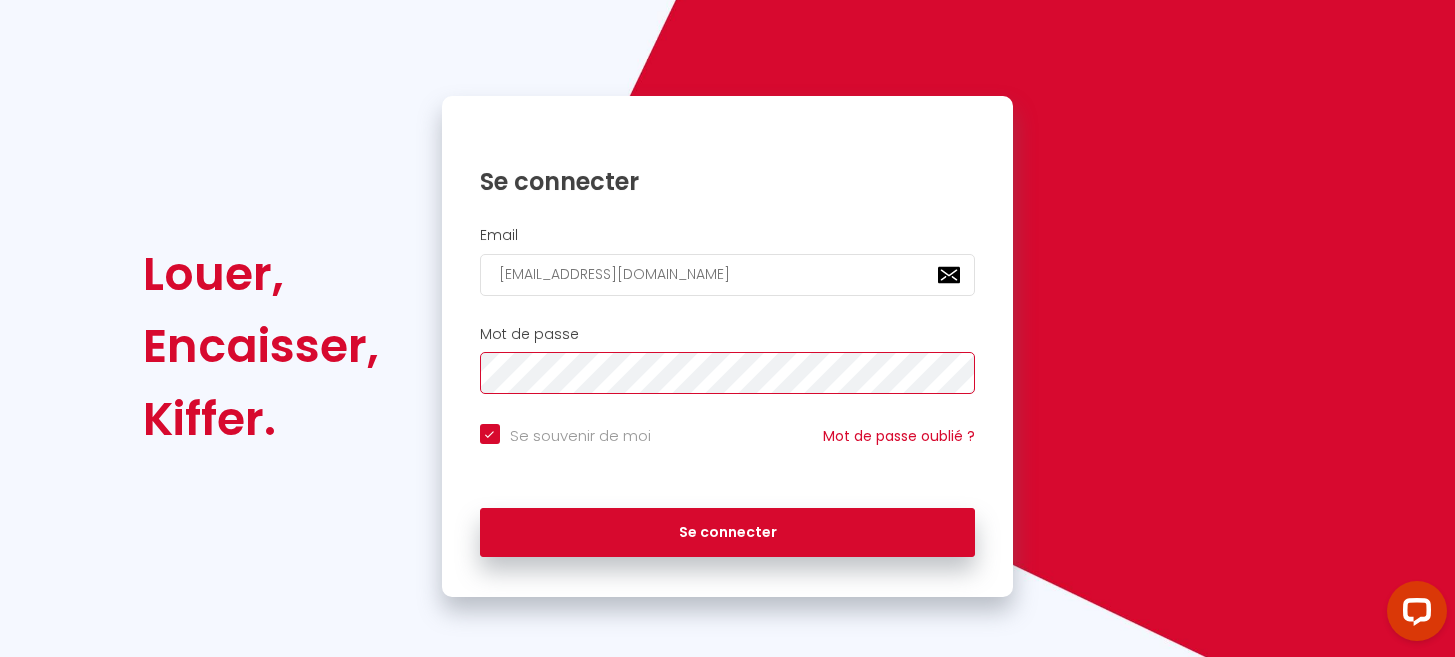 click on "Se connecter" at bounding box center [728, 533] 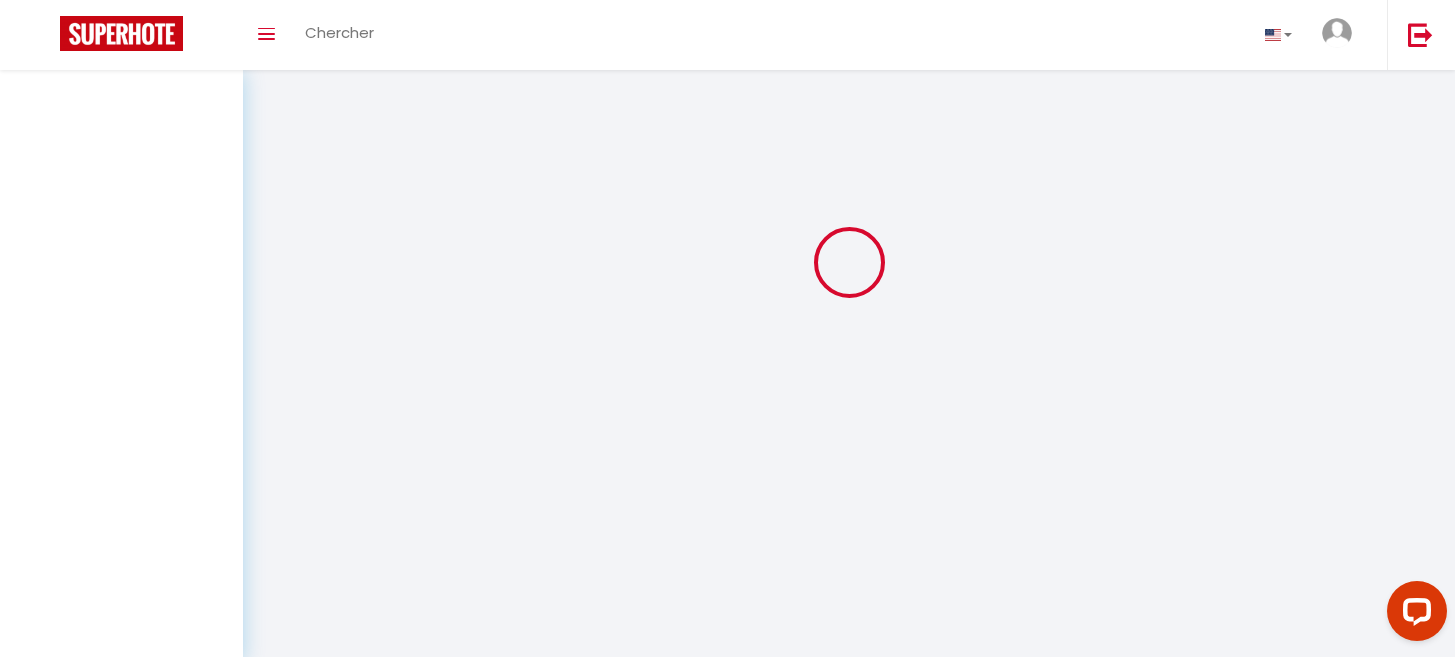 scroll, scrollTop: 0, scrollLeft: 0, axis: both 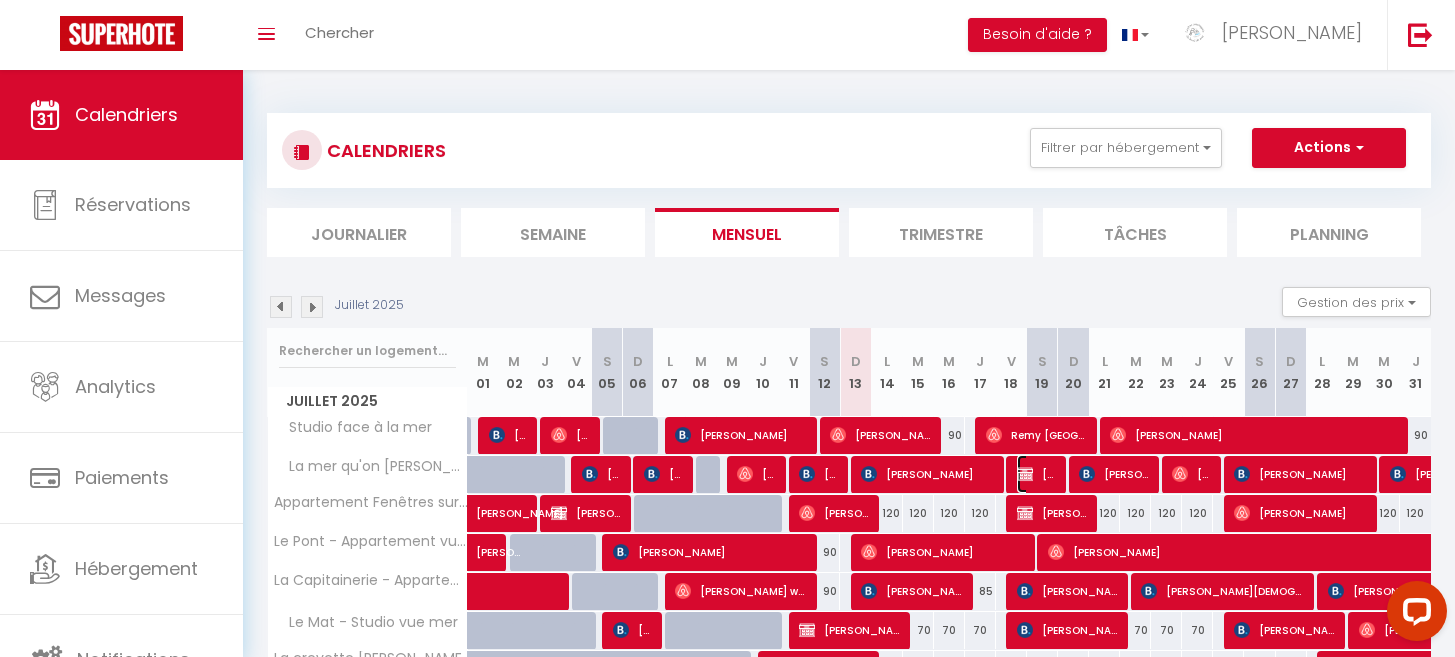 click at bounding box center [1025, 474] 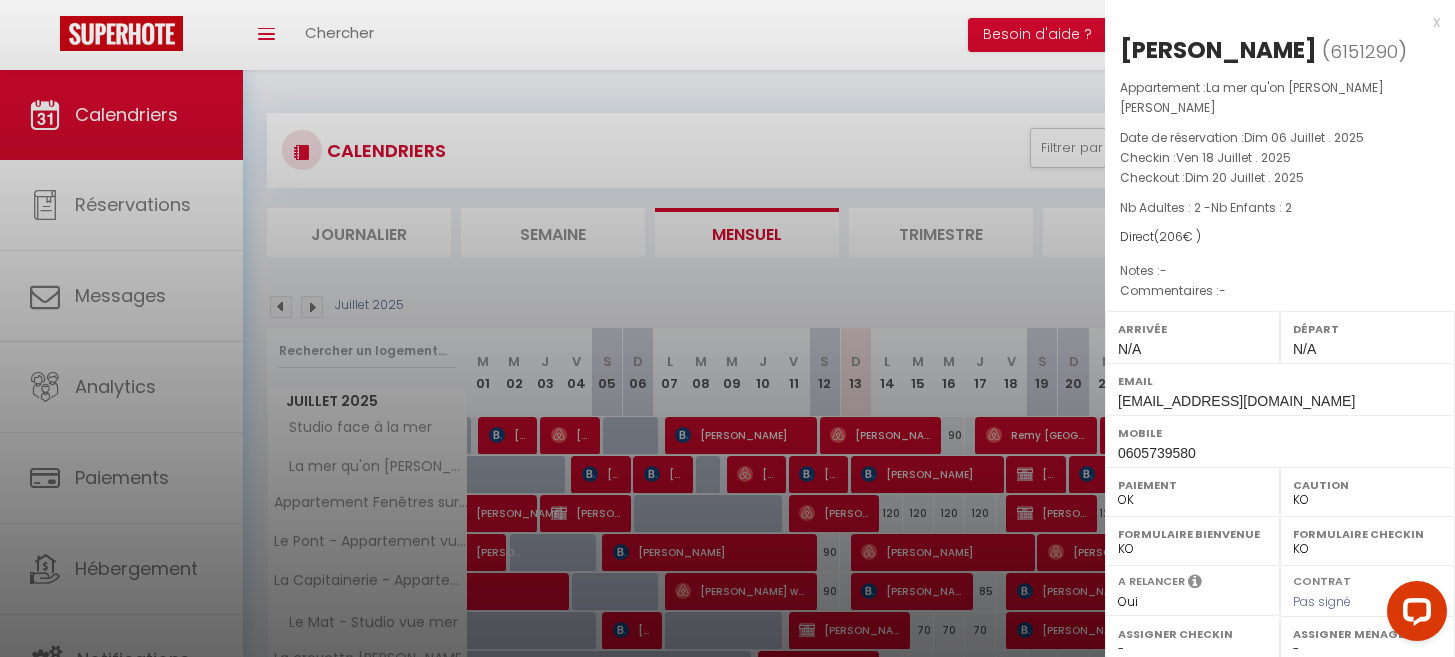 click on "x" at bounding box center (1272, 22) 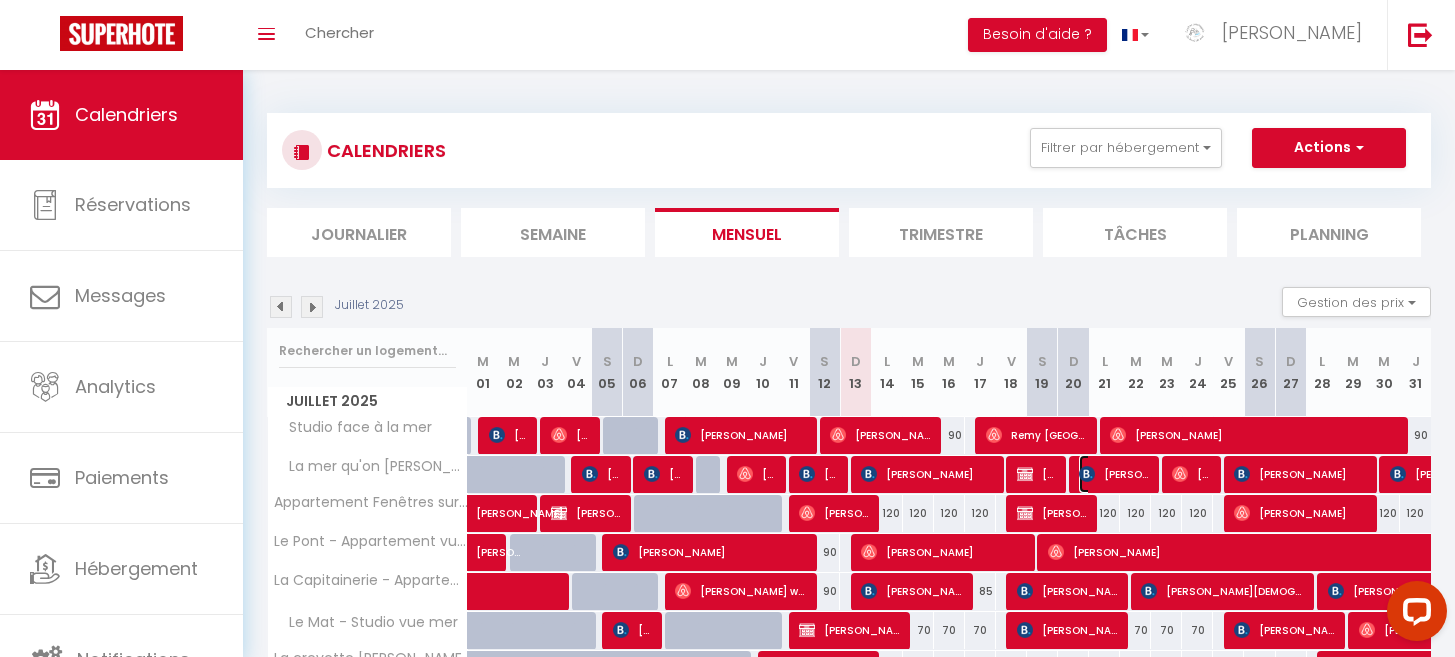 click on "[PERSON_NAME]" at bounding box center (1115, 474) 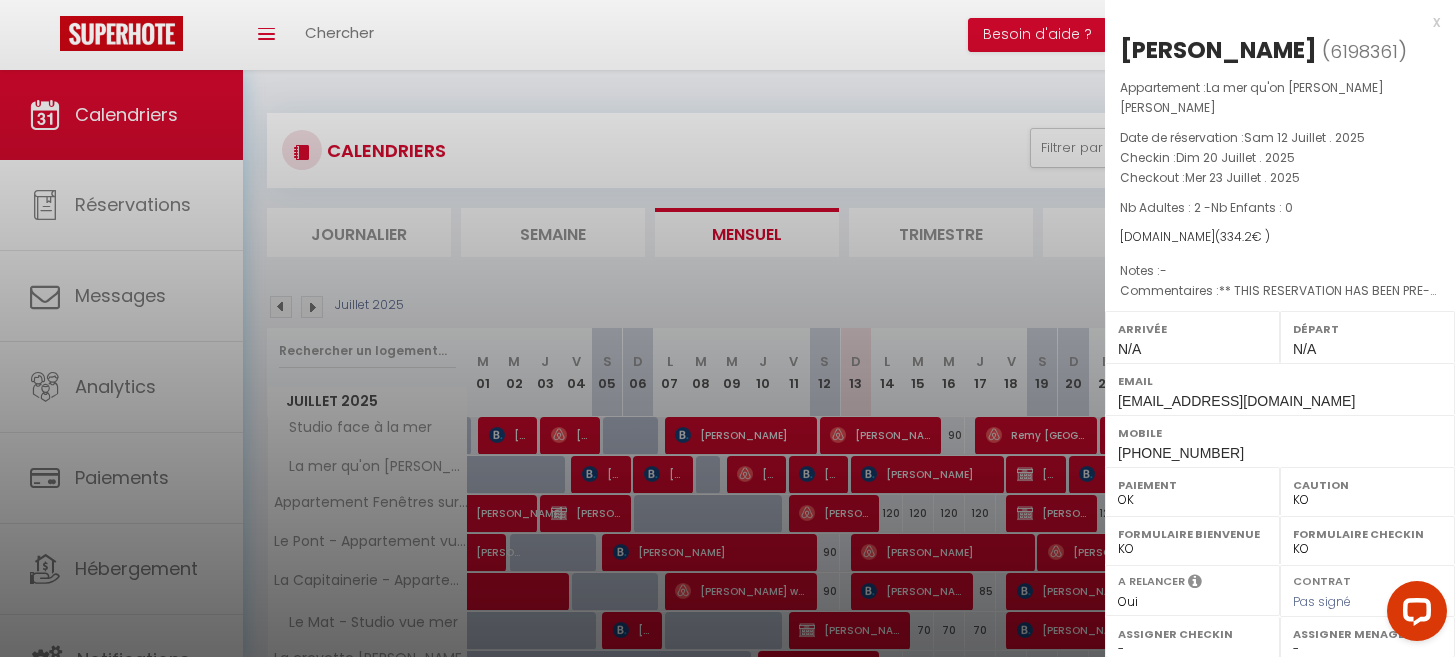 click on "x" at bounding box center [1272, 22] 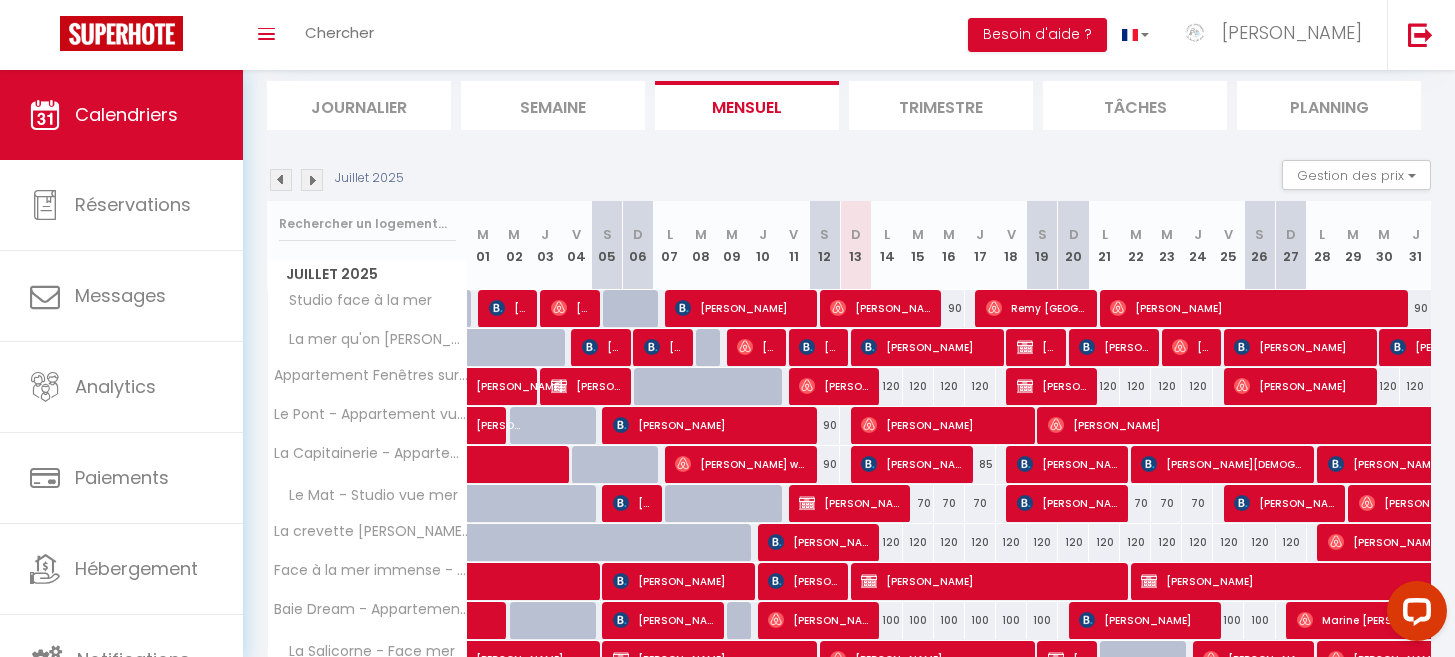 scroll, scrollTop: 133, scrollLeft: 0, axis: vertical 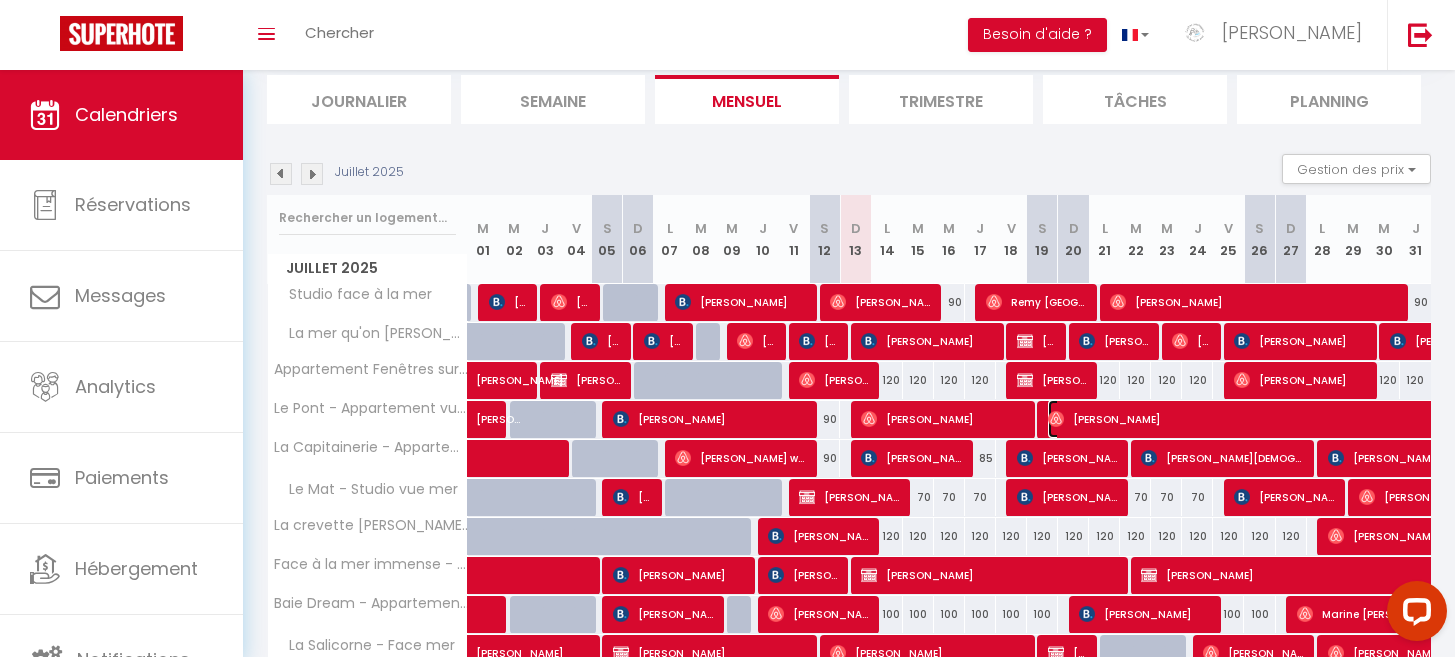 click on "[PERSON_NAME]" at bounding box center [1370, 419] 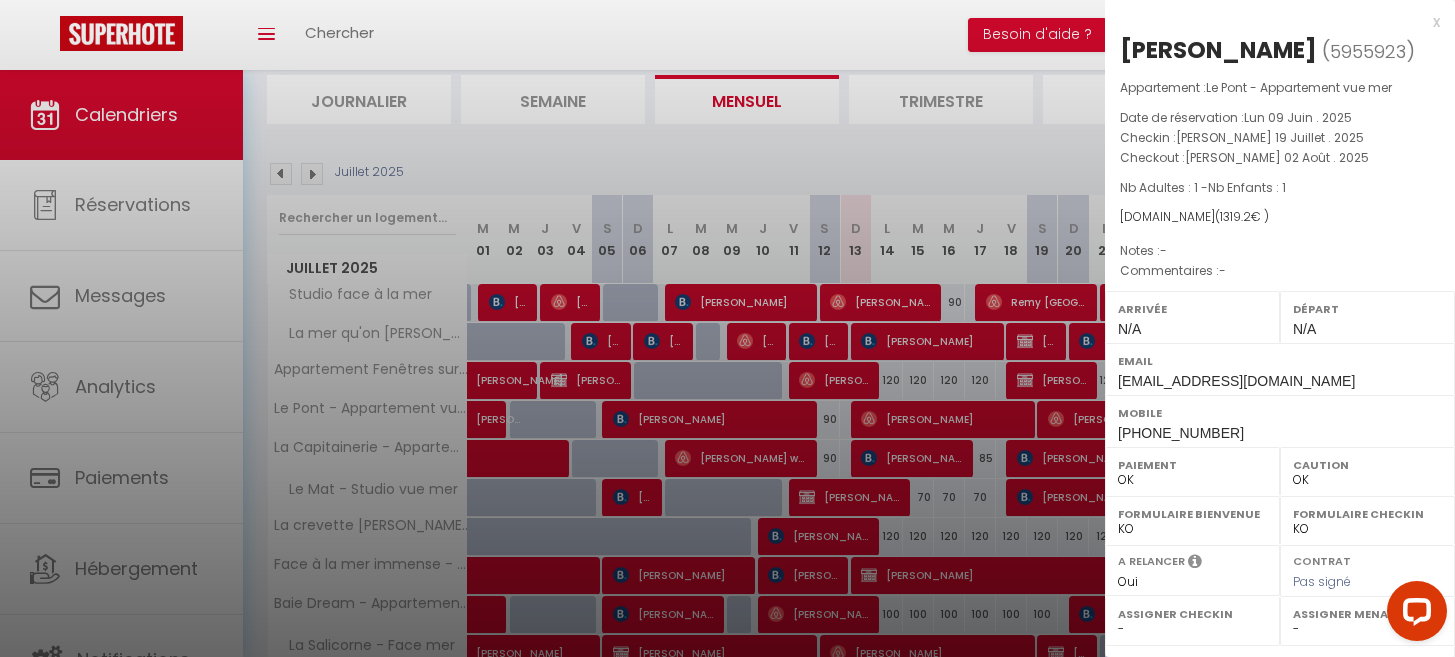 click on "x" at bounding box center [1272, 22] 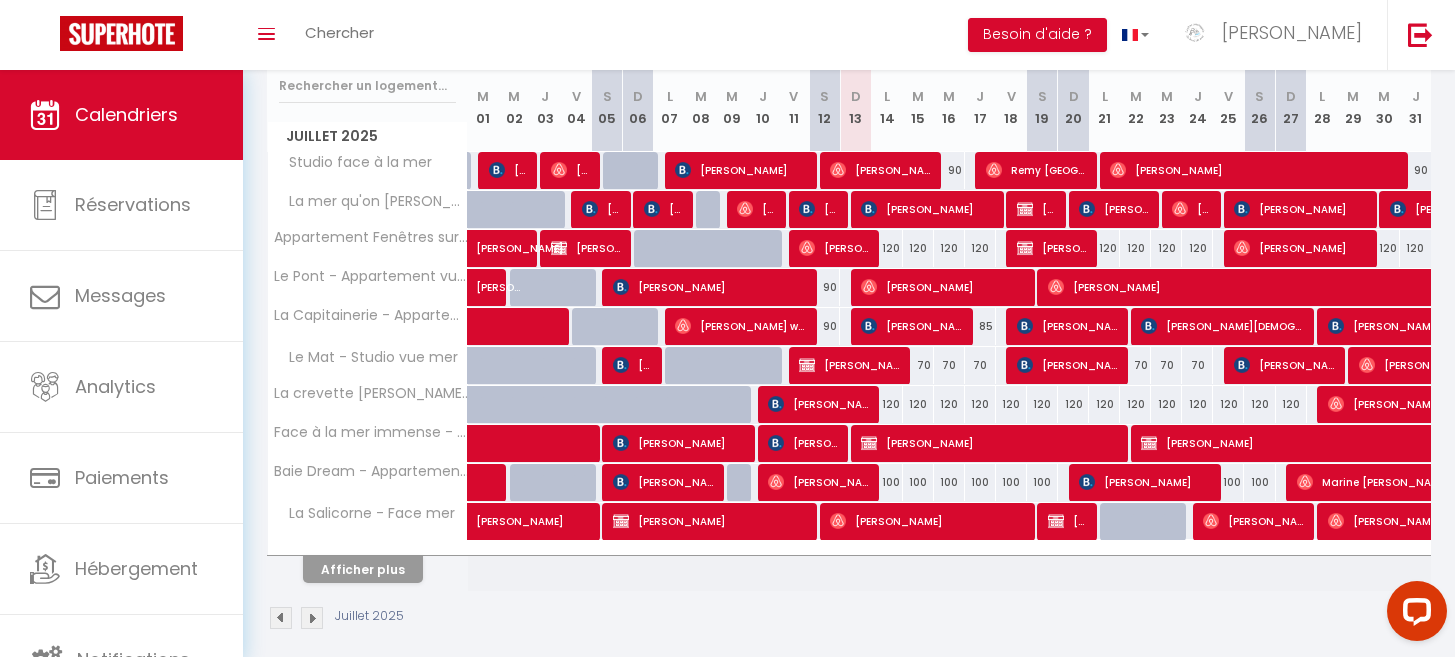 scroll, scrollTop: 268, scrollLeft: 0, axis: vertical 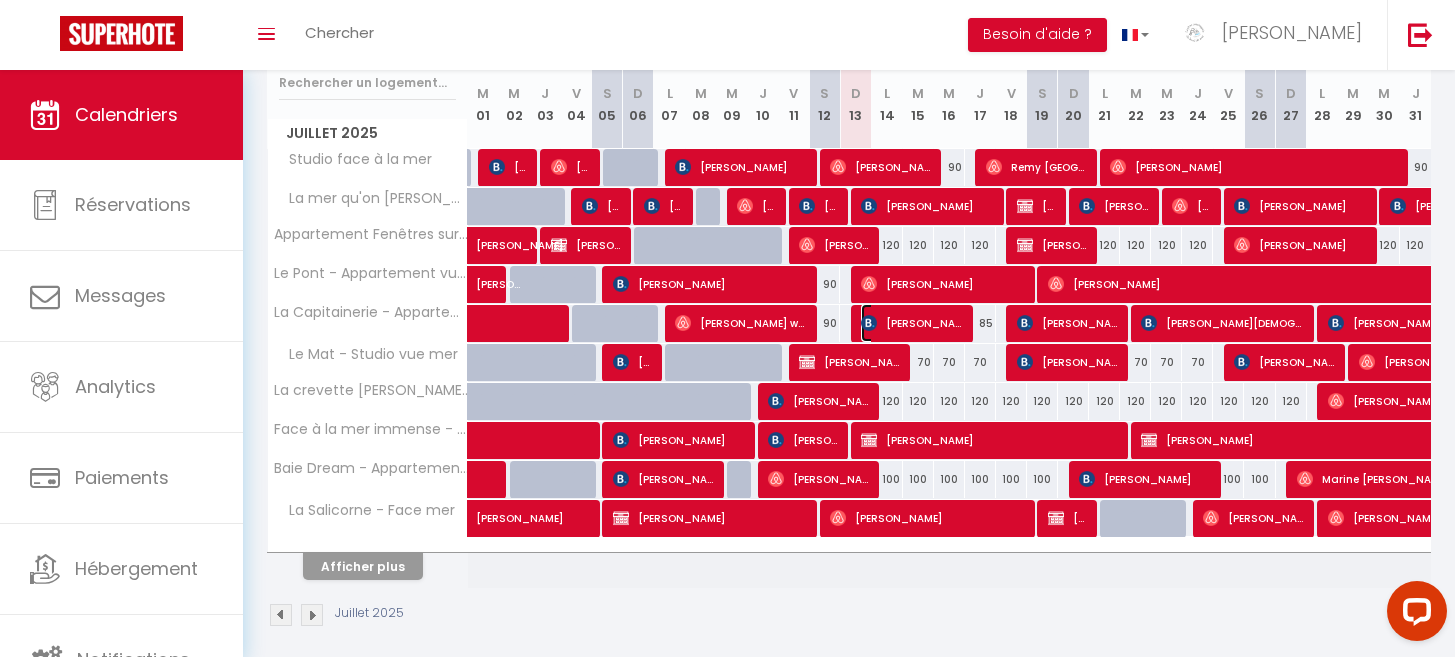 click on "[PERSON_NAME]" at bounding box center [912, 323] 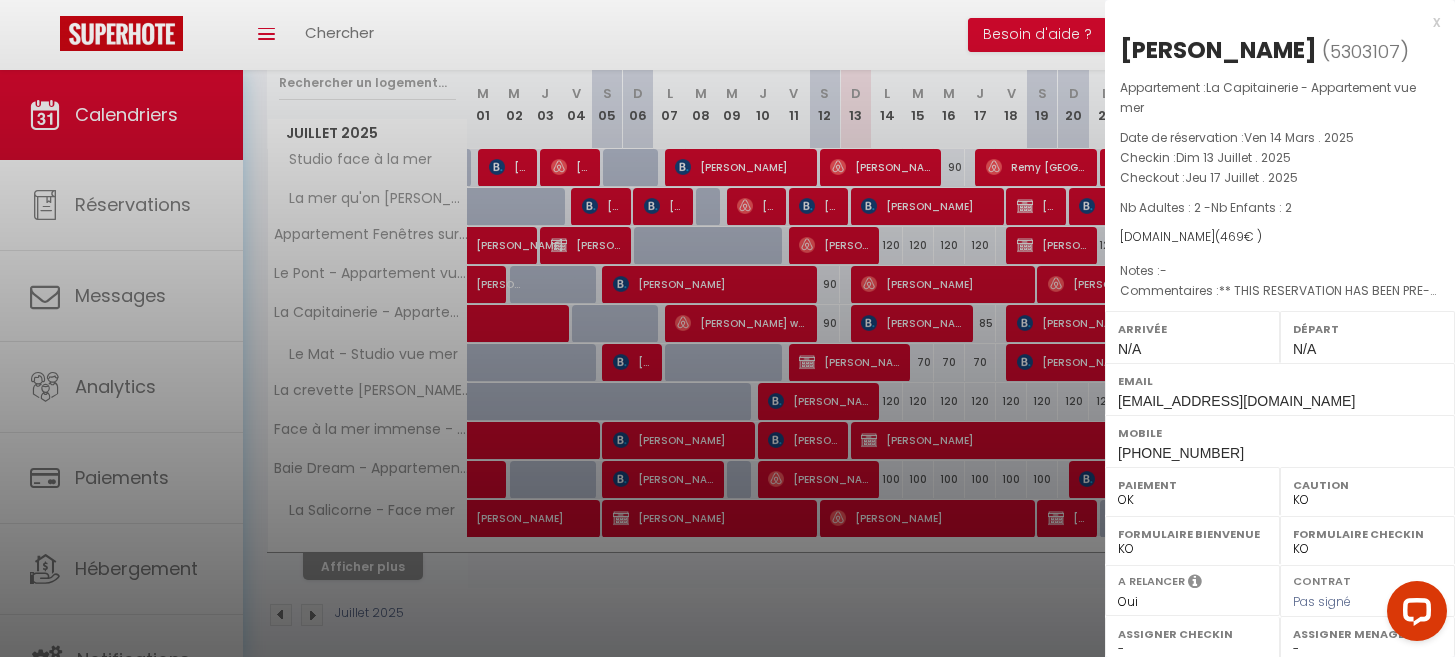 click on "x" at bounding box center (1272, 22) 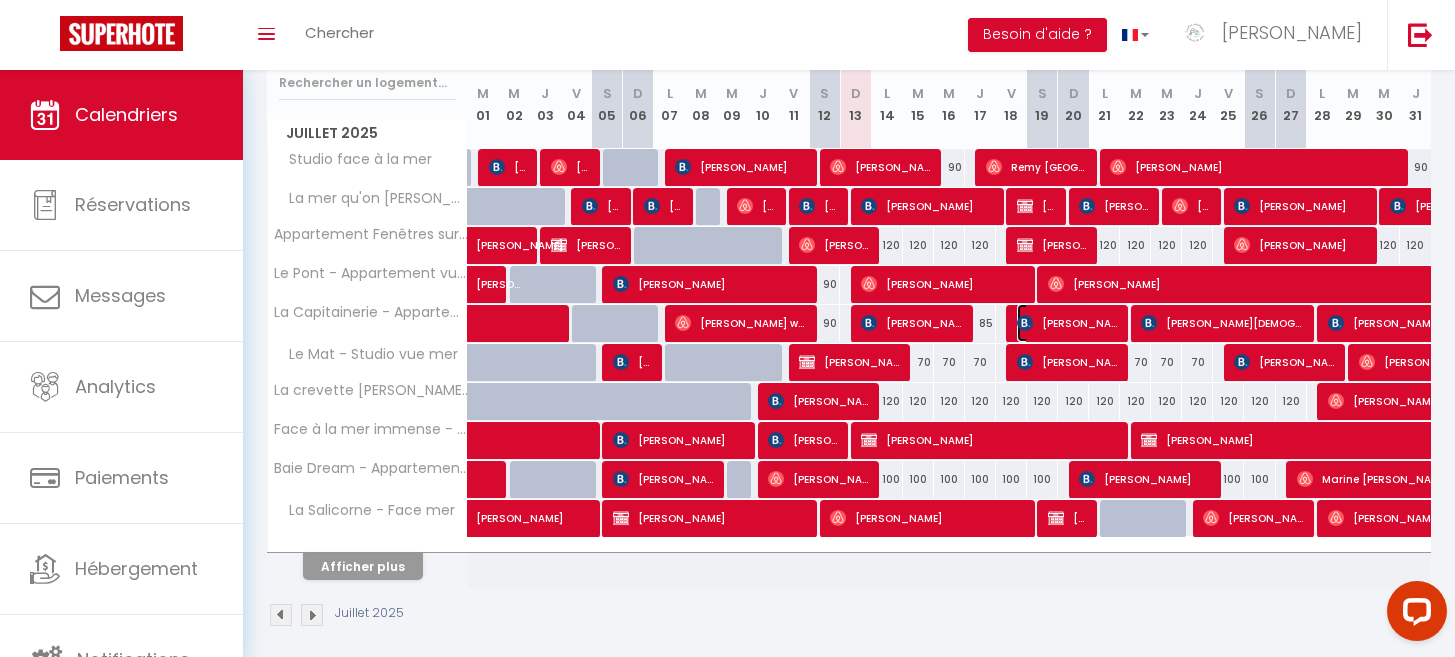 click on "[PERSON_NAME]" at bounding box center (1068, 323) 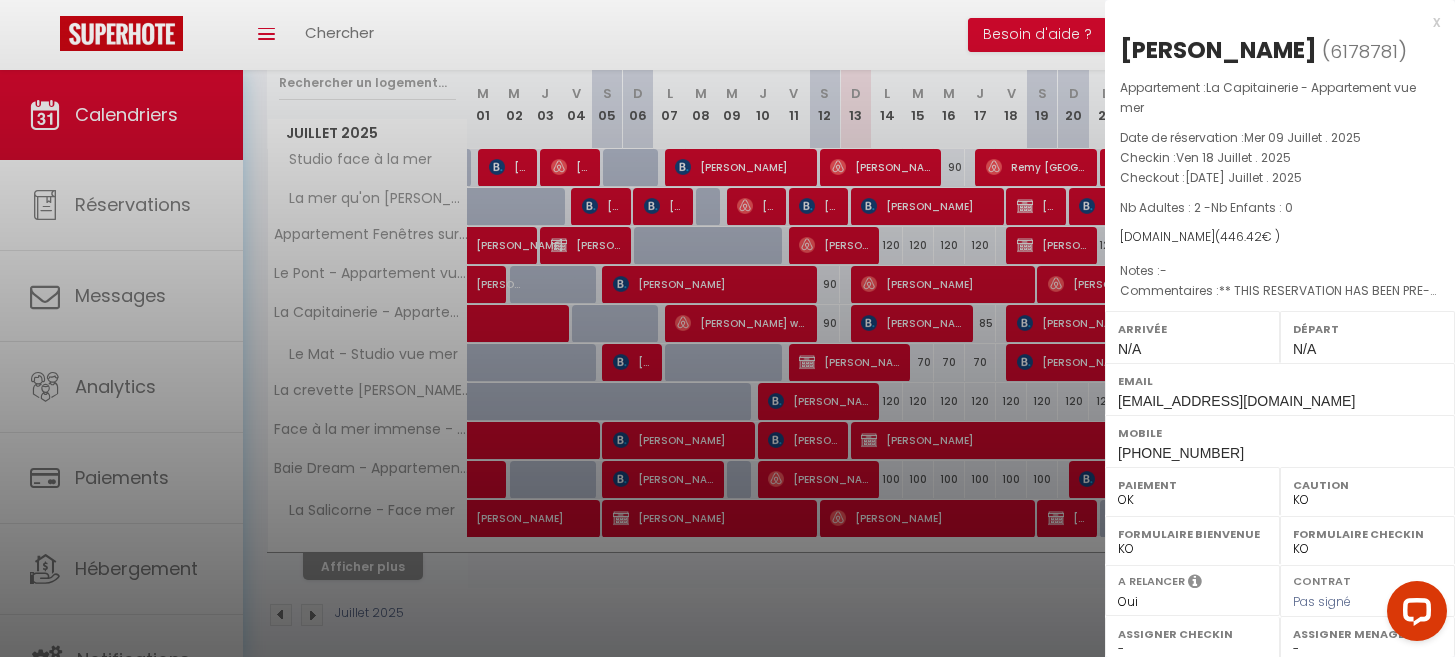 click on "x" at bounding box center [1272, 22] 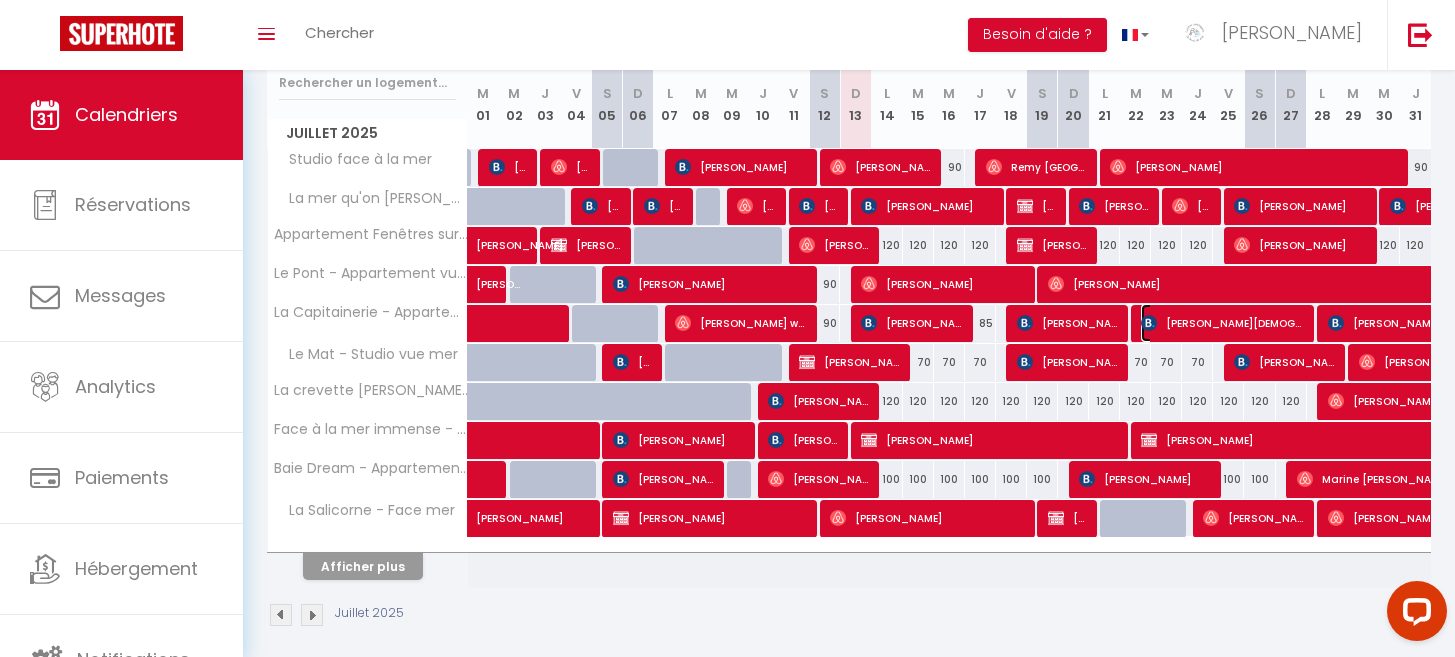 click on "[PERSON_NAME][DEMOGRAPHIC_DATA]" at bounding box center [1223, 323] 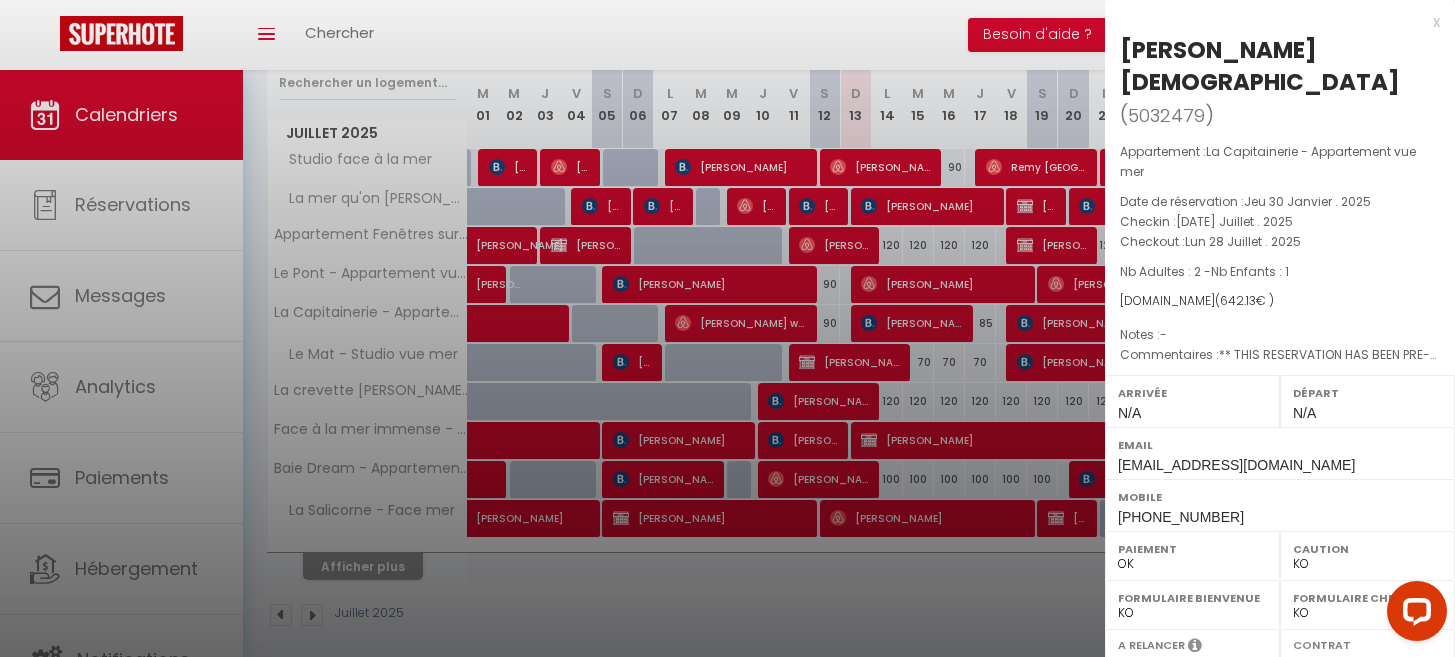 click on "x" at bounding box center (1272, 22) 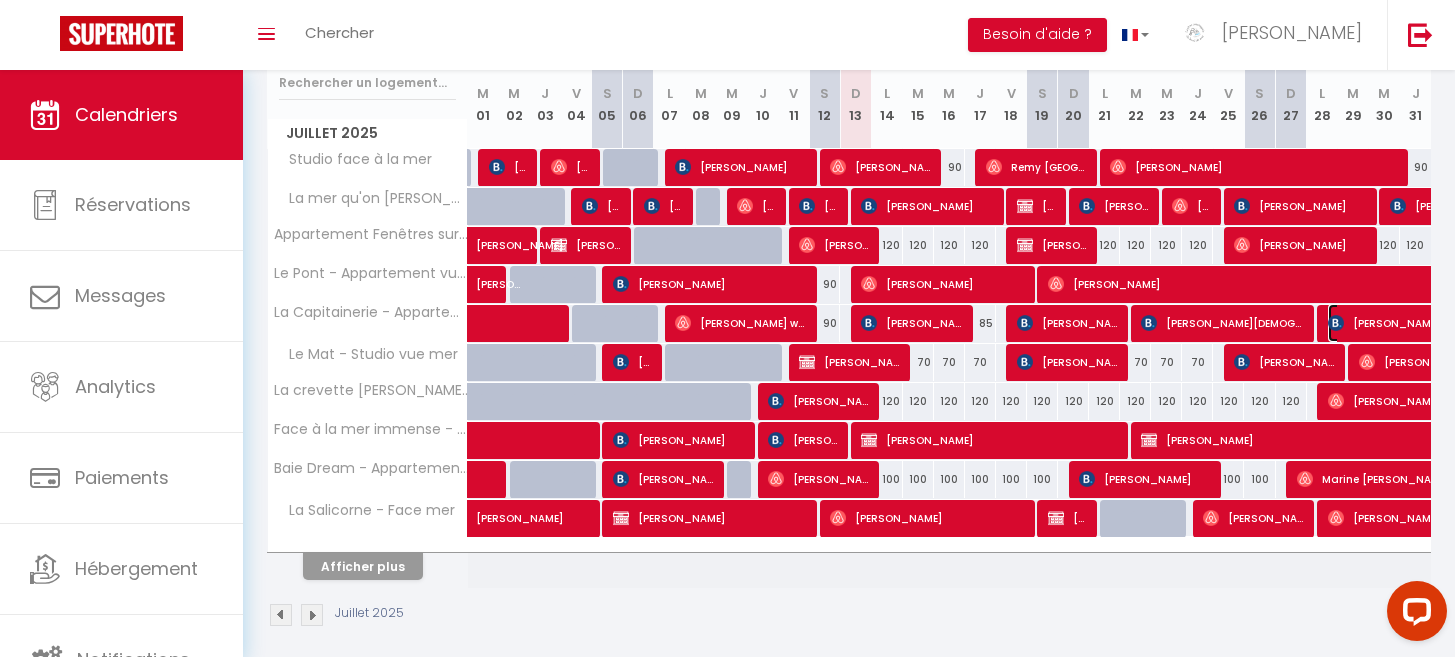 click on "[PERSON_NAME]" at bounding box center [1466, 323] 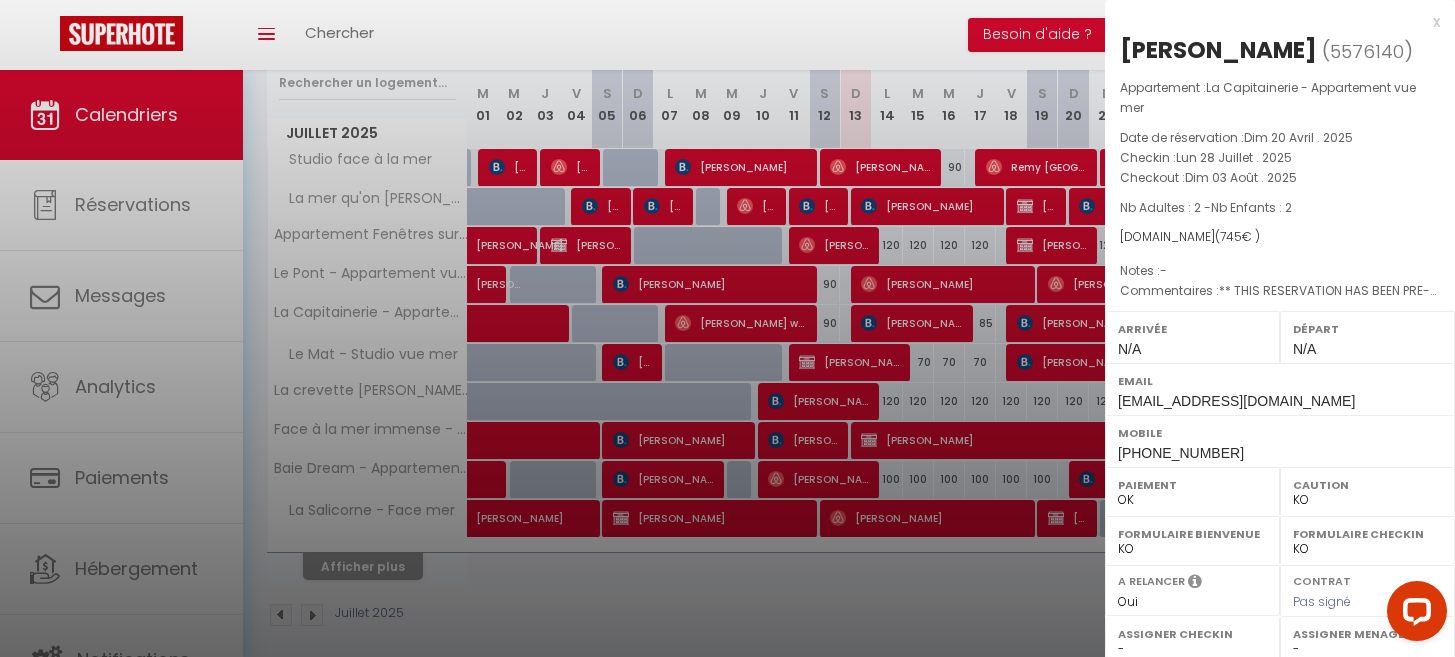 click on "x" at bounding box center [1272, 22] 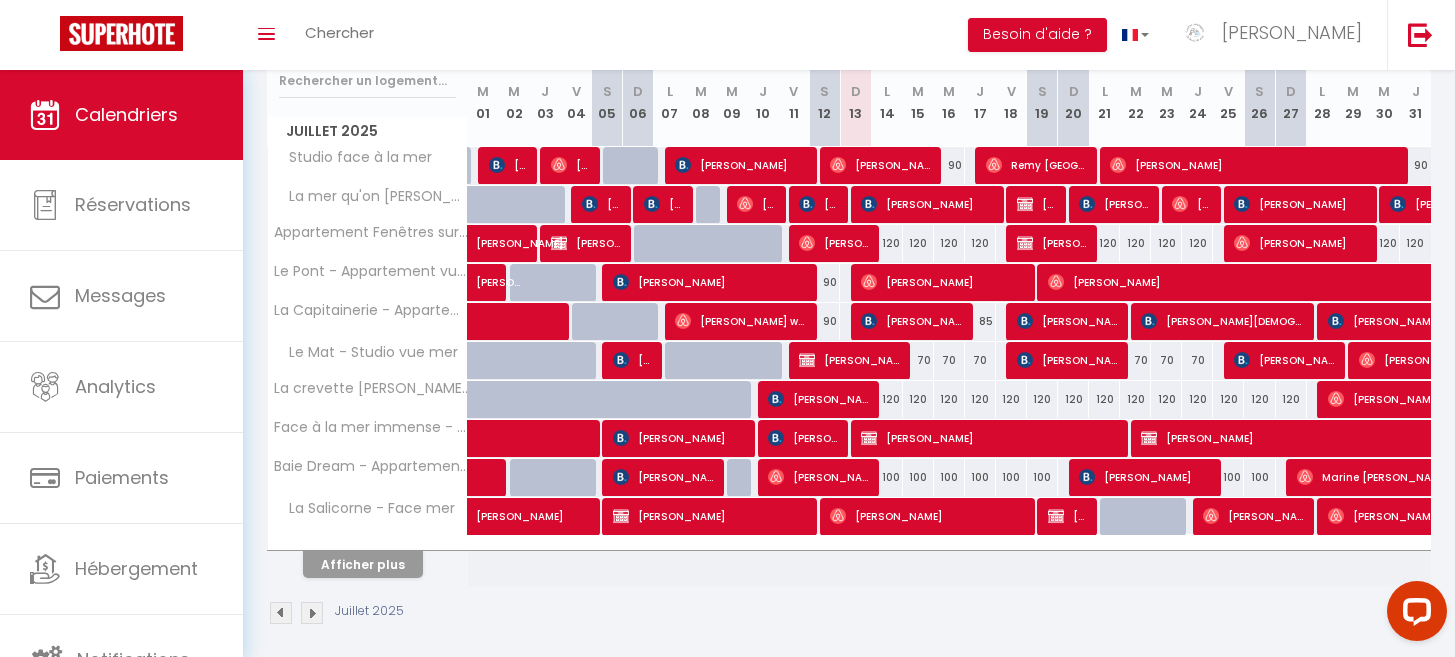 scroll, scrollTop: 281, scrollLeft: 0, axis: vertical 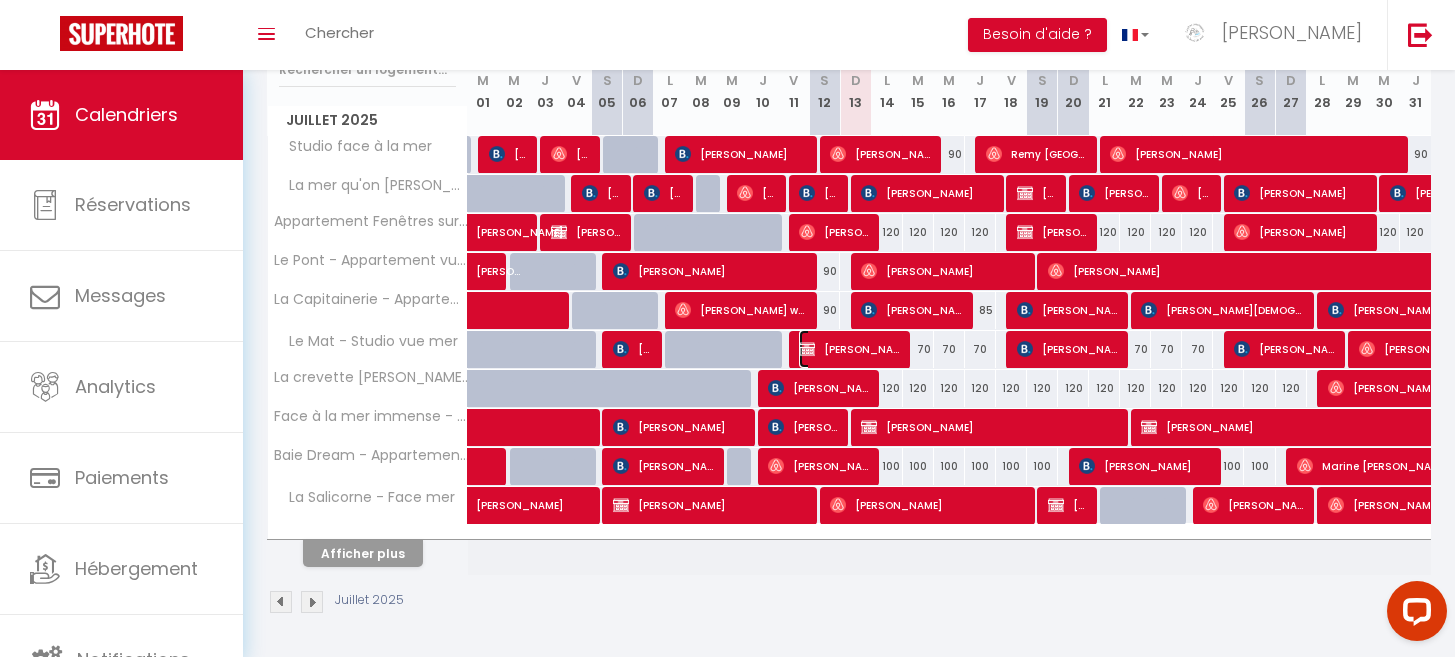 click on "[PERSON_NAME]" at bounding box center (850, 349) 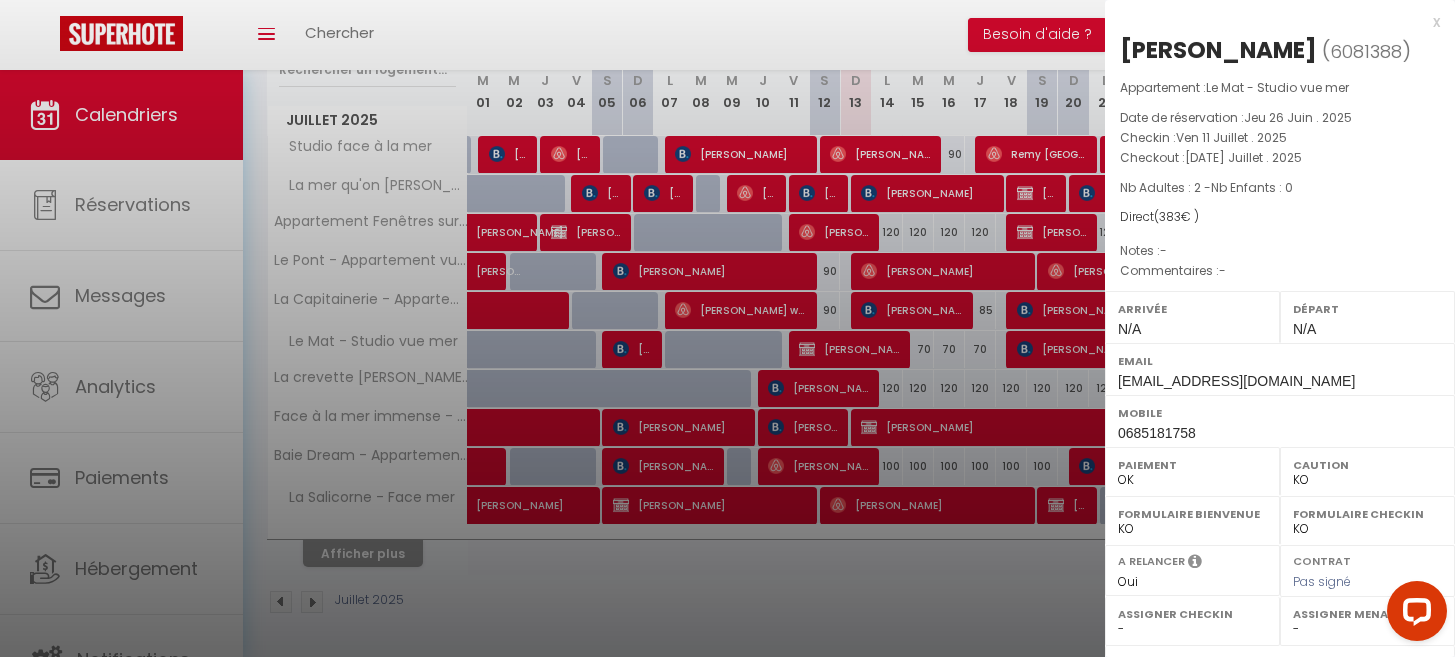 click at bounding box center [727, 328] 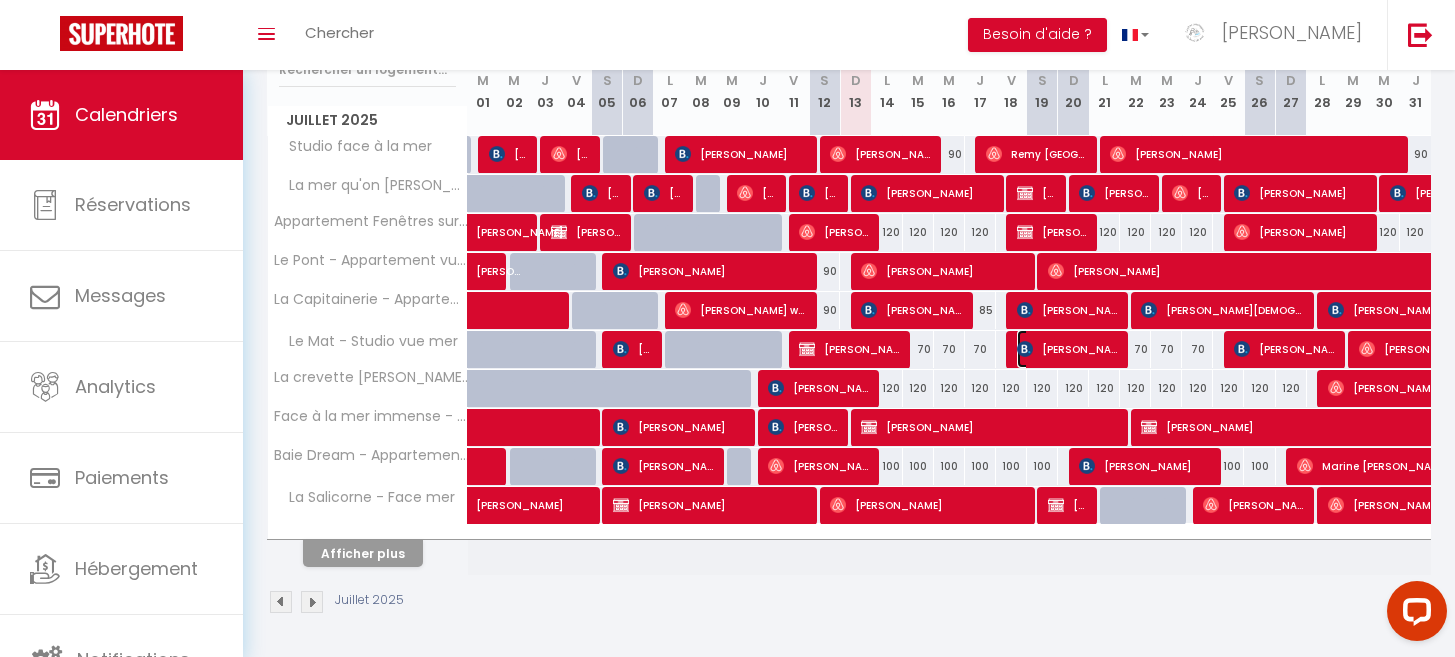 click on "[PERSON_NAME]" at bounding box center (1068, 349) 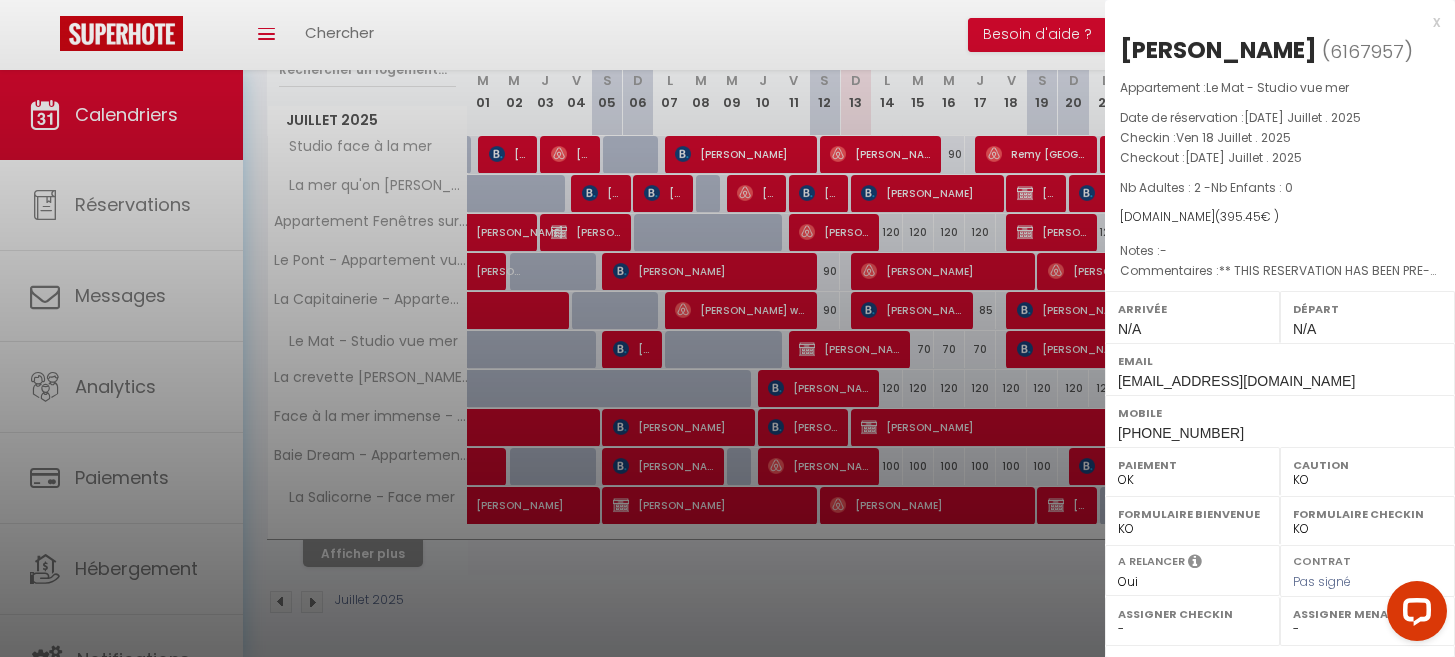 click on "x" at bounding box center [1272, 22] 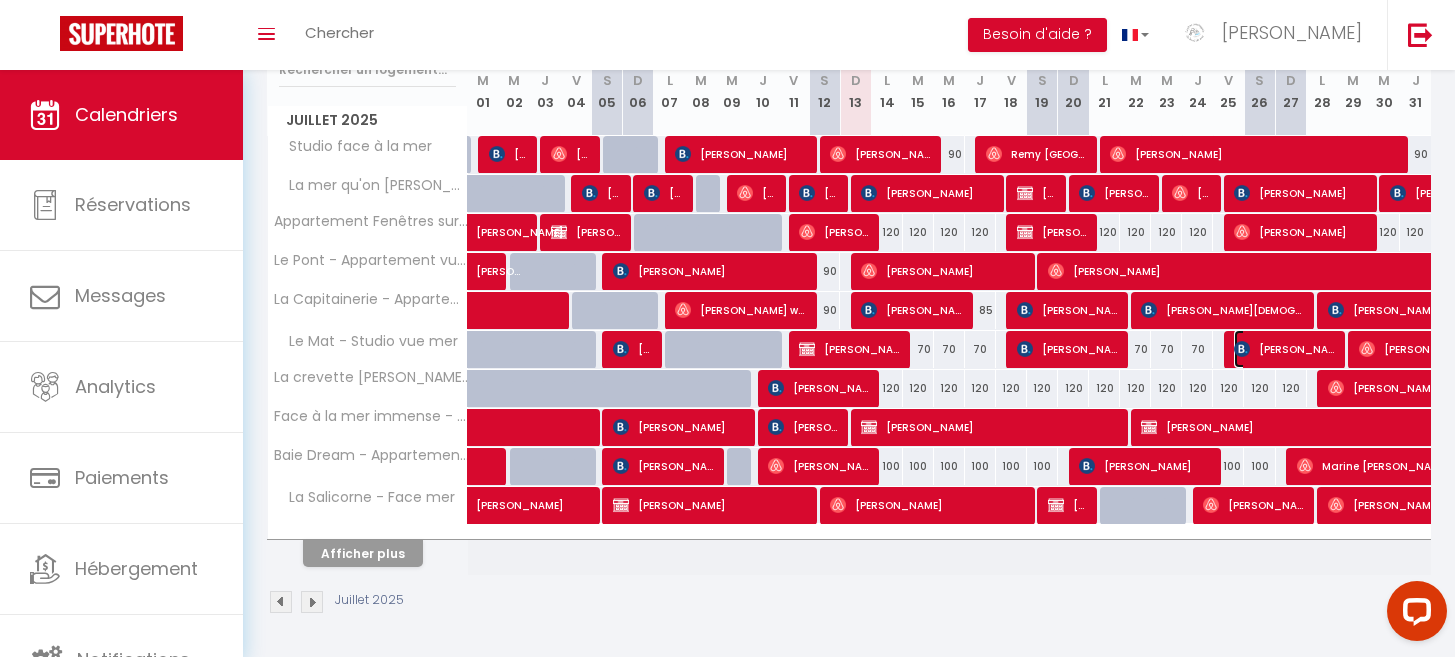 click on "[PERSON_NAME]" at bounding box center [1285, 349] 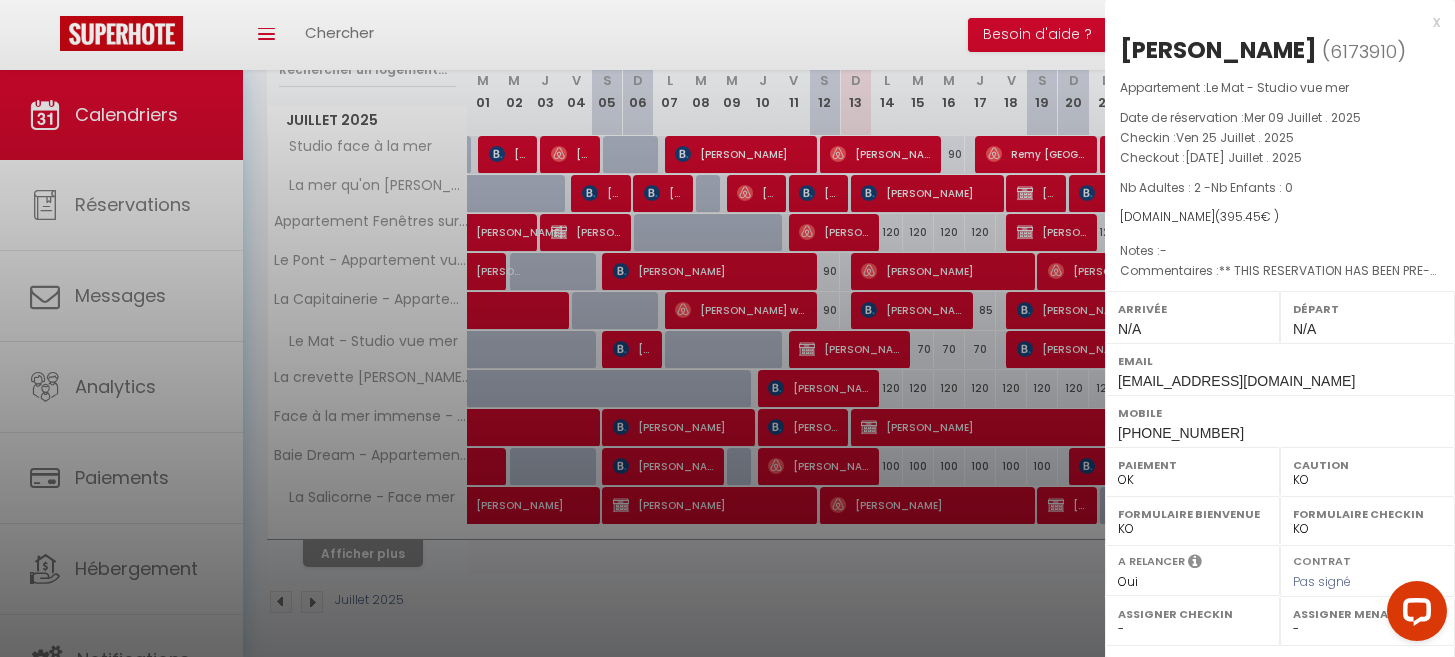 click on "x
[PERSON_NAME]
( 6173910 )
Appartement :
Le Mat - Studio vue mer
Date de réservation :
Mer 09 Juillet . 2025
Checkin :
Ven 25 Juillet . 2025
Checkout :
[DATE] Juillet . 2025
Nb Adultes : 2 -
Nb Enfants :
0
[DOMAIN_NAME]
(
395.45
€ )
Notes :
-
Commentaires :
Arrivée
N/A   Départ
N/A   Email
[EMAIL_ADDRESS][DOMAIN_NAME]   Mobile
[PHONE_NUMBER]     OK   KO   Caution   OK" at bounding box center (1280, 466) 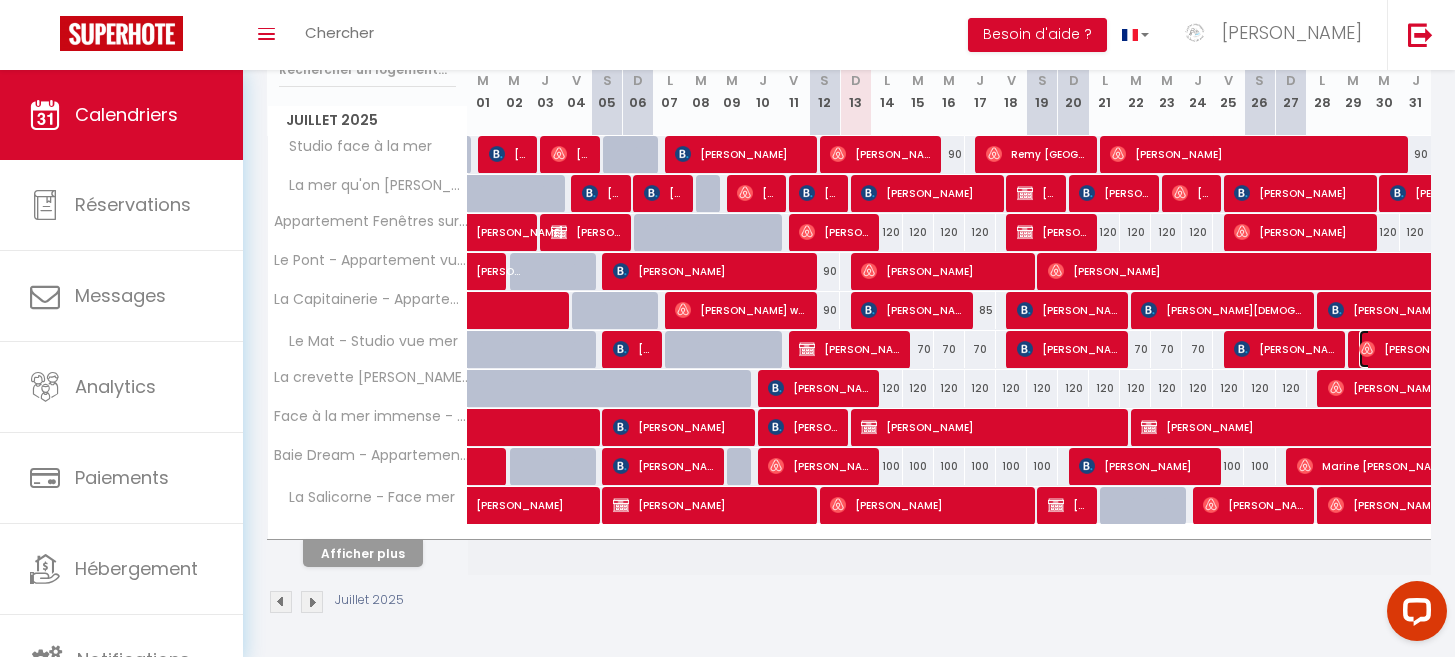 click on "[PERSON_NAME]" at bounding box center (1520, 349) 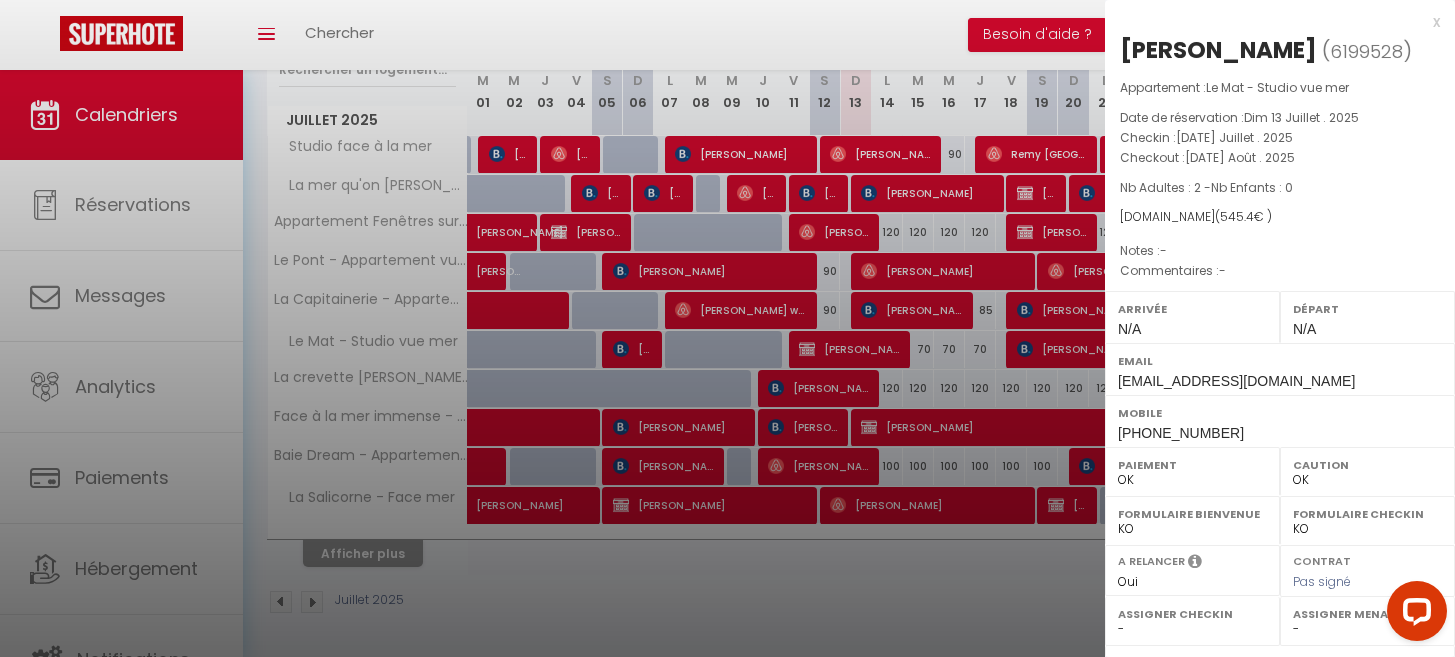 click on "Départ
N/A" at bounding box center (1367, 317) 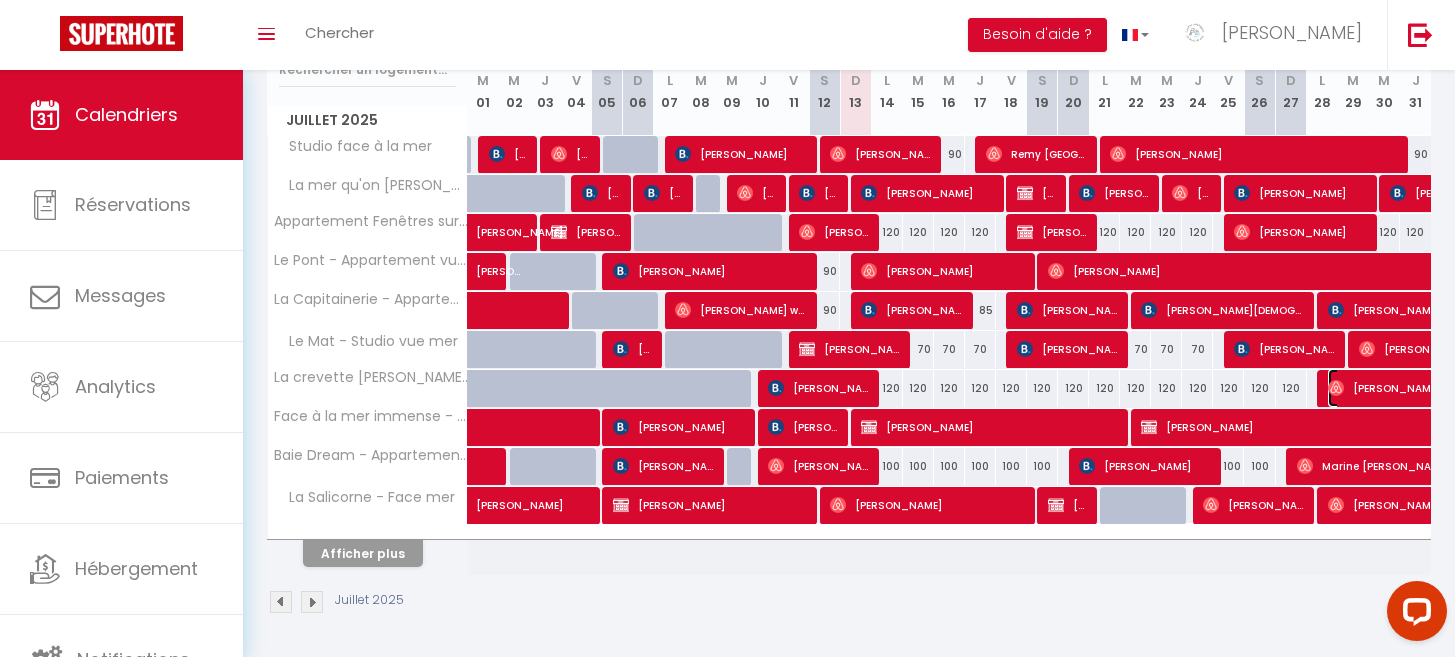 click at bounding box center (1336, 388) 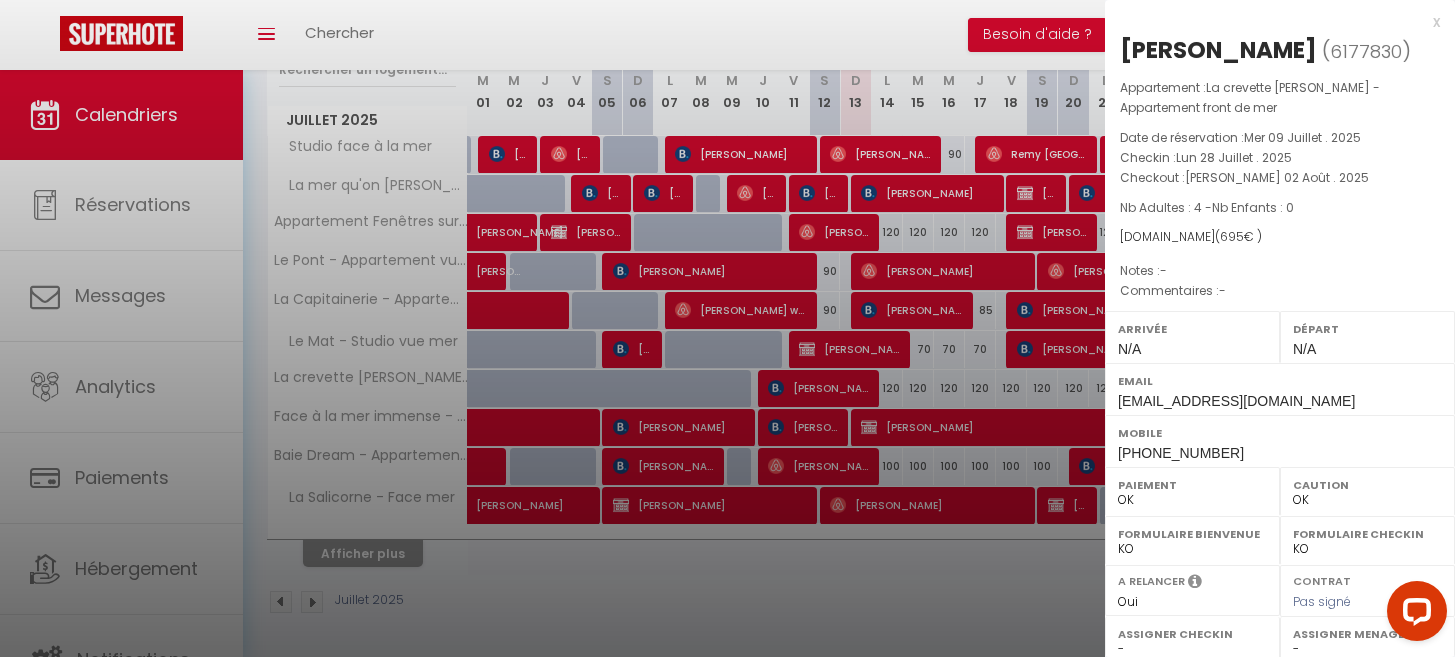 click on "x" at bounding box center (1272, 22) 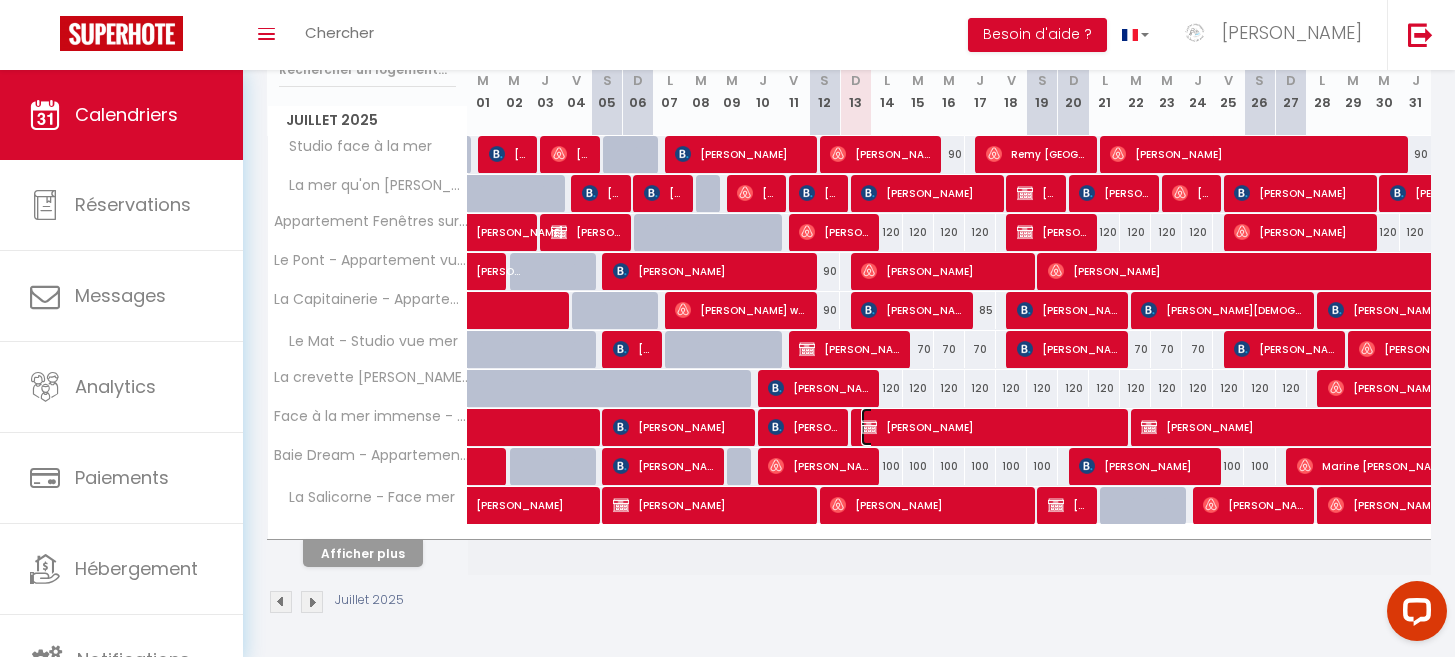 click on "[PERSON_NAME]" at bounding box center (990, 427) 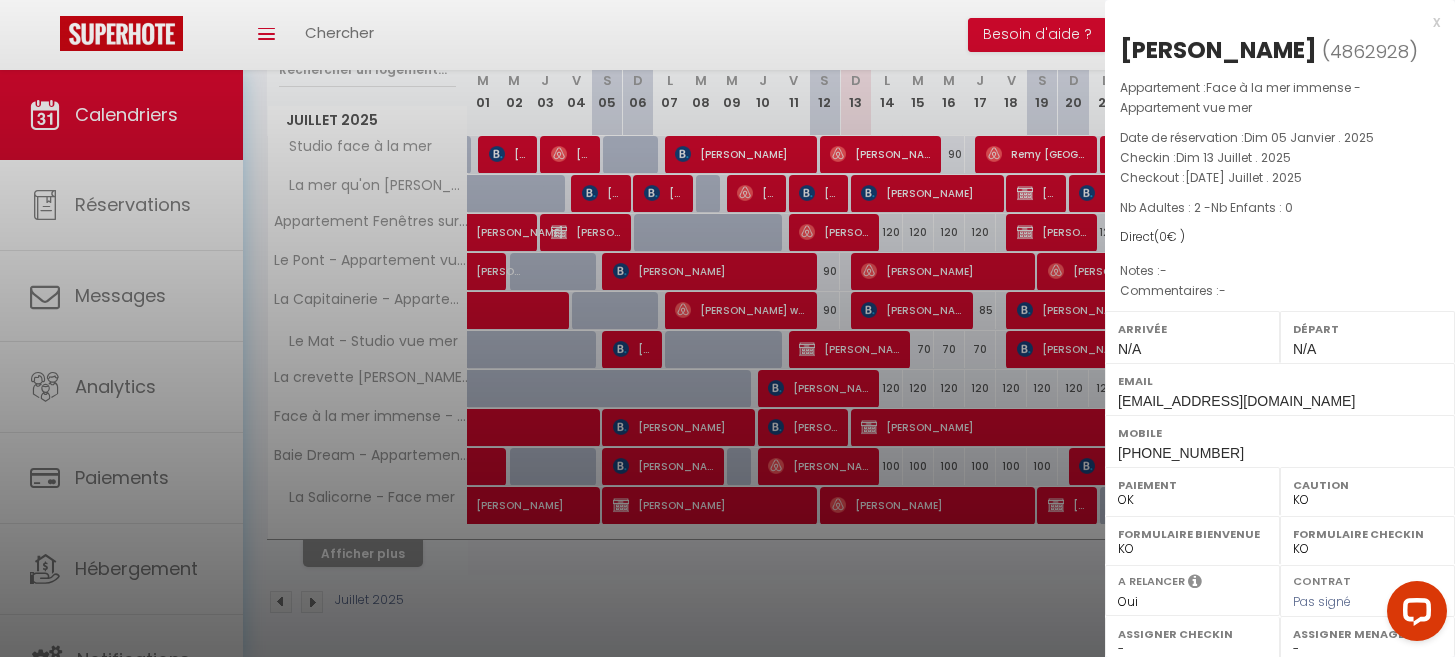 click on "x" at bounding box center (1272, 22) 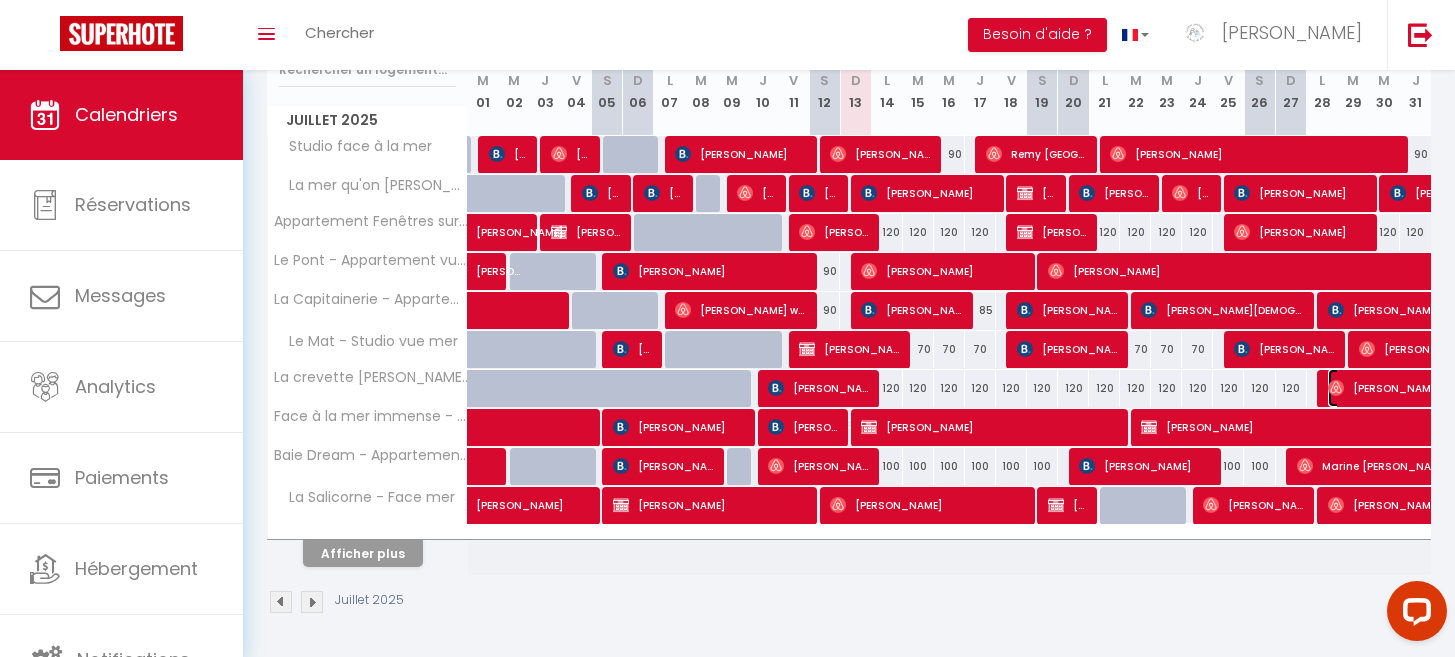 click on "[PERSON_NAME]" at bounding box center (1443, 388) 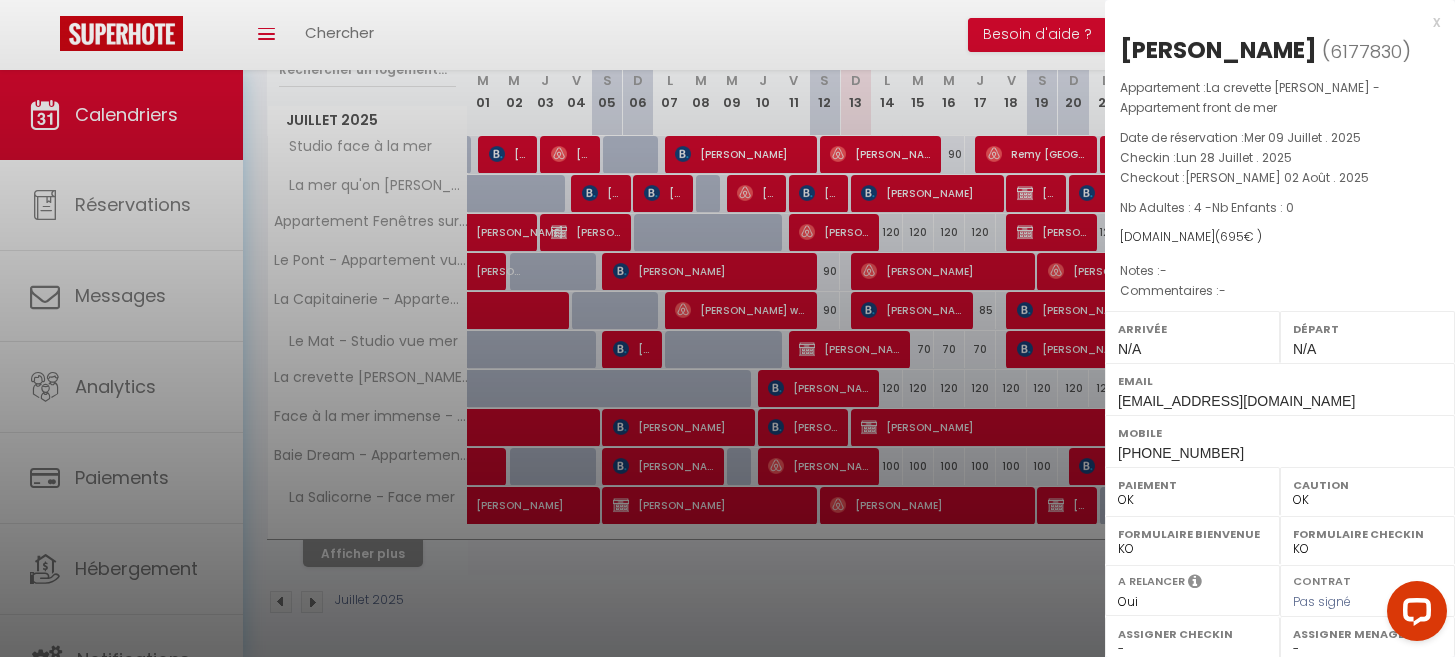 click on "x" at bounding box center (1272, 22) 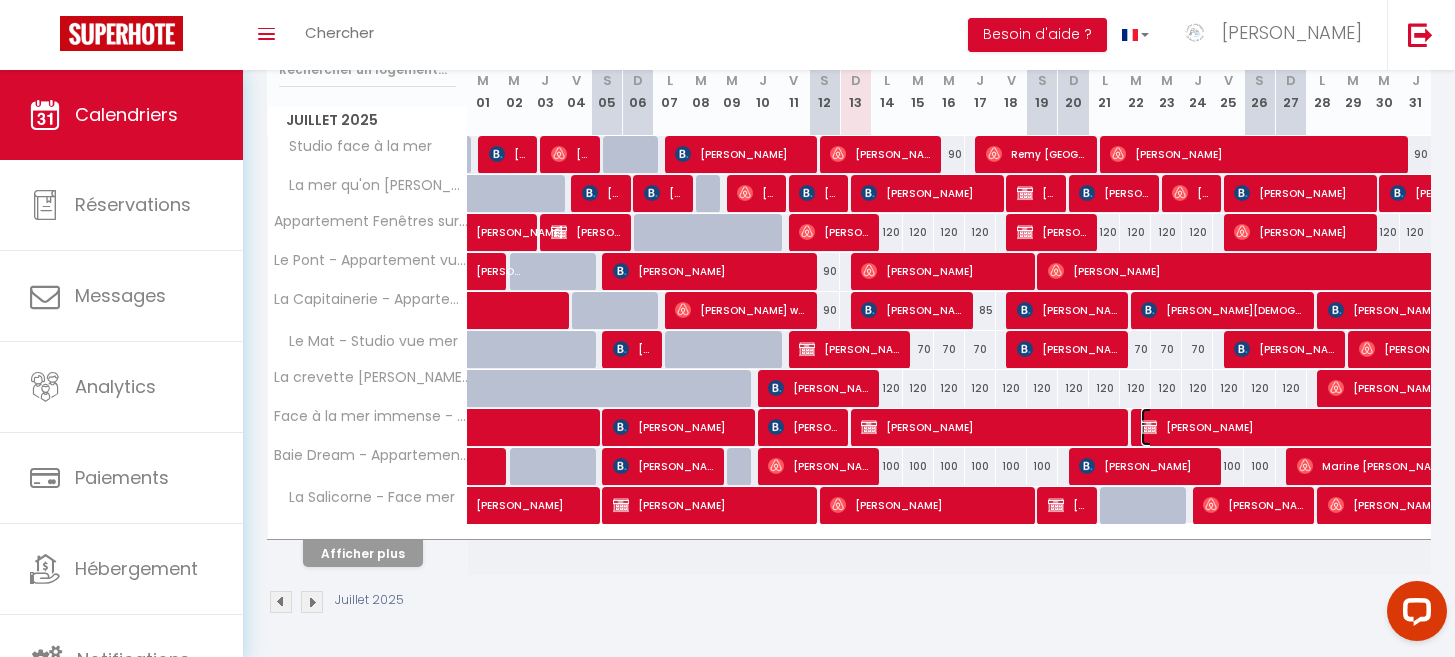 click on "[PERSON_NAME]" at bounding box center (1394, 427) 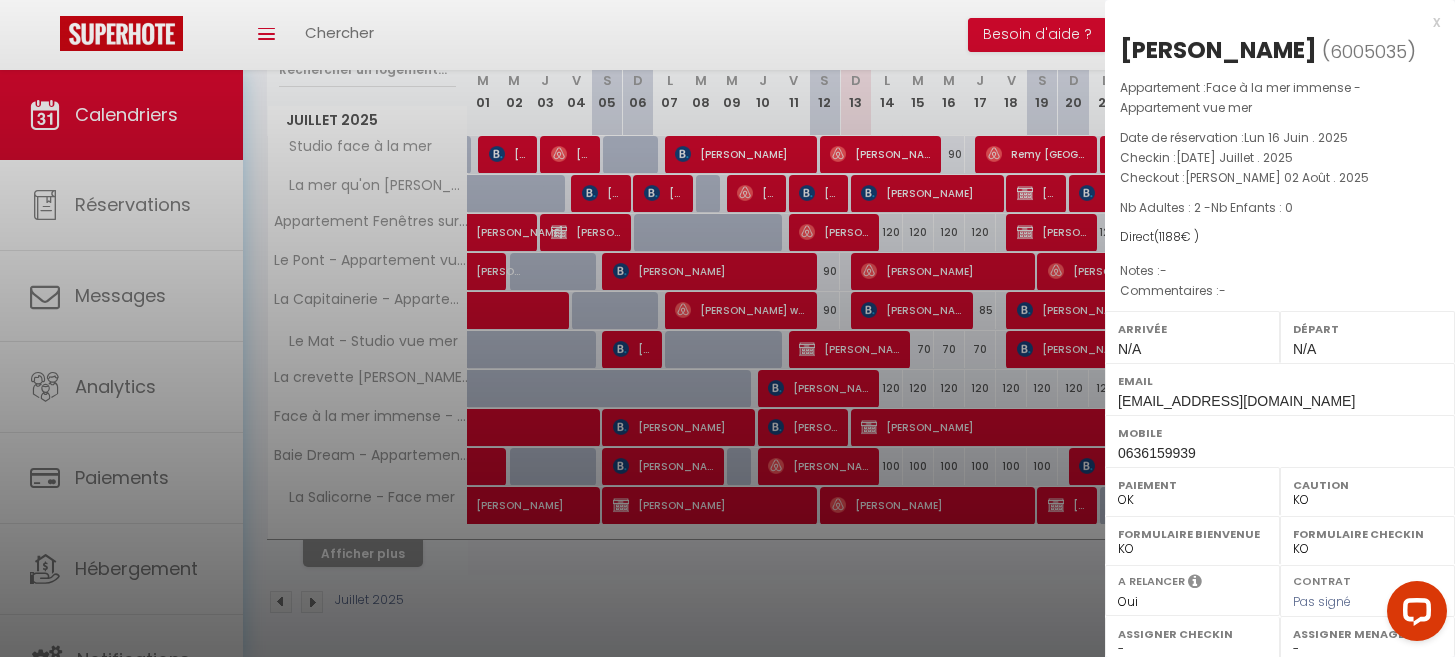 click on "x" at bounding box center (1272, 22) 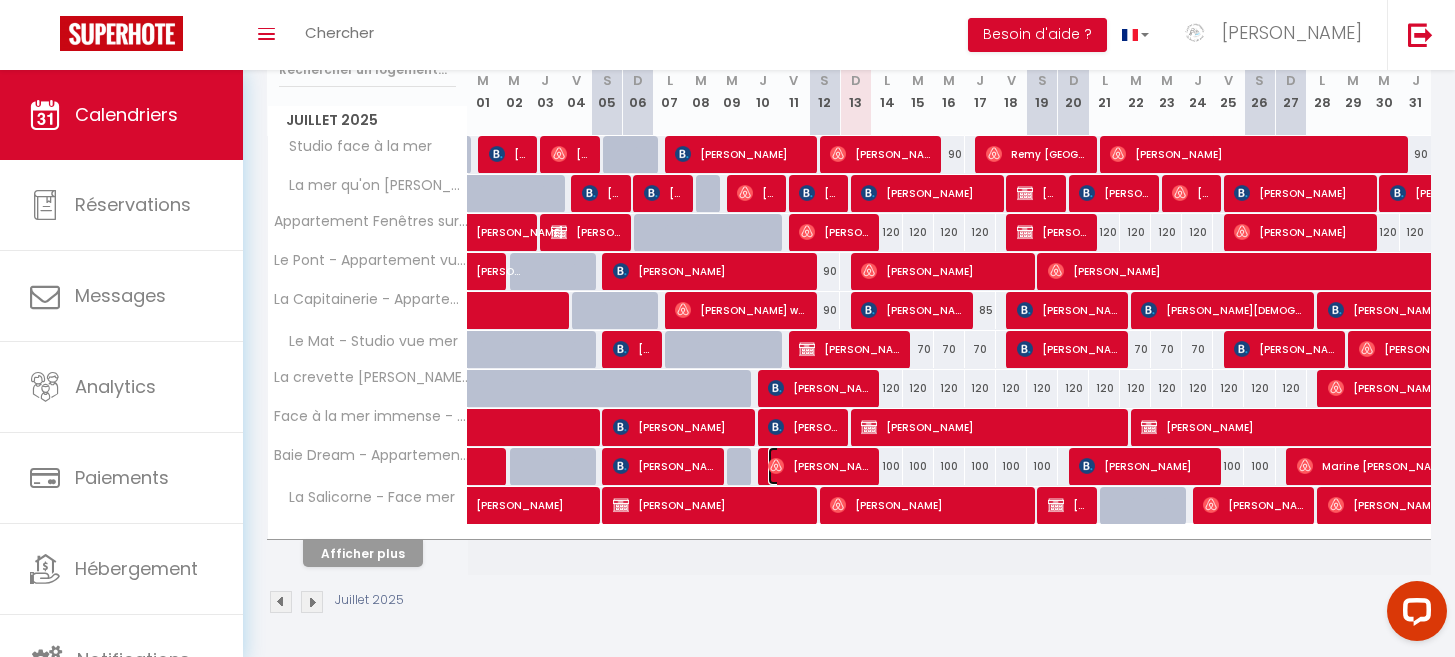 click on "[PERSON_NAME]" at bounding box center (819, 466) 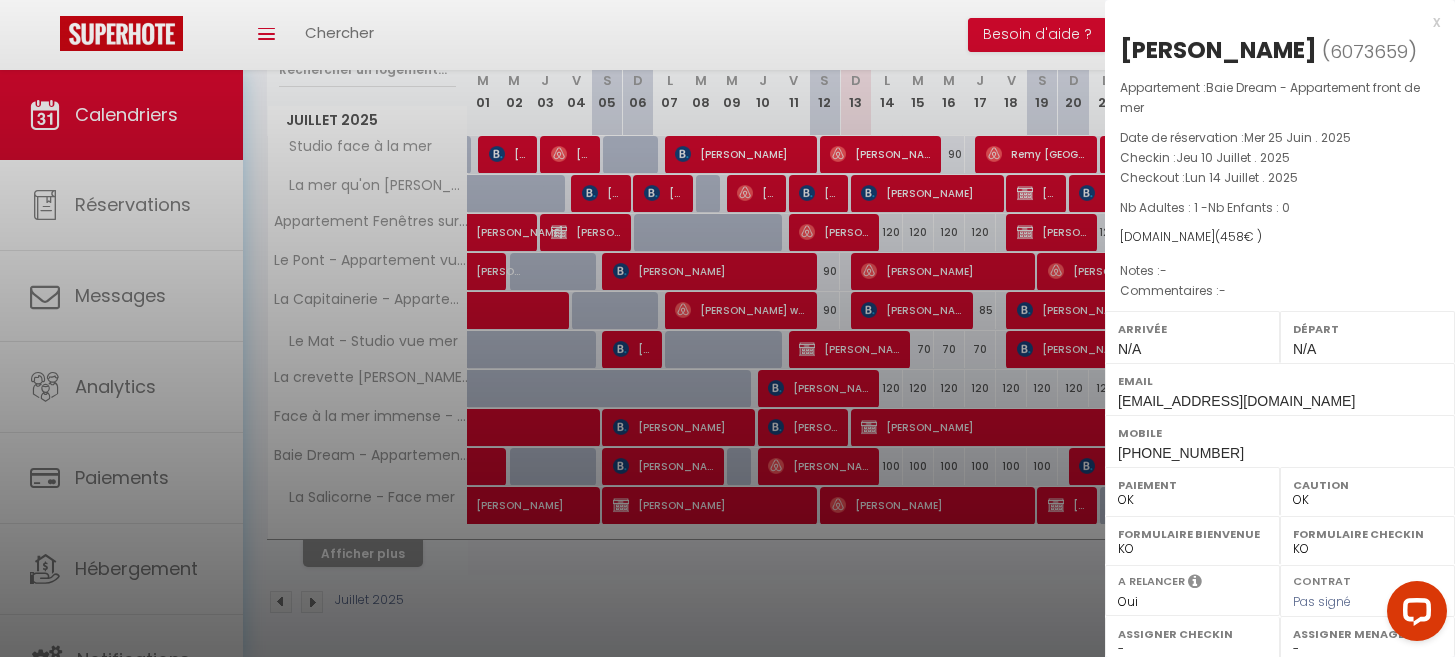 click on "x" at bounding box center (1272, 22) 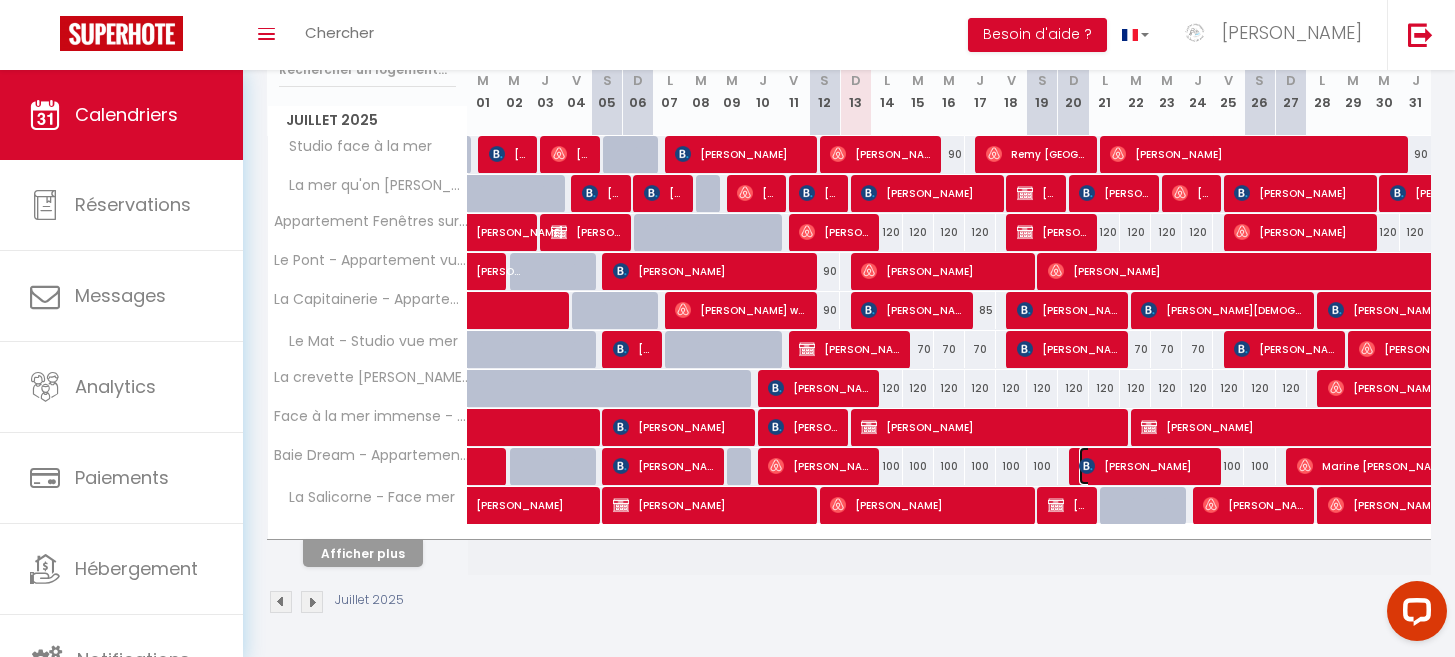 click on "[PERSON_NAME]" at bounding box center (1146, 466) 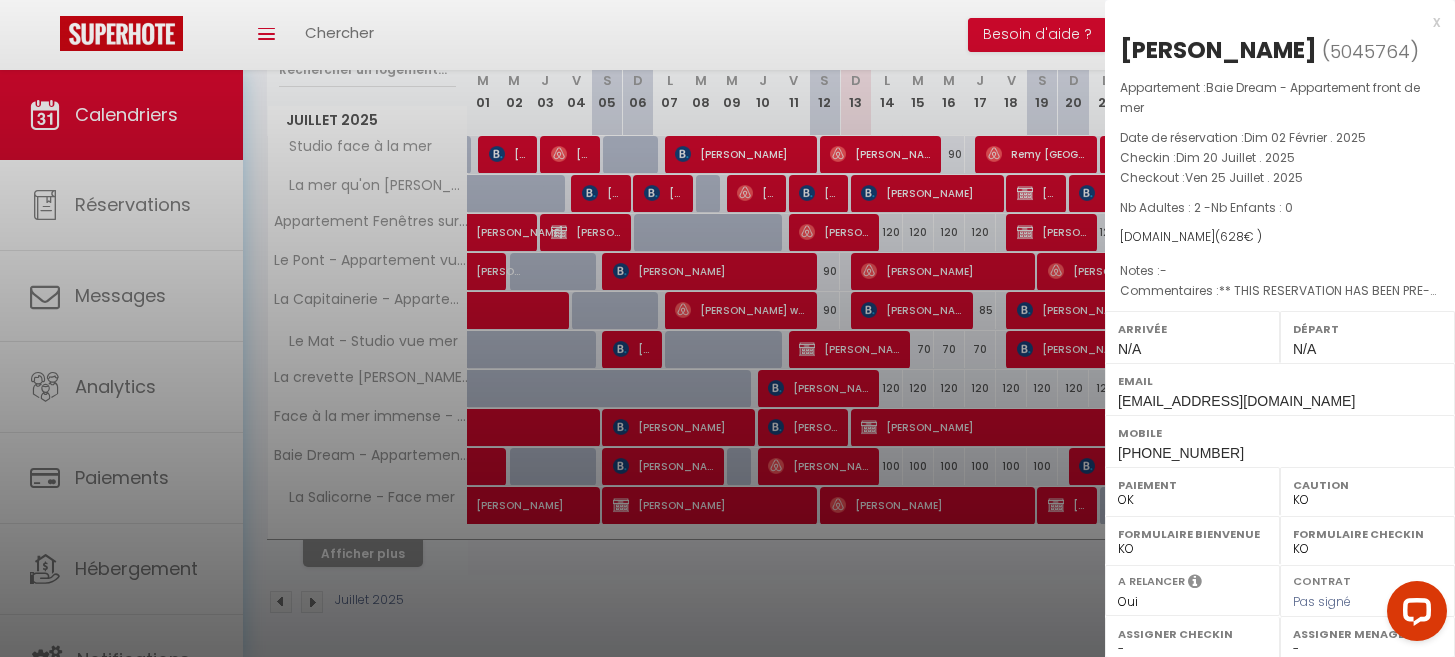 click on "x" at bounding box center (1272, 22) 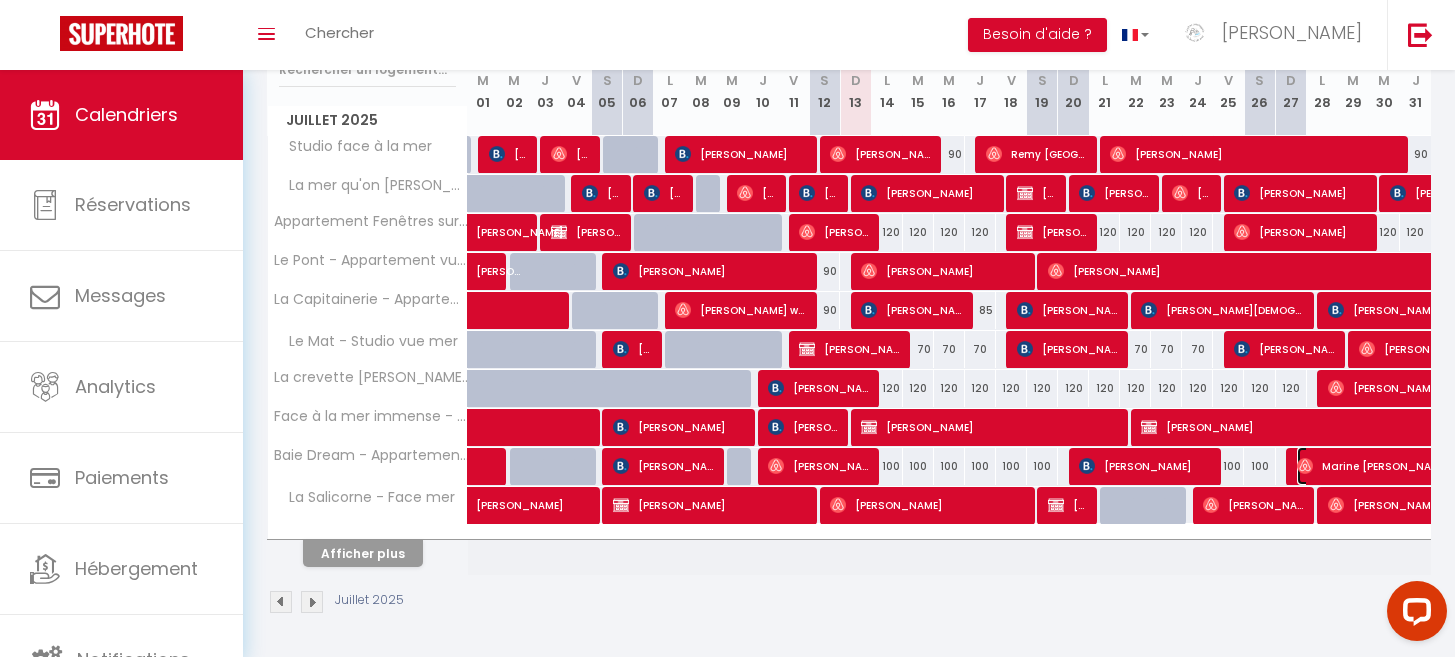 click on "Marine [PERSON_NAME]" at bounding box center [1435, 466] 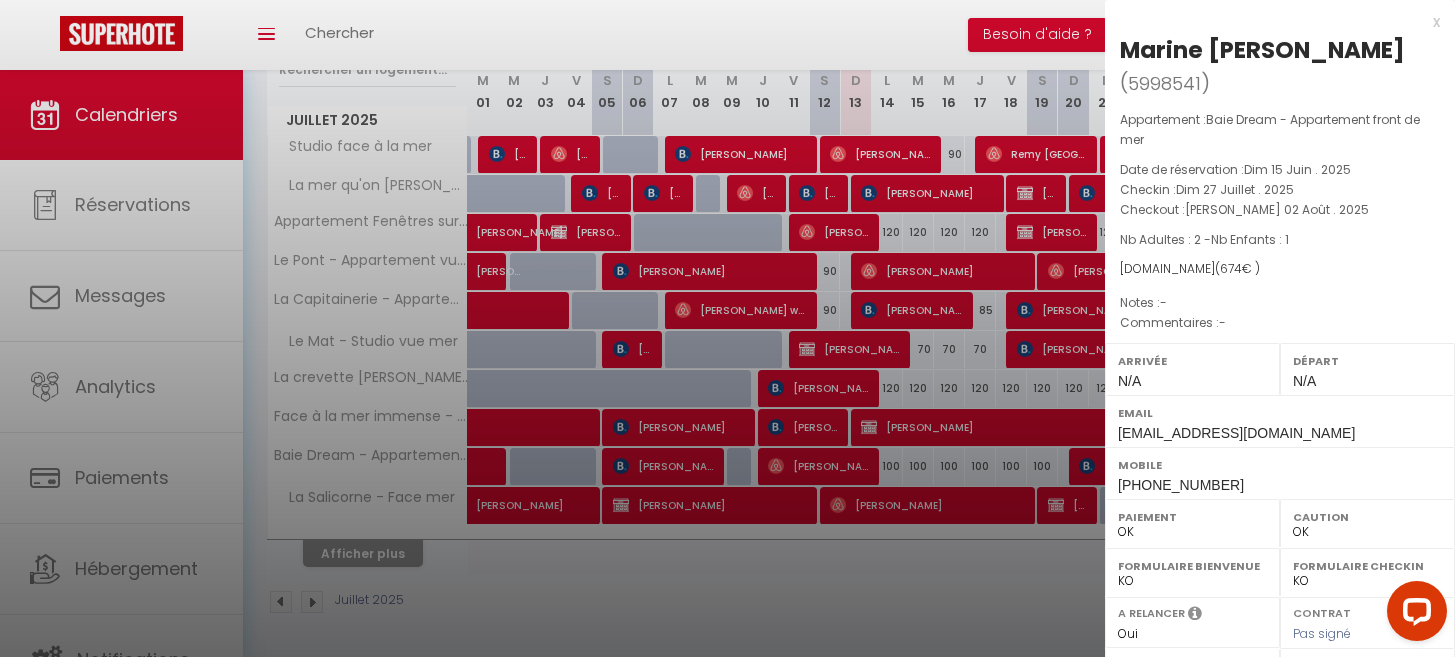 click on "x" at bounding box center [1272, 22] 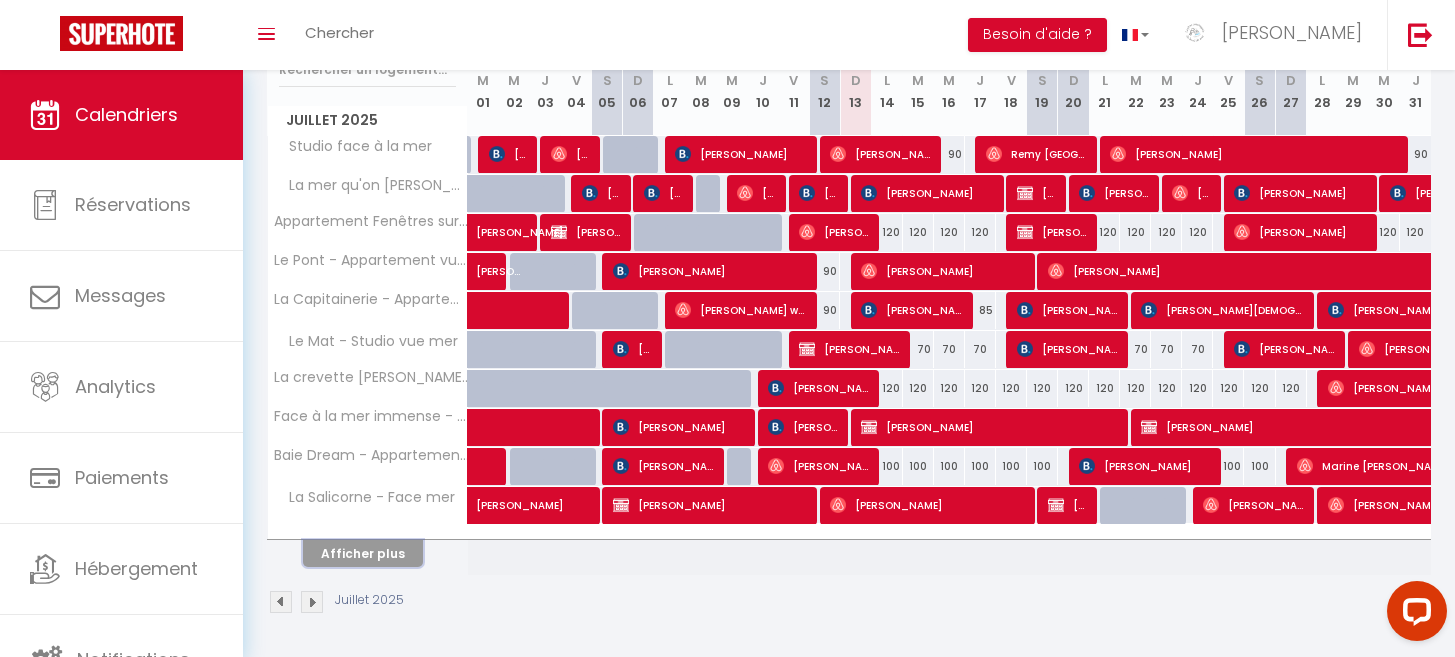 click on "Afficher plus" at bounding box center (363, 553) 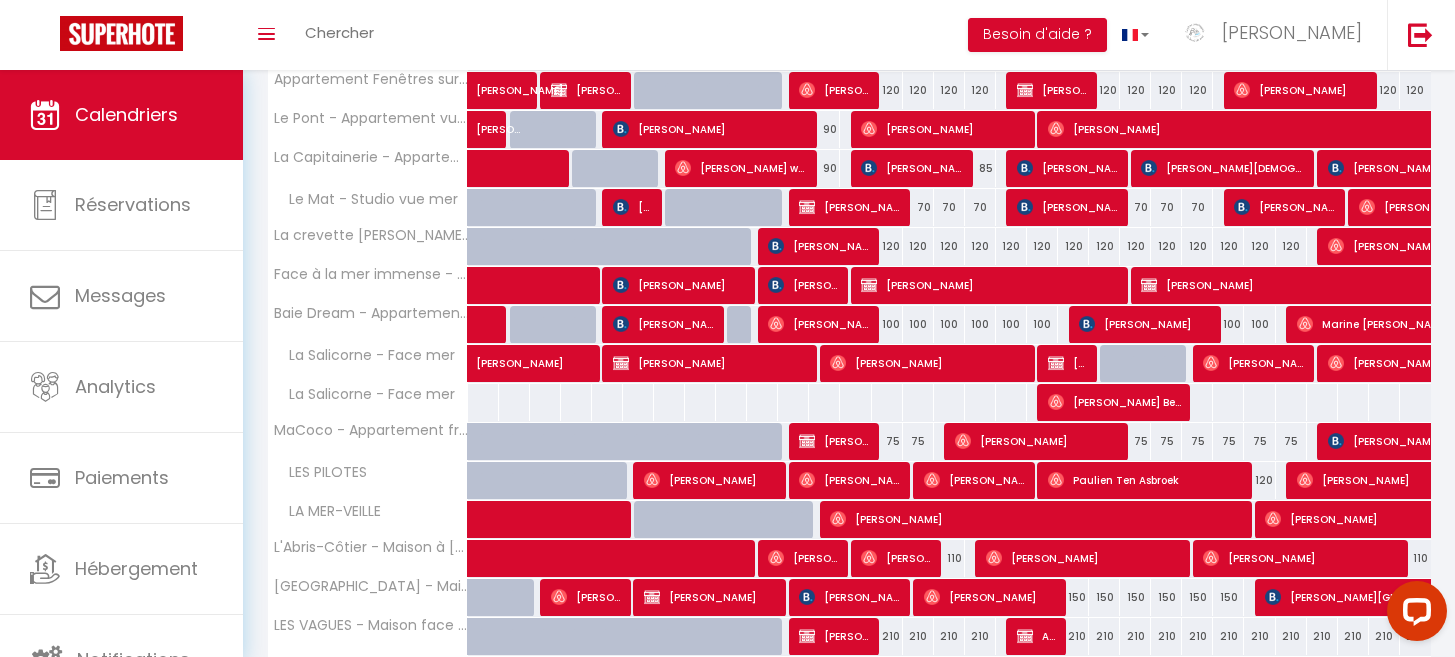 scroll, scrollTop: 498, scrollLeft: 0, axis: vertical 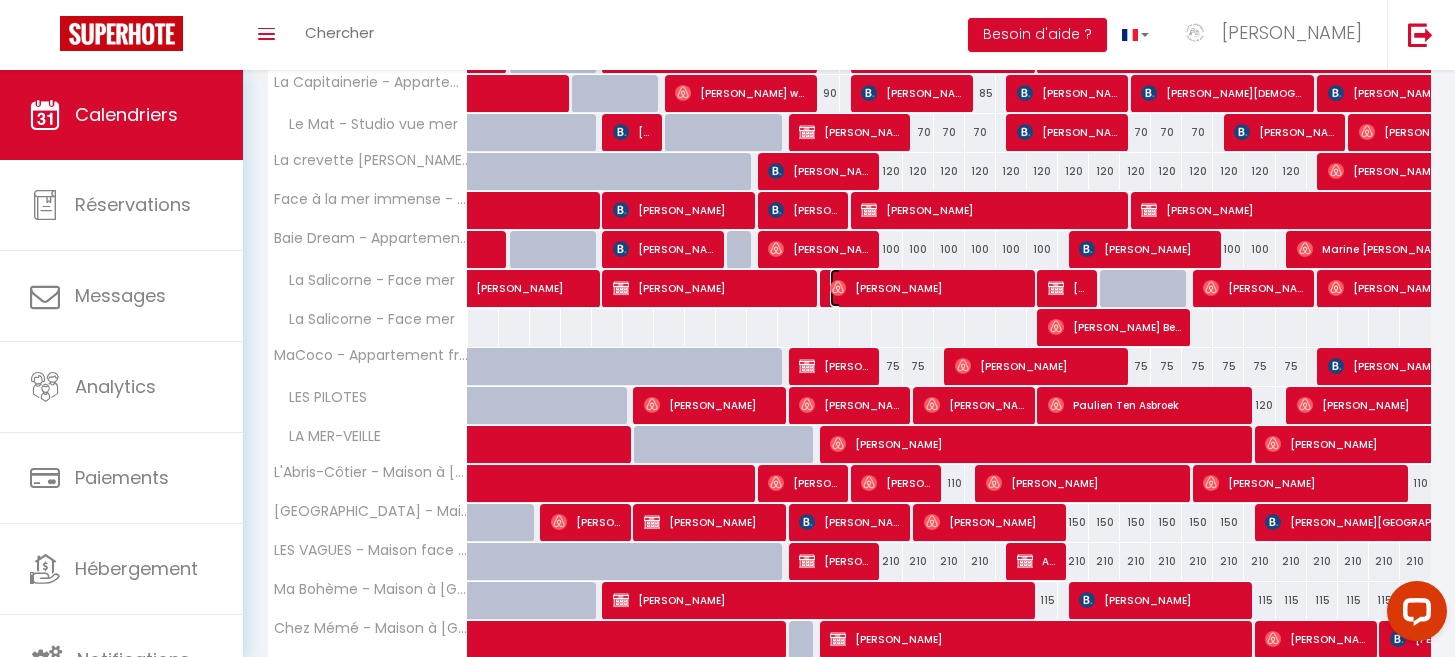 click on "[PERSON_NAME]" at bounding box center [928, 288] 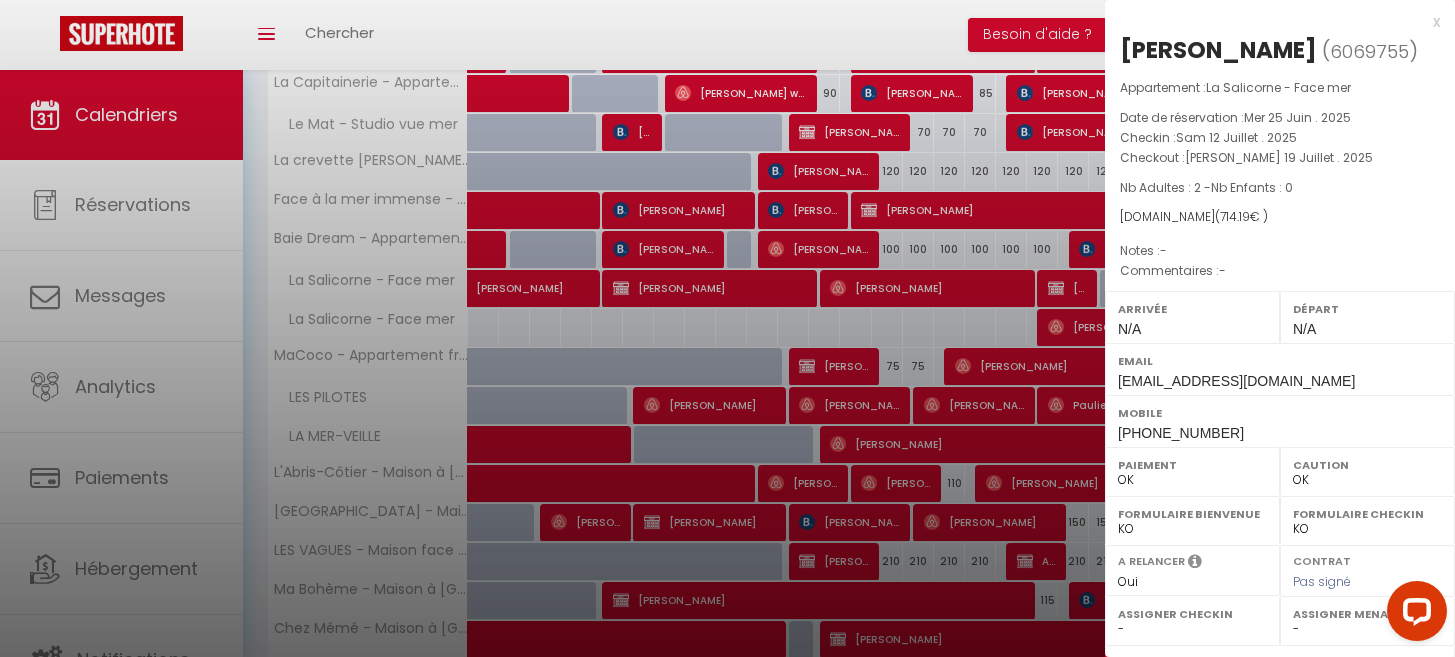 click at bounding box center [727, 328] 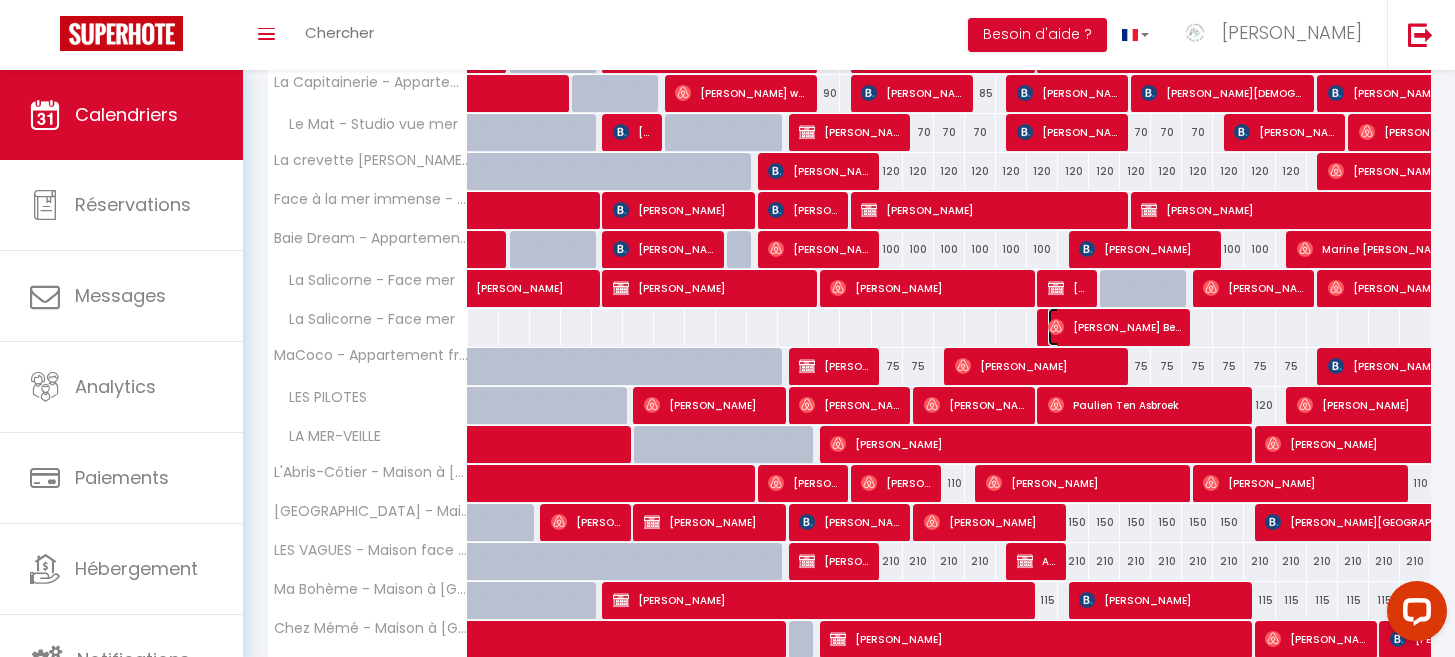click on "[PERSON_NAME] Beaux" at bounding box center [1068, 288] 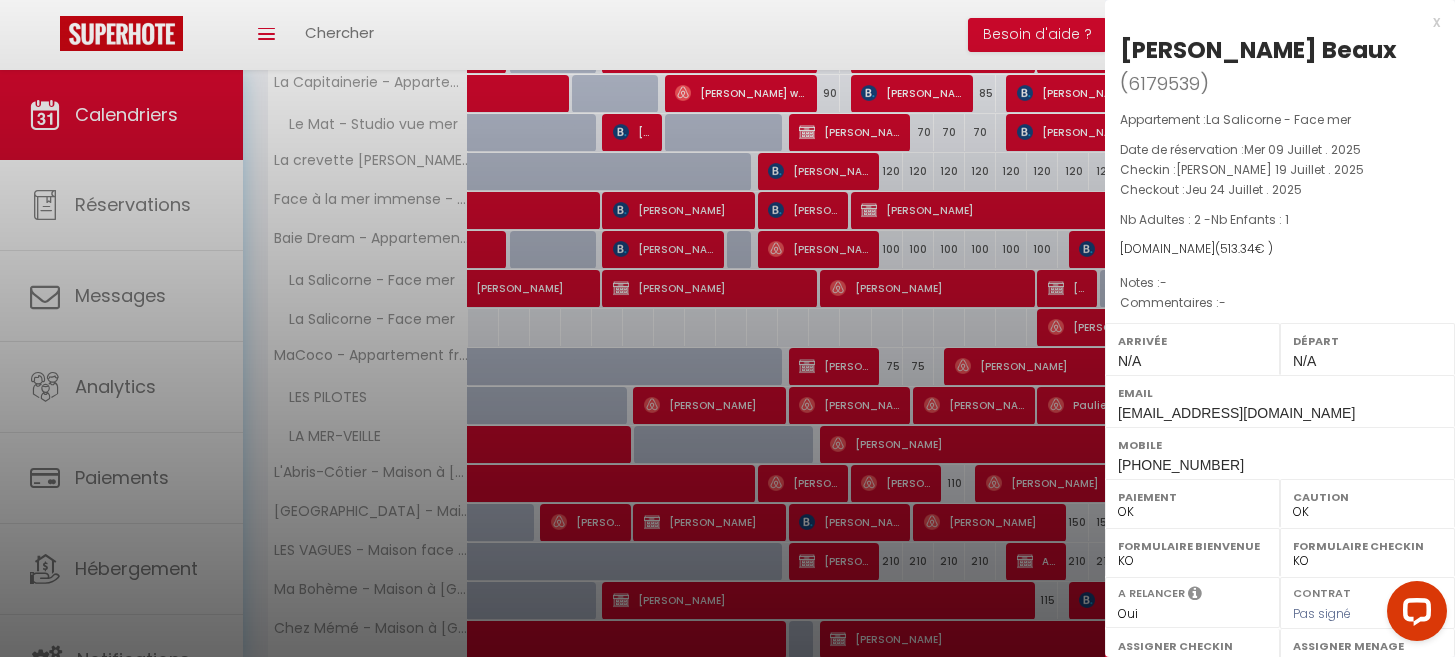 click on "x" at bounding box center [1272, 22] 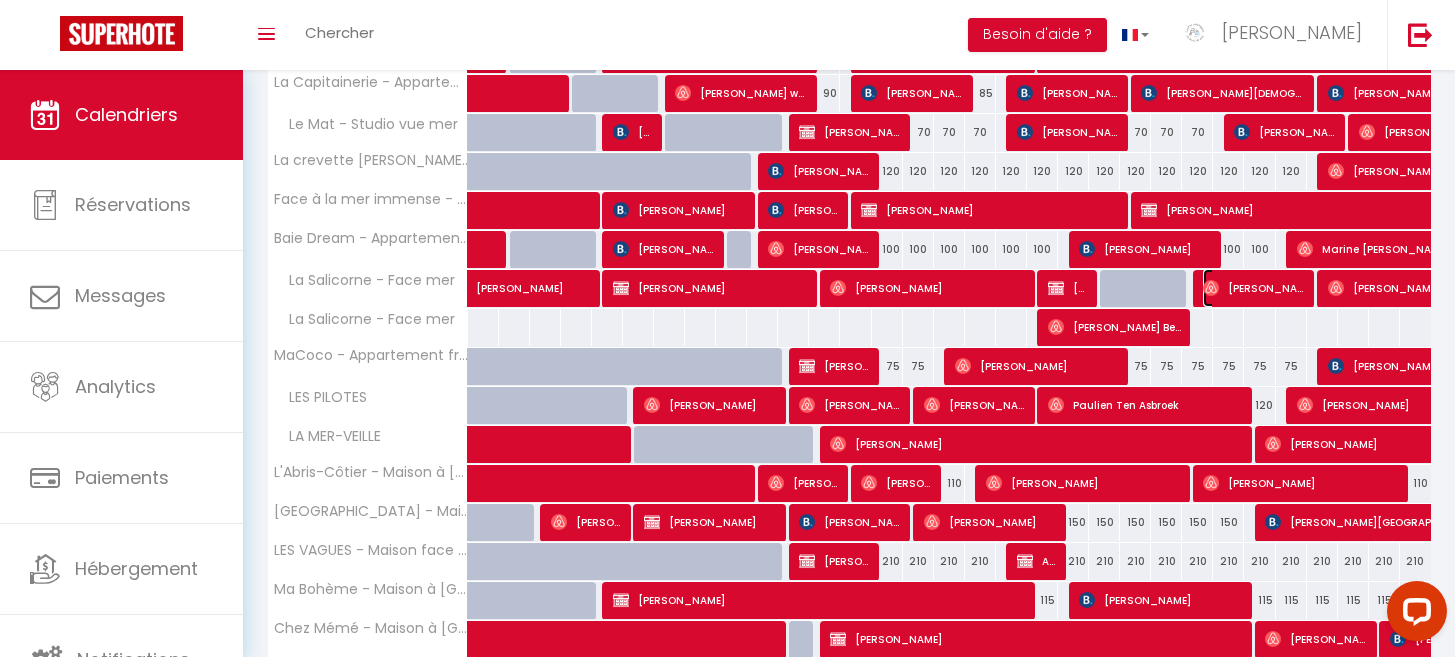 click on "[PERSON_NAME]" at bounding box center [1254, 288] 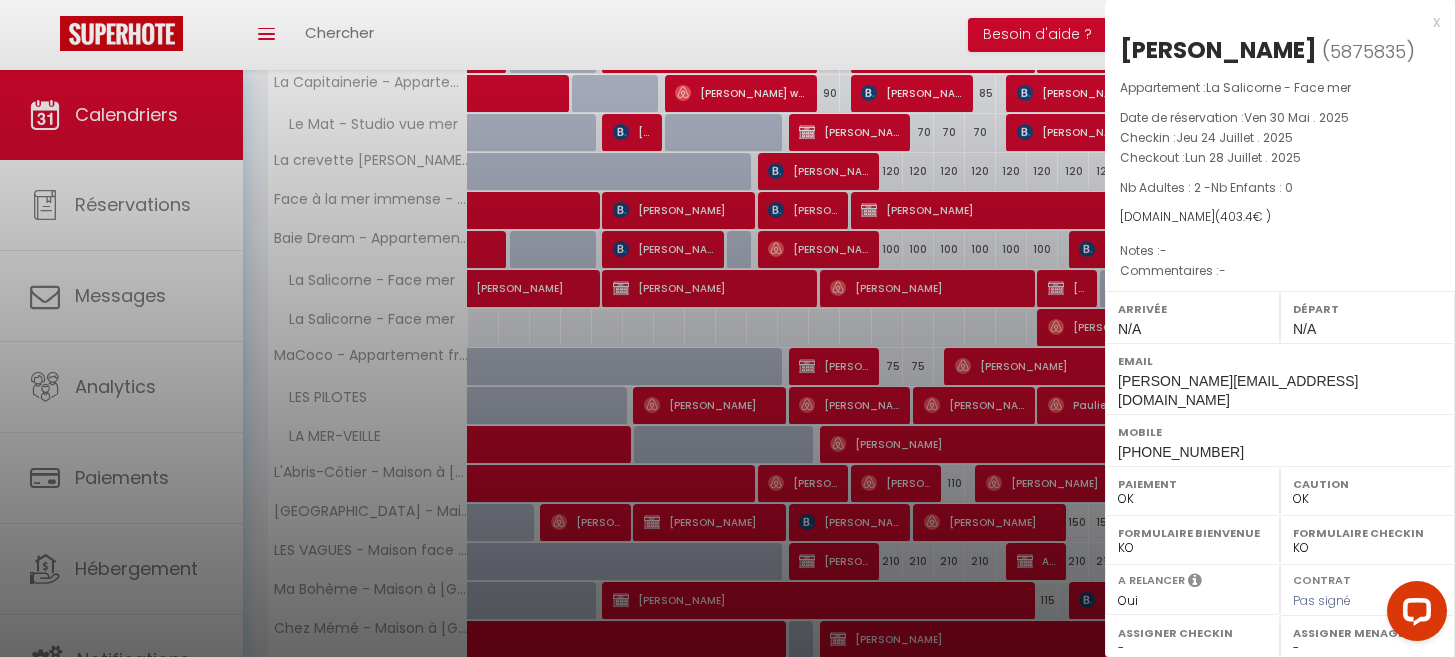 click on "x
[PERSON_NAME]
( 5875835 )
Appartement :
La Salicorne - Face mer
Date de réservation :
Ven 30 Mai . 2025
Checkin :
Jeu 24 Juillet . 2025
Checkout :
Lun 28 Juillet . 2025
Nb Adultes : 2 -
Nb Enfants :
0
[DOMAIN_NAME]
(
403.4
€ )
Notes :
-
Commentaires :
-   Arrivée
N/A   Départ
N/A   Email
[PERSON_NAME][EMAIL_ADDRESS][DOMAIN_NAME]   Mobile
[PHONE_NUMBER]     OK   KO" at bounding box center [1280, 475] 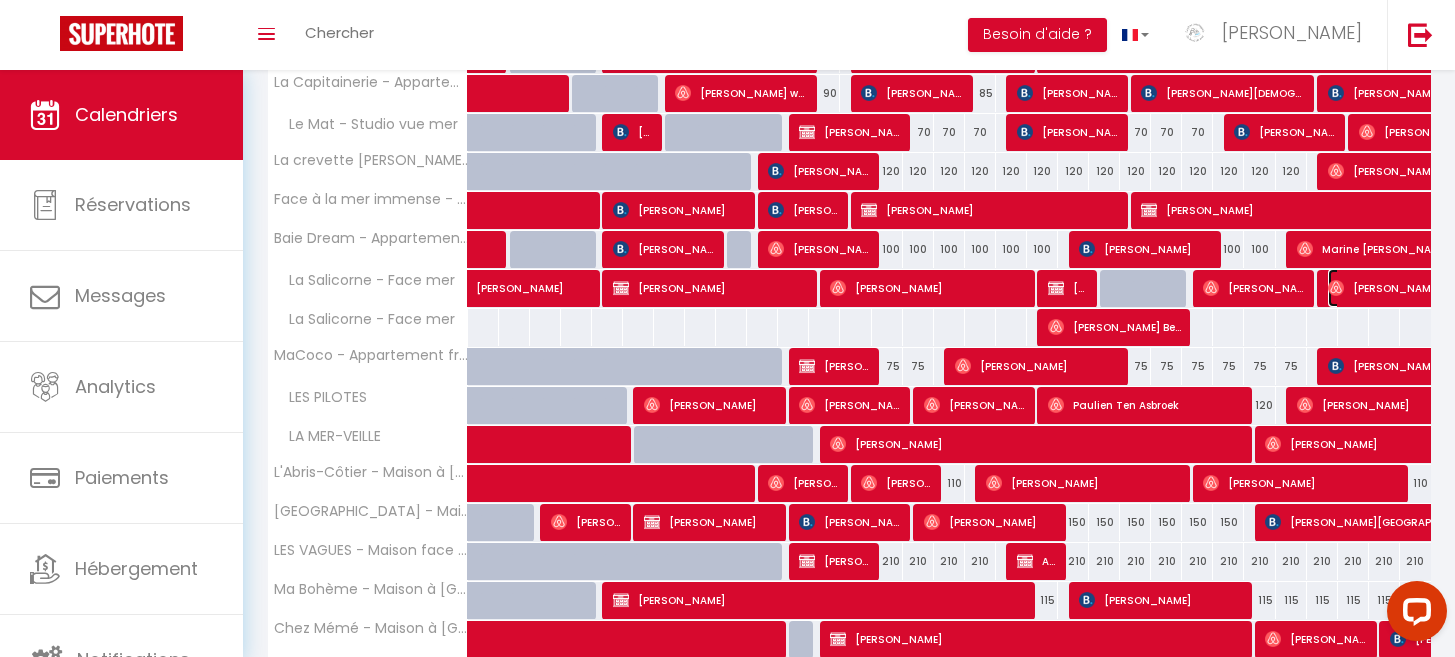 click on "[PERSON_NAME]" at bounding box center (1443, 288) 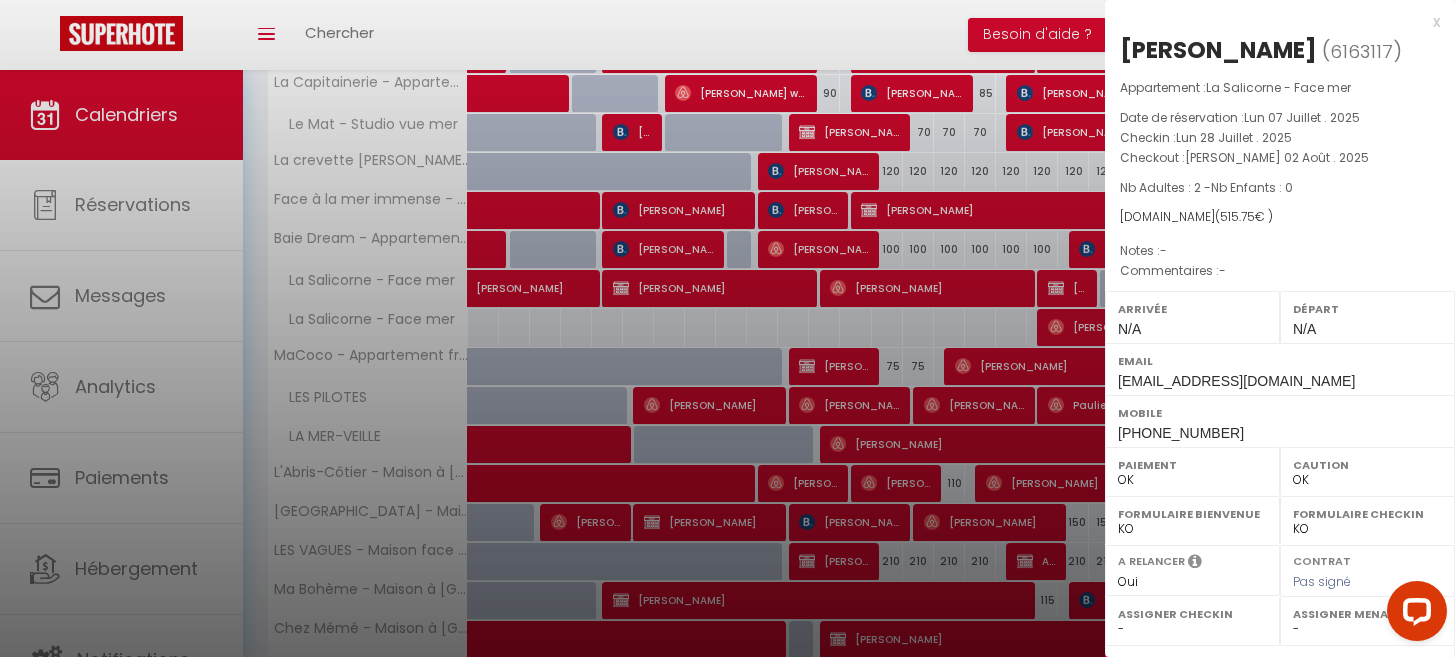 click on "x" at bounding box center (1272, 22) 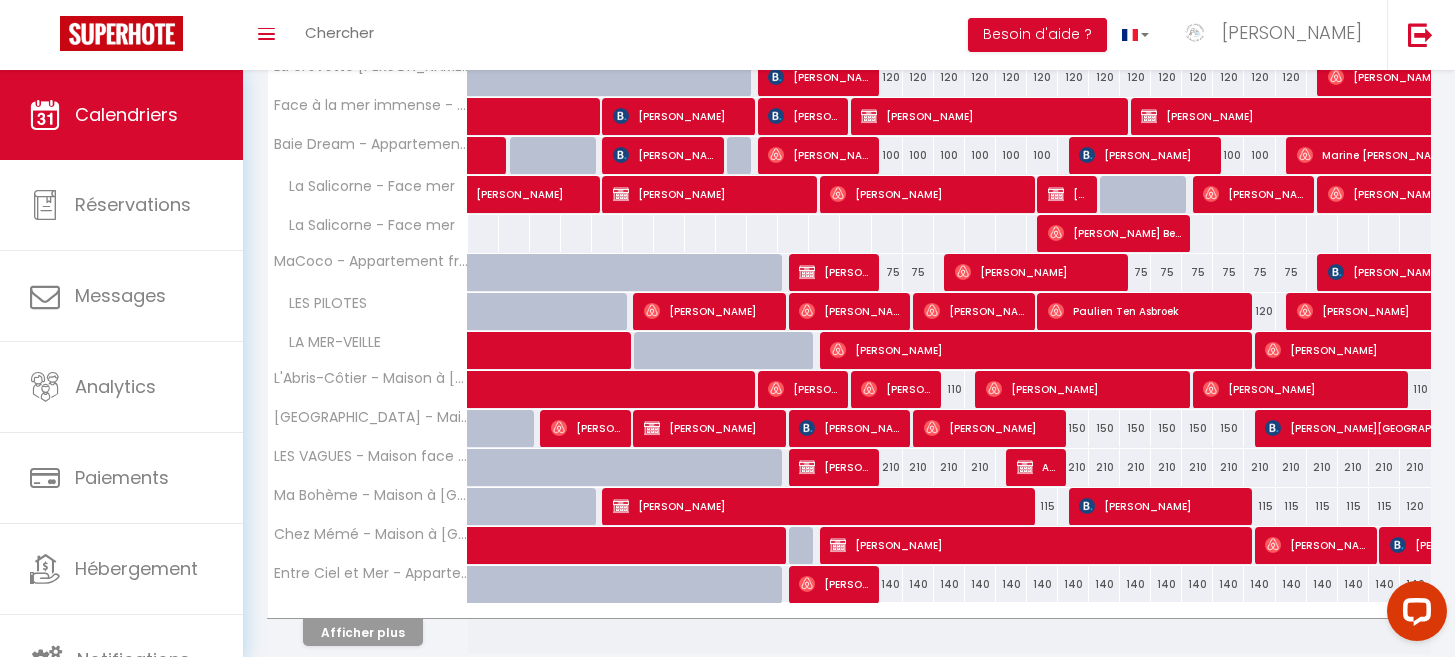 scroll, scrollTop: 597, scrollLeft: 0, axis: vertical 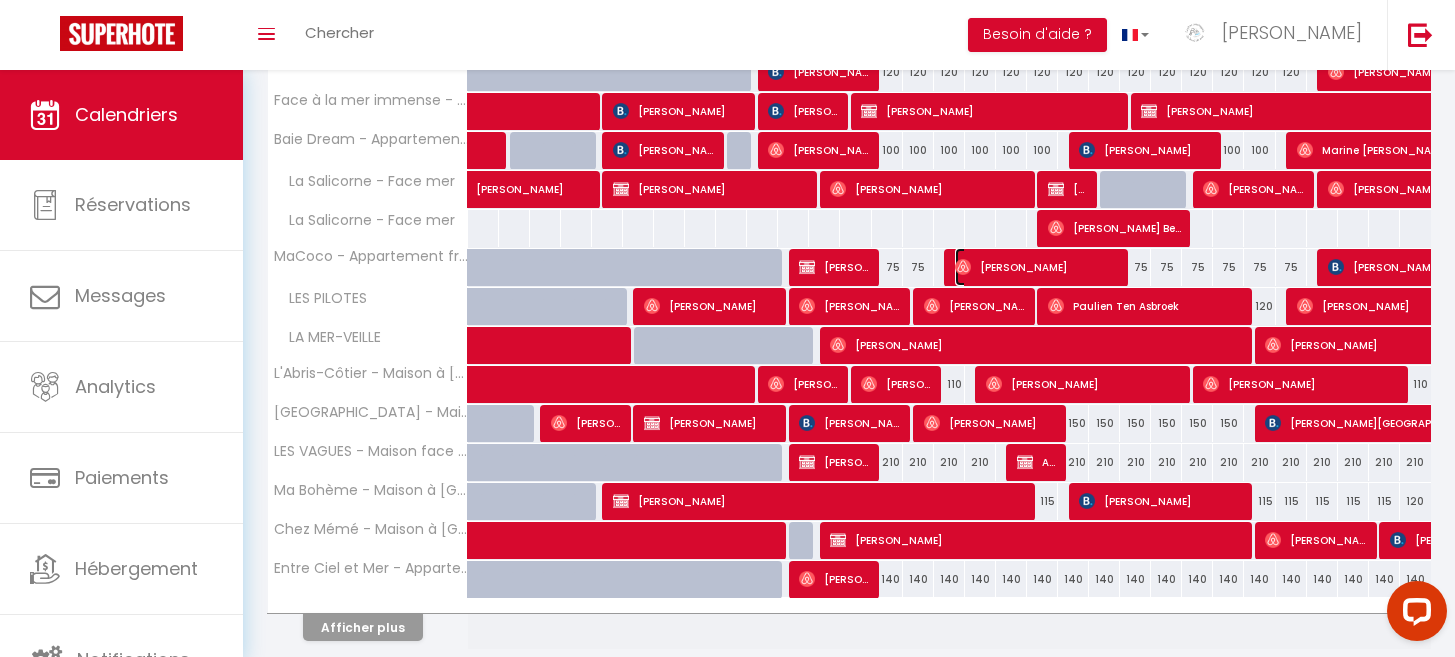 click on "[PERSON_NAME]" at bounding box center (1037, 267) 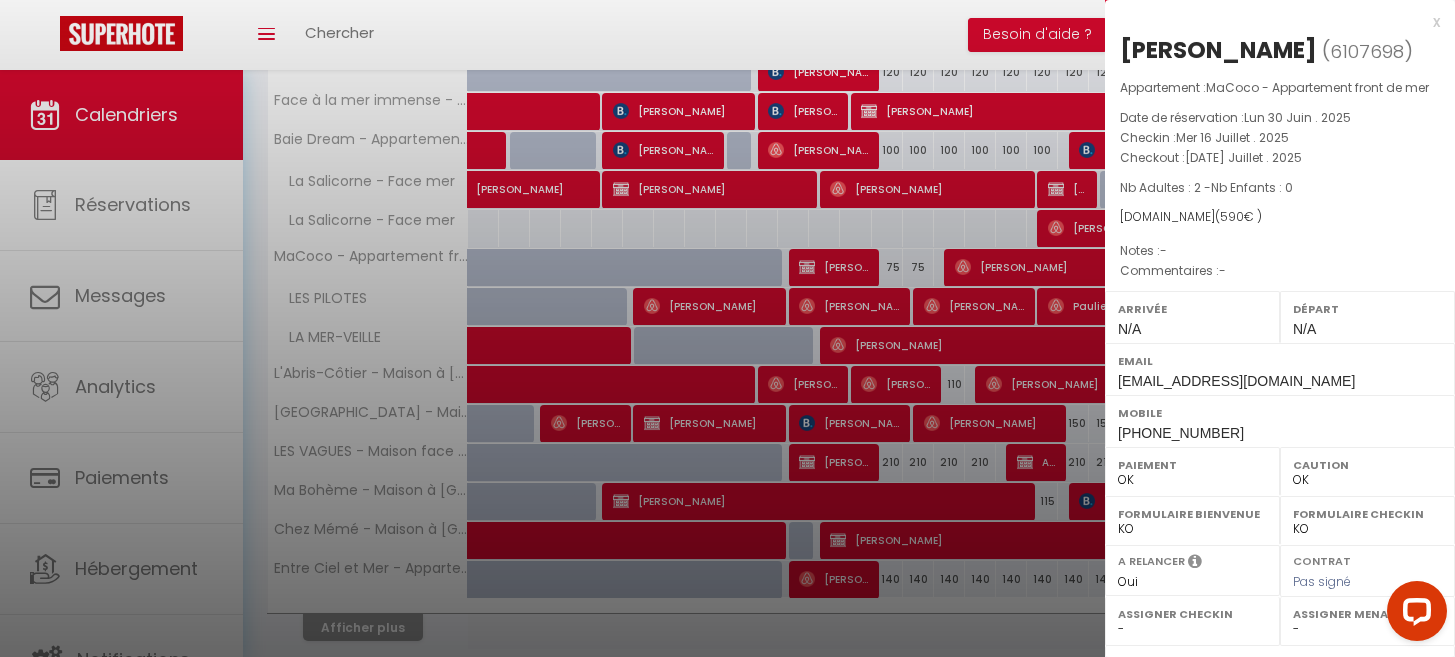 click on "x" at bounding box center (1272, 22) 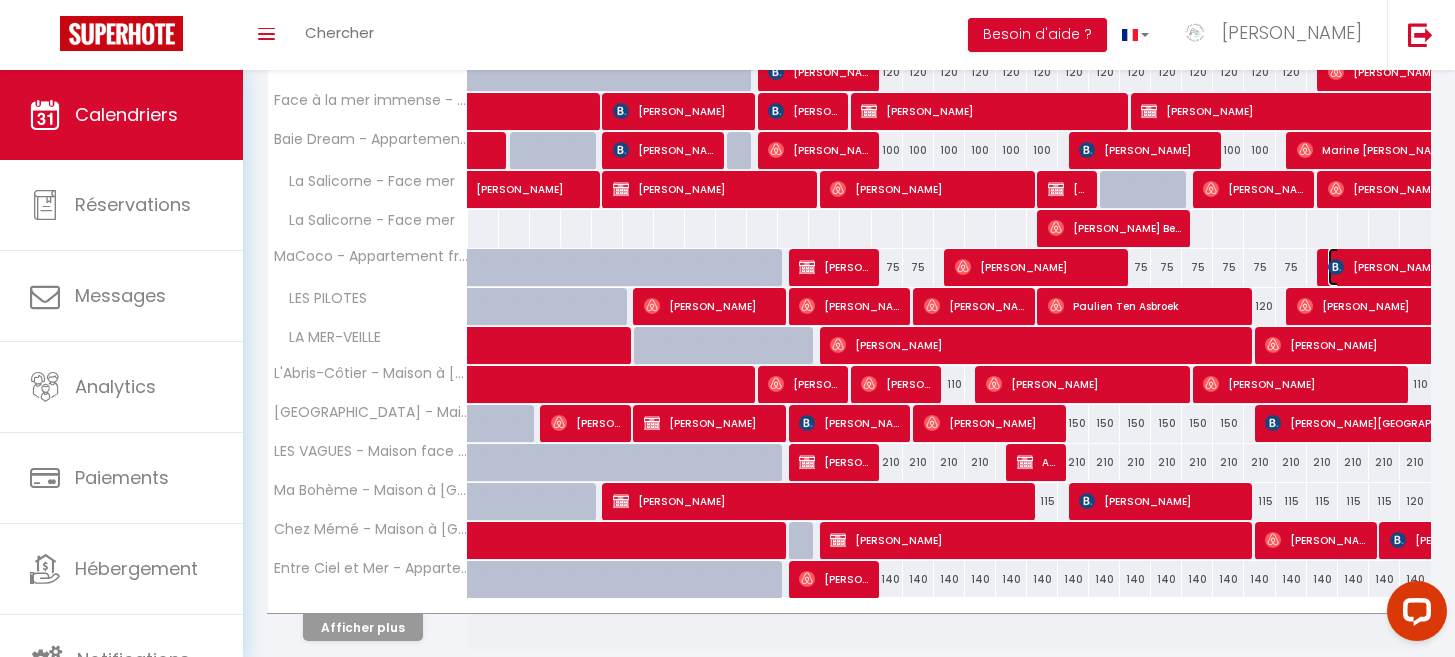click on "[PERSON_NAME]" at bounding box center [1466, 267] 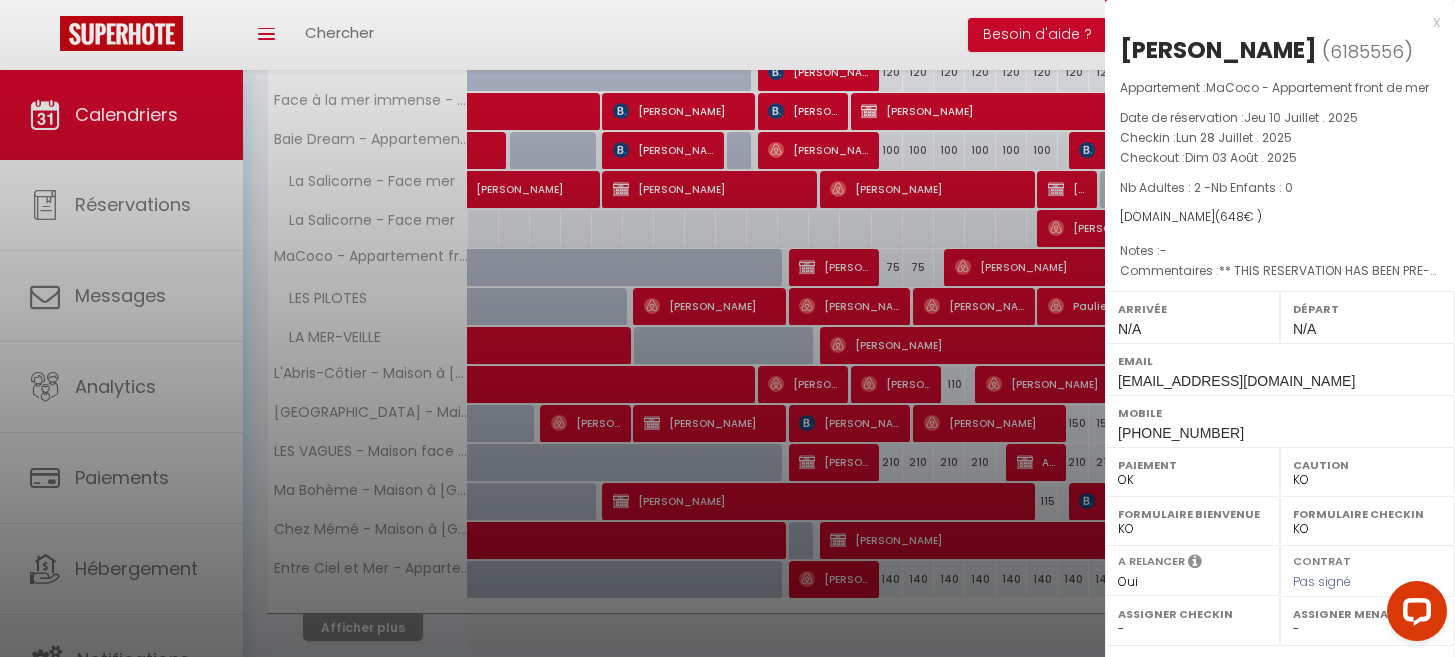 click on "x" at bounding box center [1272, 22] 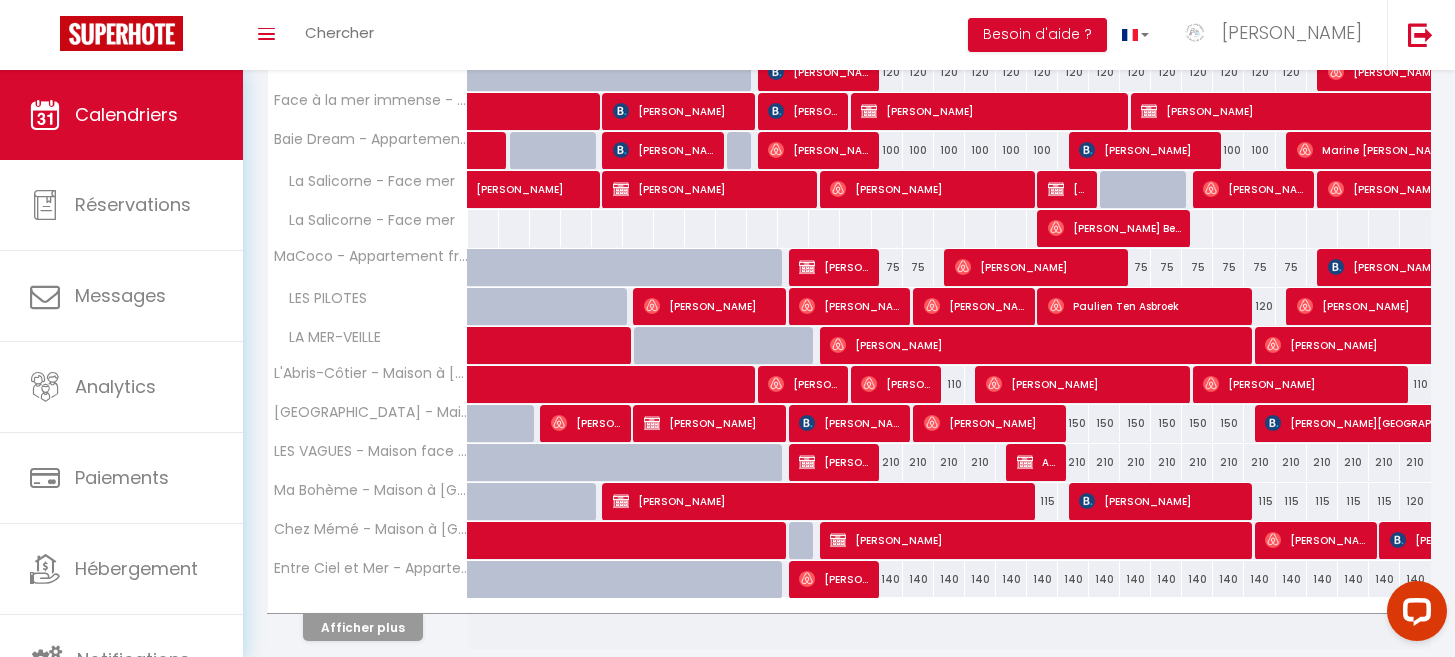 scroll, scrollTop: 671, scrollLeft: 0, axis: vertical 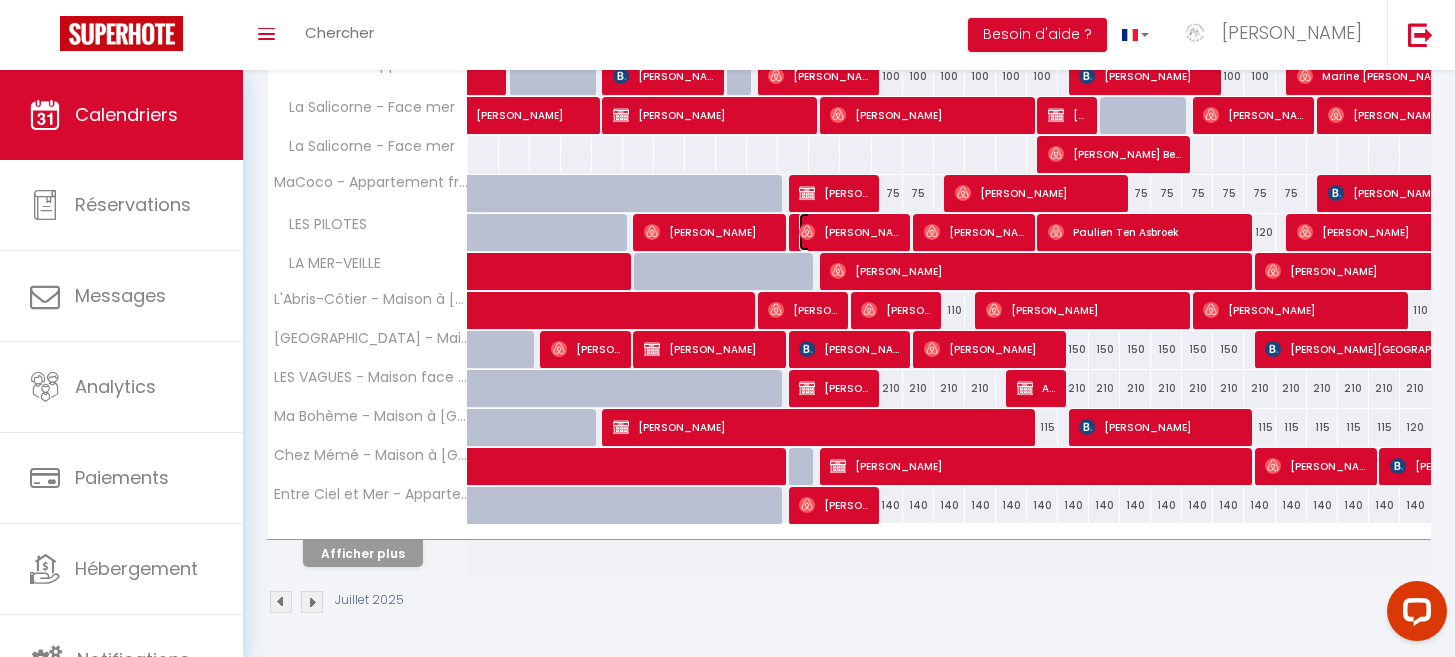 click on "[PERSON_NAME]" at bounding box center [850, 232] 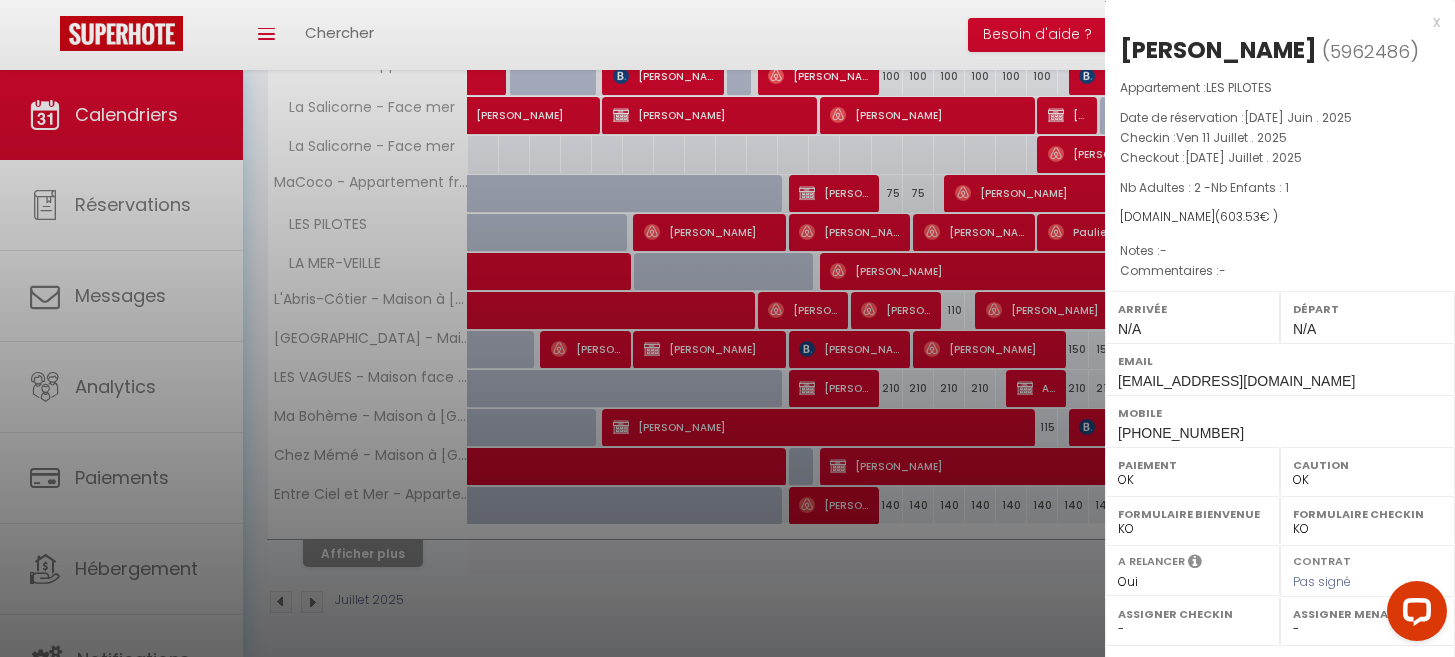 click at bounding box center (727, 328) 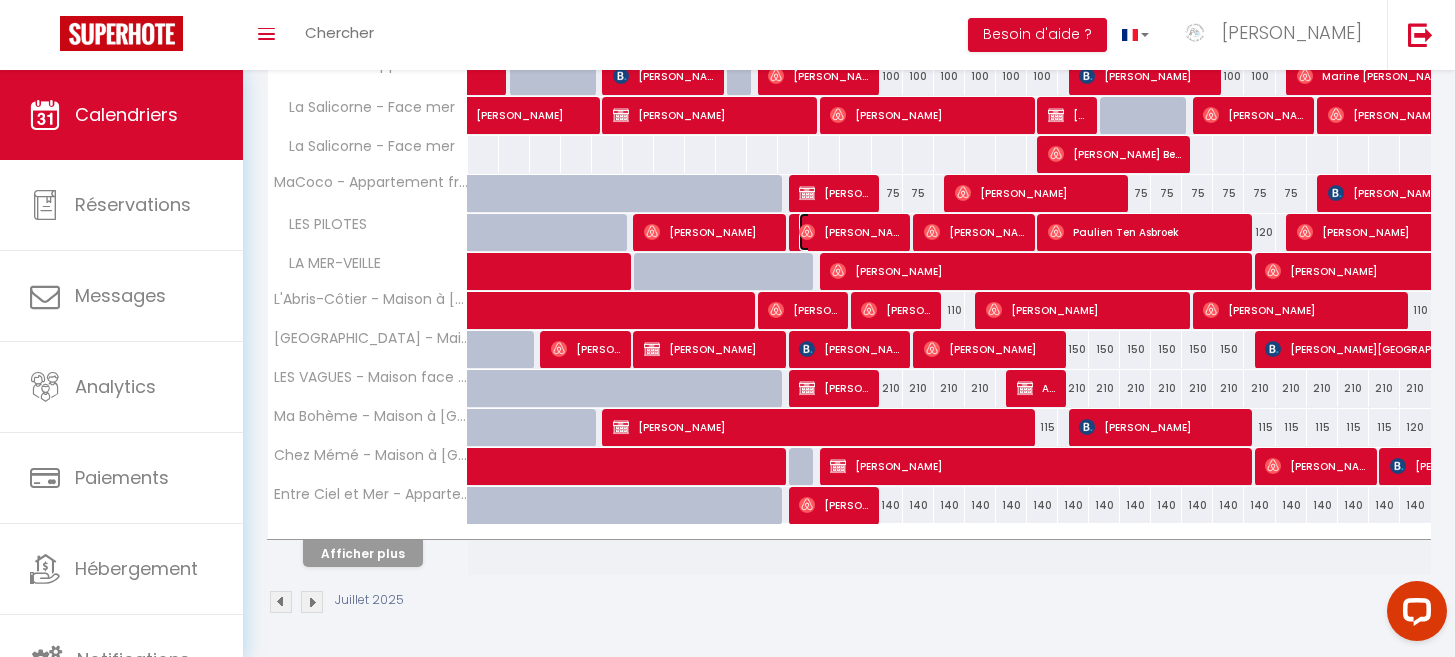 click on "[PERSON_NAME]" at bounding box center (850, 232) 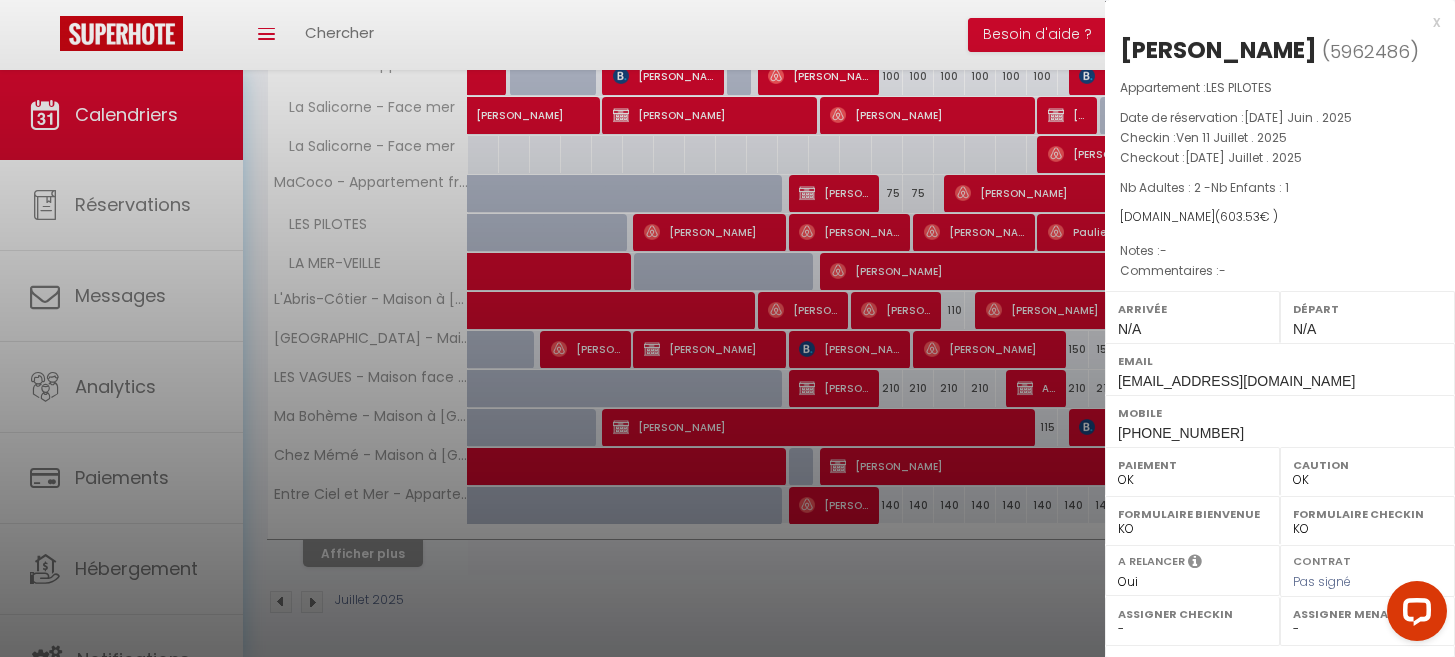 click at bounding box center [727, 328] 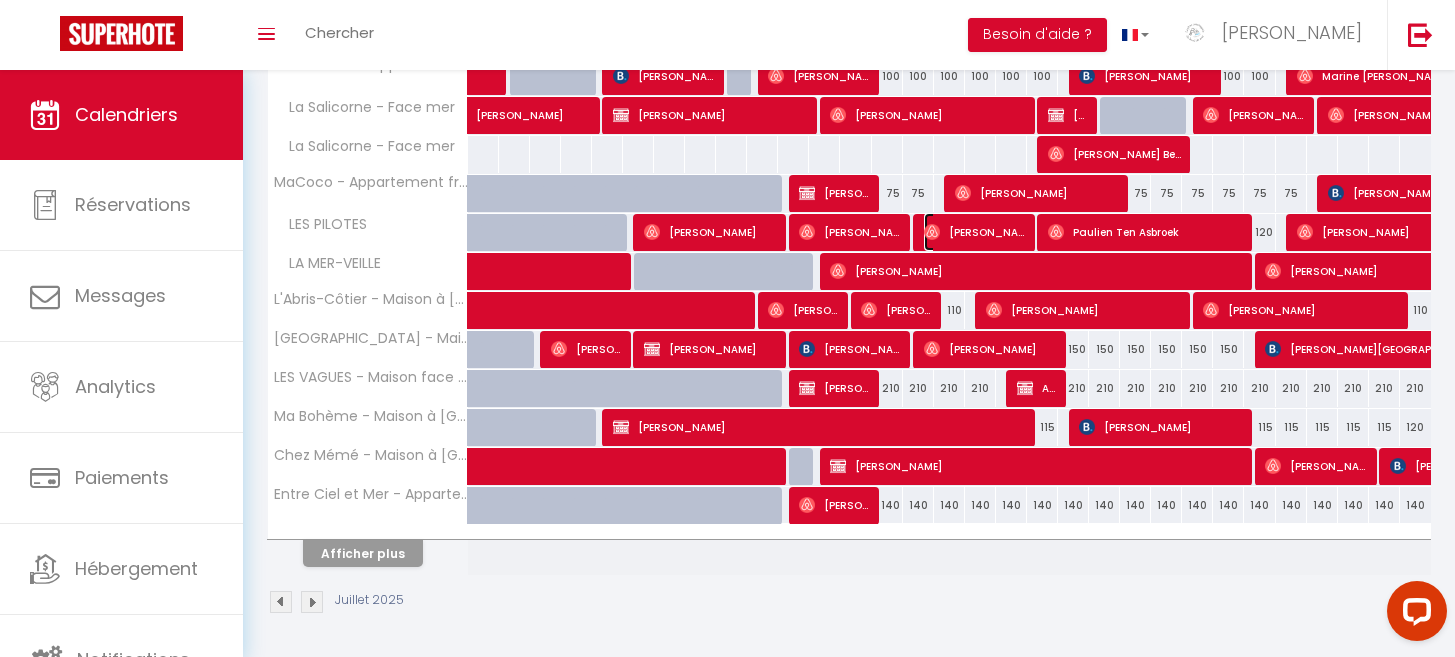 click on "[PERSON_NAME]" at bounding box center [975, 232] 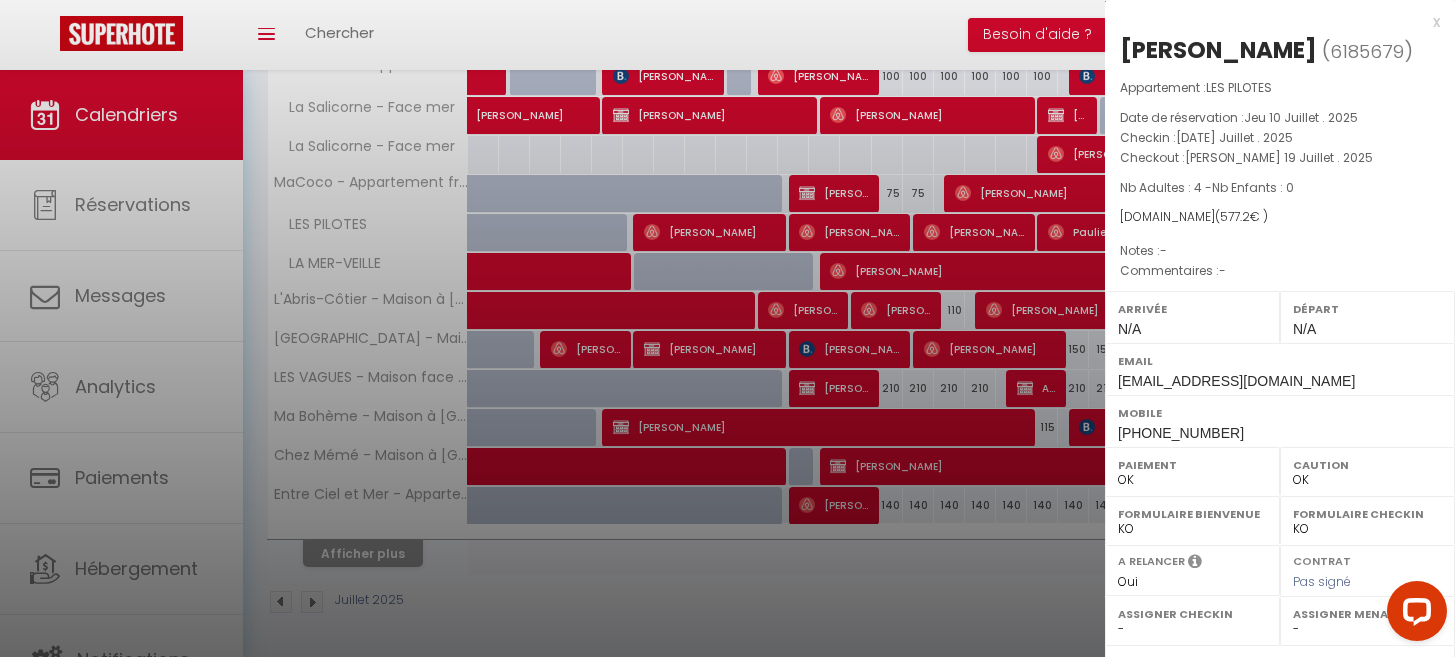 click at bounding box center (727, 328) 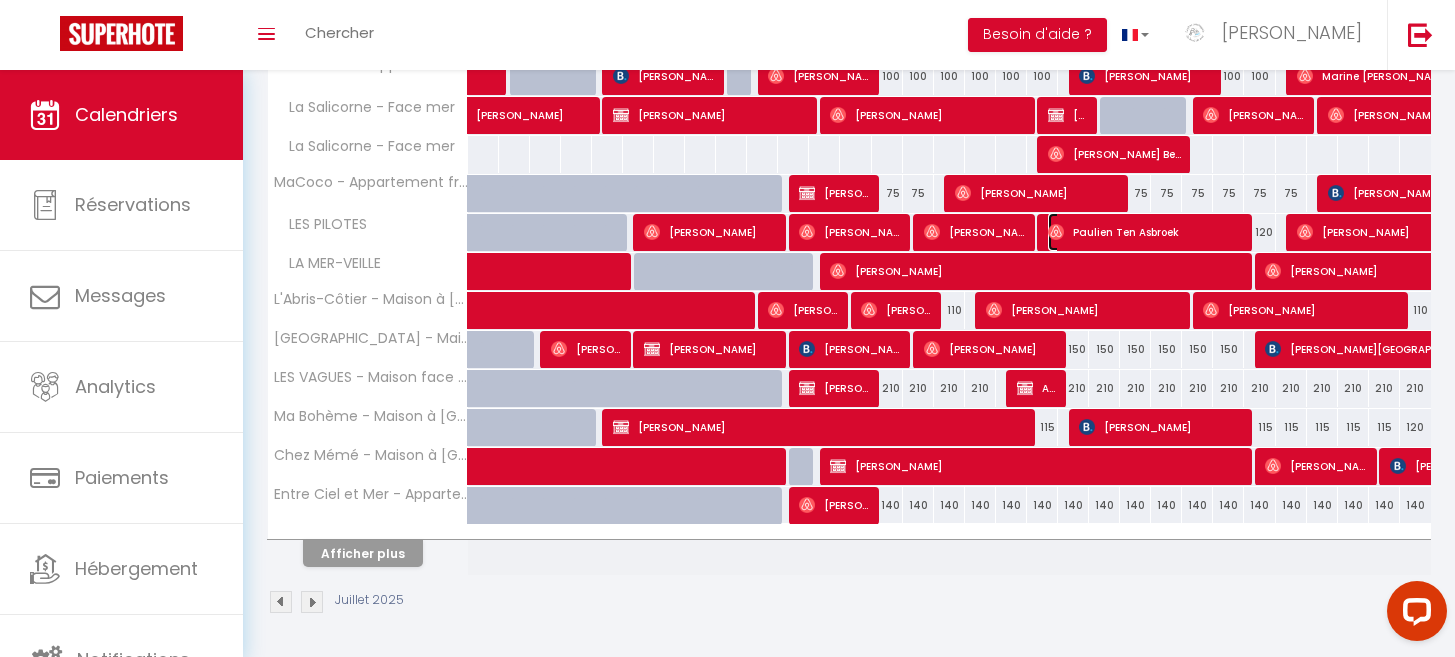 click on "Paulien Ten Asbroek" at bounding box center [1146, 232] 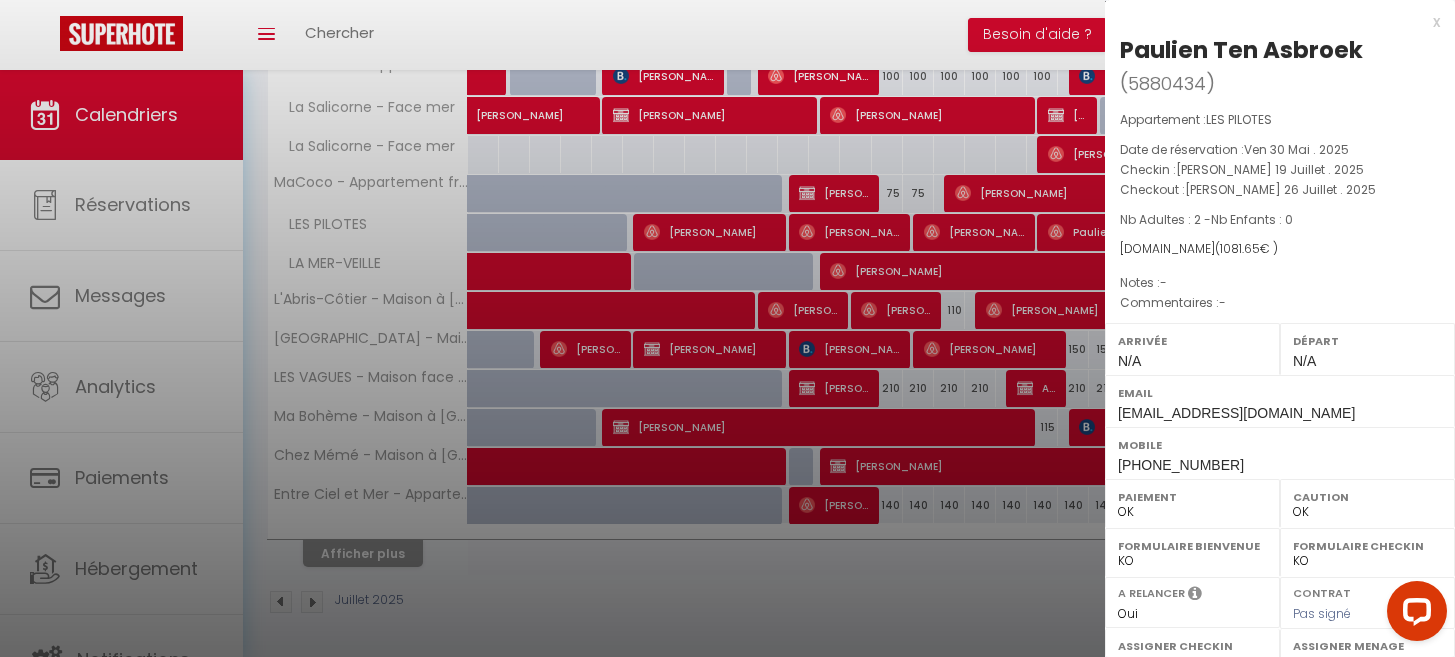 click on "x" at bounding box center (1272, 22) 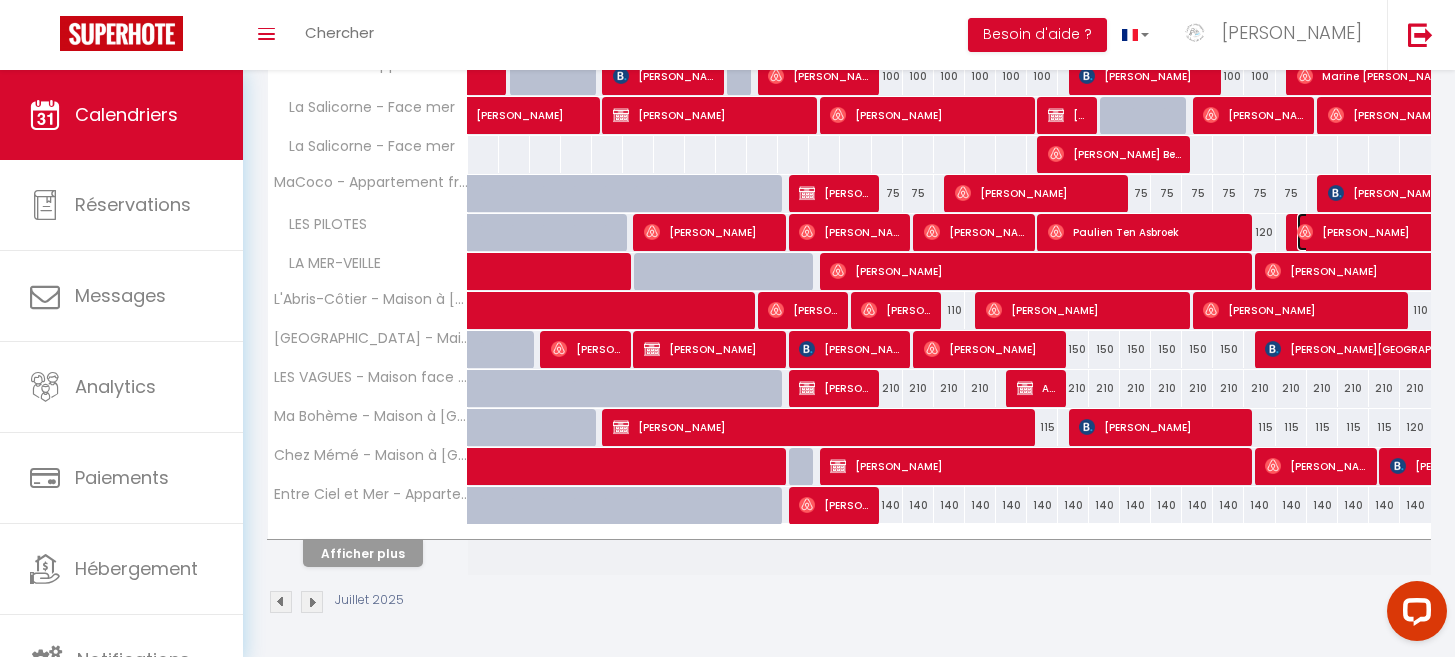 click on "[PERSON_NAME]" at bounding box center (1458, 232) 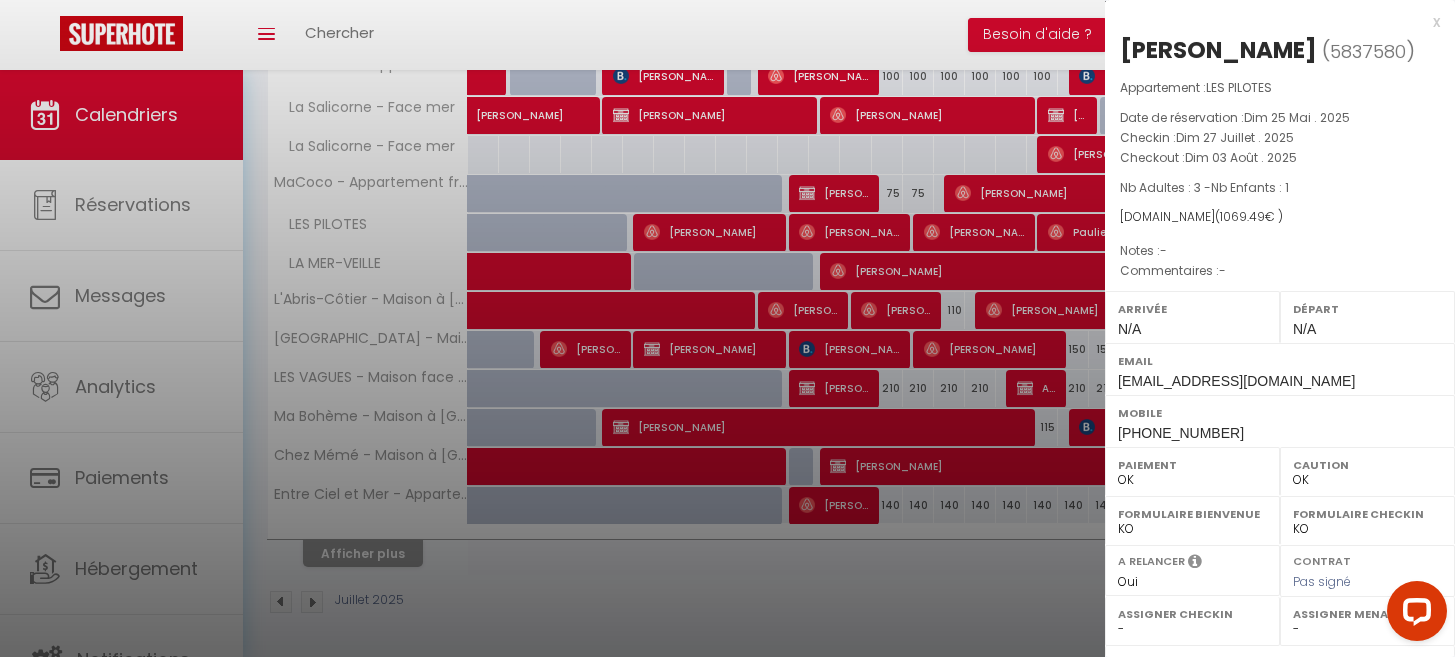 click on "x" at bounding box center (1272, 22) 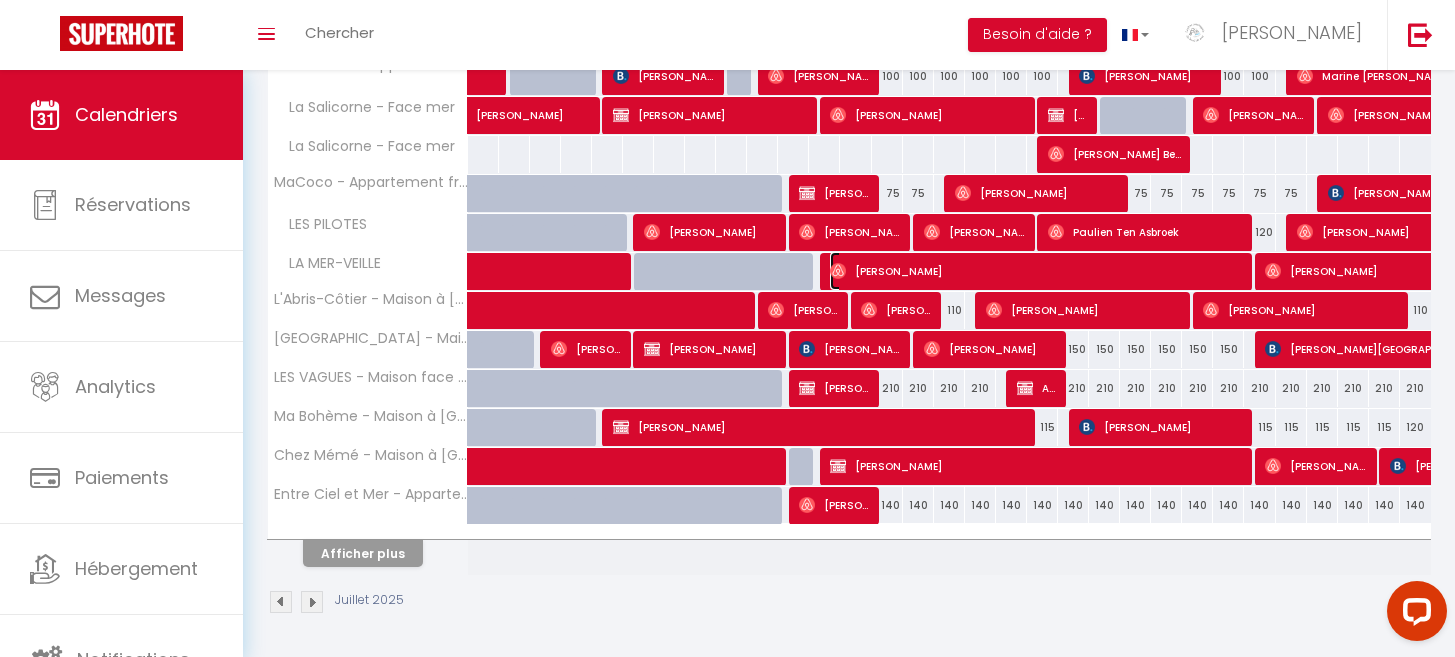 click on "[PERSON_NAME]" at bounding box center [1036, 271] 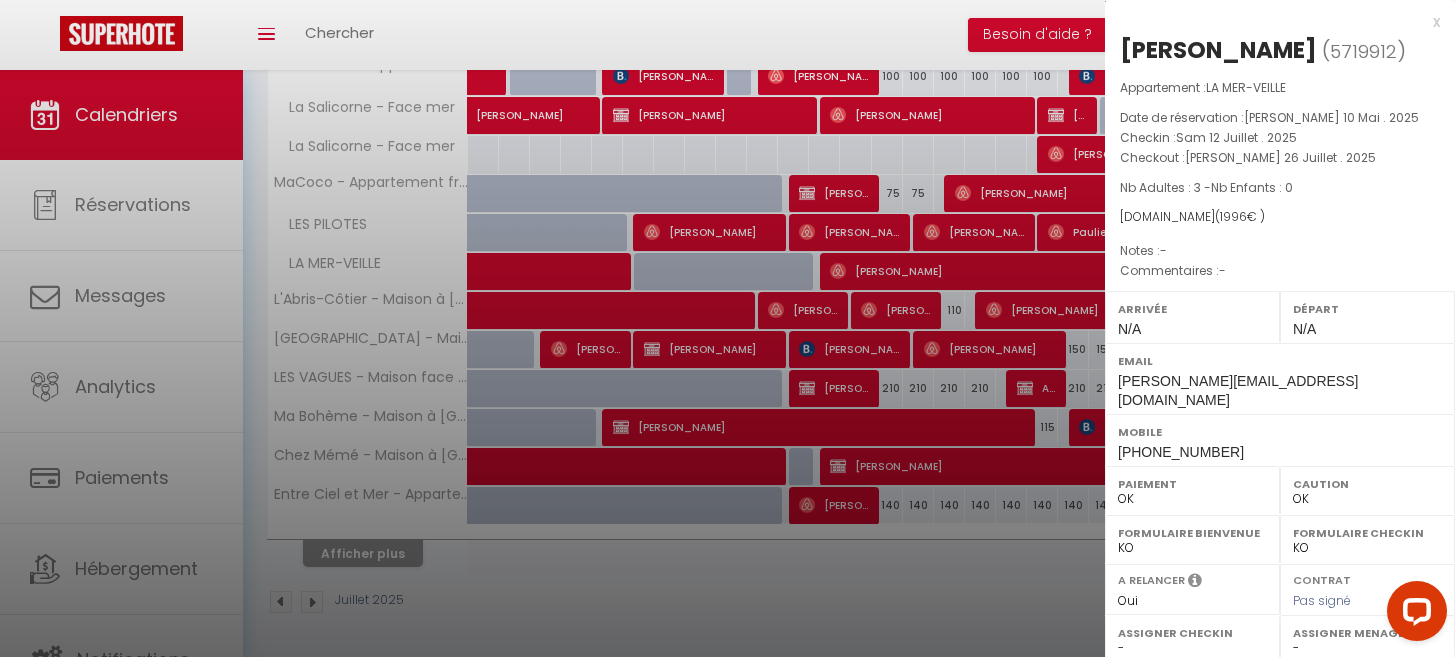 click on "x" at bounding box center (1272, 22) 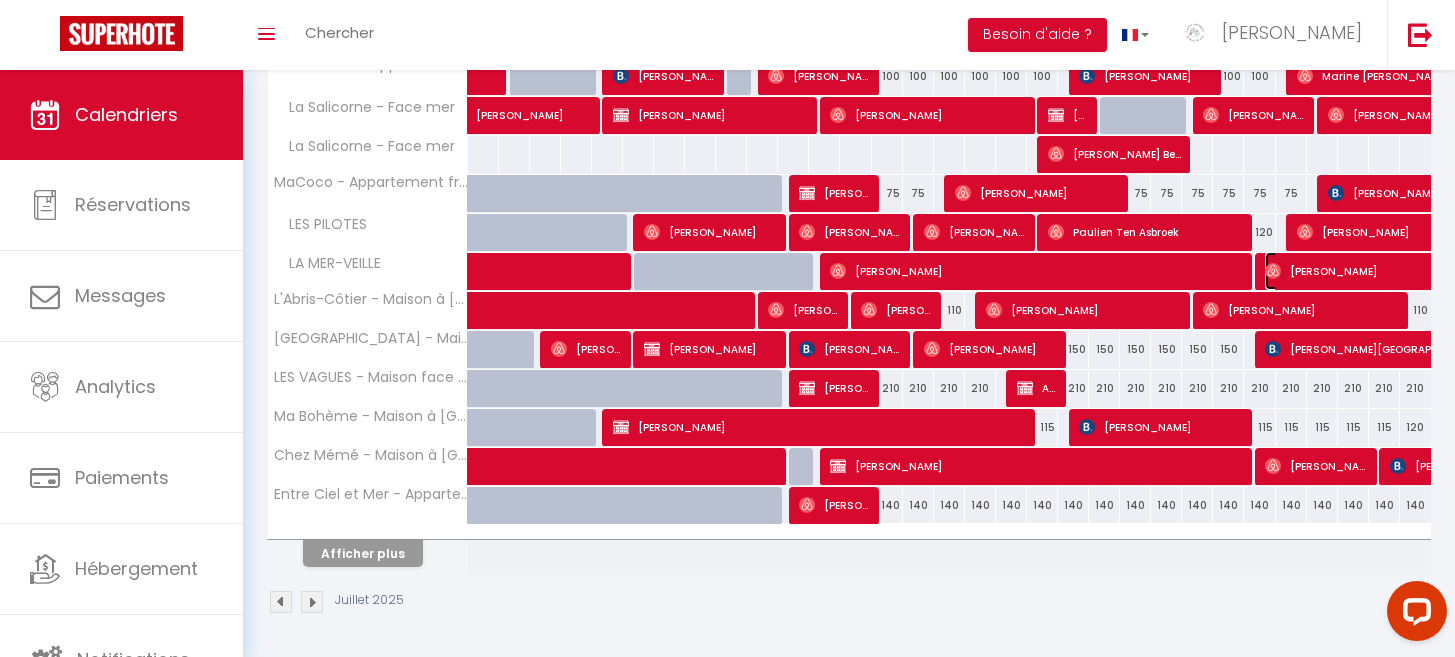 click on "[PERSON_NAME]" at bounding box center [1403, 271] 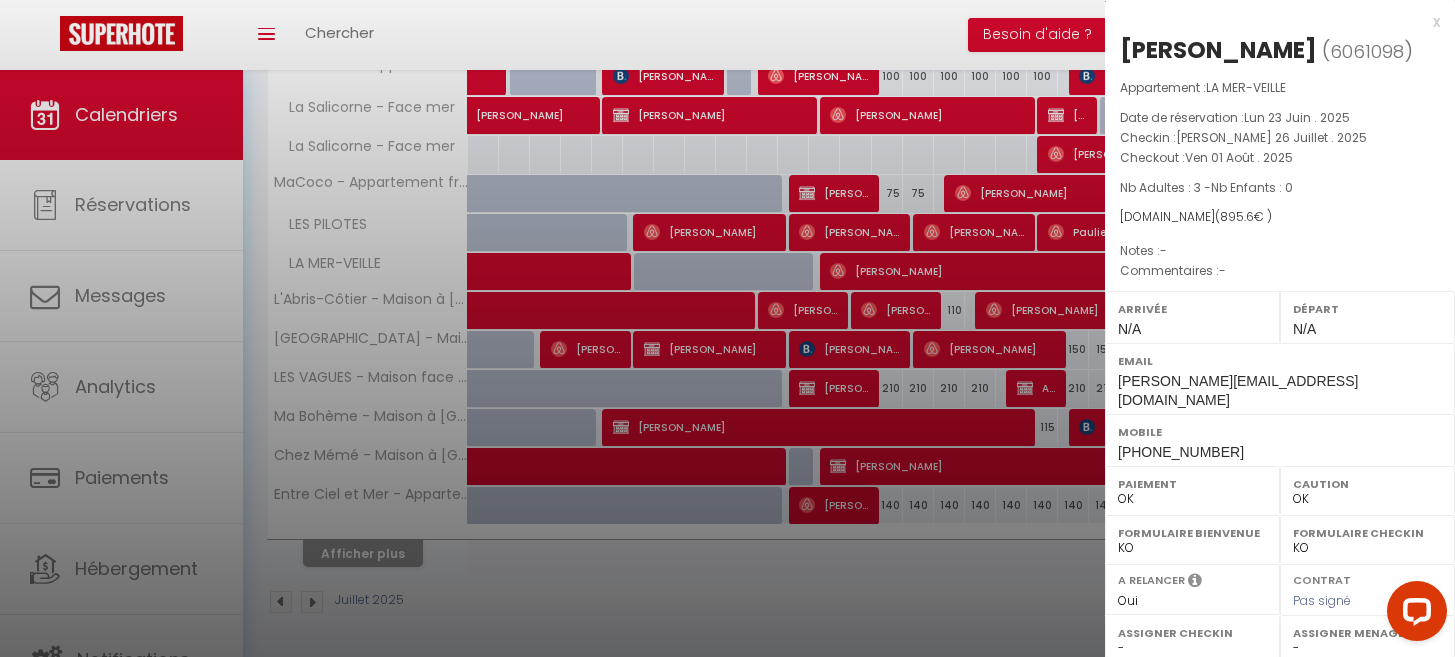 click on "x" at bounding box center (1272, 22) 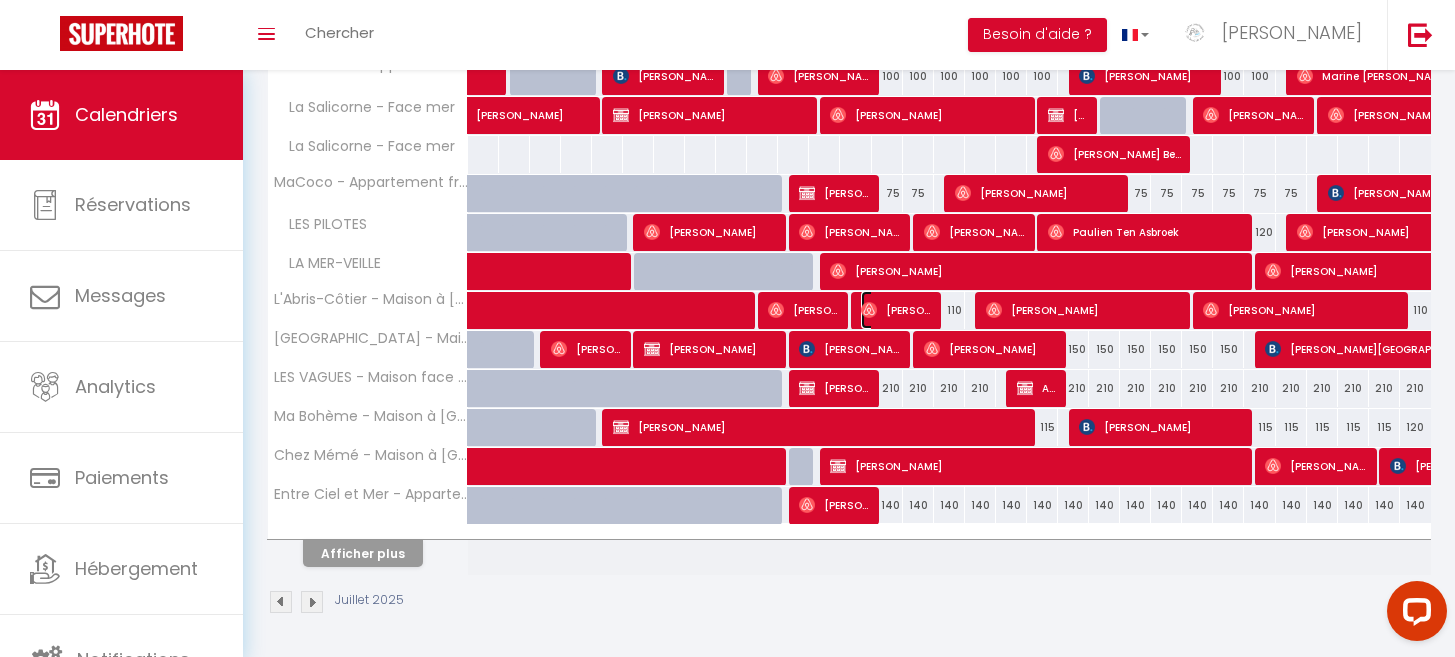 click on "[PERSON_NAME]" at bounding box center (897, 310) 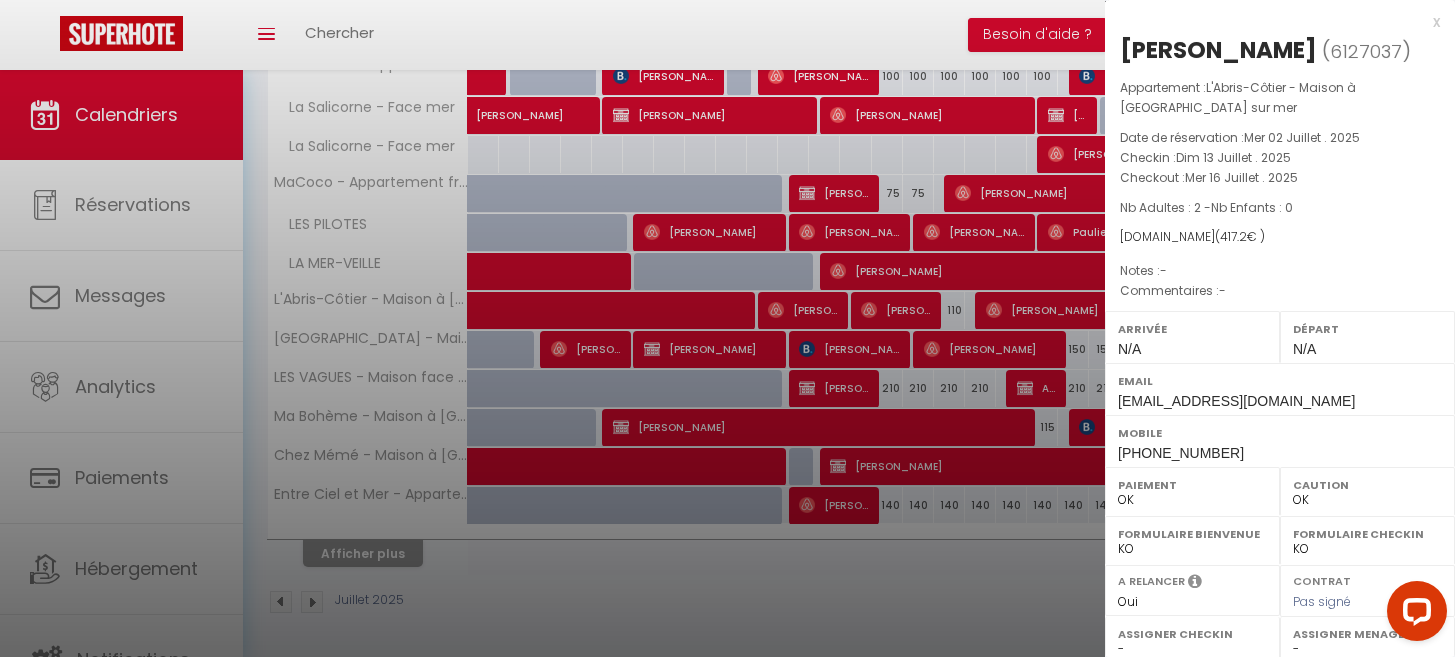 click at bounding box center [727, 328] 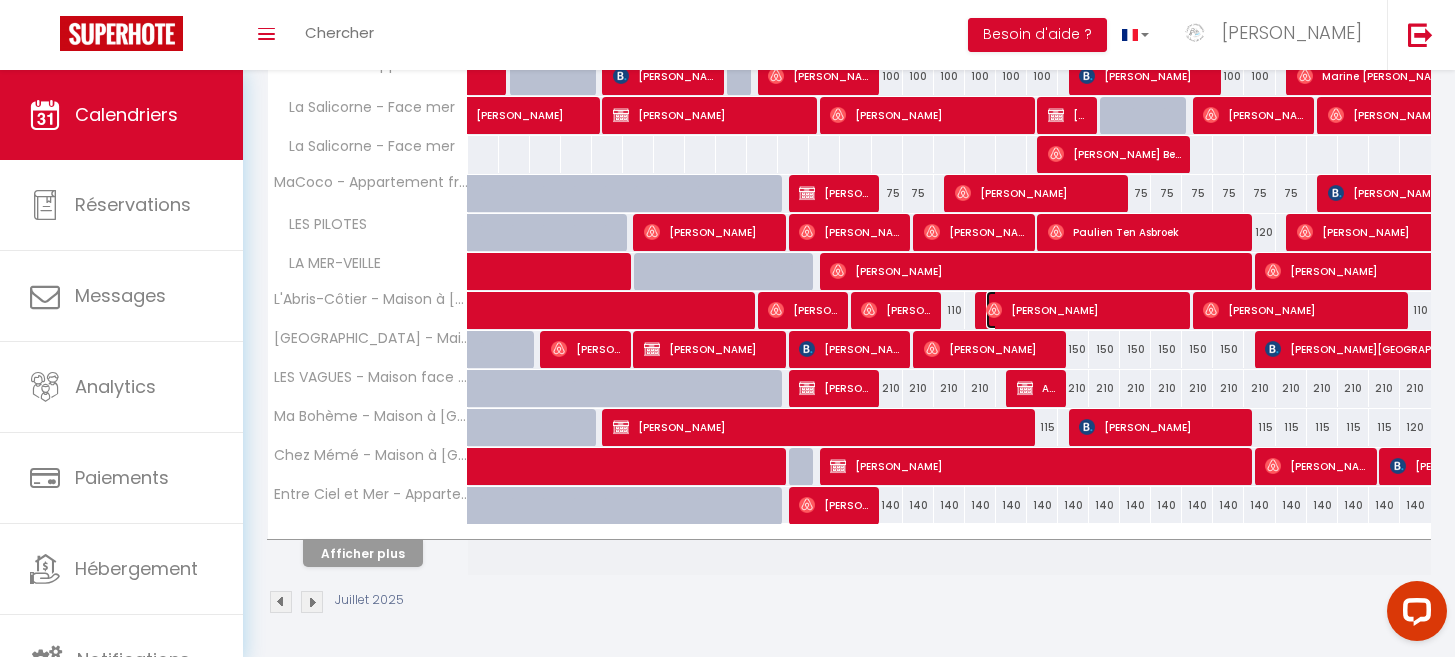 click on "[PERSON_NAME]" at bounding box center [1084, 310] 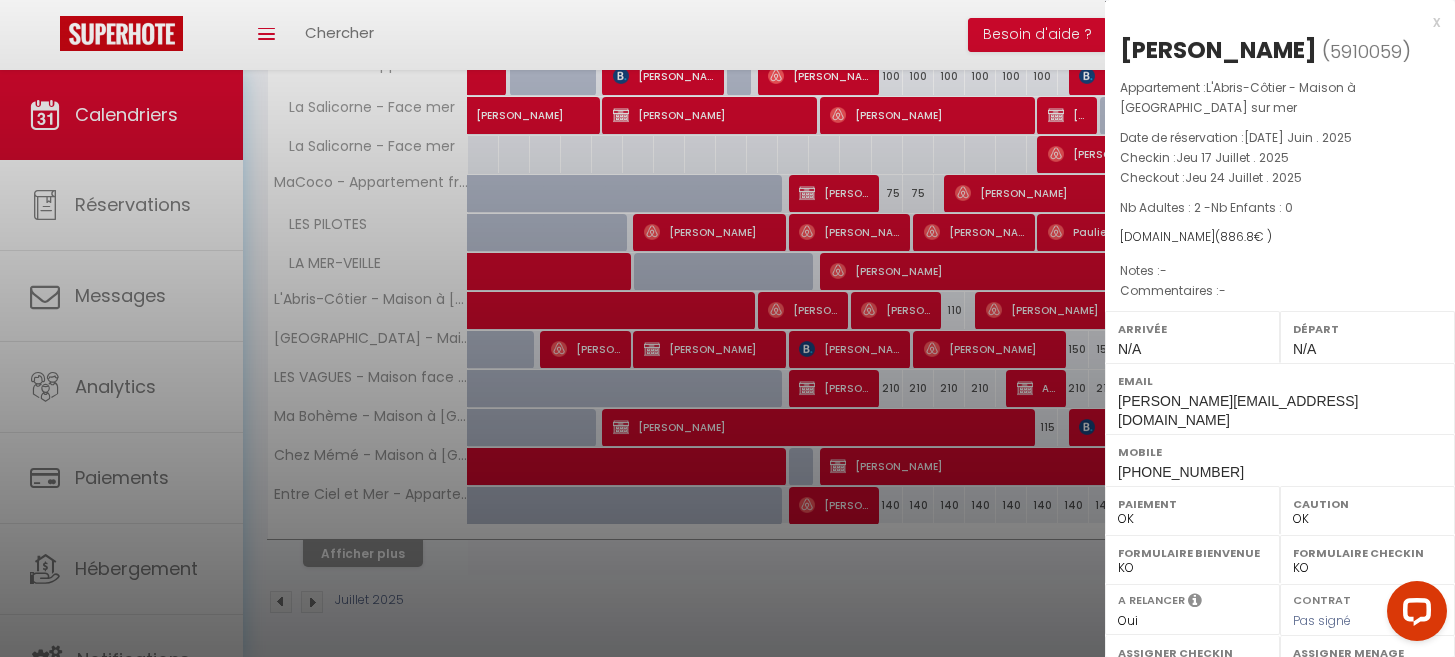 click on "x" at bounding box center [1272, 22] 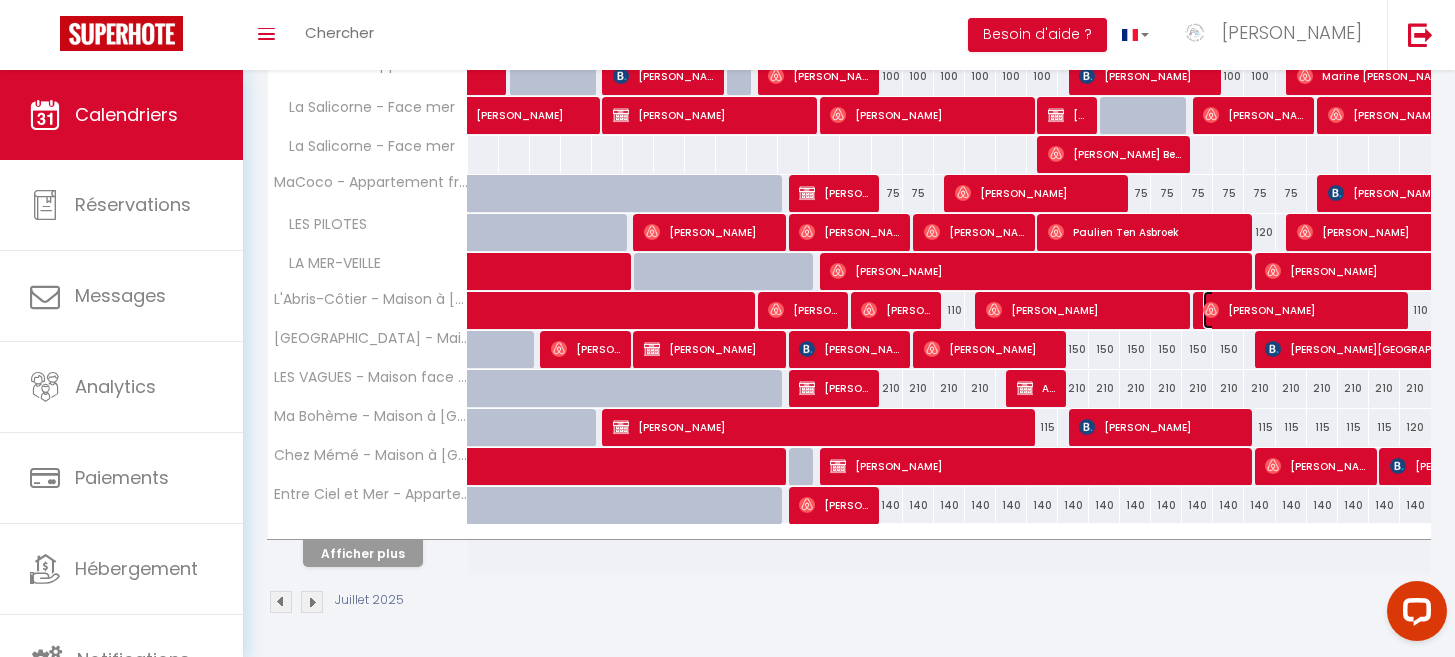 click on "[PERSON_NAME]" at bounding box center (1301, 310) 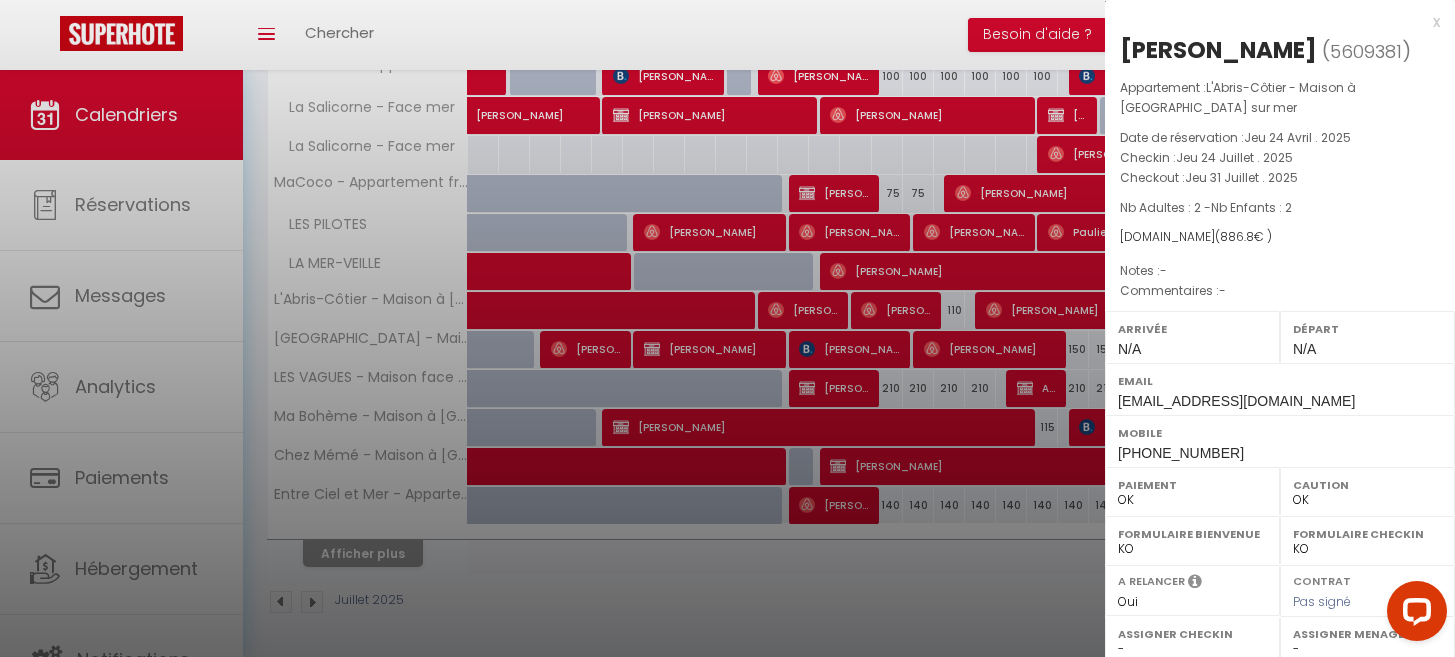 click on "x" at bounding box center [1272, 22] 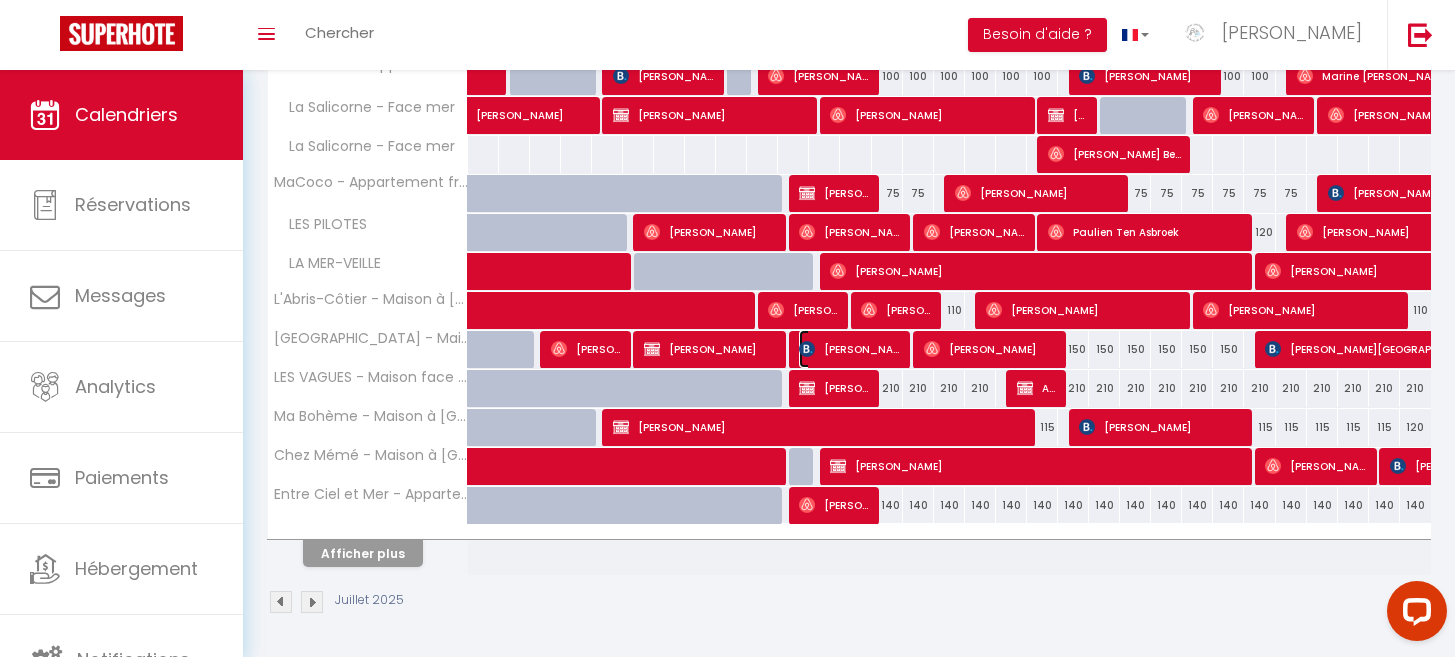 click on "[PERSON_NAME]" at bounding box center [850, 349] 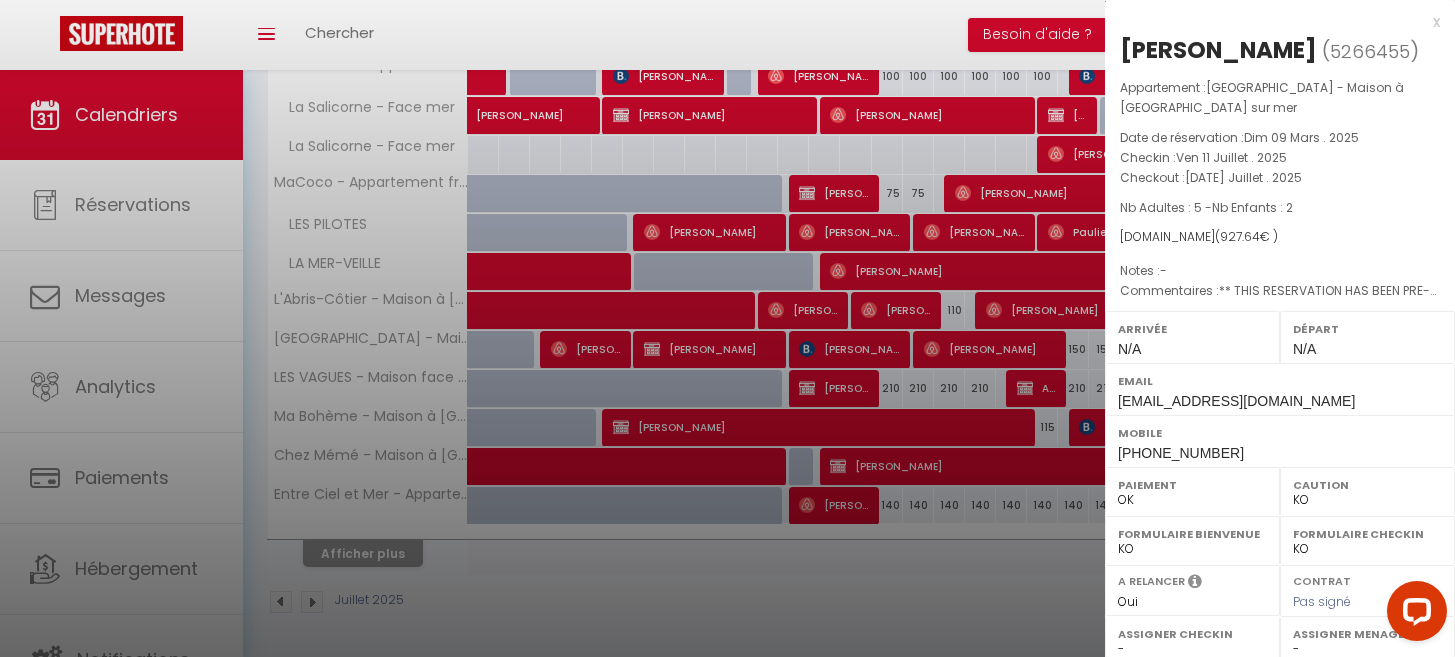 click at bounding box center (727, 328) 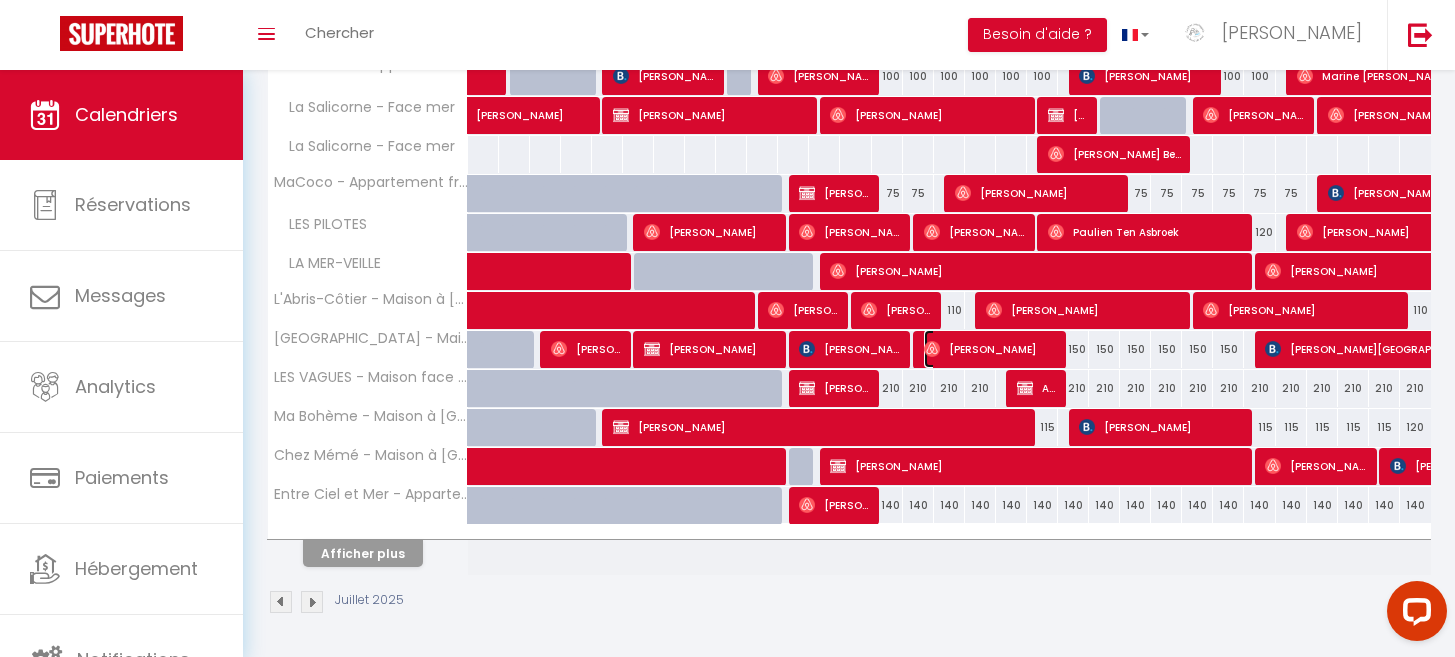 click on "[PERSON_NAME]" at bounding box center [991, 349] 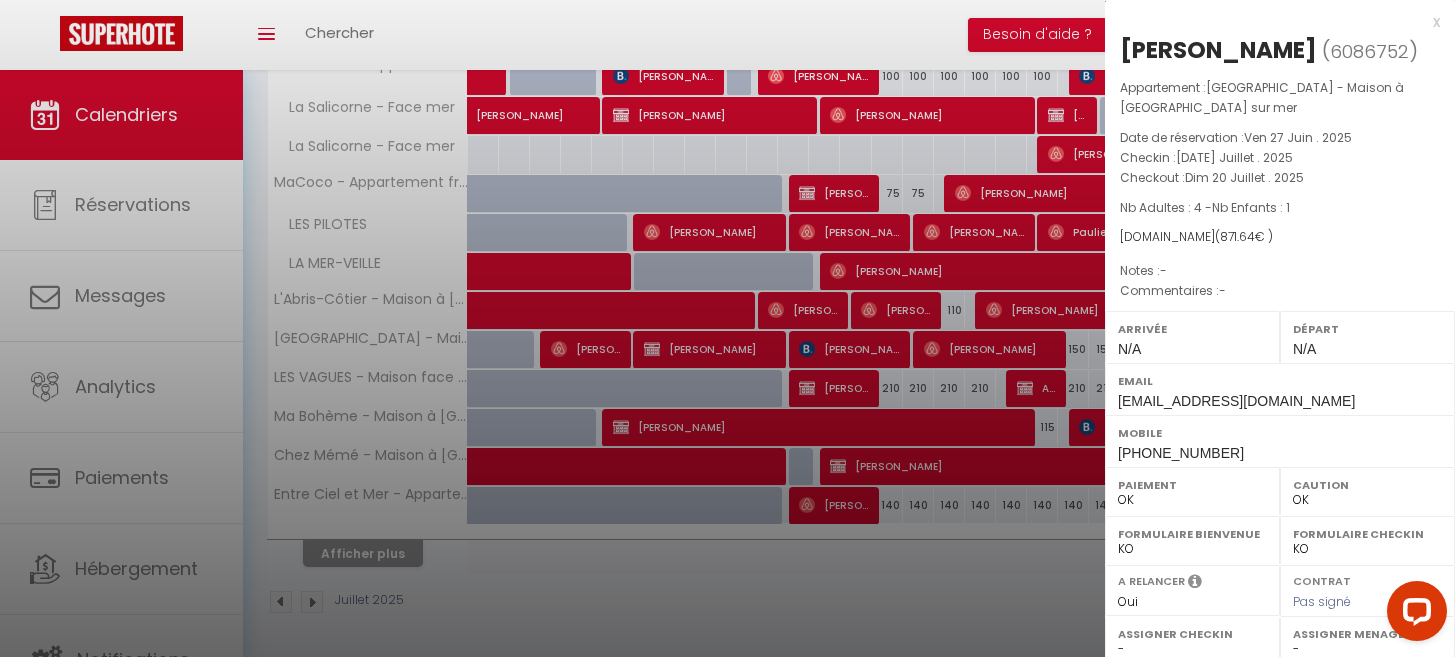 click on "x" at bounding box center [1272, 22] 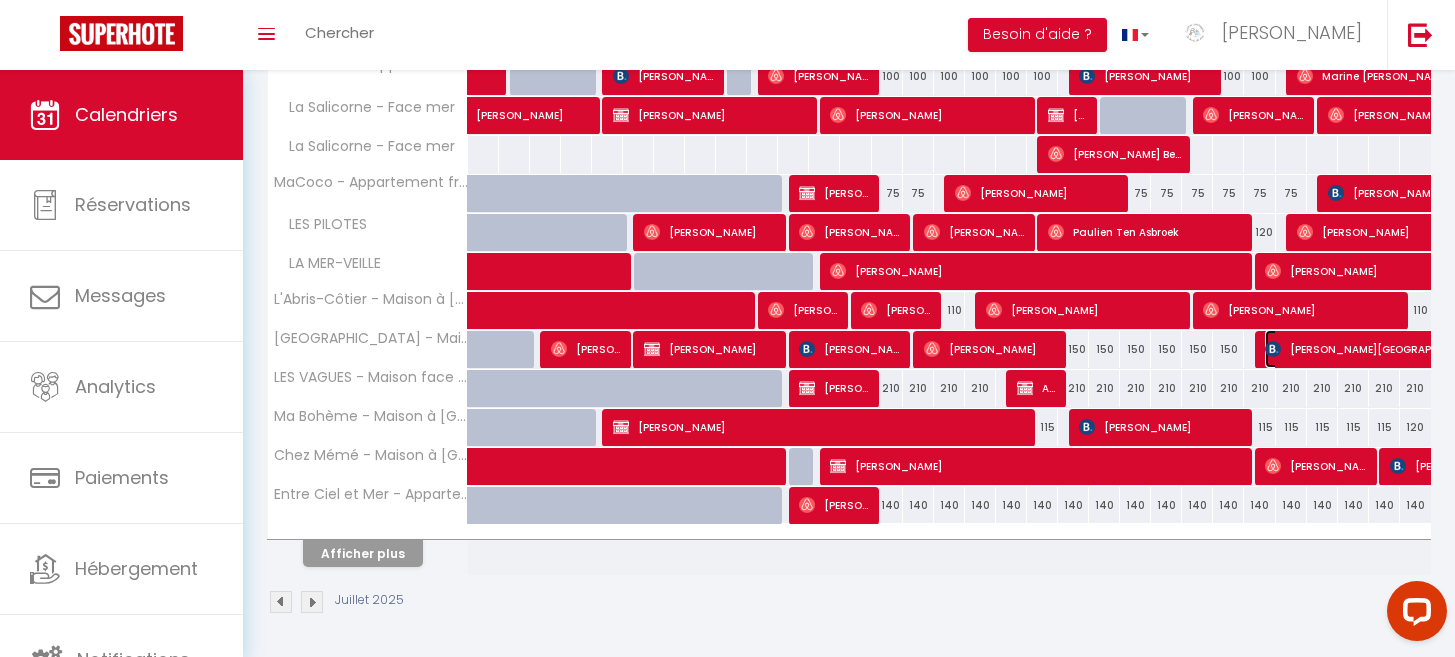 click on "[PERSON_NAME][GEOGRAPHIC_DATA]" at bounding box center [1426, 349] 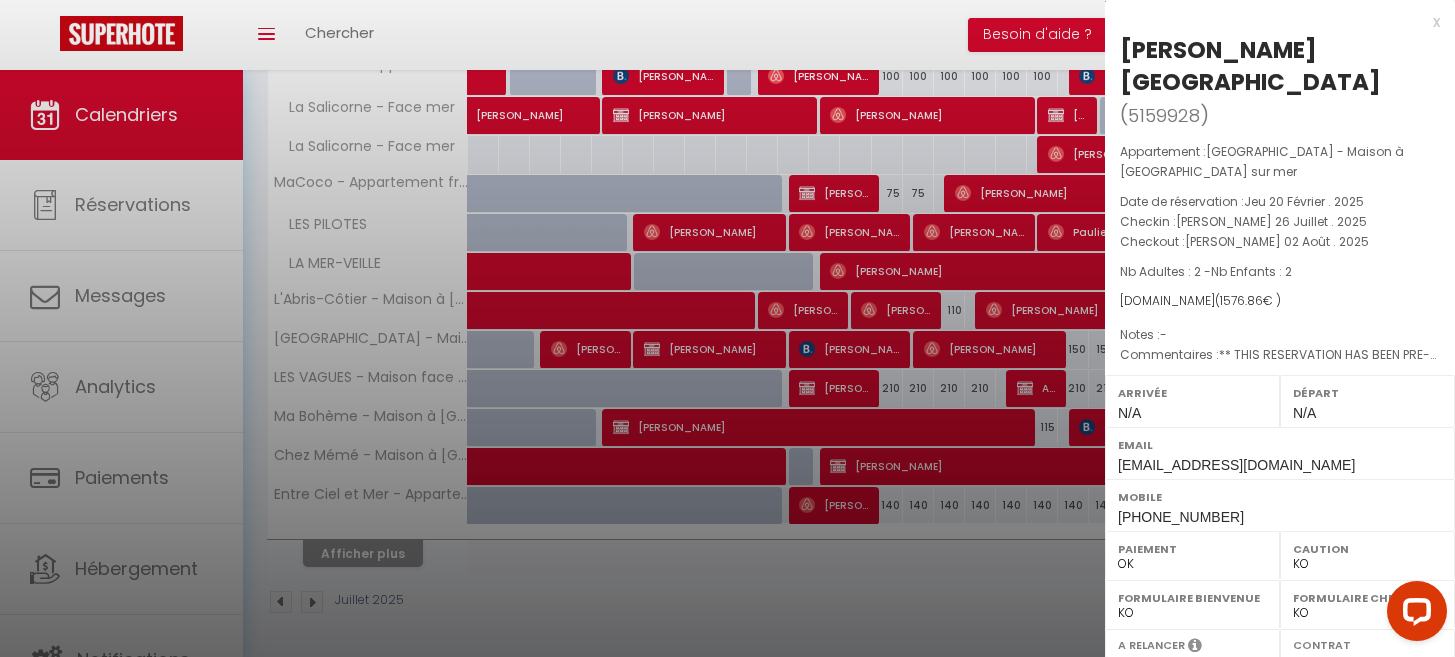 click on "x" at bounding box center (1272, 22) 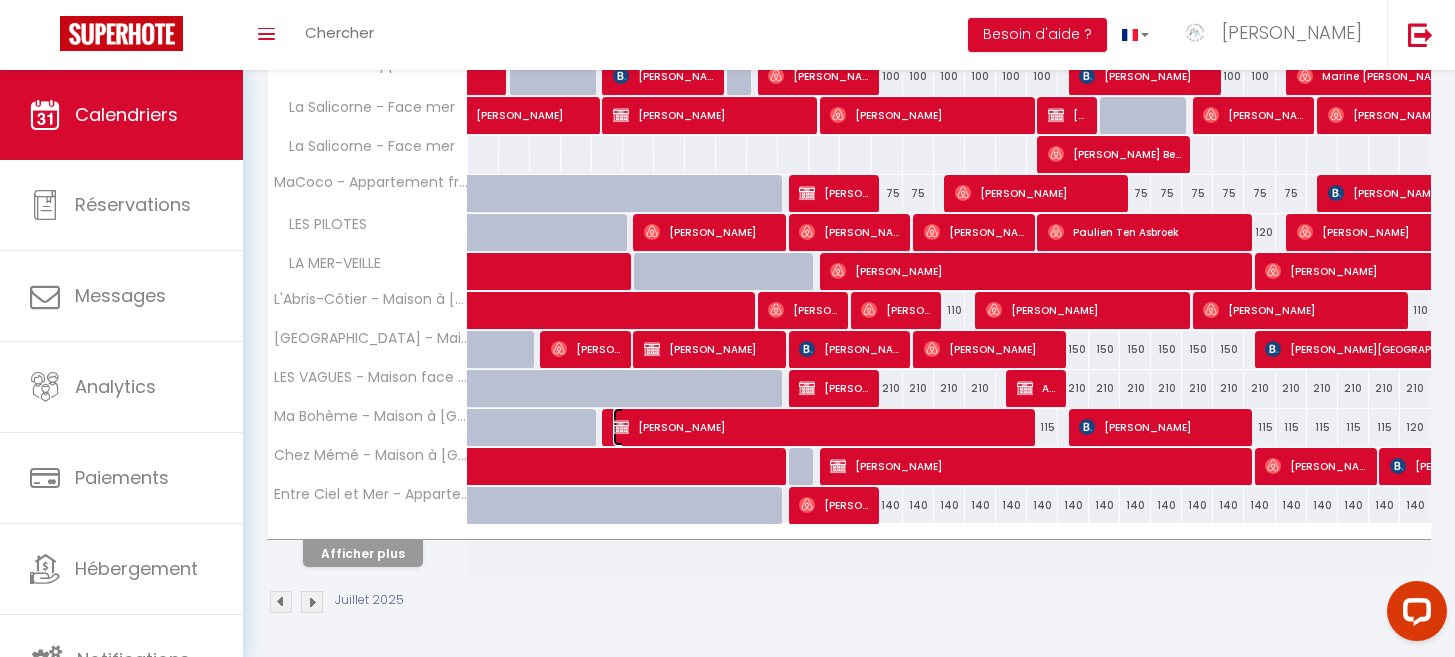 click on "[PERSON_NAME]" at bounding box center [819, 427] 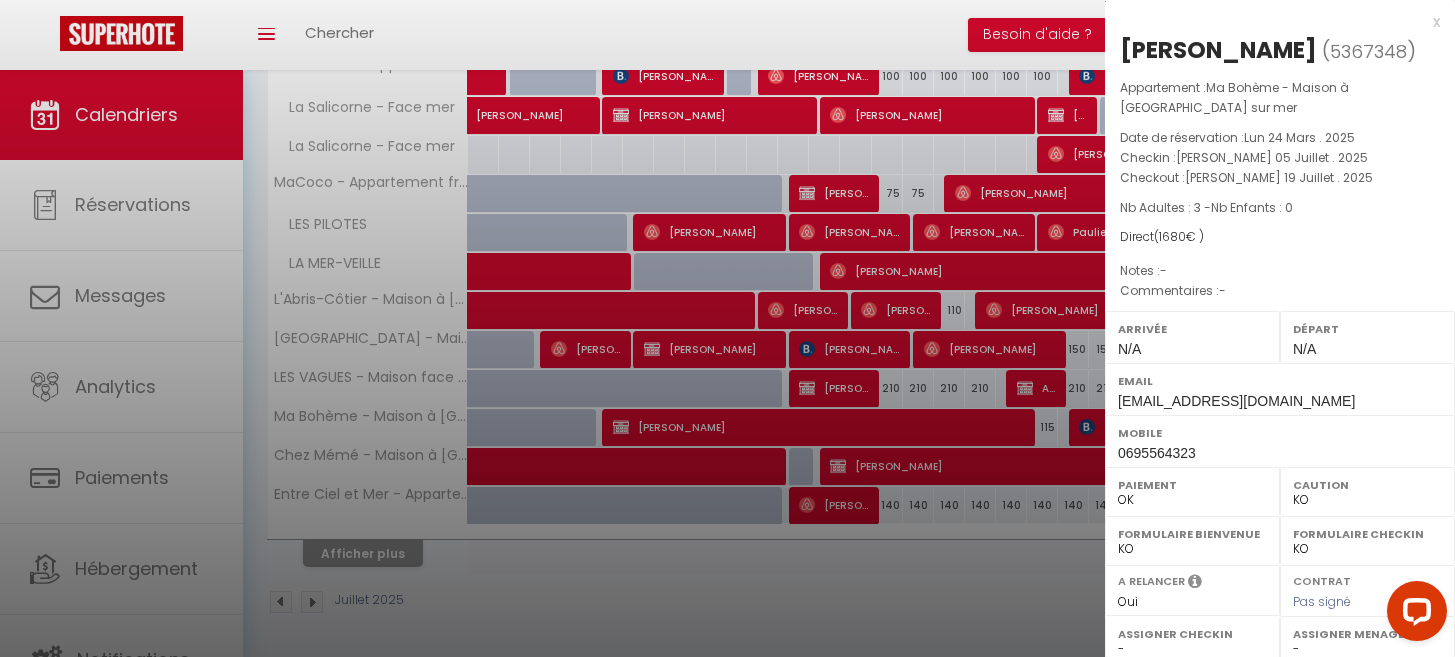 click at bounding box center (727, 328) 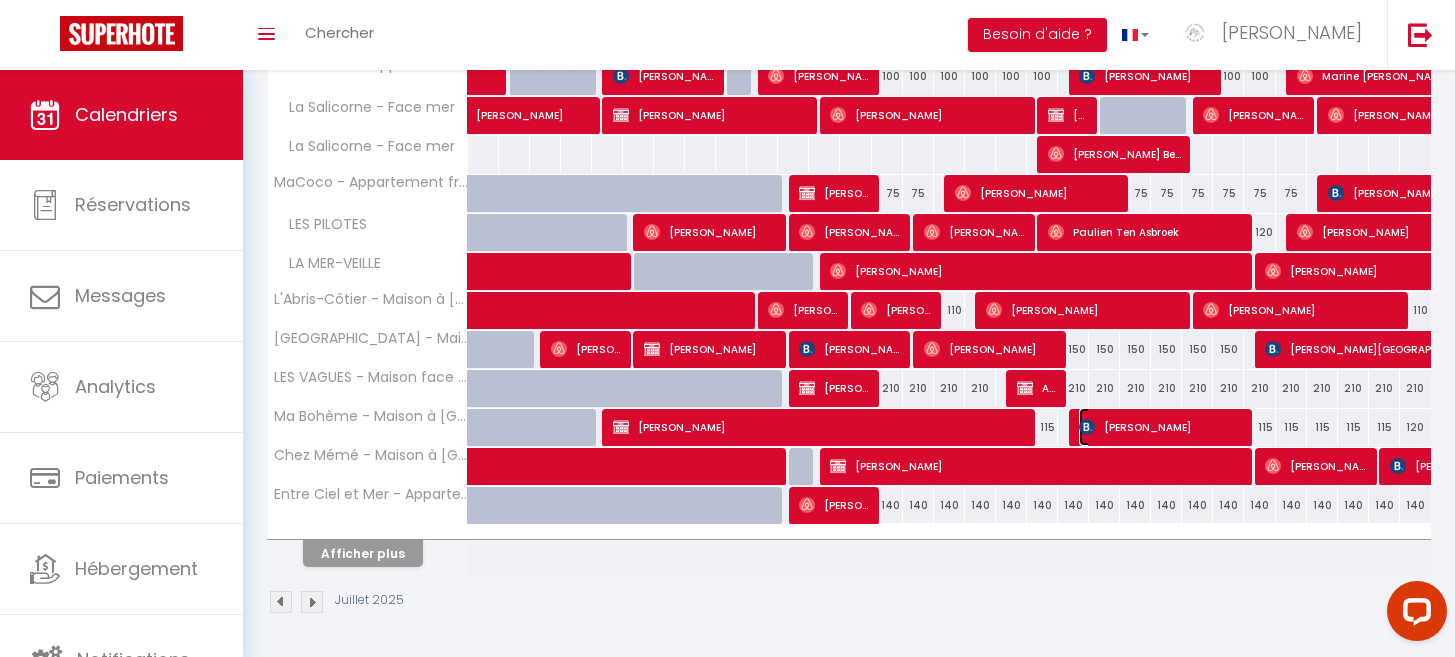 click on "[PERSON_NAME]" at bounding box center (1161, 427) 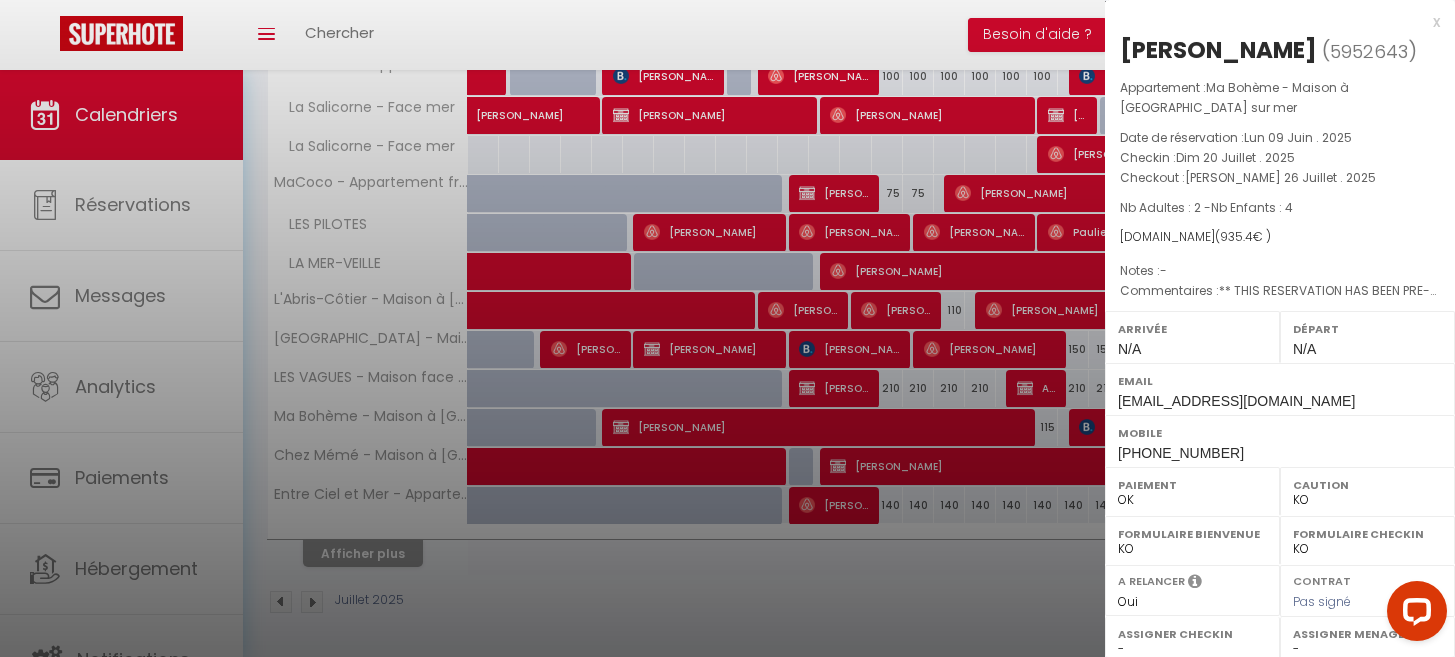 click on "x" at bounding box center (1272, 22) 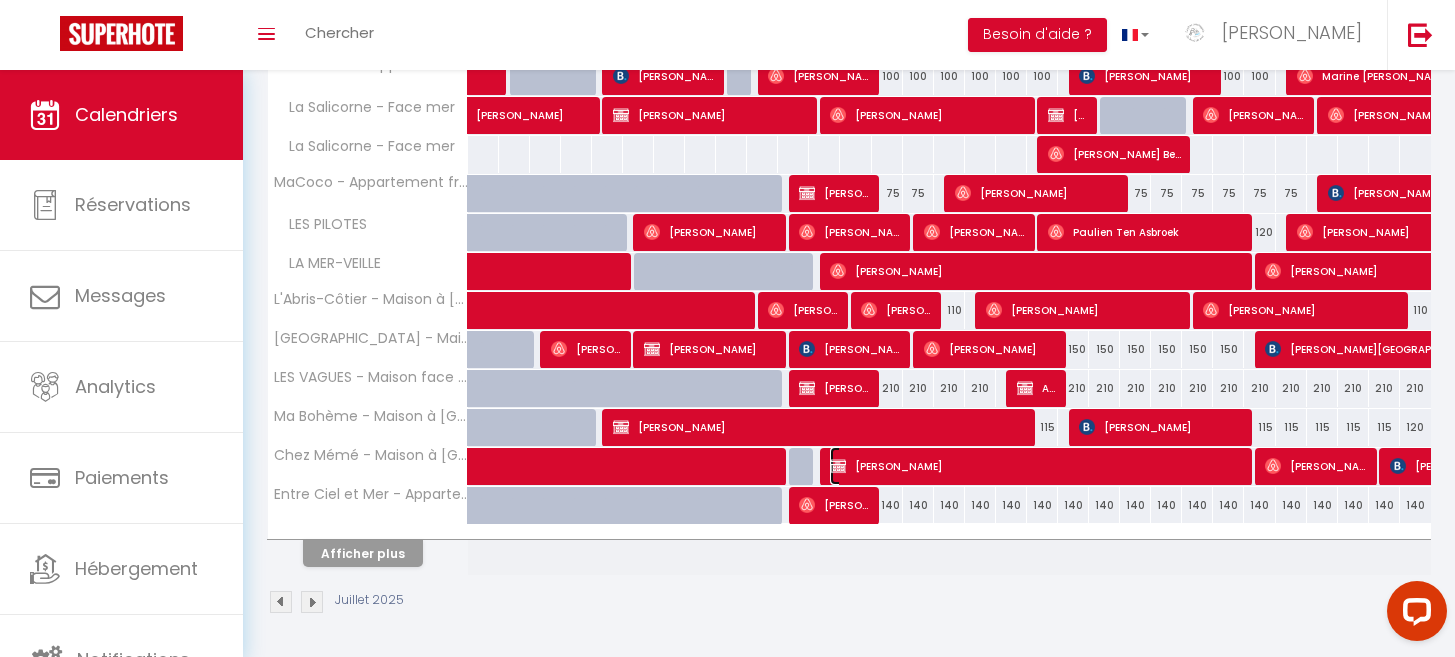 click on "[PERSON_NAME]" at bounding box center [1036, 466] 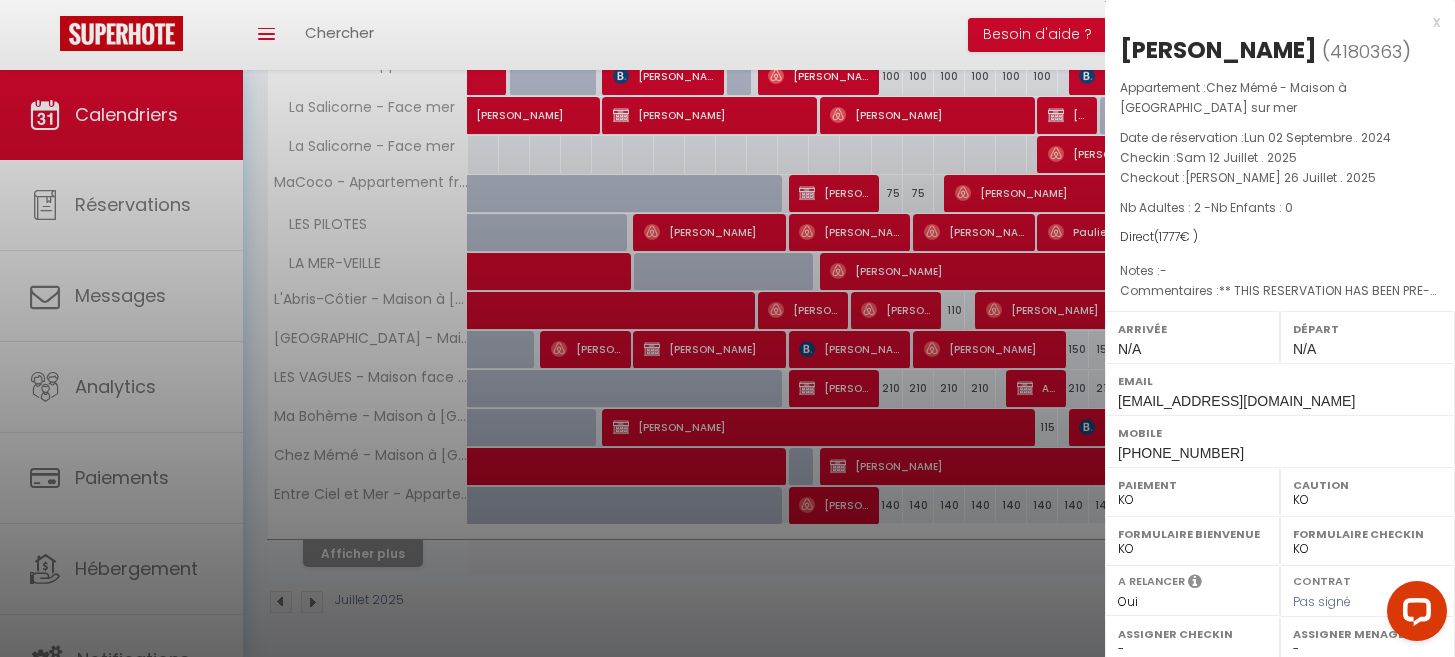 click on "x" at bounding box center [1272, 22] 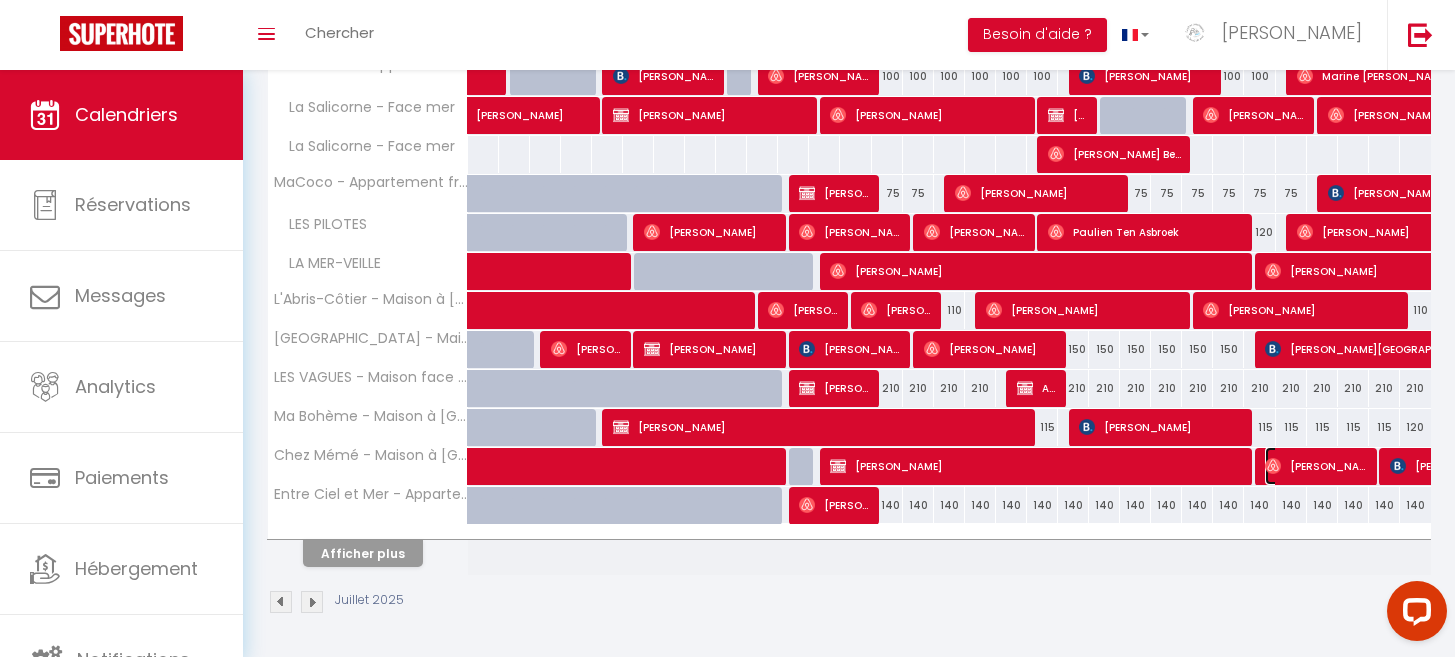 click on "[PERSON_NAME]" at bounding box center (1316, 466) 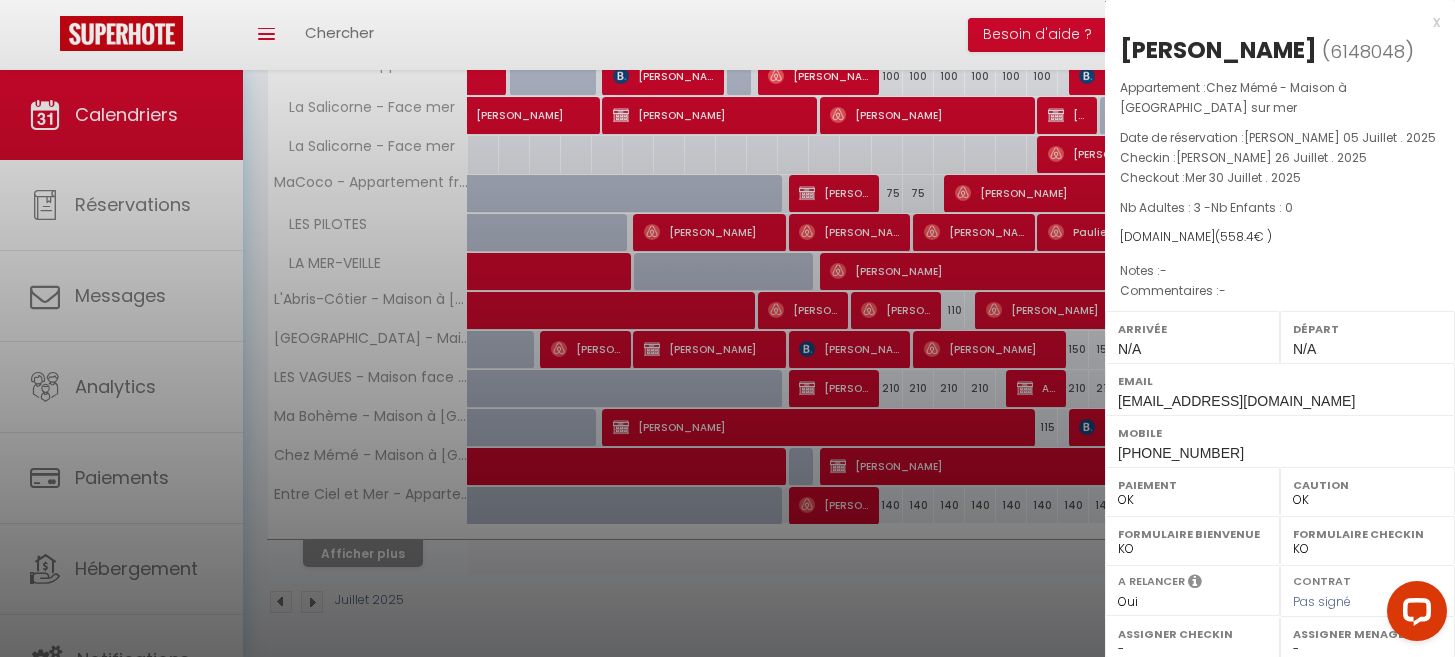 click on "x" at bounding box center (1272, 22) 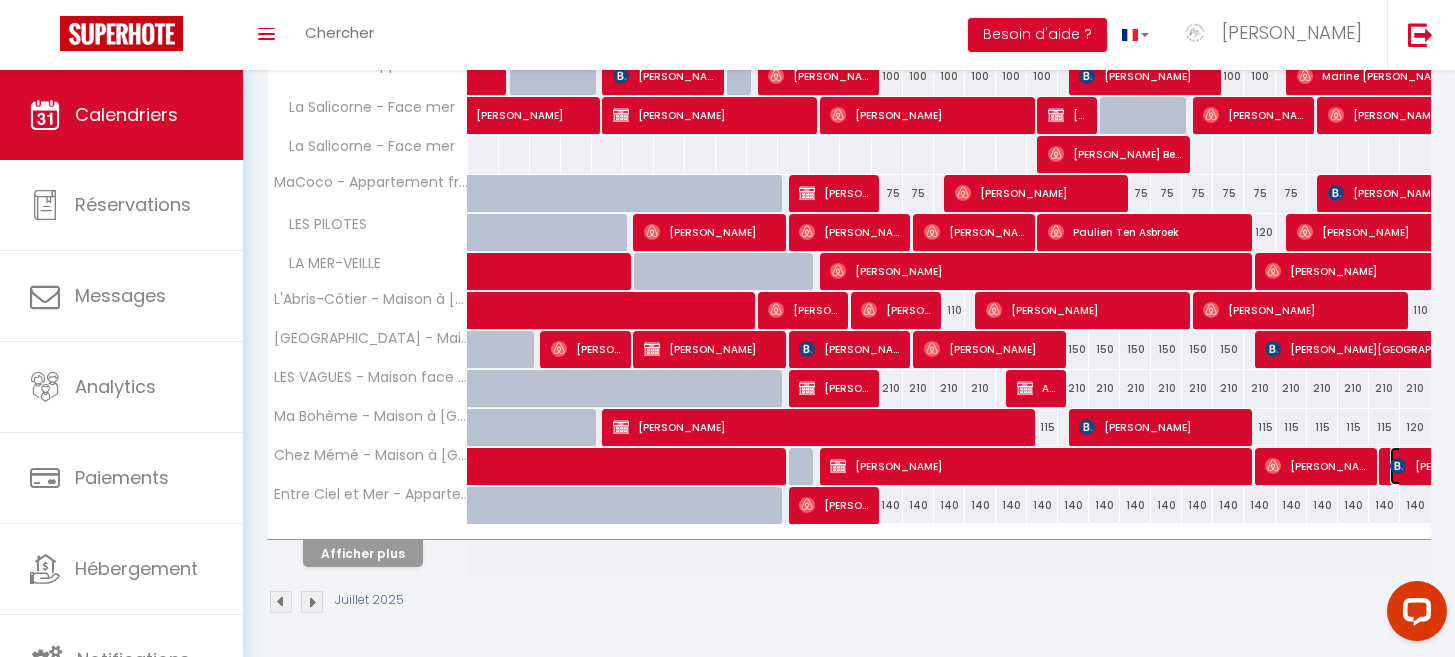 click at bounding box center [1398, 466] 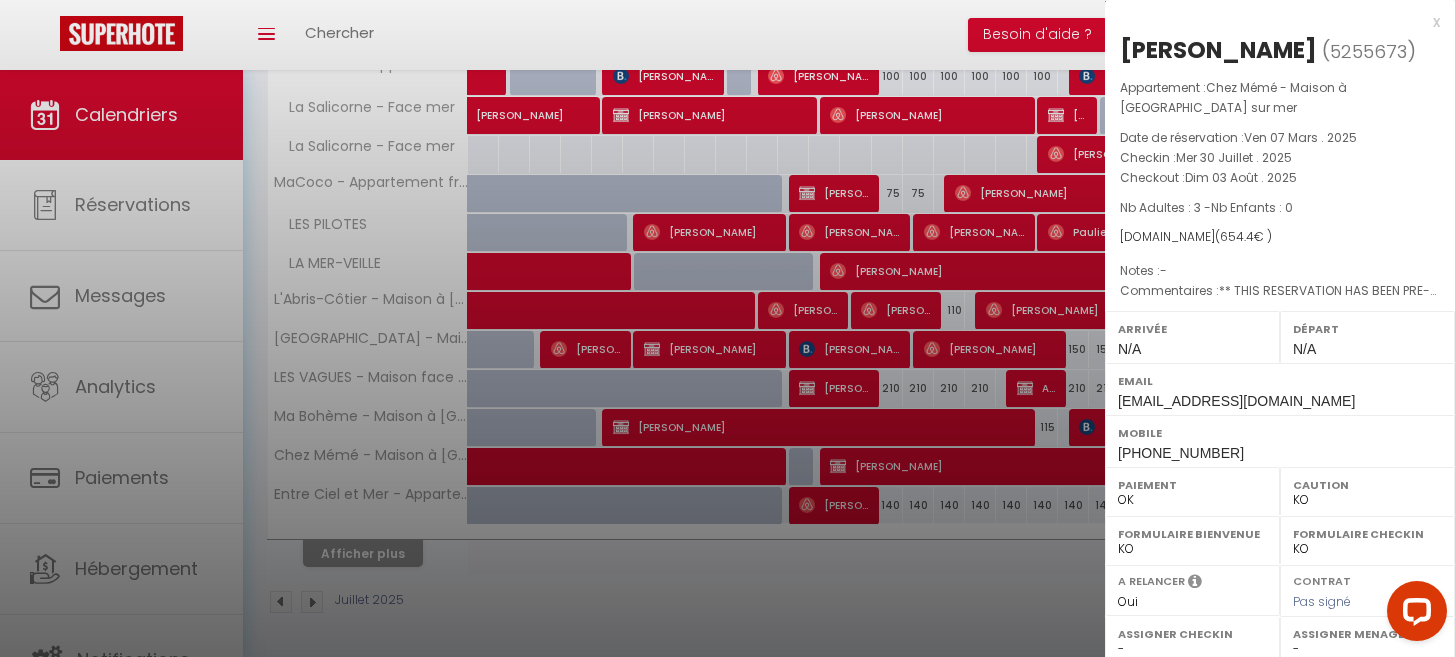 click on "x" at bounding box center [1272, 22] 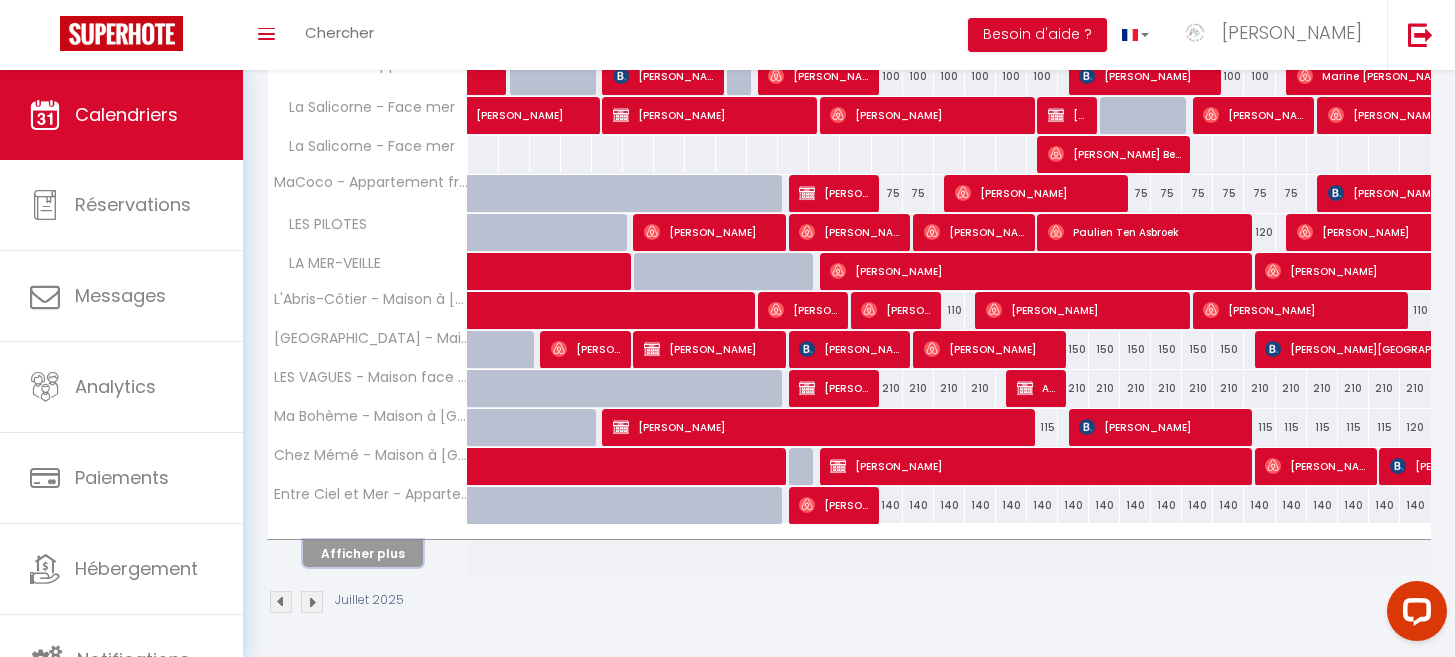 click on "Afficher plus" at bounding box center (363, 553) 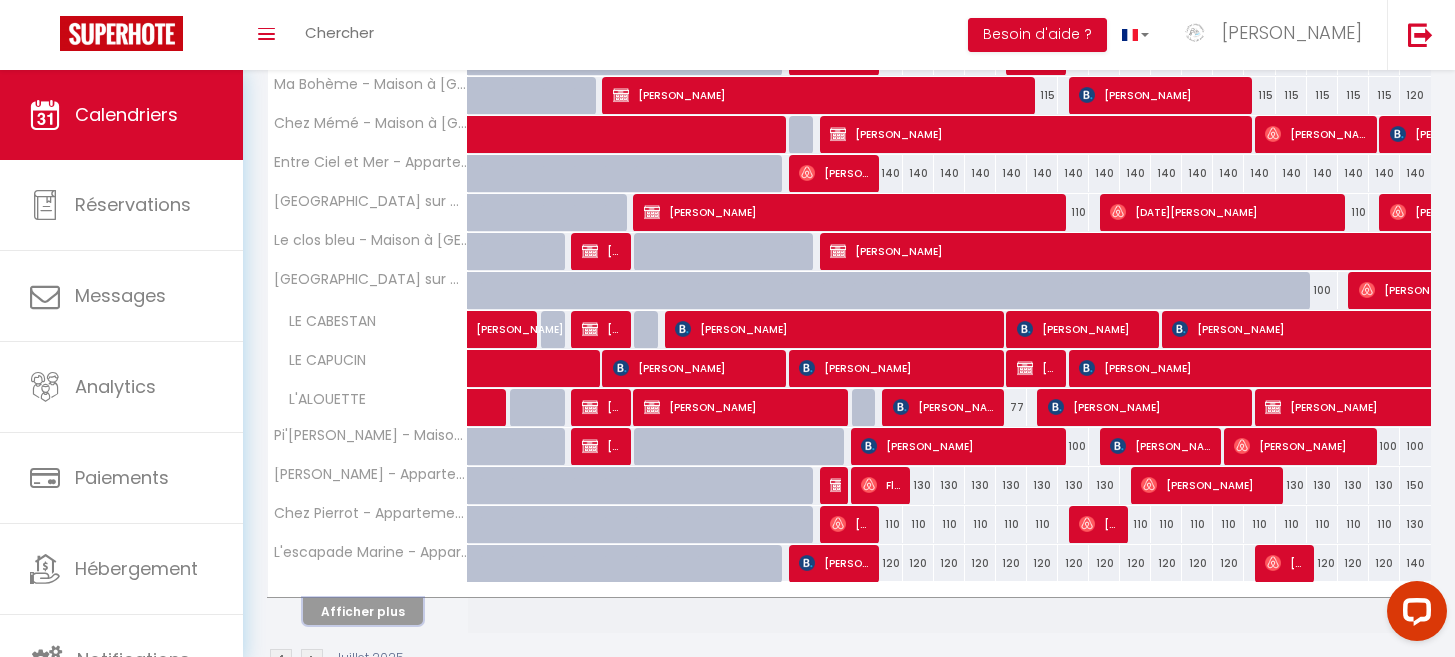 scroll, scrollTop: 1061, scrollLeft: 0, axis: vertical 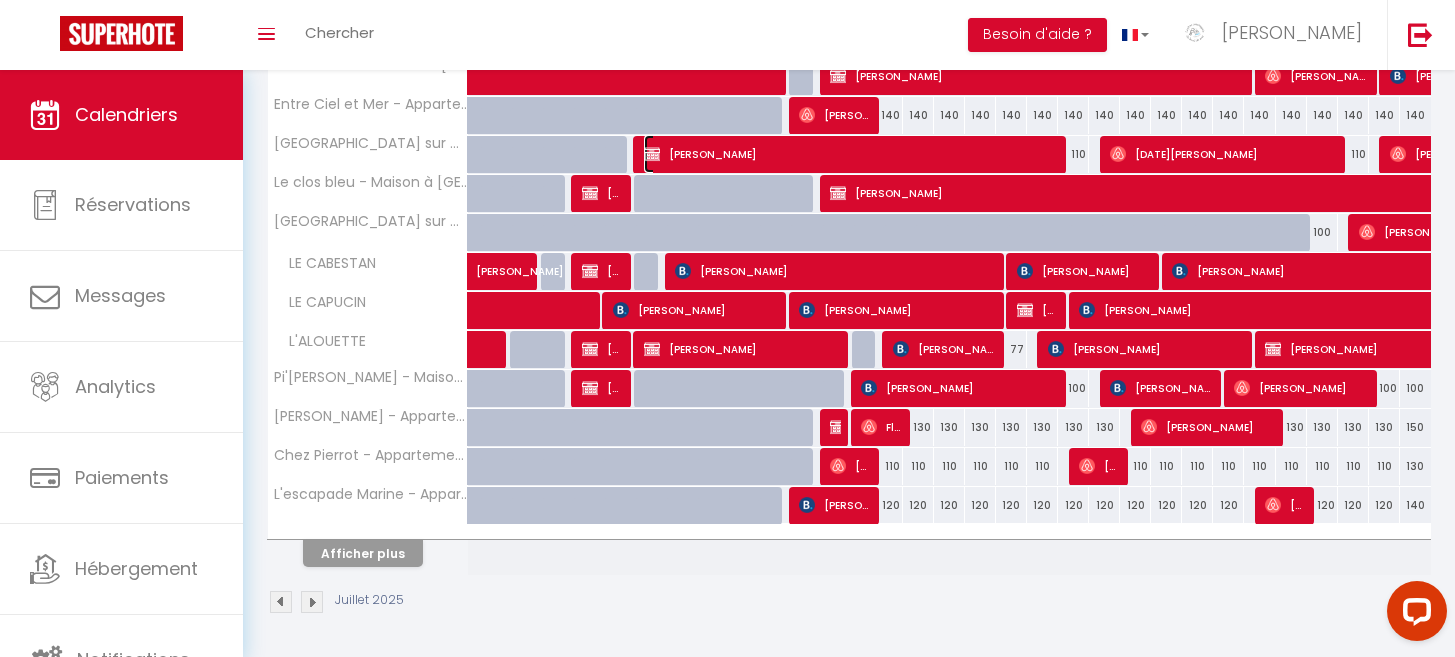 click on "[PERSON_NAME]" at bounding box center (850, 154) 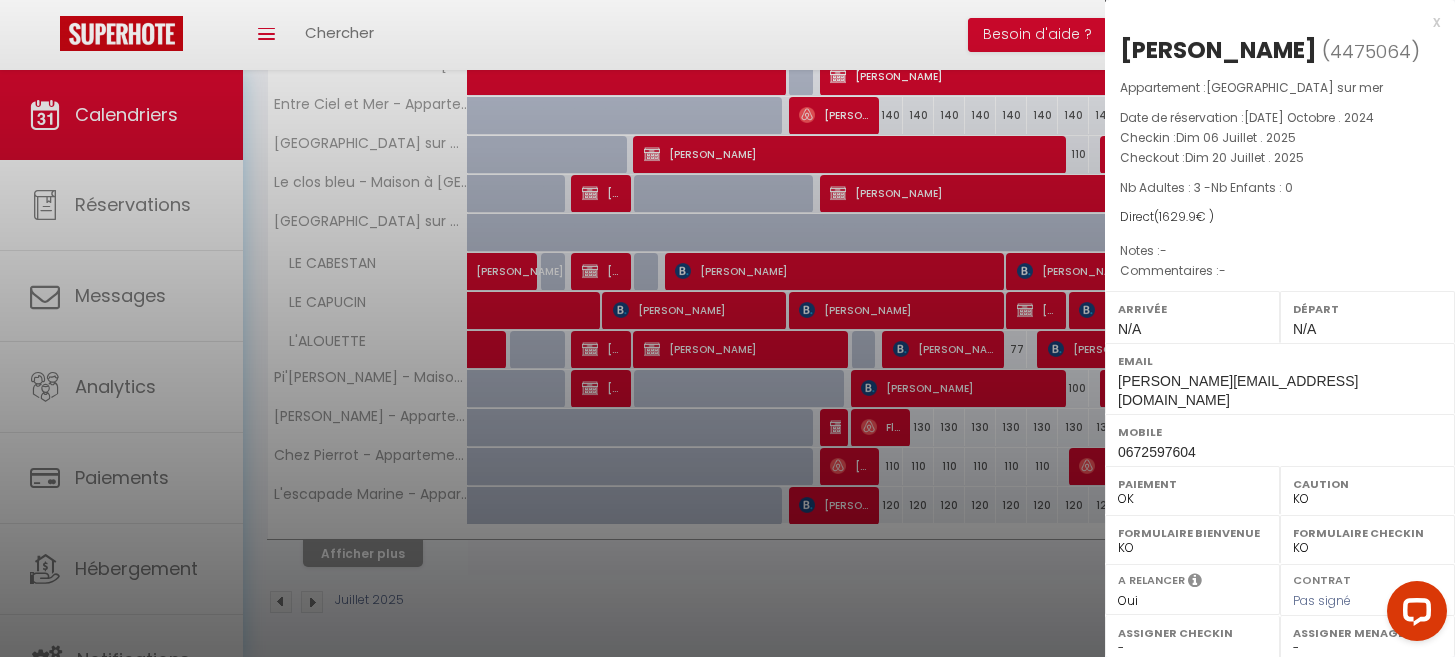 click on "x" at bounding box center [1272, 22] 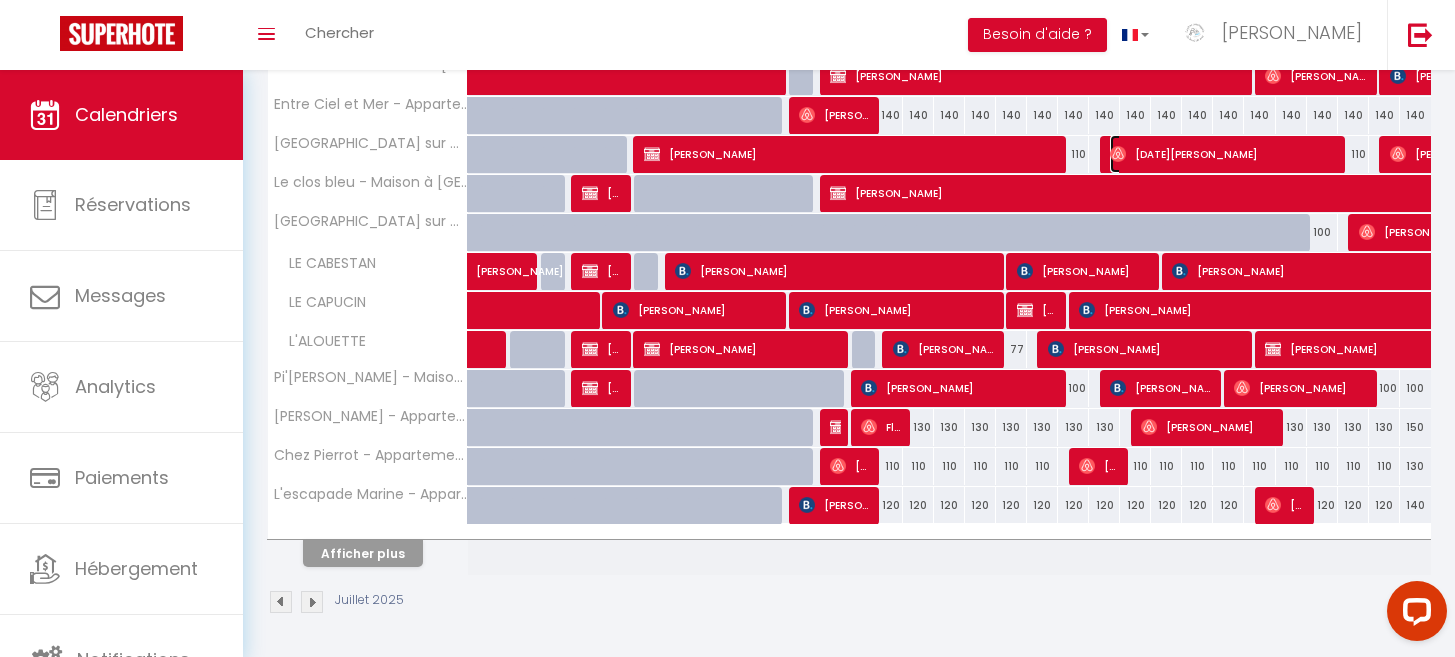 click on "[DATE][PERSON_NAME]" at bounding box center [1223, 154] 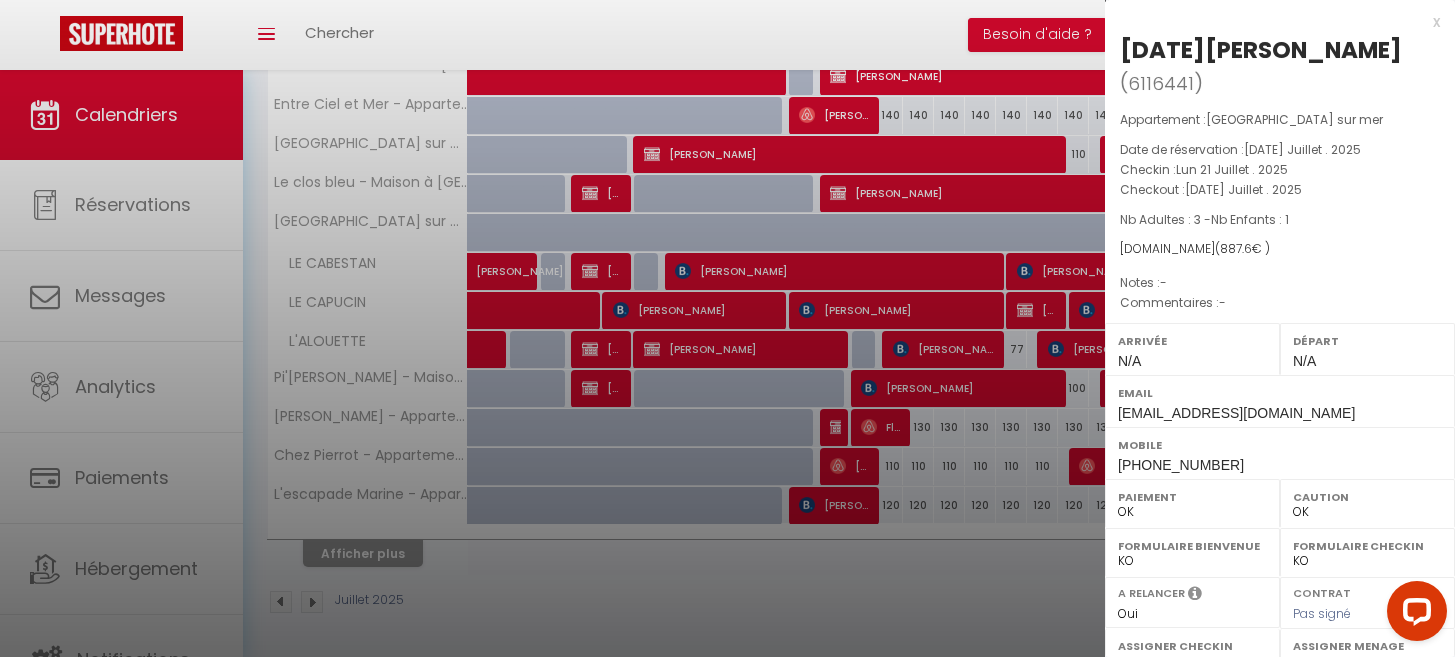 click on "x" at bounding box center [1272, 22] 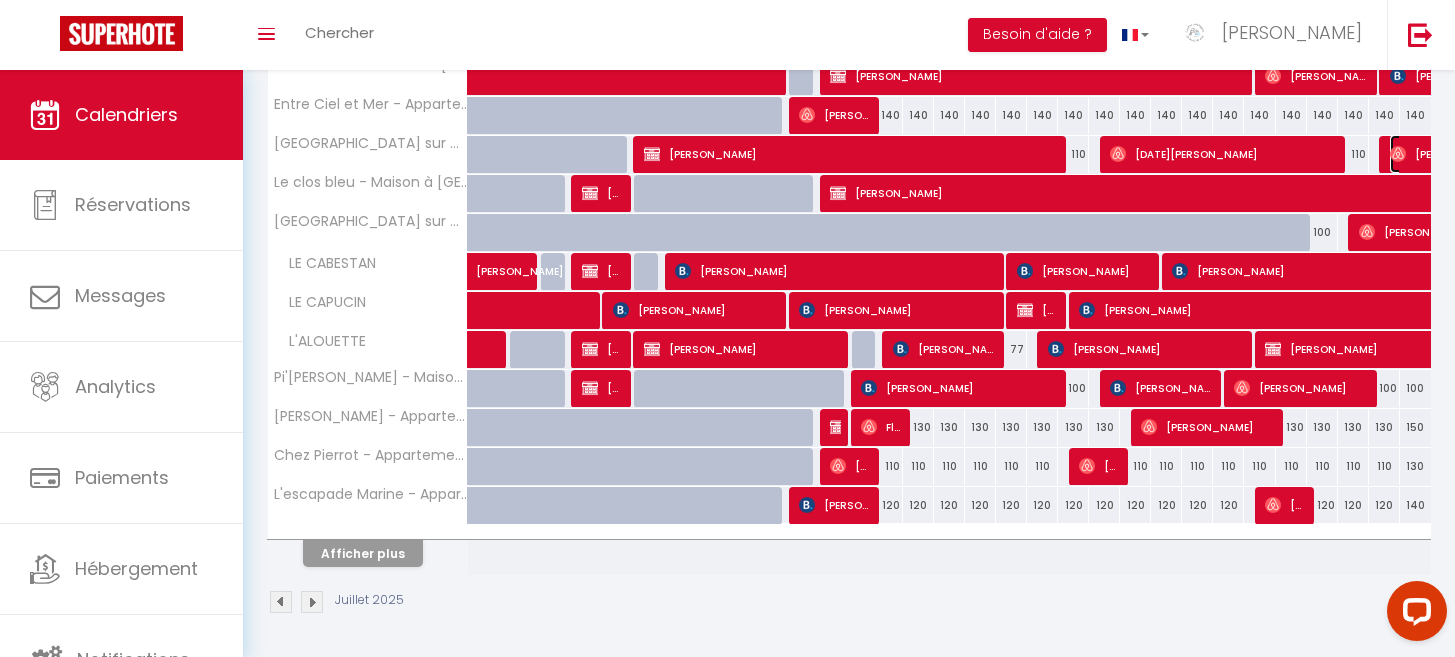 click on "[PERSON_NAME]" at bounding box center [1482, 154] 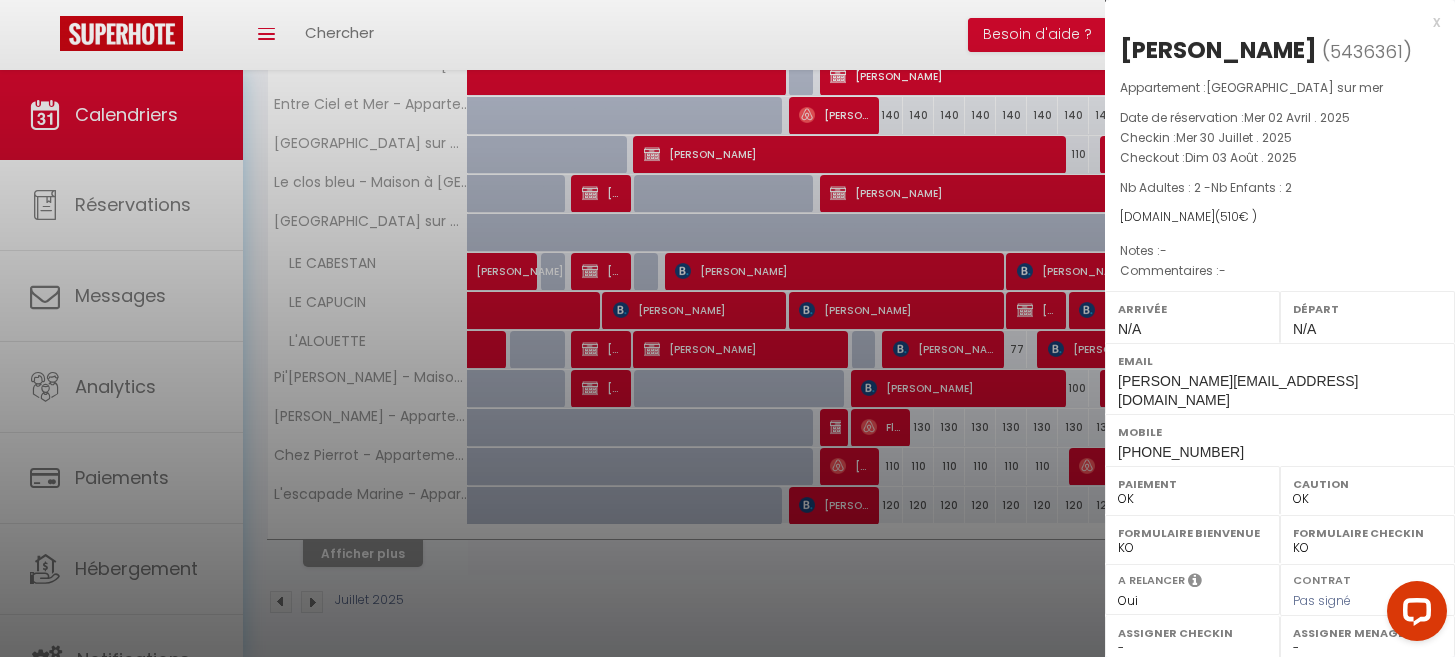 click on "x
[PERSON_NAME]
( 5436361 )
Appartement :
[GEOGRAPHIC_DATA] sur mer
Date de réservation :
Mer 02 Avril . 2025
Checkin :
Mer 30 Juillet . 2025
Checkout :
Dim 03 Août . 2025
Nb Adultes : 2 -
Nb Enfants :
2
[DOMAIN_NAME]
(
510
€ )
Notes :
-
Commentaires :
-   Arrivée
N/A   Départ
N/A   Email
[PERSON_NAME][EMAIL_ADDRESS][DOMAIN_NAME]   Mobile
[PHONE_NUMBER]" at bounding box center (1280, 475) 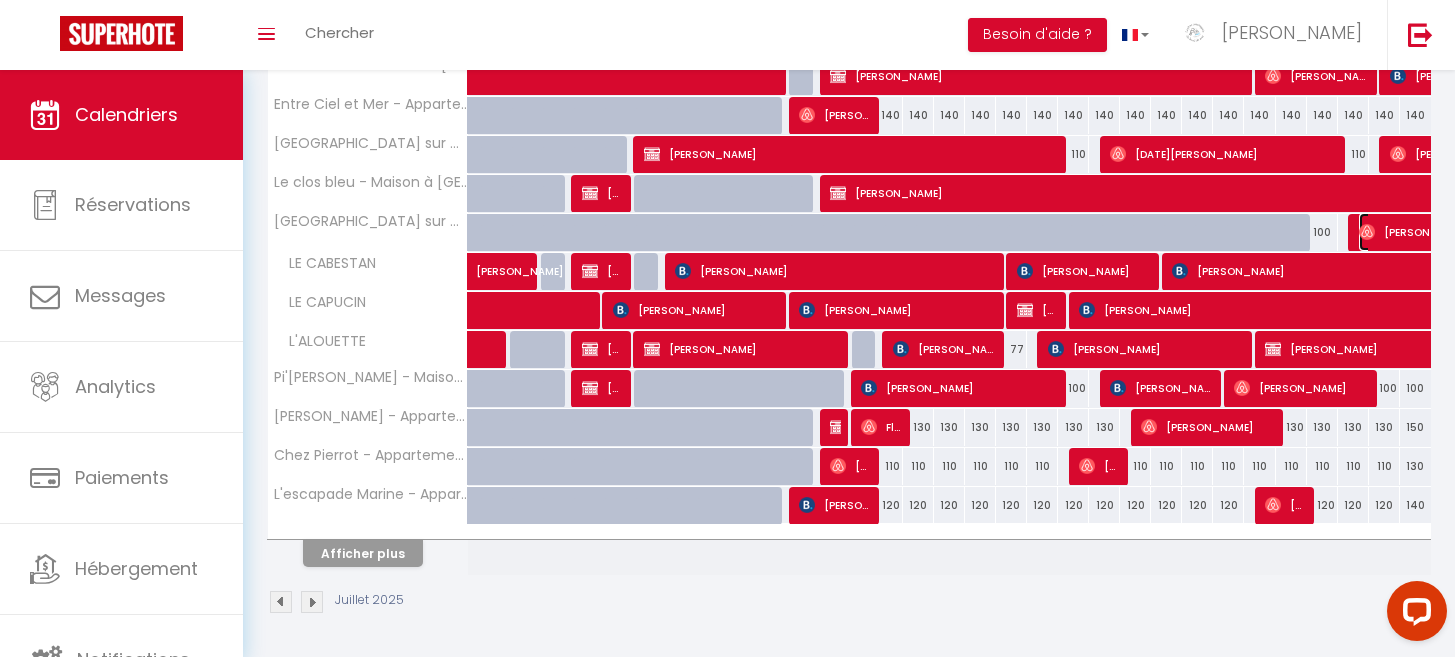 click at bounding box center [1367, 232] 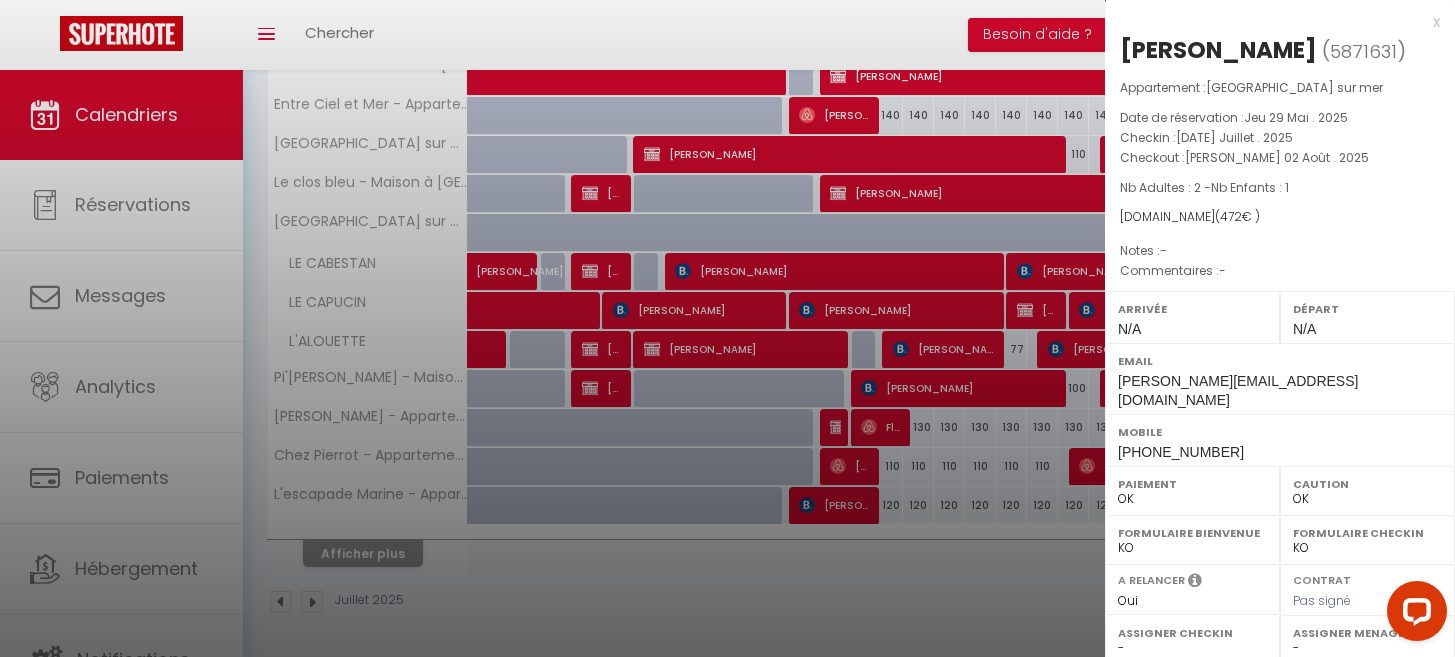 click on "x" at bounding box center [1272, 22] 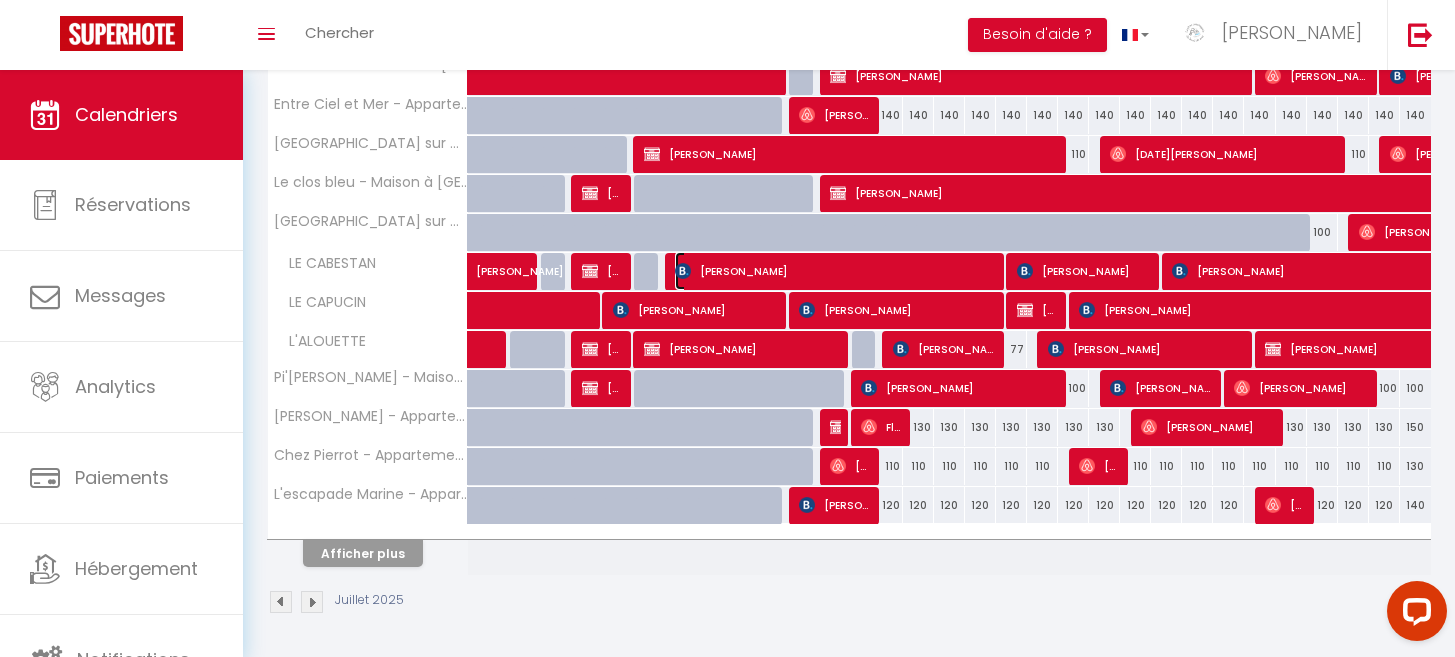 click on "[PERSON_NAME]" at bounding box center [835, 271] 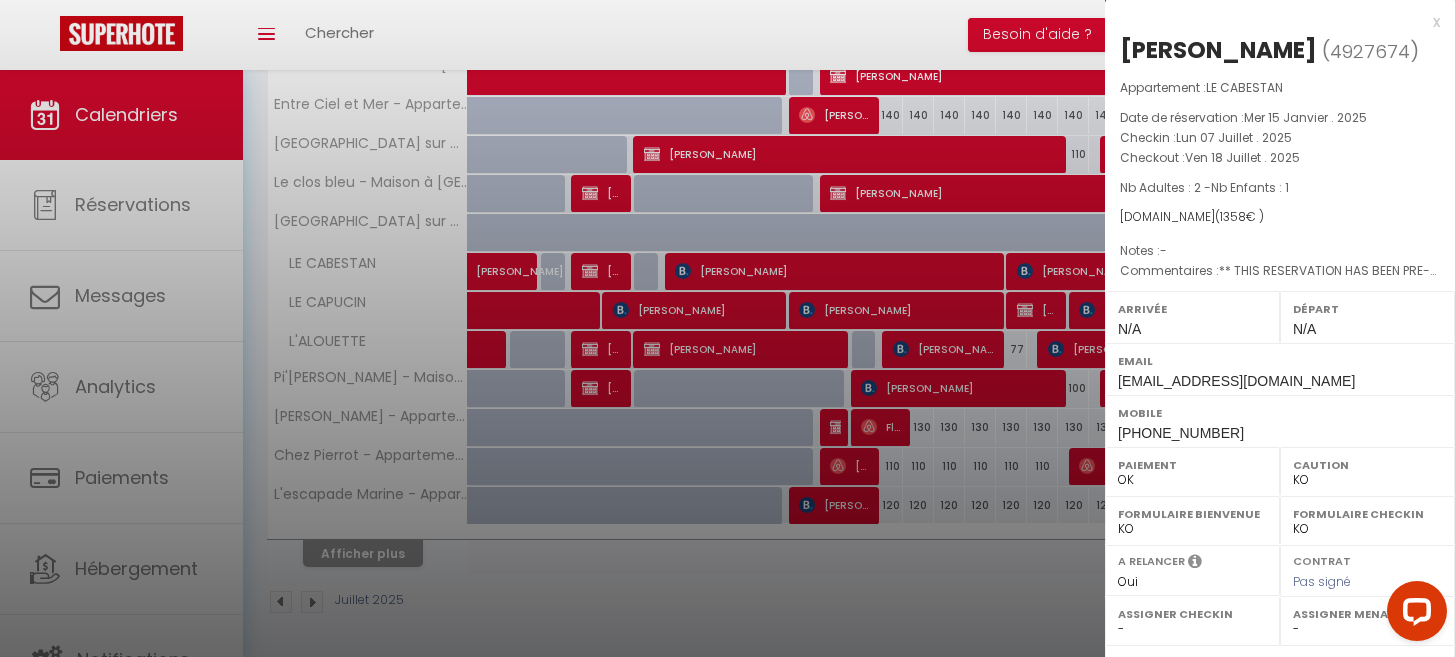 click at bounding box center [727, 328] 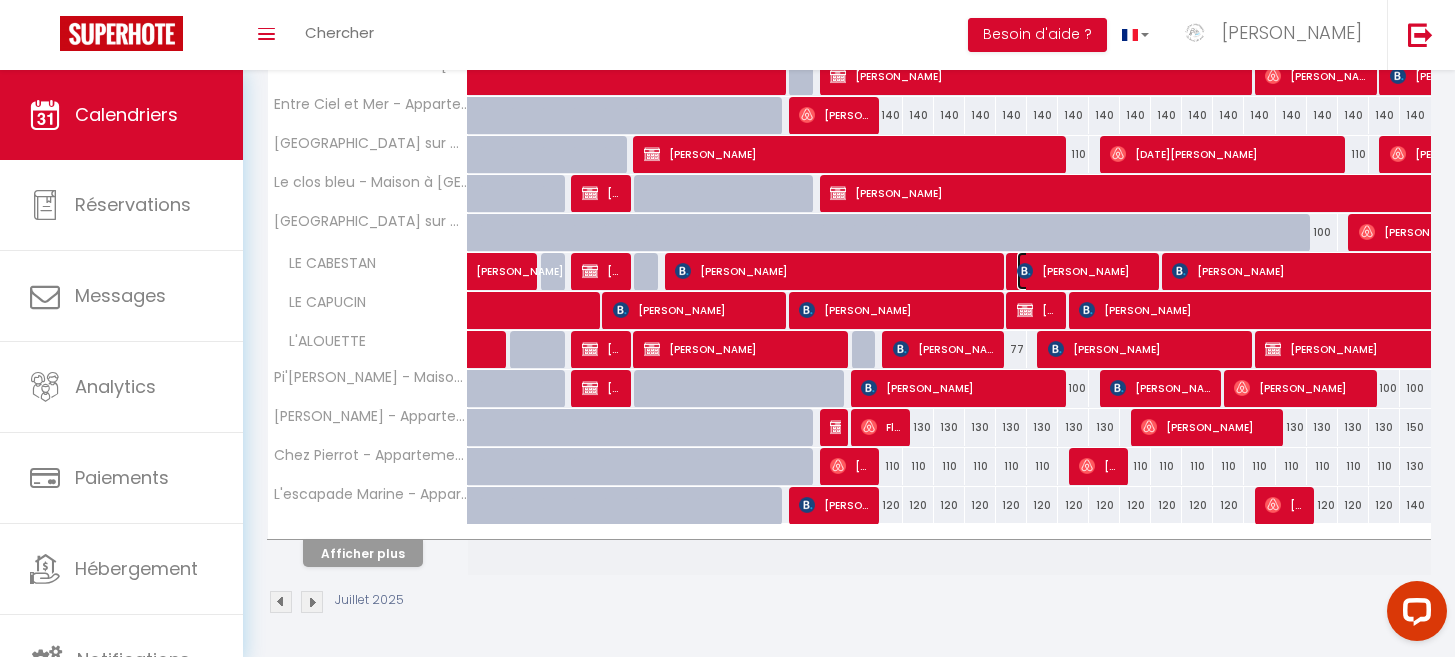 click on "[PERSON_NAME]" at bounding box center (1084, 271) 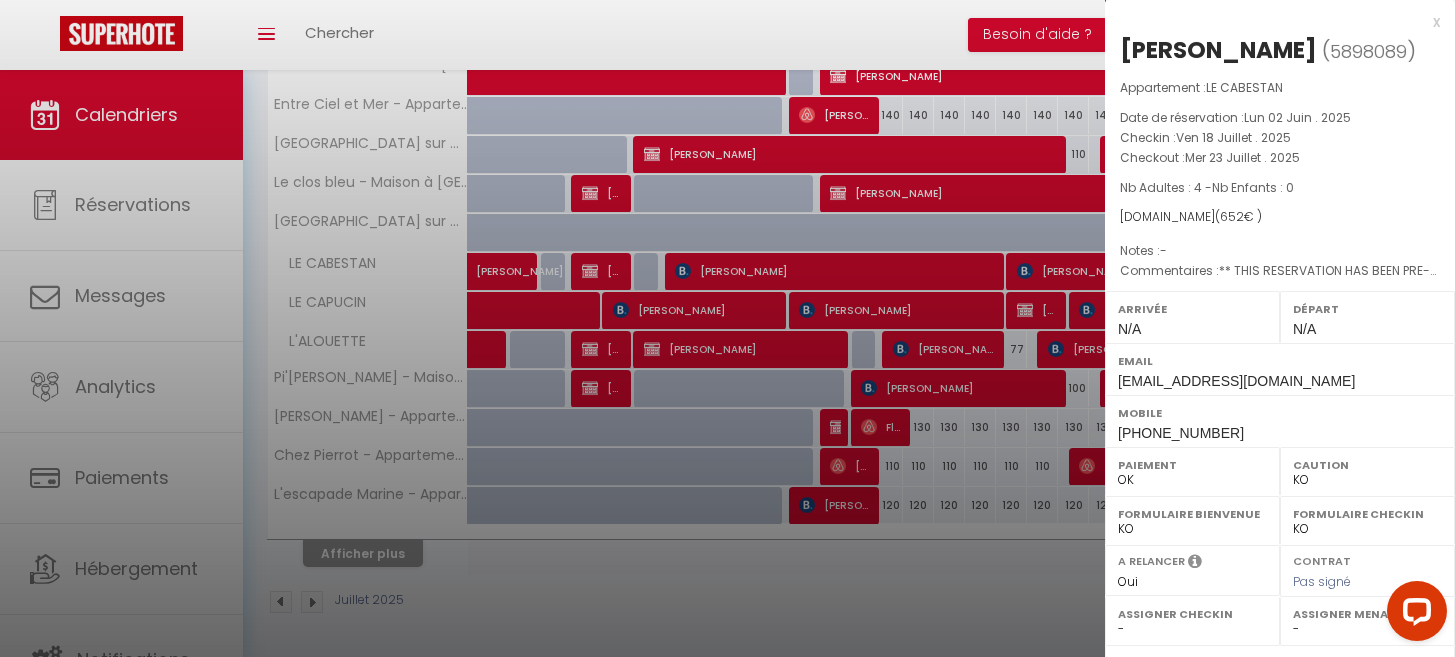 click on "x" at bounding box center [1272, 22] 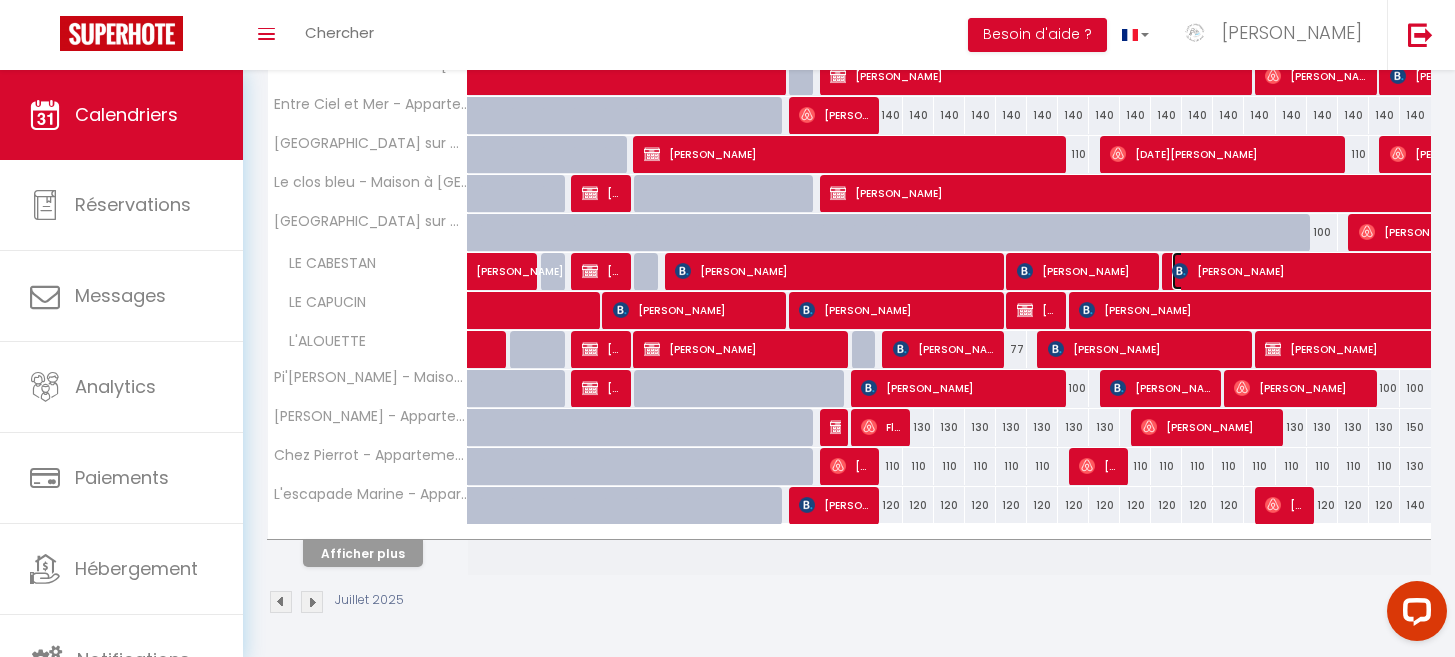 click on "[PERSON_NAME]" at bounding box center (1494, 271) 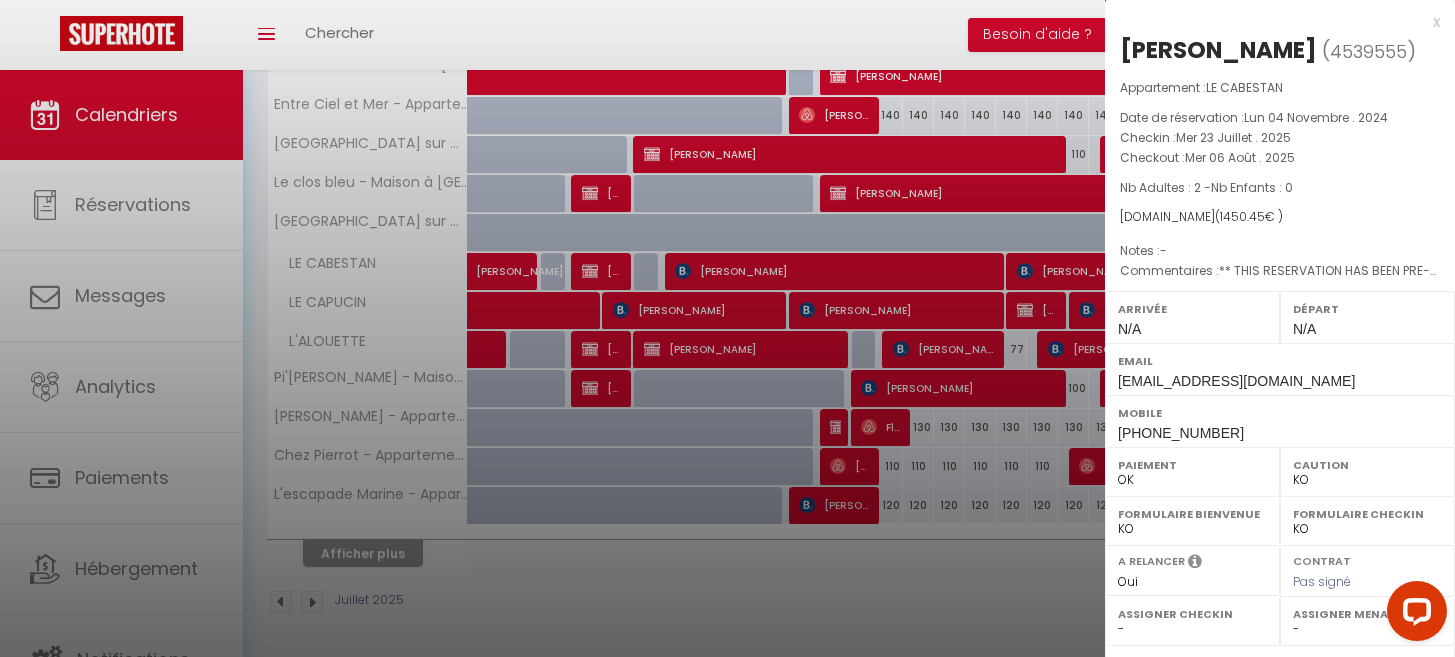 click on "x" at bounding box center [1272, 22] 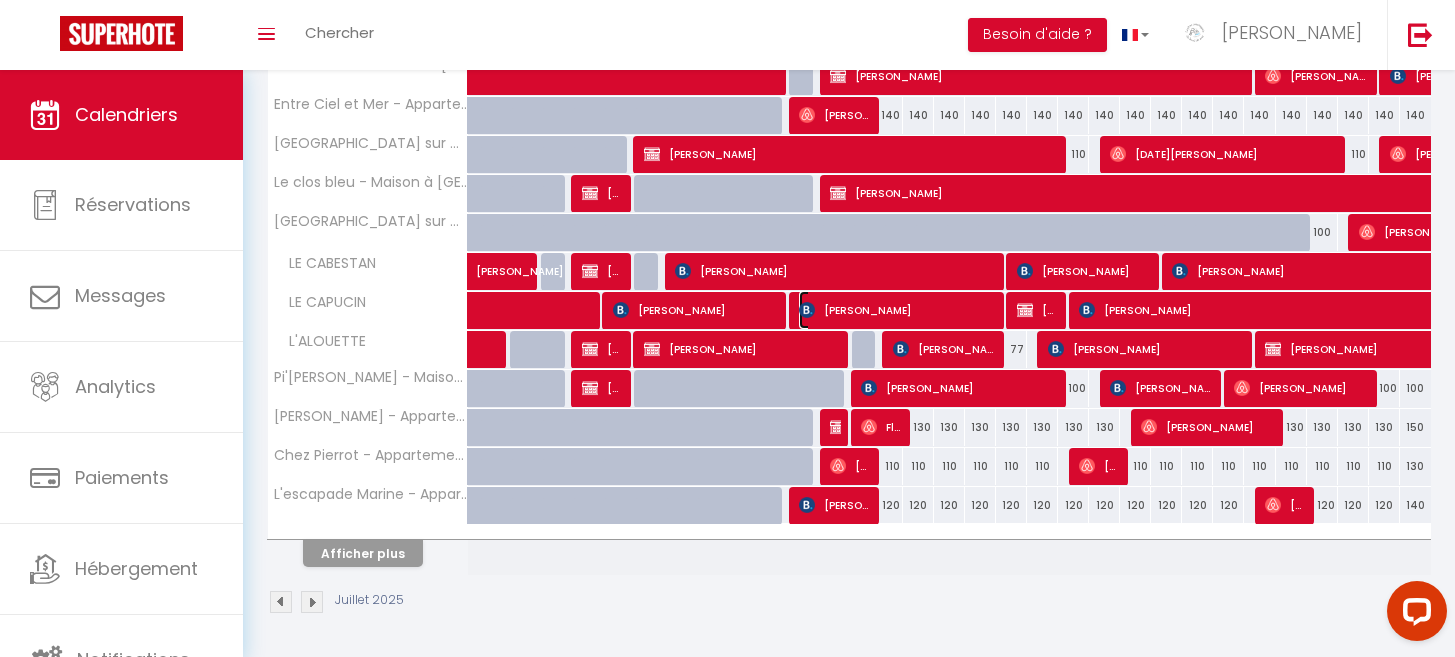 click on "[PERSON_NAME]" at bounding box center [897, 310] 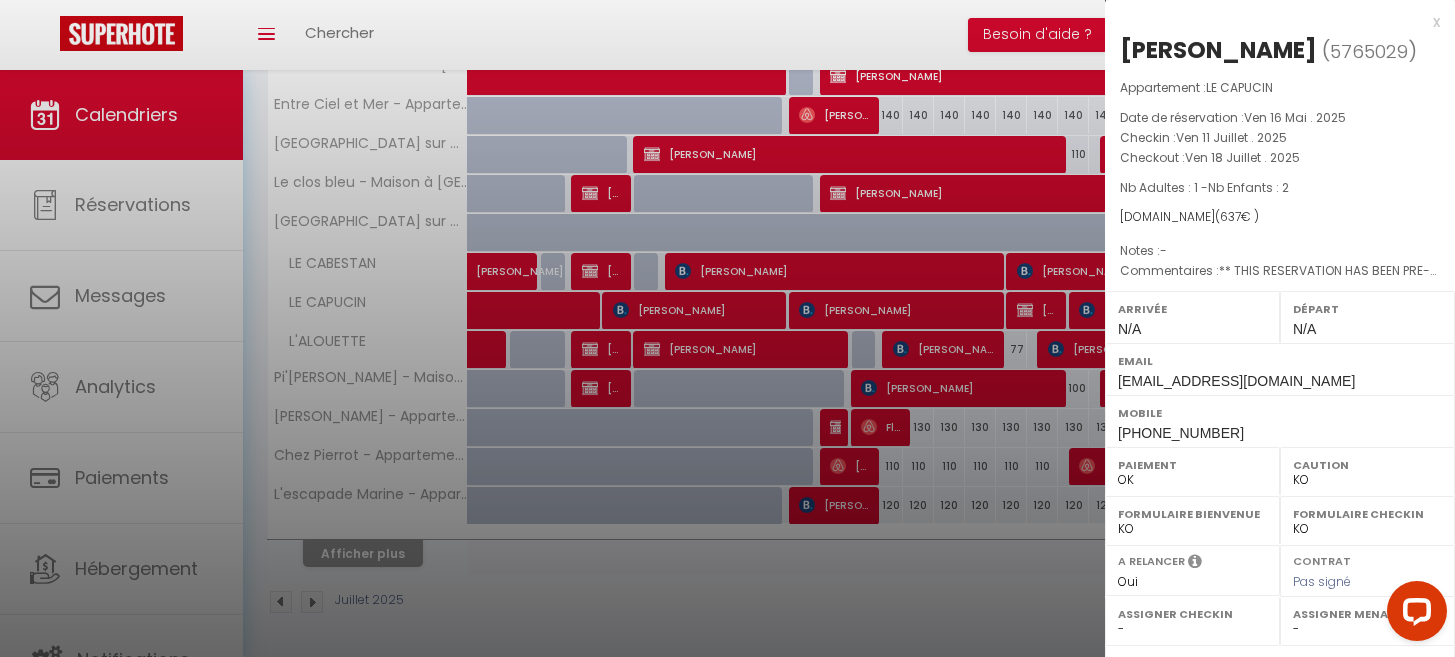 click at bounding box center [727, 328] 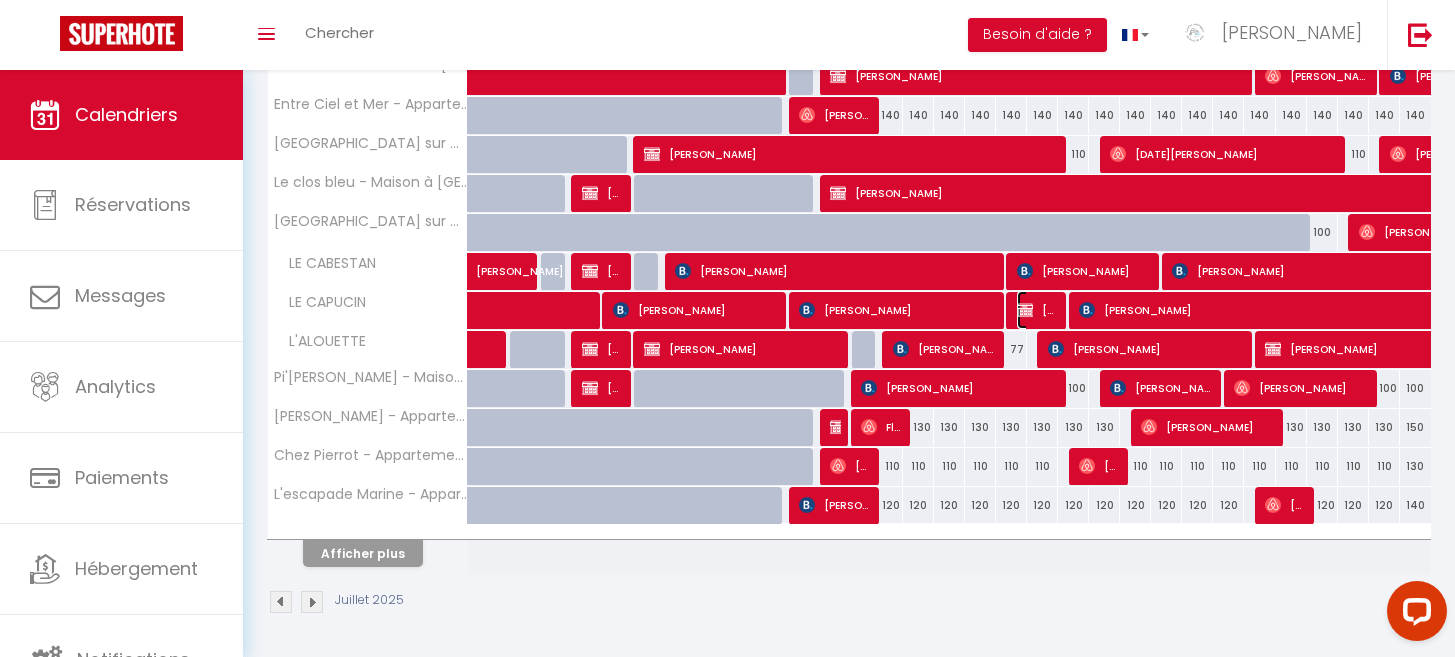 click at bounding box center (1025, 310) 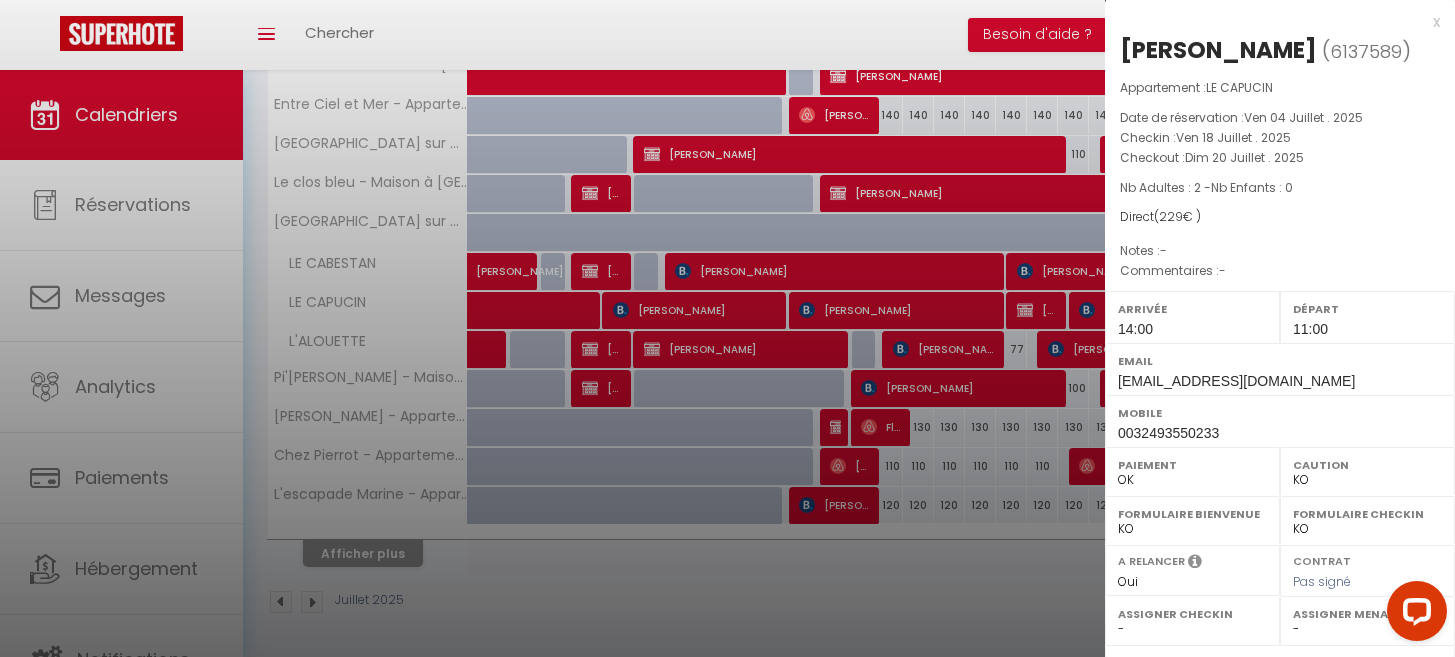 click at bounding box center (727, 328) 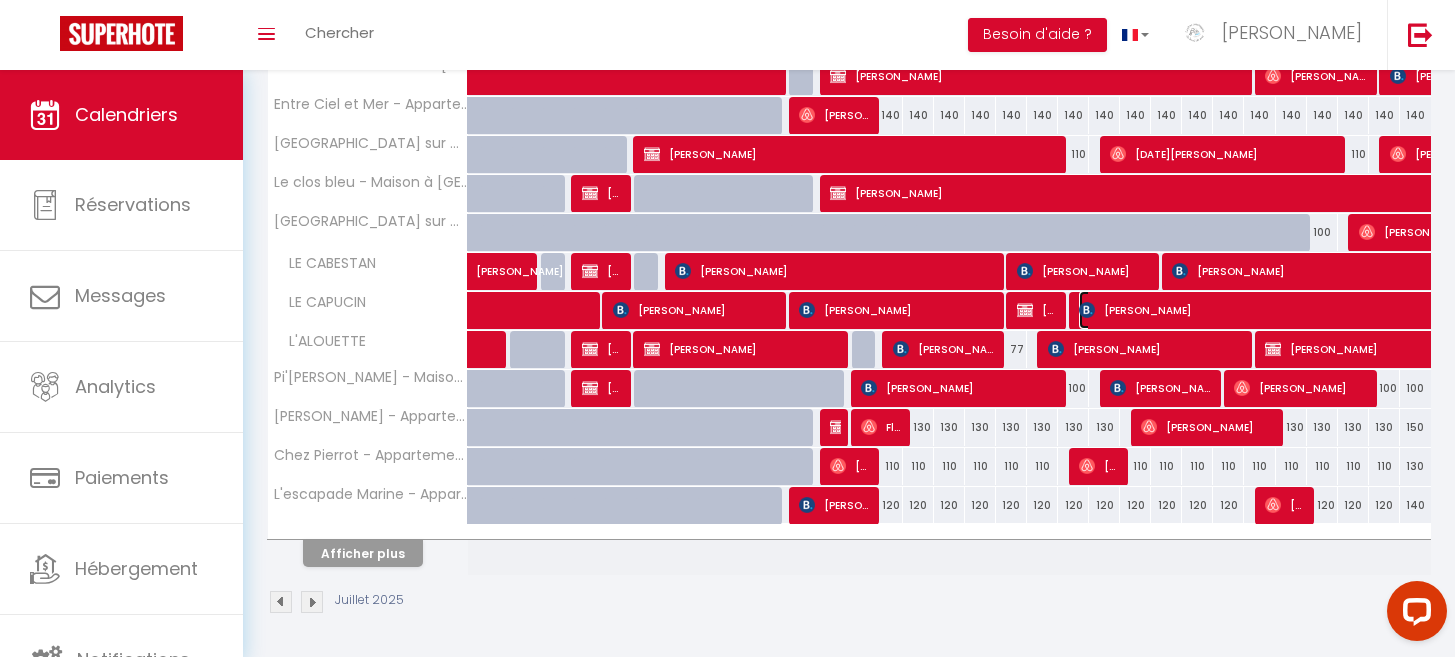 click on "[PERSON_NAME]" at bounding box center (1401, 310) 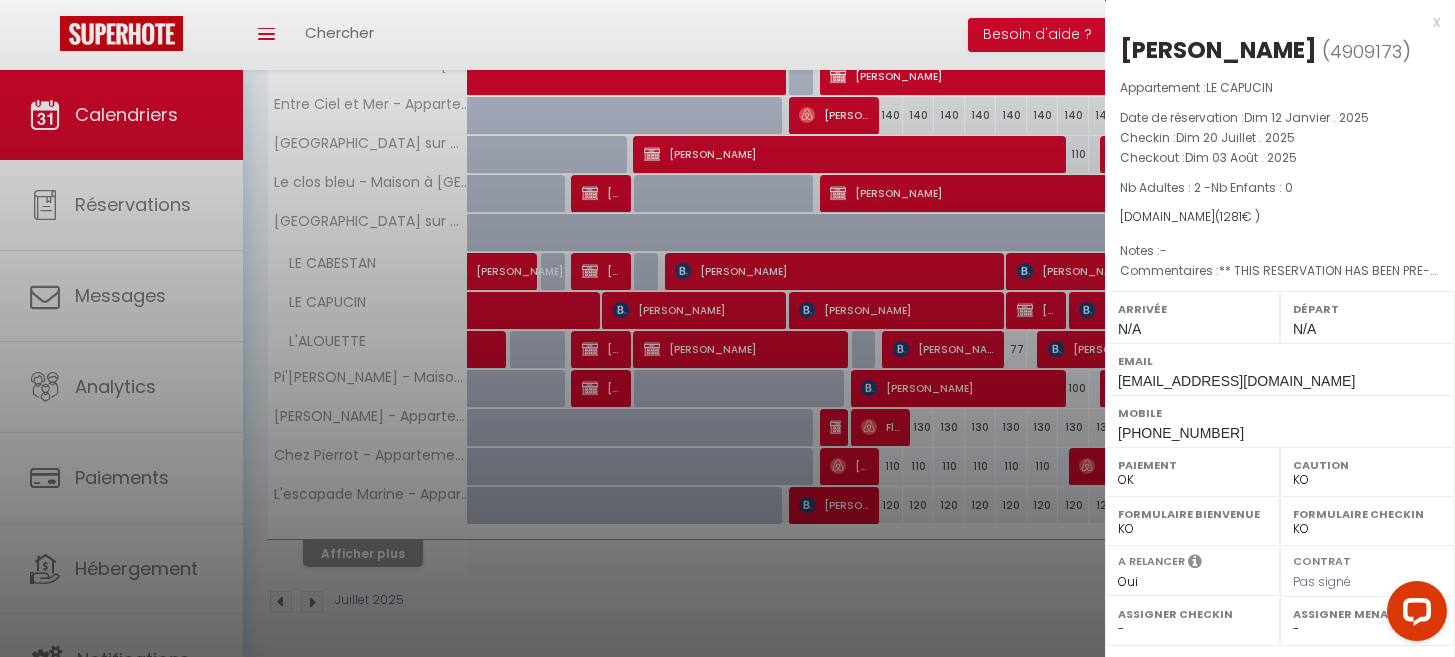 click on "x" at bounding box center [1272, 22] 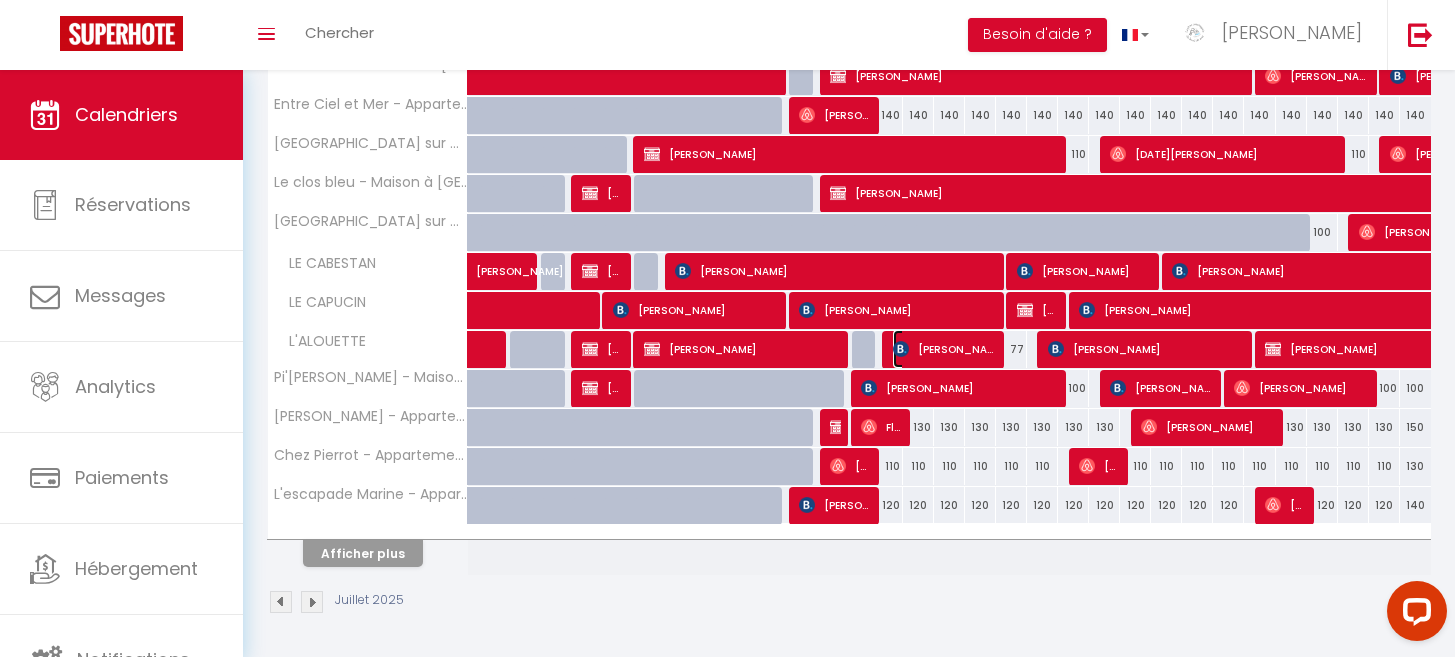 click on "[PERSON_NAME]" at bounding box center (944, 349) 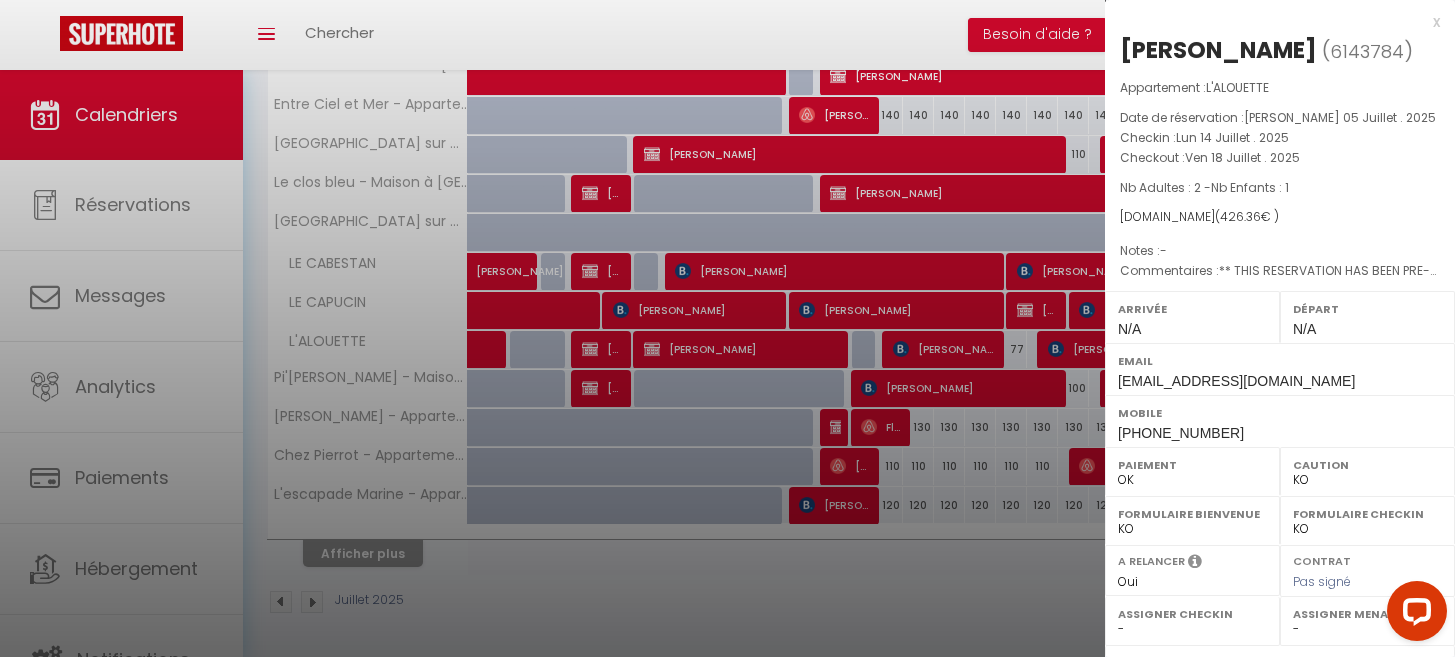 click at bounding box center (727, 328) 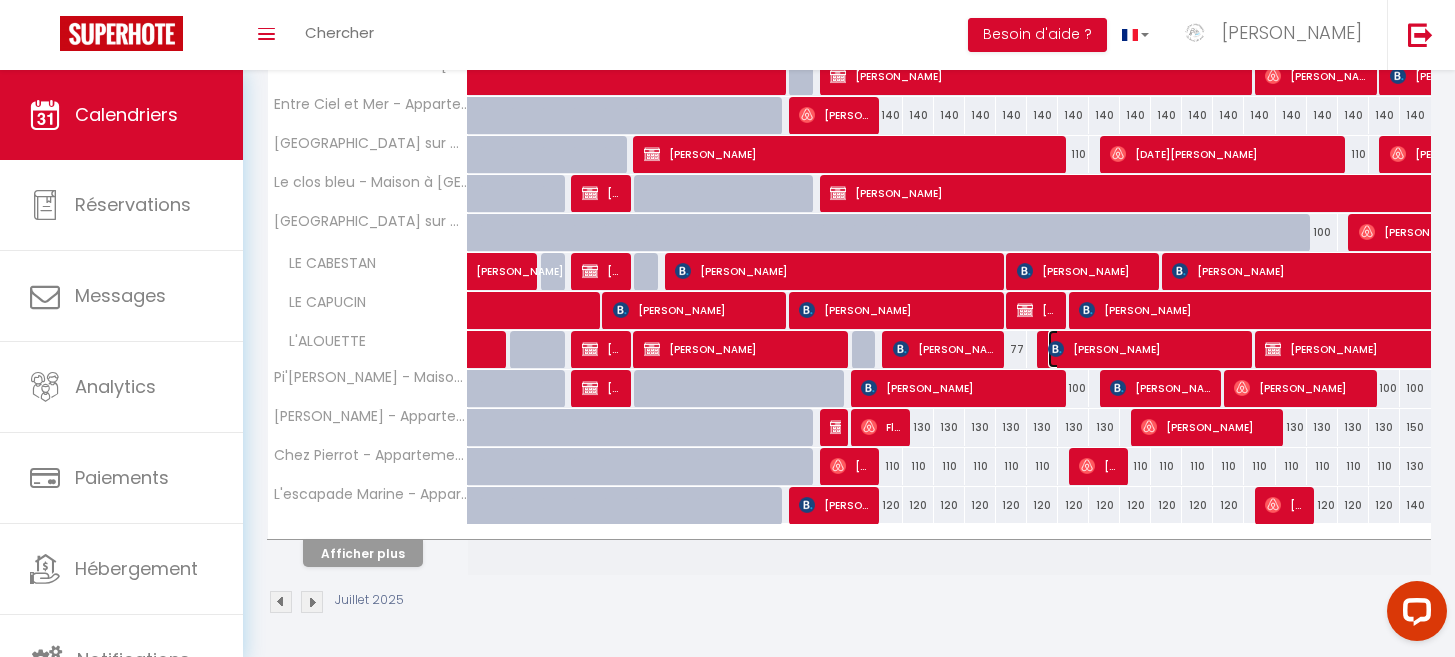click on "[PERSON_NAME]" at bounding box center (1146, 349) 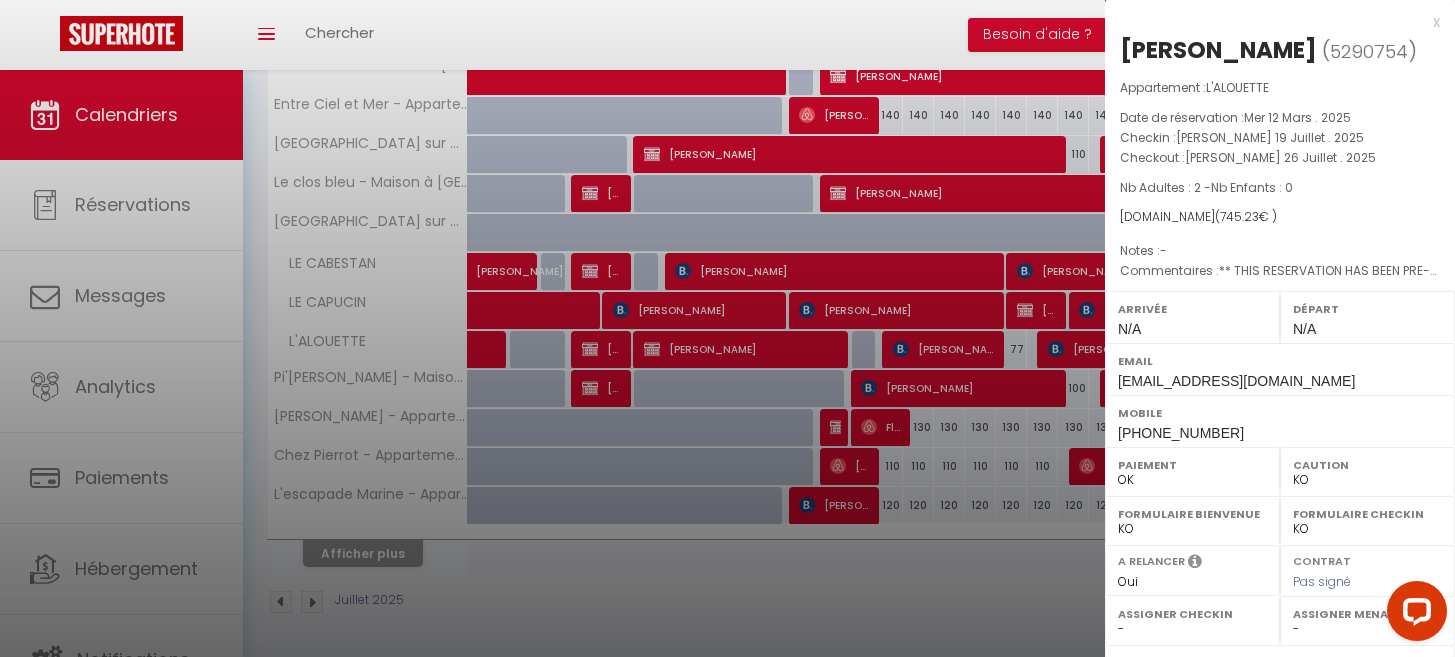 click on "x" at bounding box center [1272, 22] 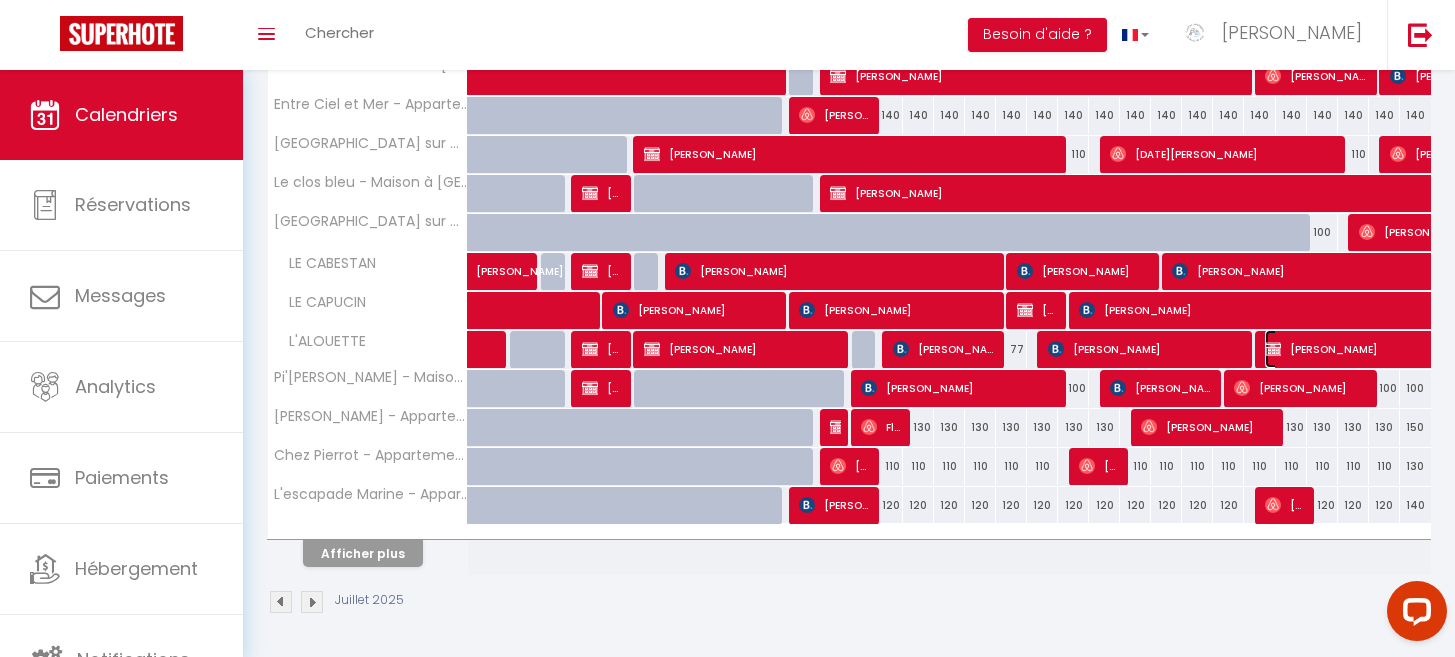 click on "[PERSON_NAME]" at bounding box center (1426, 349) 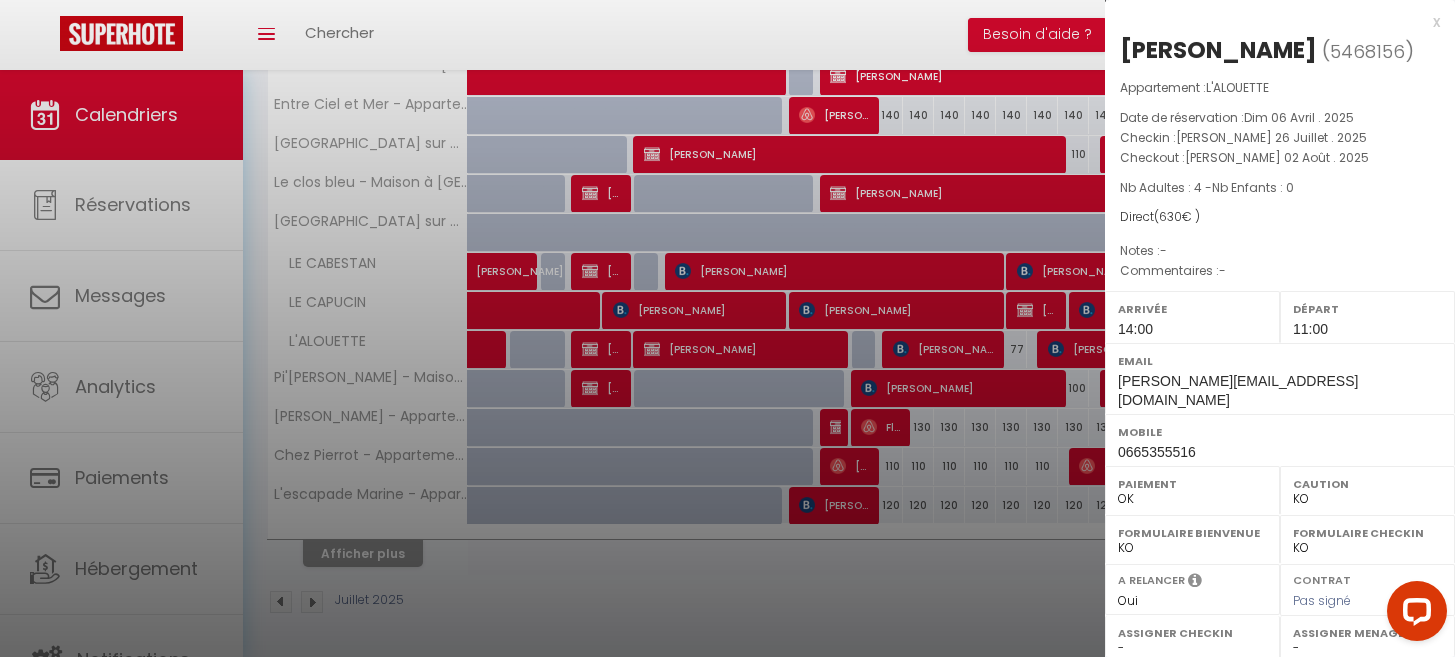 click on "x" at bounding box center (1272, 22) 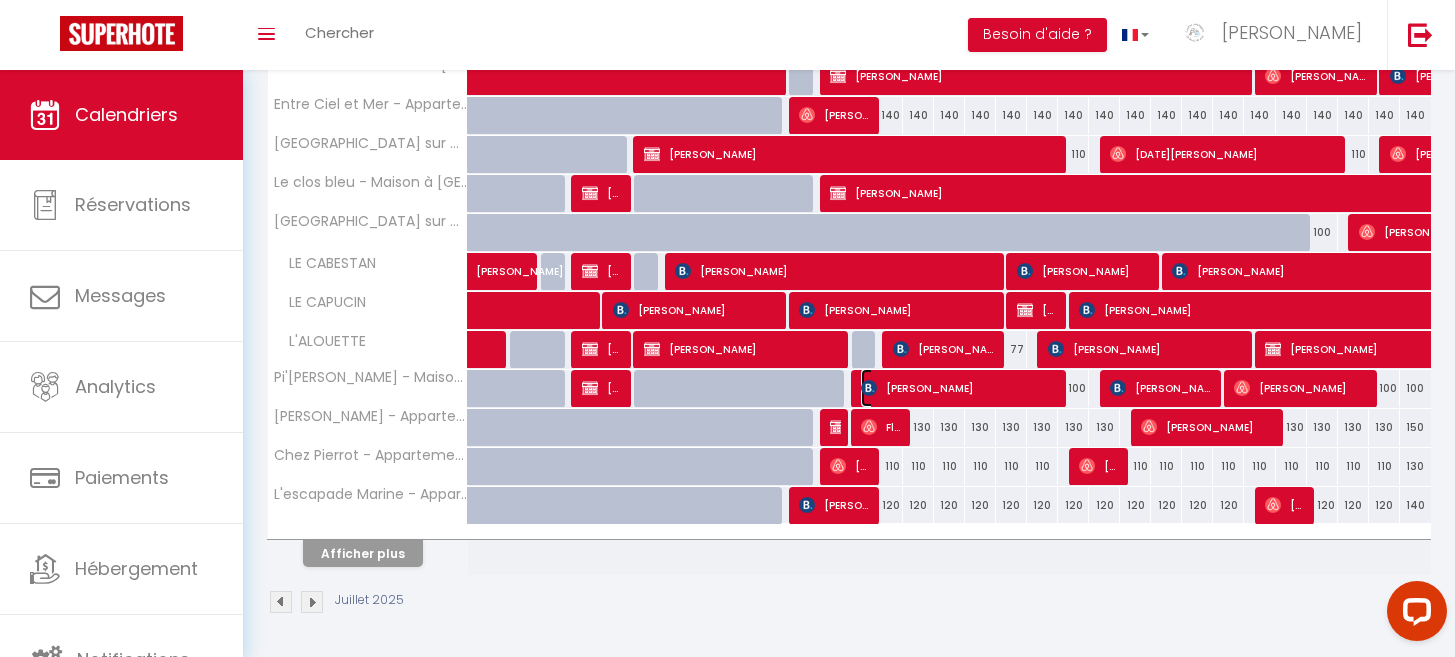 click on "[PERSON_NAME]" at bounding box center [959, 388] 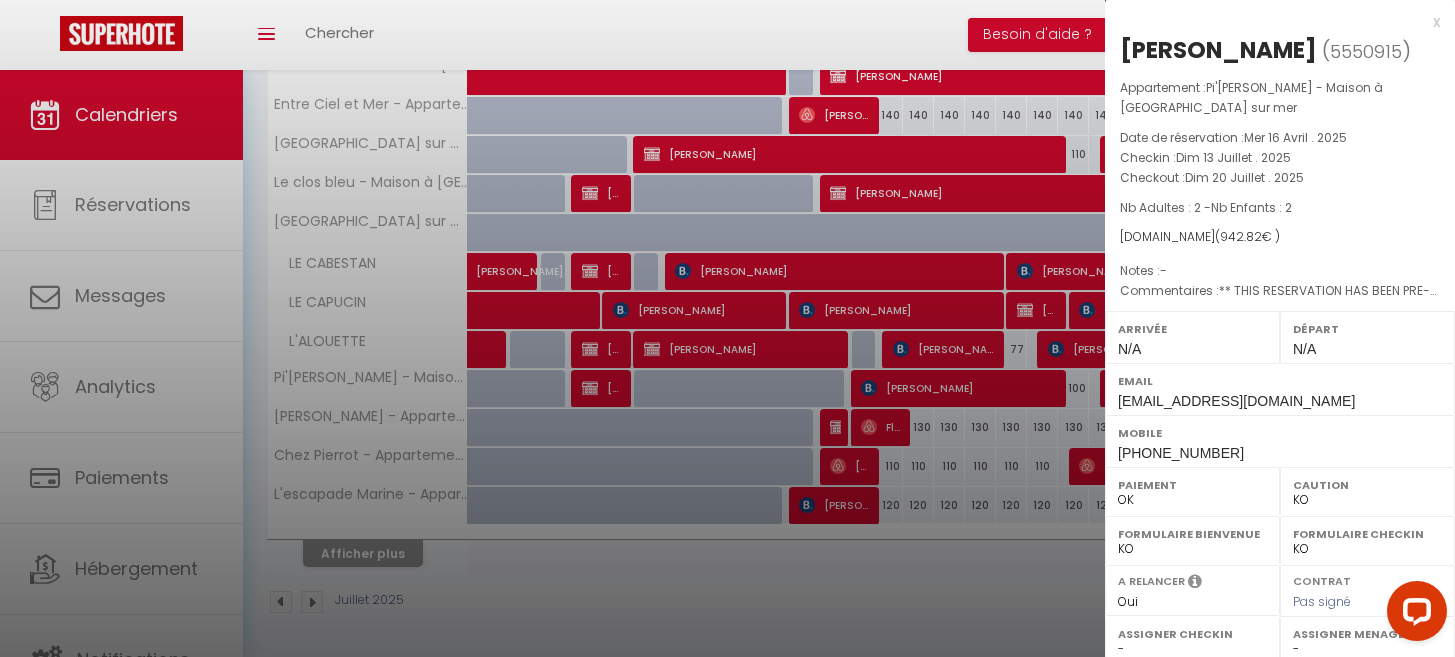 click on "x" at bounding box center (1272, 22) 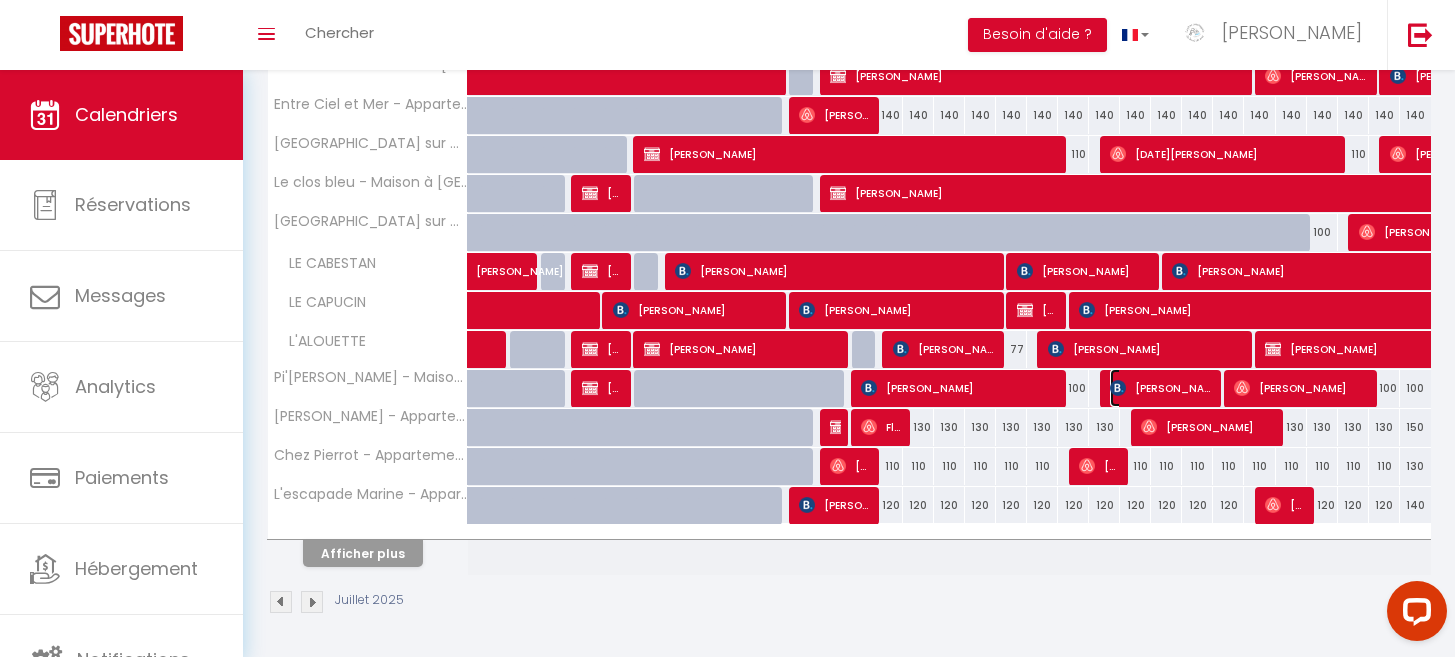 click on "[PERSON_NAME]" at bounding box center (1161, 388) 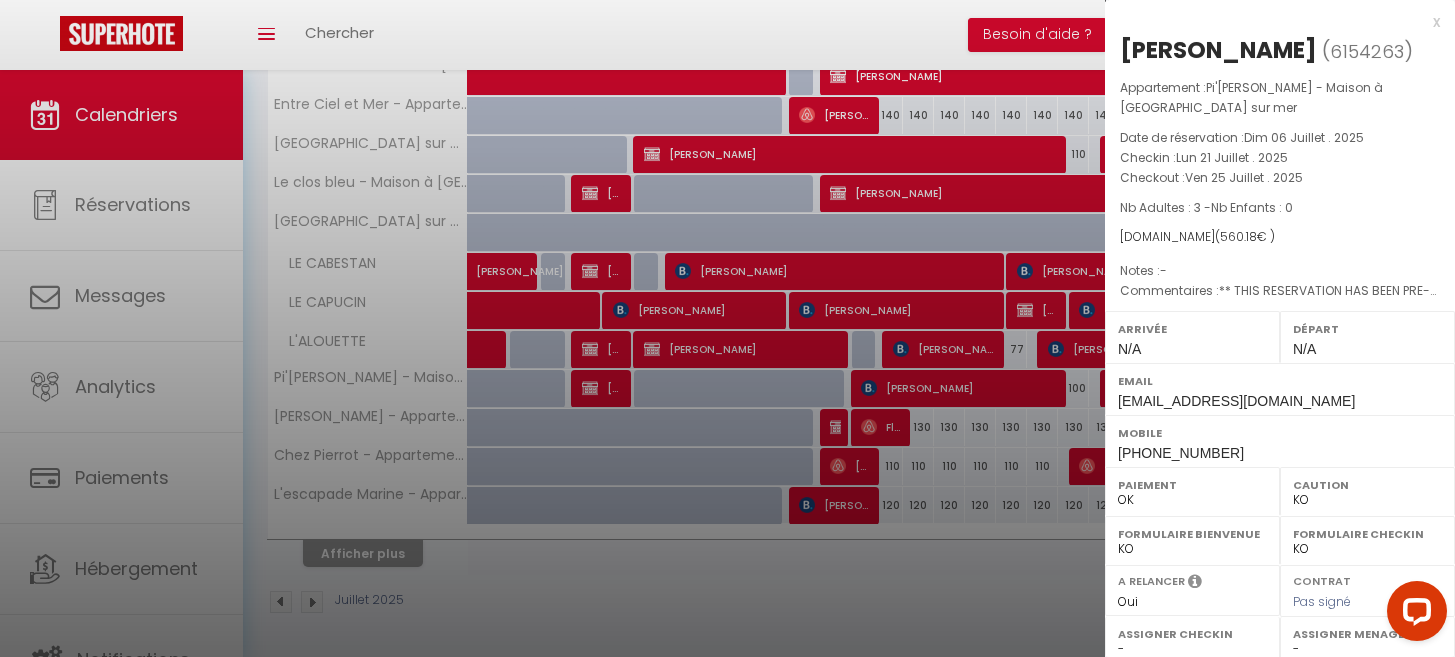 click on "x" at bounding box center [1272, 22] 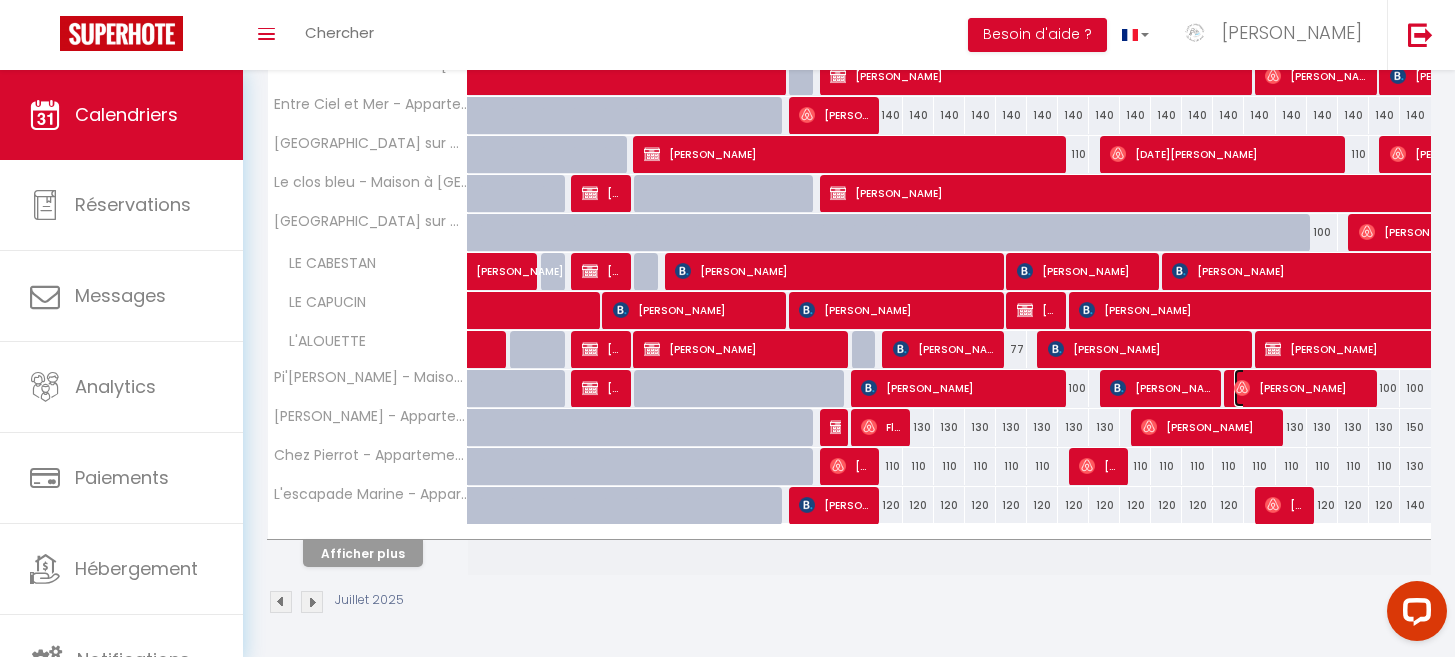 click on "[PERSON_NAME]" at bounding box center (1301, 388) 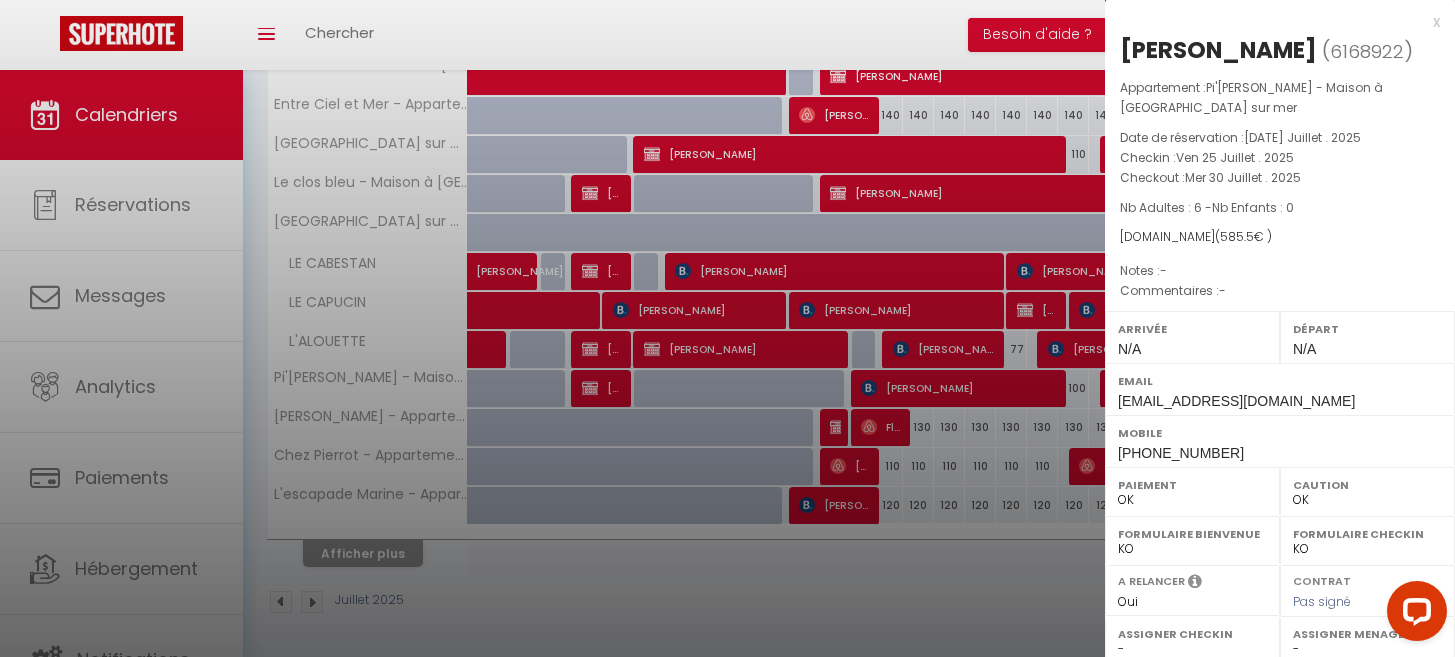 click on "x" at bounding box center (1272, 22) 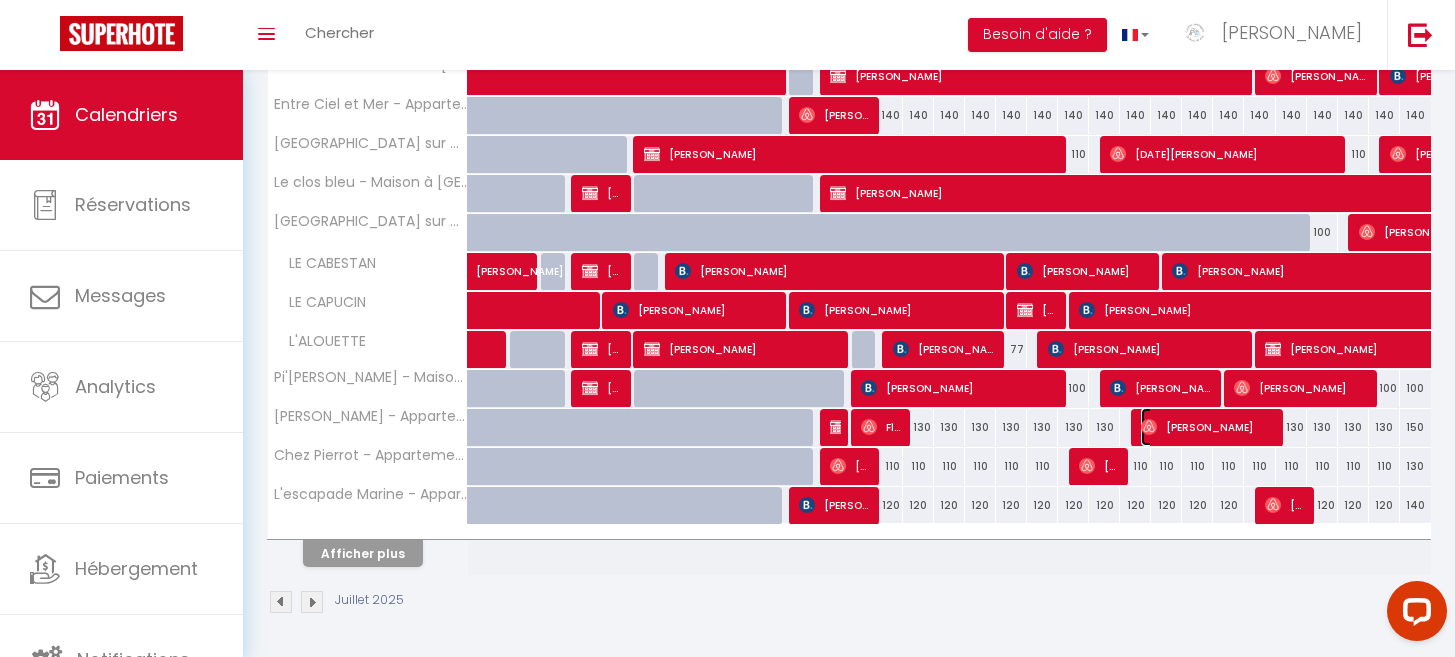 click on "[PERSON_NAME]" at bounding box center [1208, 427] 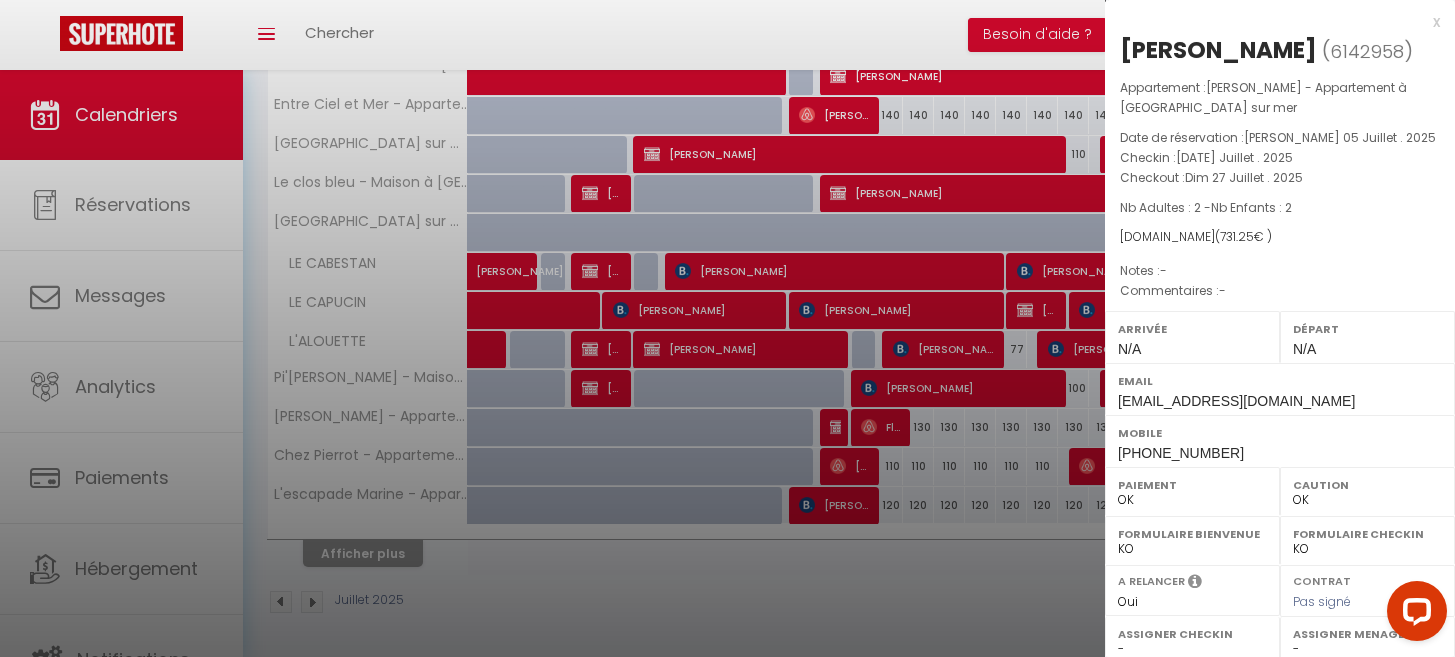 click on "x
[PERSON_NAME]
( 6142958 )
Appartement :
Chez Caro - Appartement à [GEOGRAPHIC_DATA] sur mer
Date de réservation :
[PERSON_NAME] 05 Juillet . 2025
Checkin :
[DATE] Juillet . 2025
Checkout :
Dim 27 Juillet . 2025
Nb Adultes : 2 -
Nb Enfants :
2
[DOMAIN_NAME]
(
731.25
€ )
Notes :
-
Commentaires :
-   Arrivée
N/A   Départ
N/A   Email
[EMAIL_ADDRESS][DOMAIN_NAME]   Mobile" at bounding box center [1280, 476] 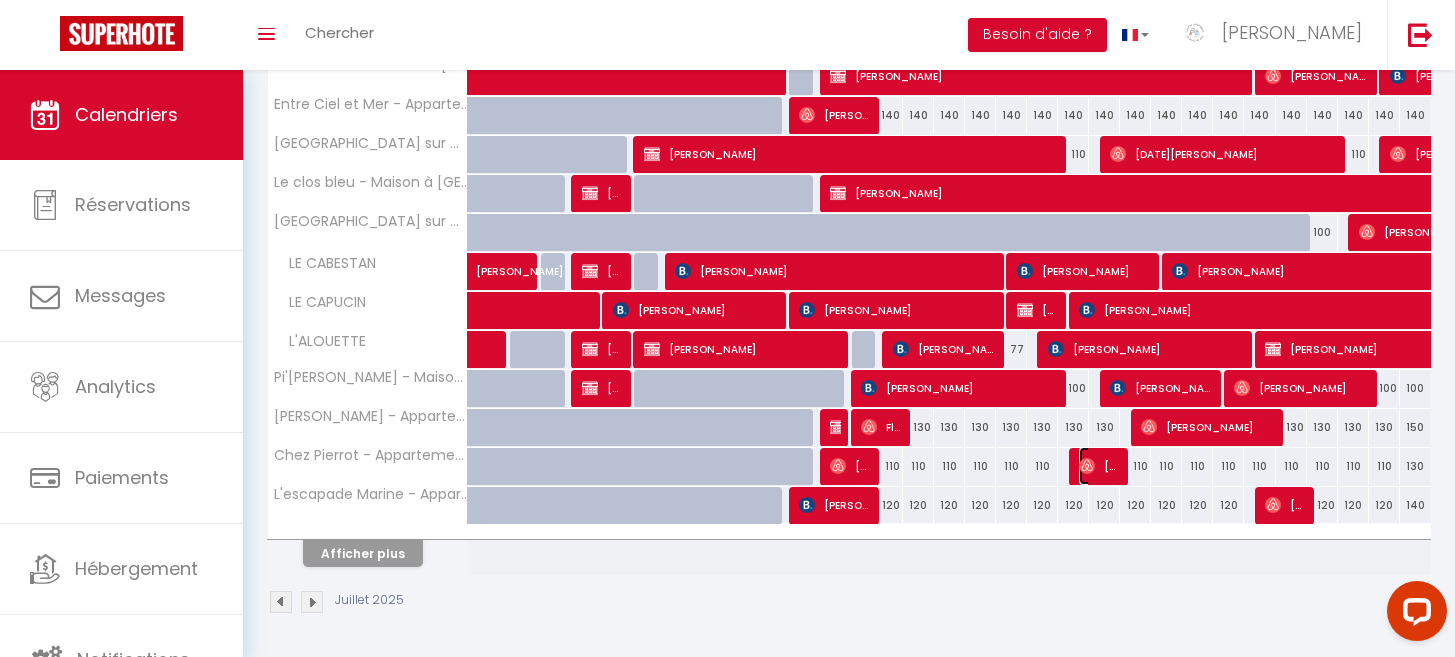 click at bounding box center [1087, 466] 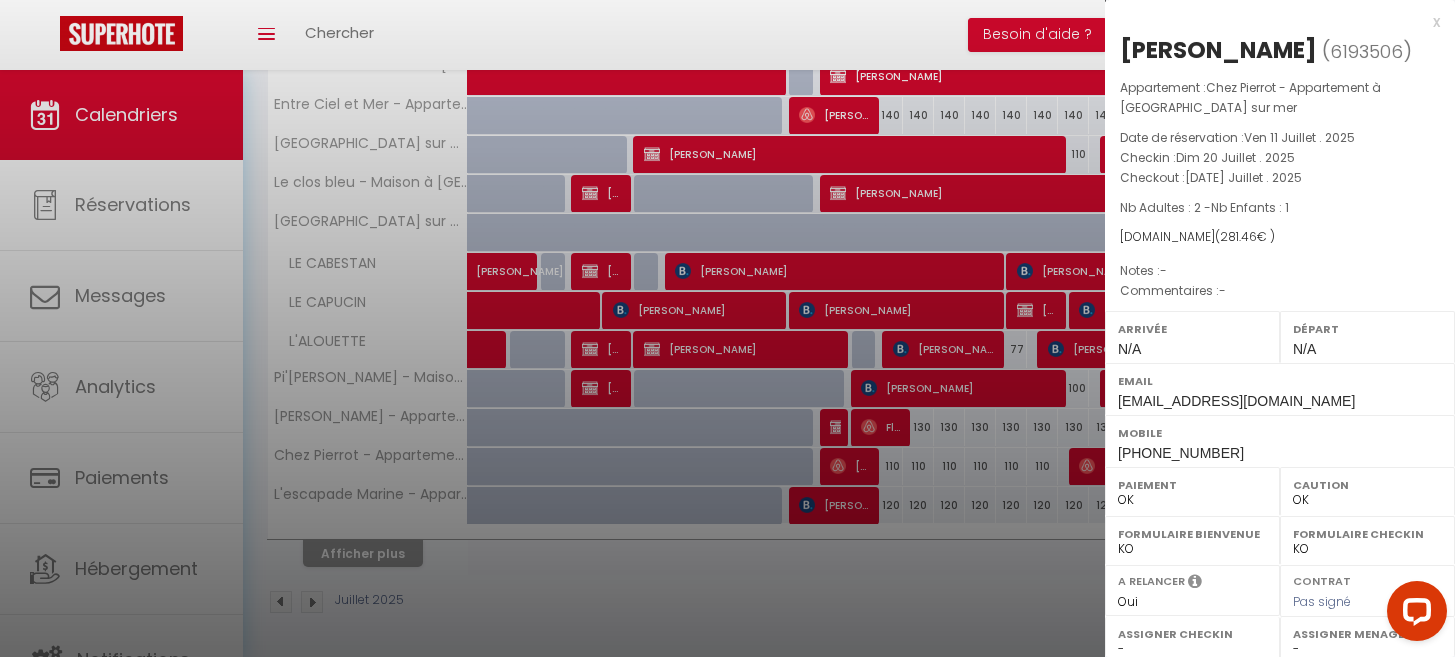 click on "x
[PERSON_NAME]
( 6193506 )
Appartement :
Chez Pierrot - Appartement à [GEOGRAPHIC_DATA] sur mer
Date de réservation :
Ven 11 Juillet . 2025
Checkin :
Dim 20 Juillet . 2025
Checkout :
[DATE] Juillet . 2025
Nb Adultes : 2 -
Nb Enfants :
1
[DOMAIN_NAME]
(
281.46
€ )
Notes :
-
Commentaires :
-   Arrivée
N/A   Départ
N/A   Email
[EMAIL_ADDRESS][DOMAIN_NAME]   Mobile" at bounding box center [1280, 476] 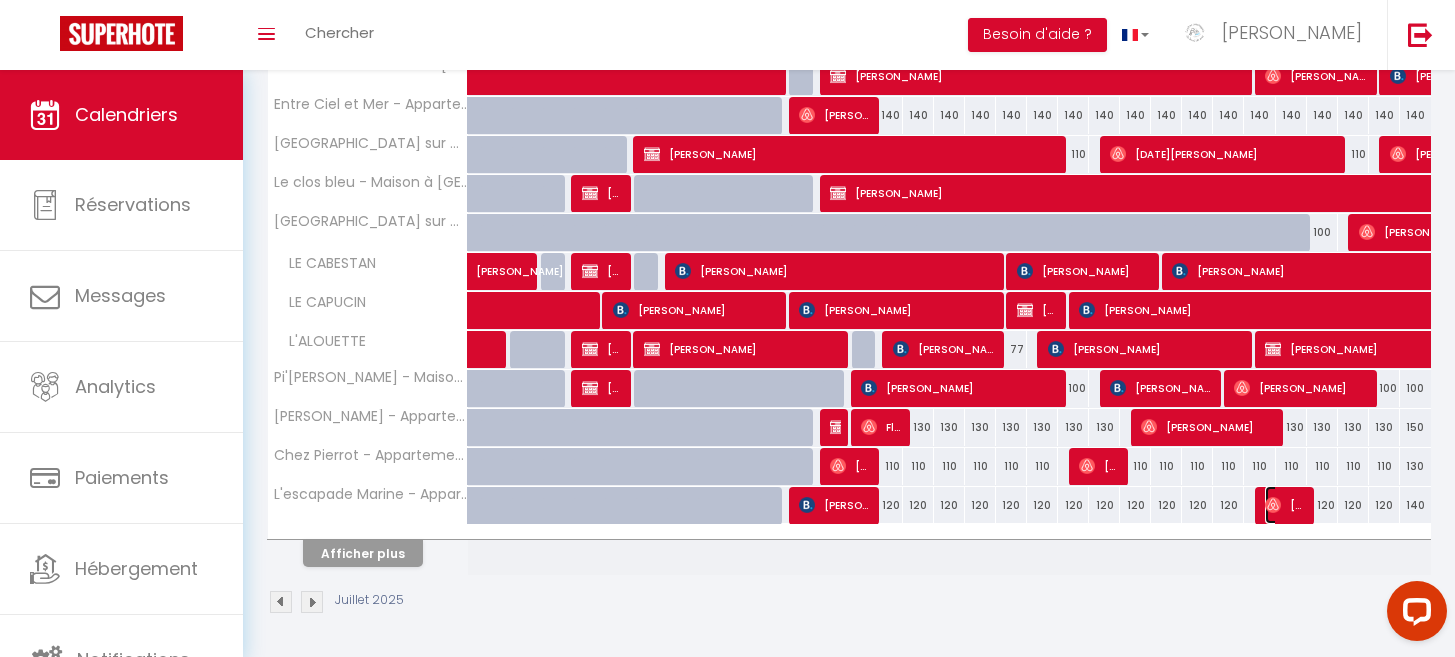 click on "[PERSON_NAME]" at bounding box center [1285, 505] 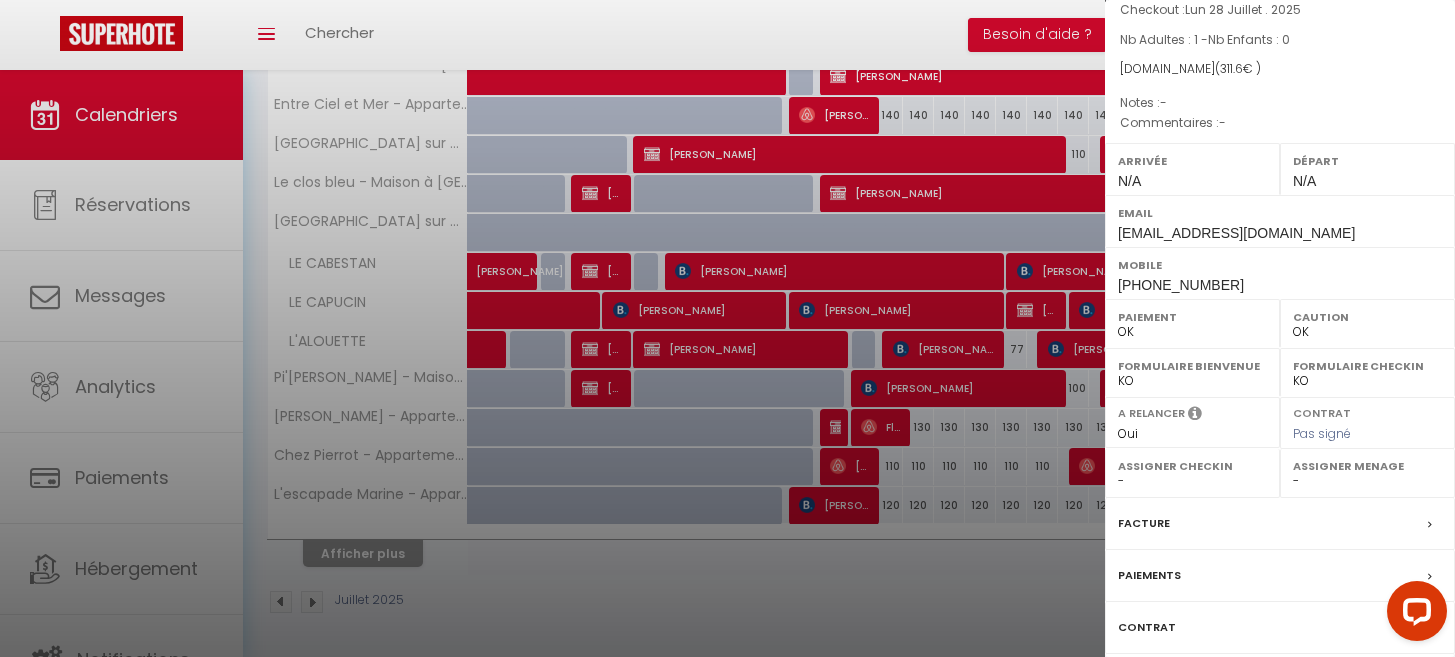 scroll, scrollTop: 295, scrollLeft: 0, axis: vertical 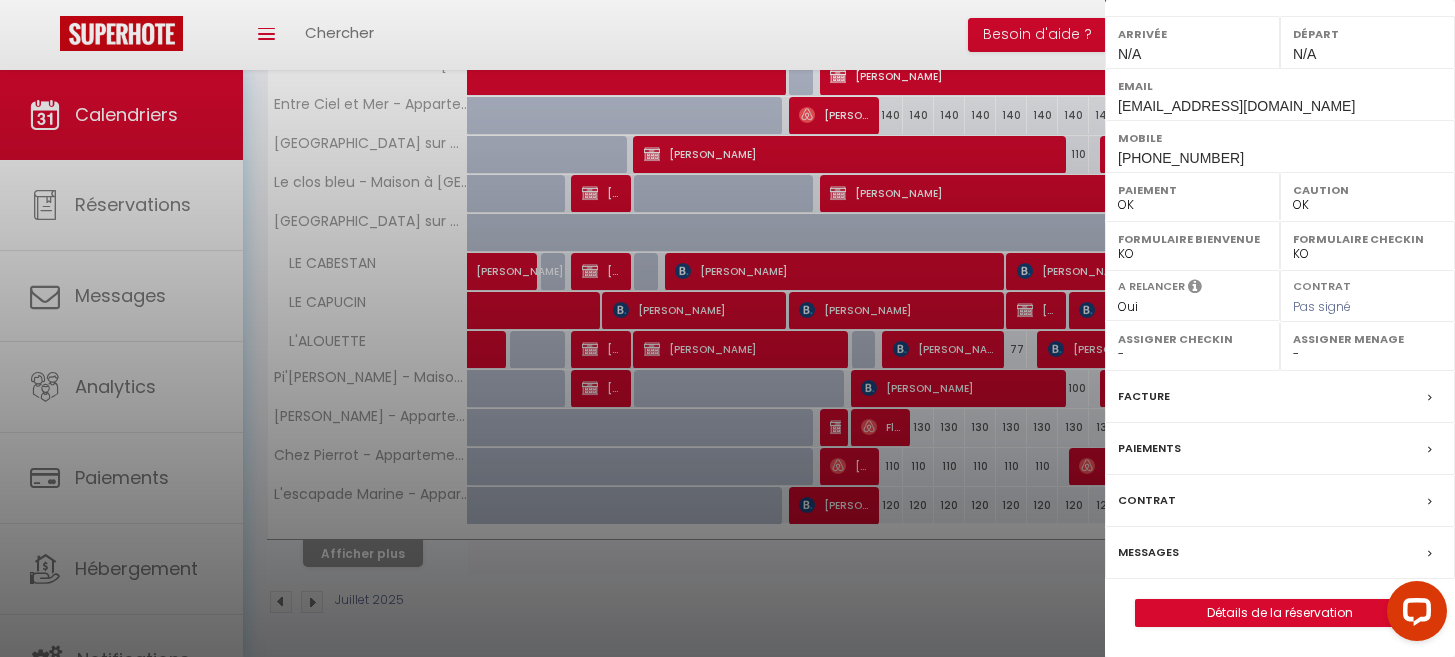 click on "Messages" at bounding box center [1148, 552] 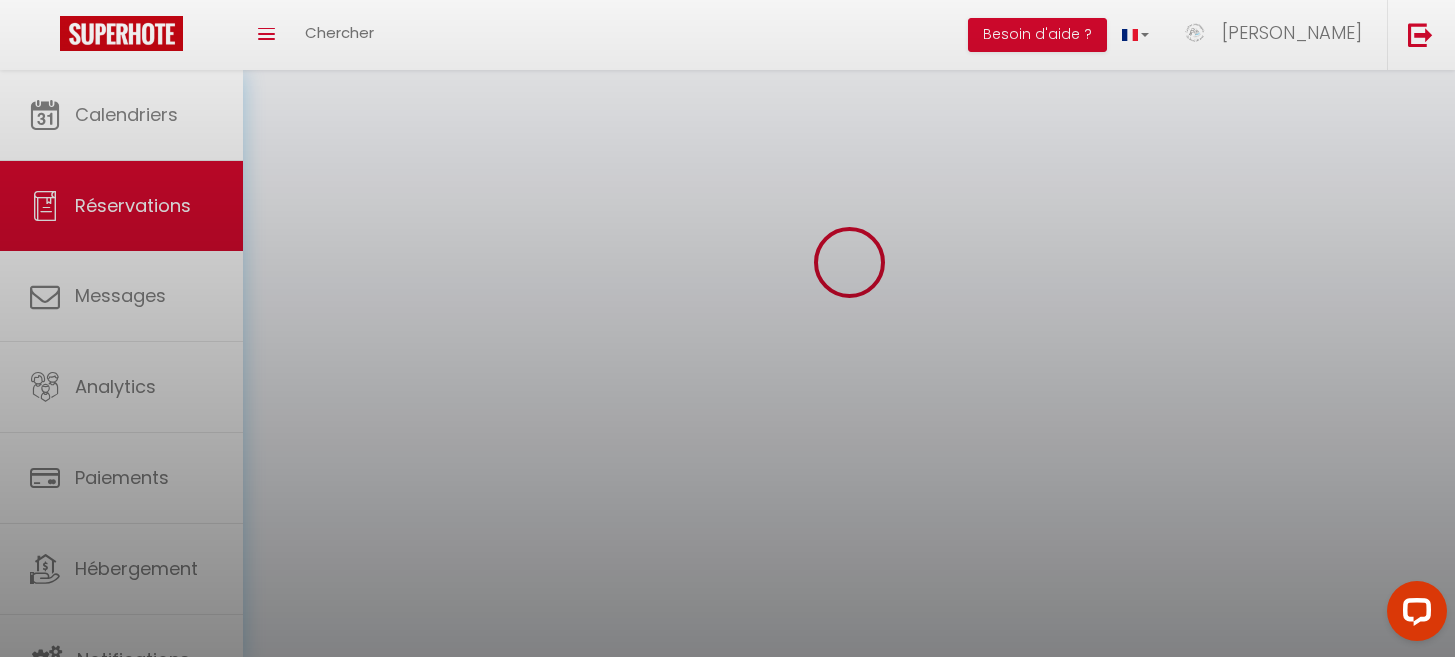 scroll, scrollTop: 0, scrollLeft: 0, axis: both 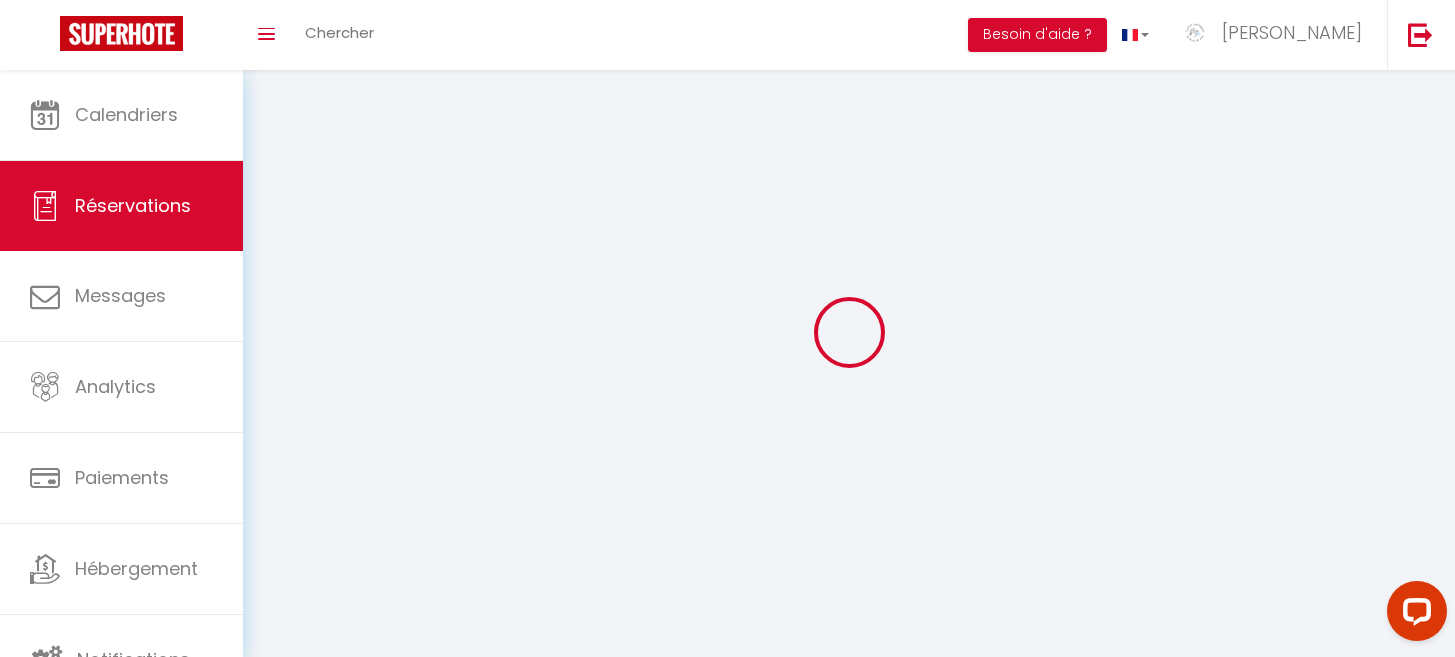 select 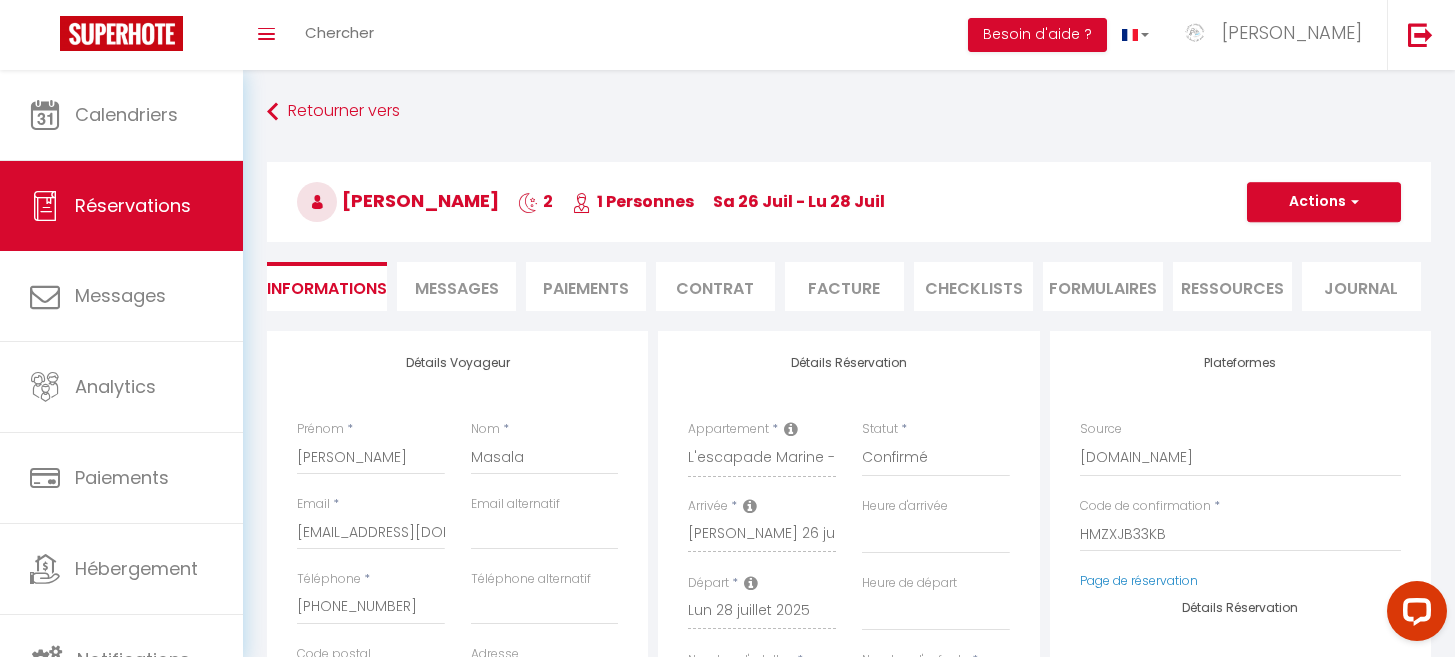 scroll, scrollTop: 3144, scrollLeft: 0, axis: vertical 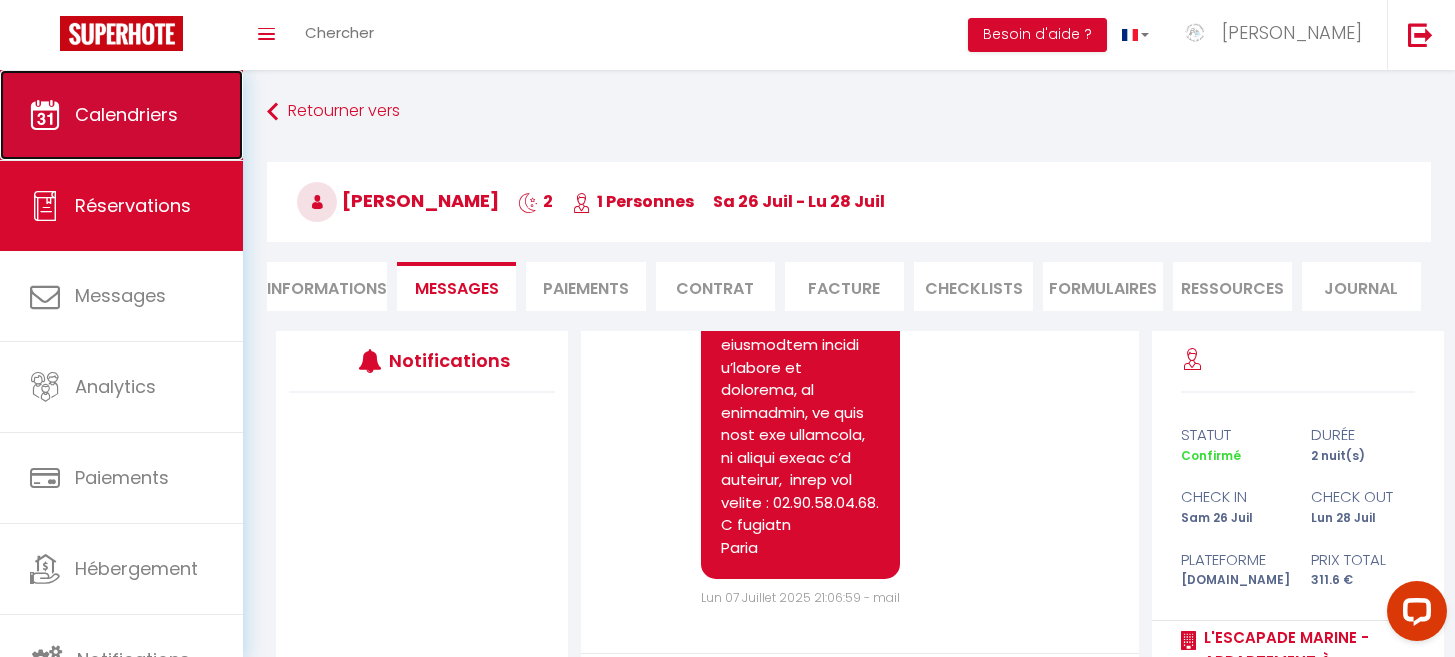 click on "Calendriers" at bounding box center (121, 115) 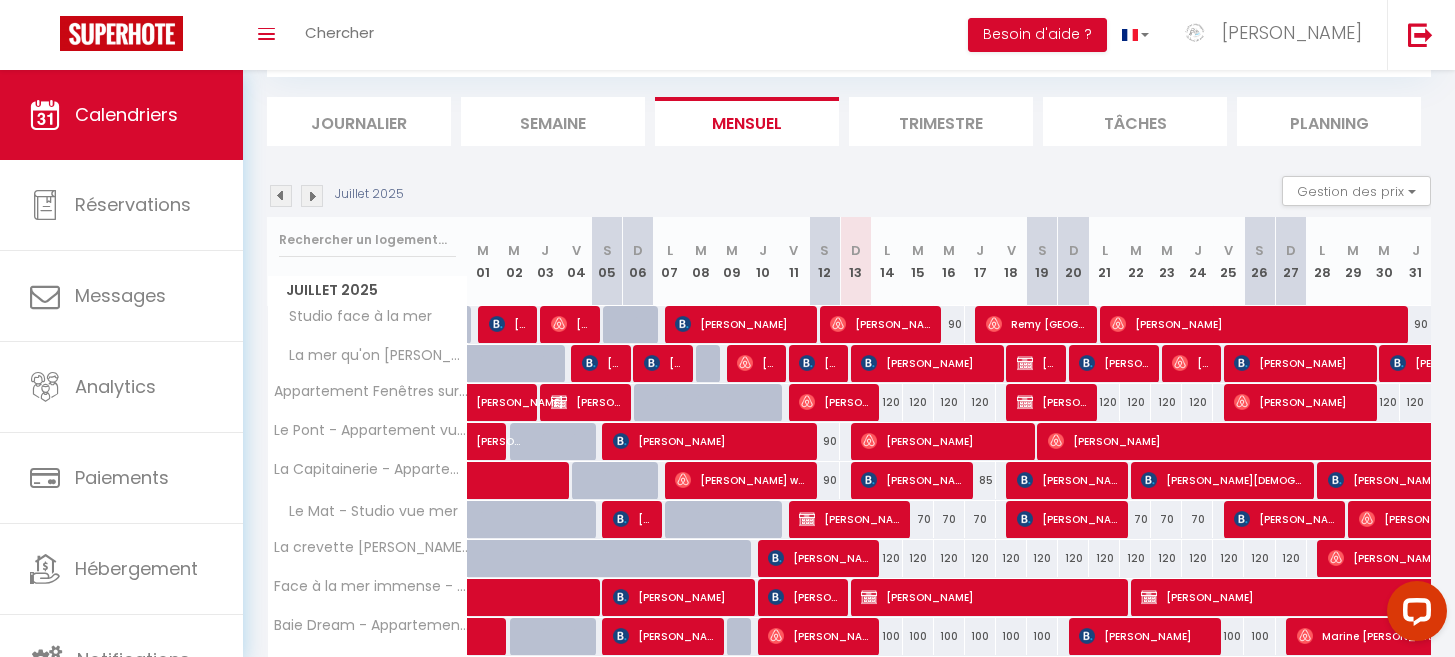scroll, scrollTop: 281, scrollLeft: 0, axis: vertical 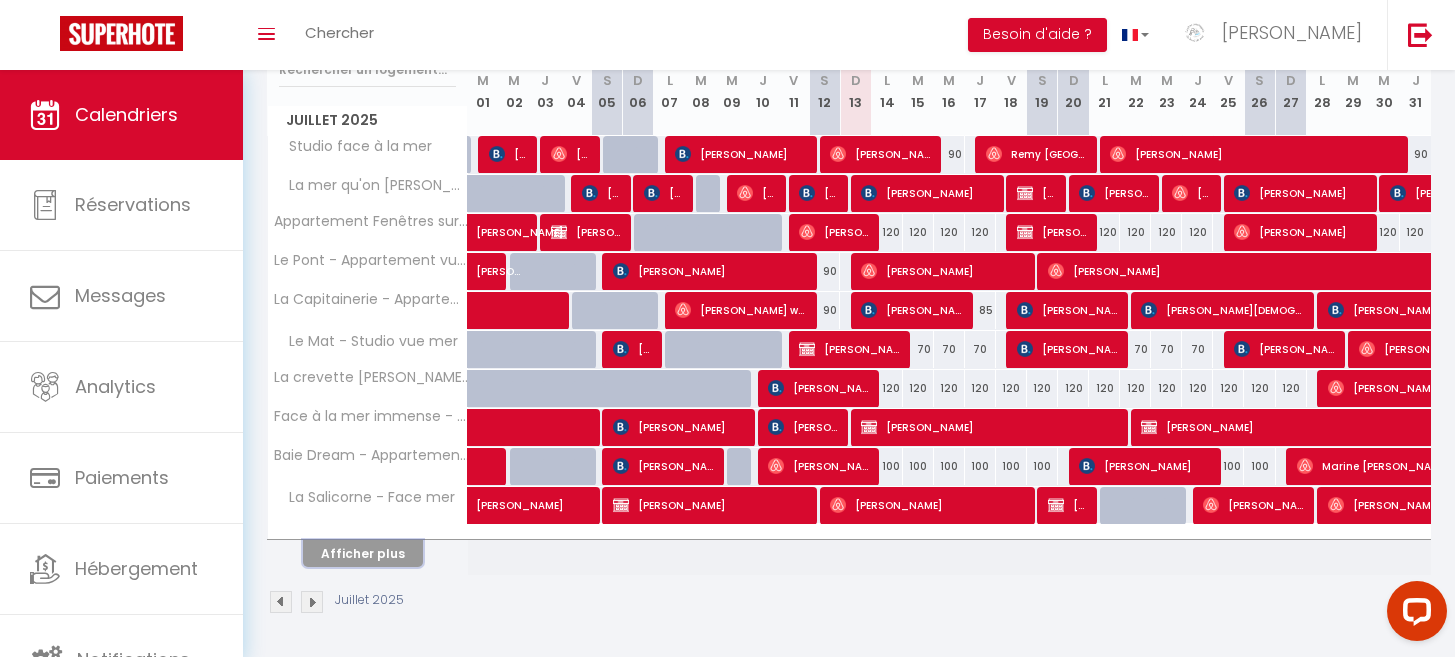 click on "Afficher plus" at bounding box center [363, 553] 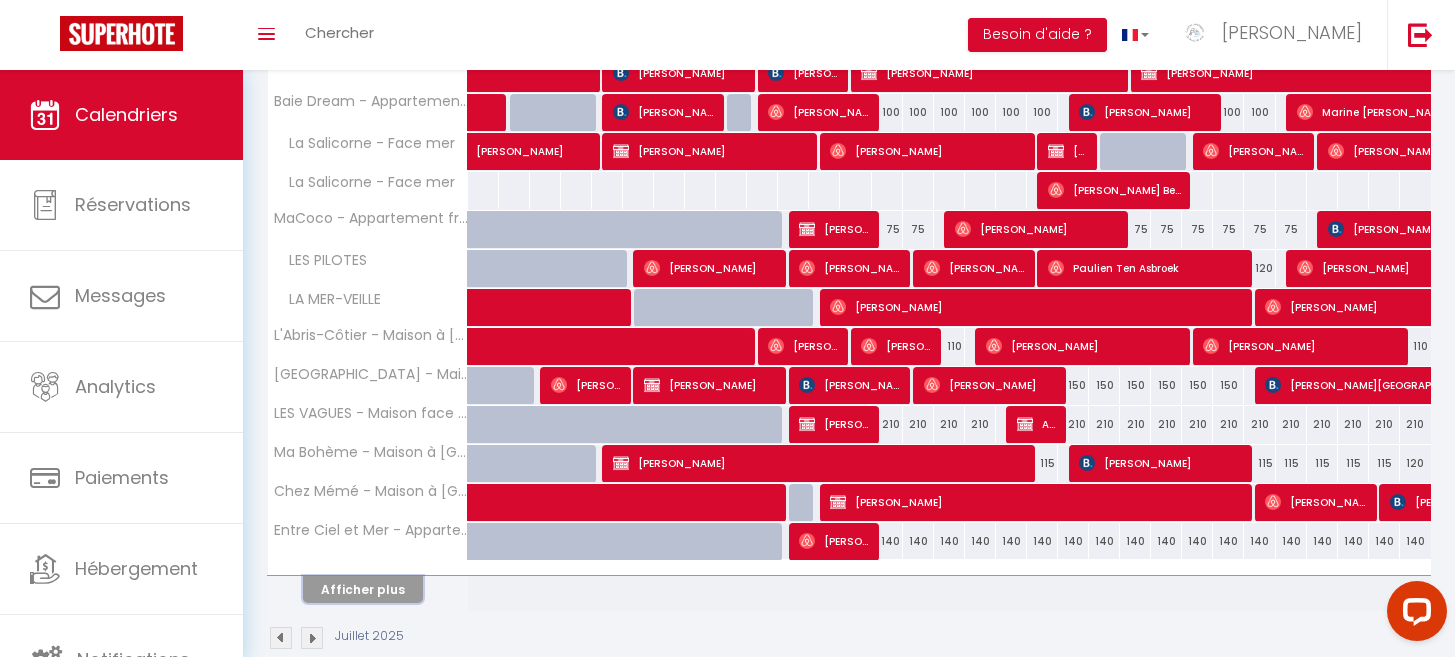 scroll, scrollTop: 671, scrollLeft: 0, axis: vertical 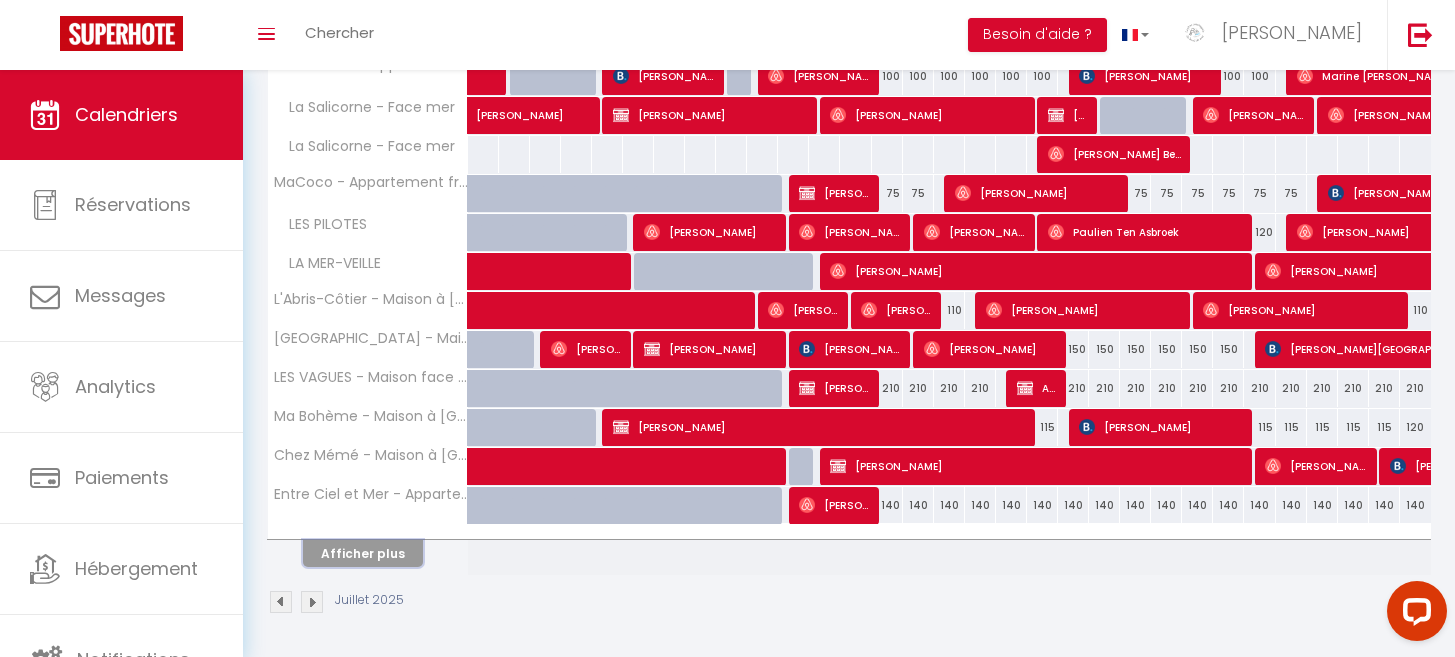 click on "Afficher plus" at bounding box center (363, 553) 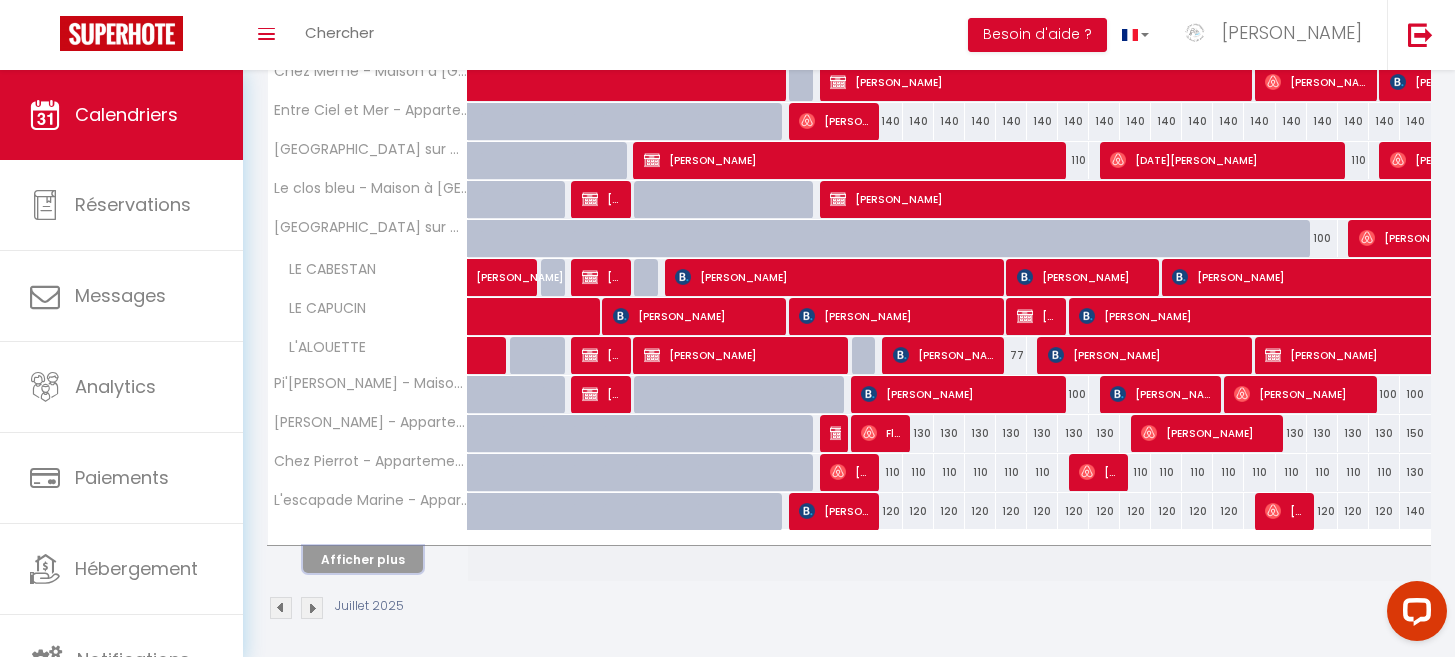 scroll, scrollTop: 1061, scrollLeft: 0, axis: vertical 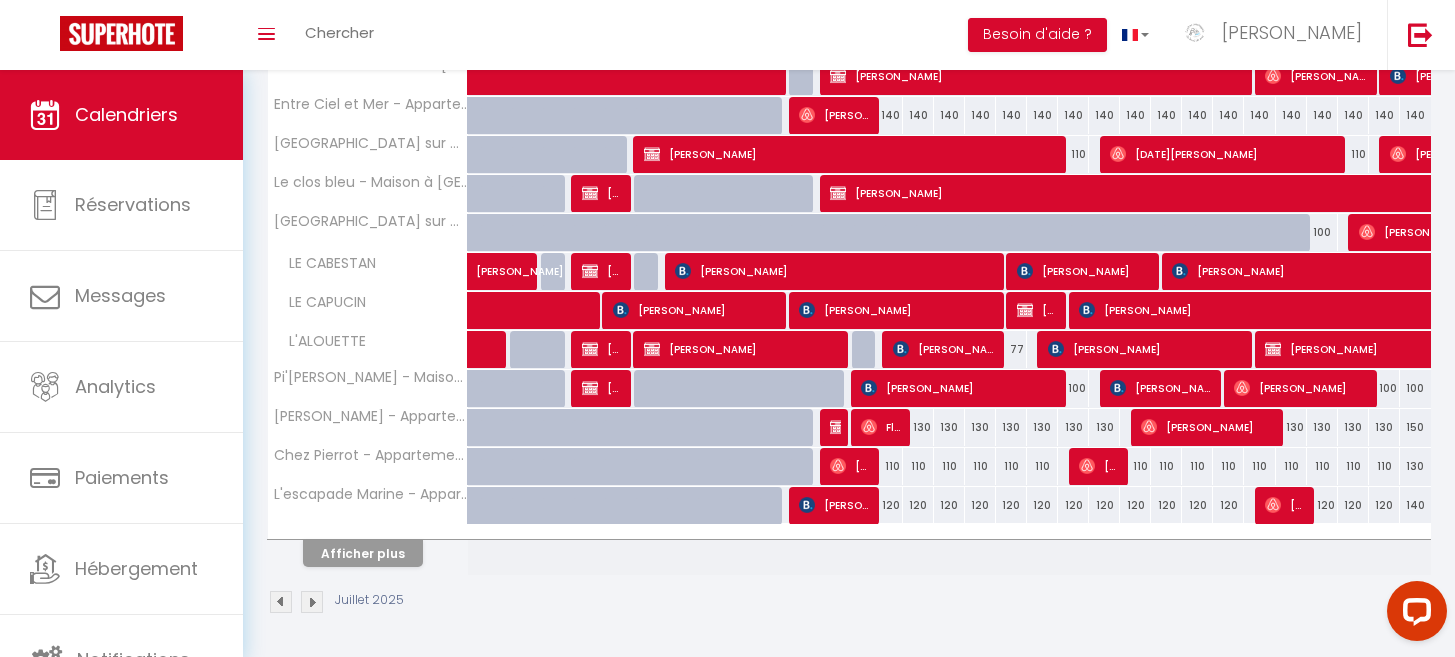 click on "Afficher plus" at bounding box center (368, 550) 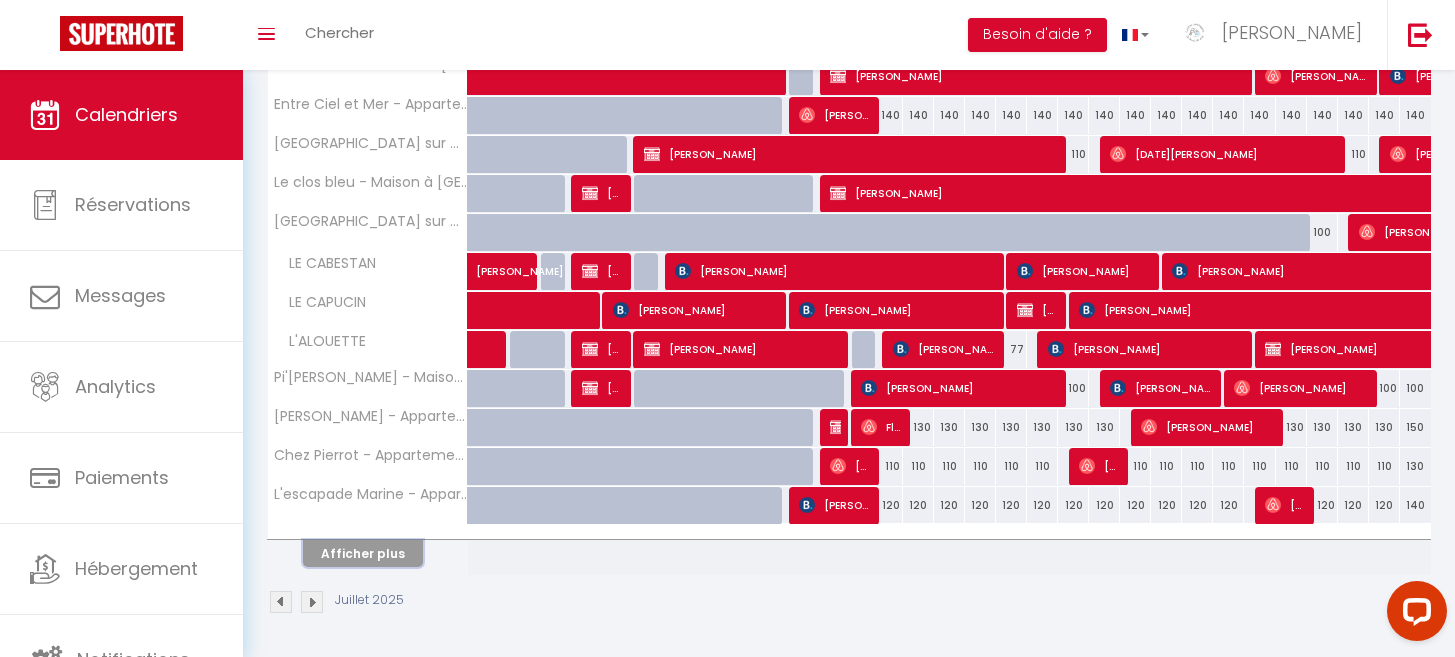 click on "Afficher plus" at bounding box center [363, 553] 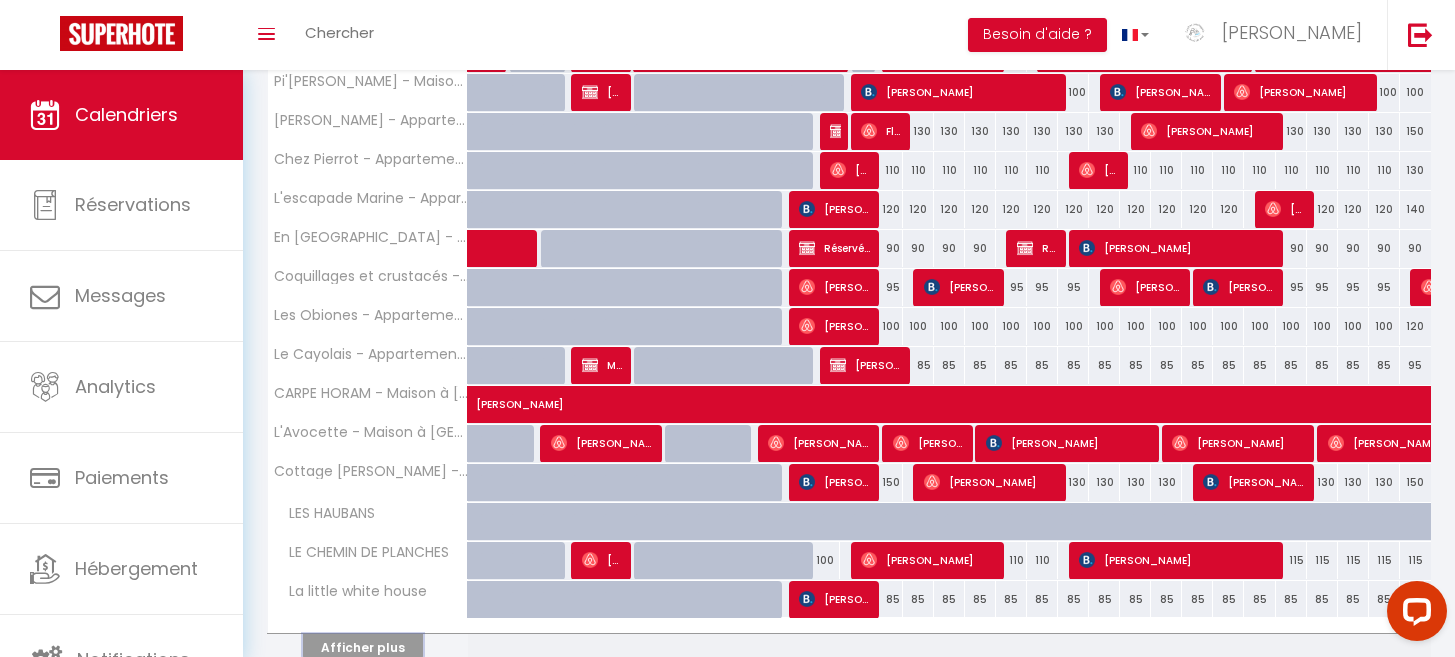 scroll, scrollTop: 1451, scrollLeft: 0, axis: vertical 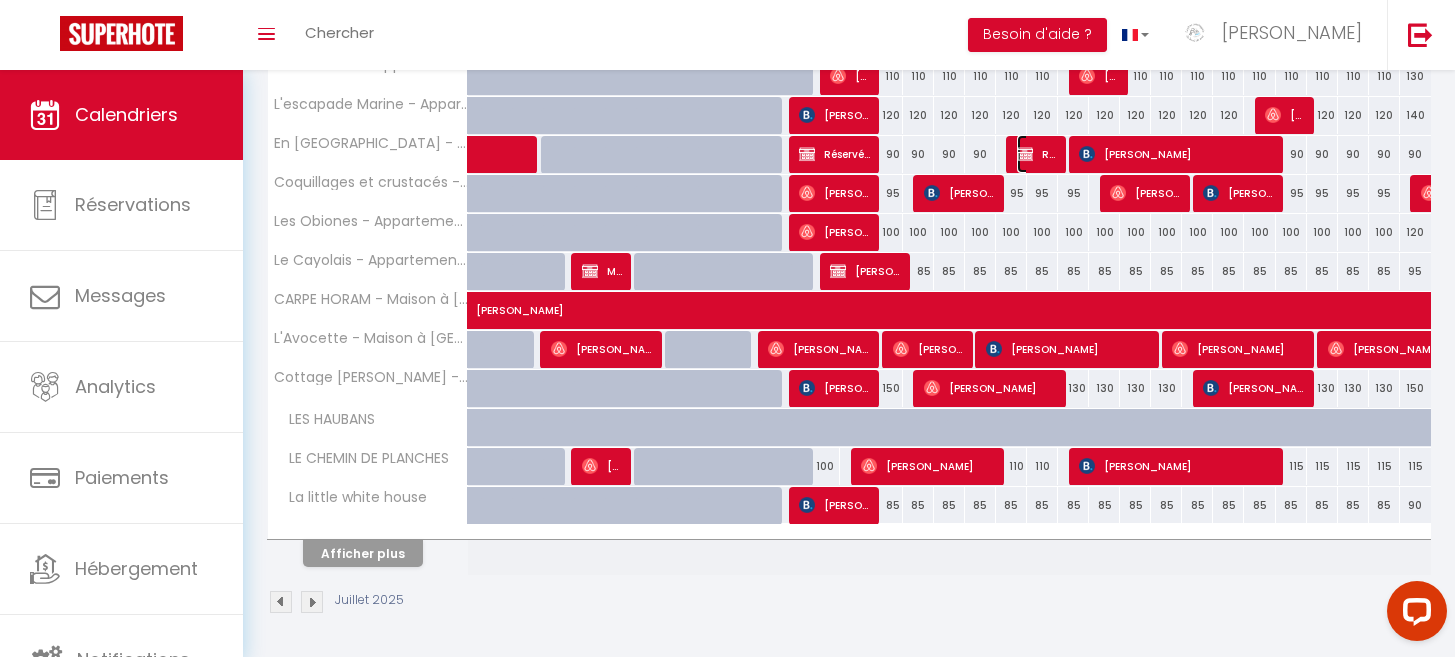 click at bounding box center [1025, 154] 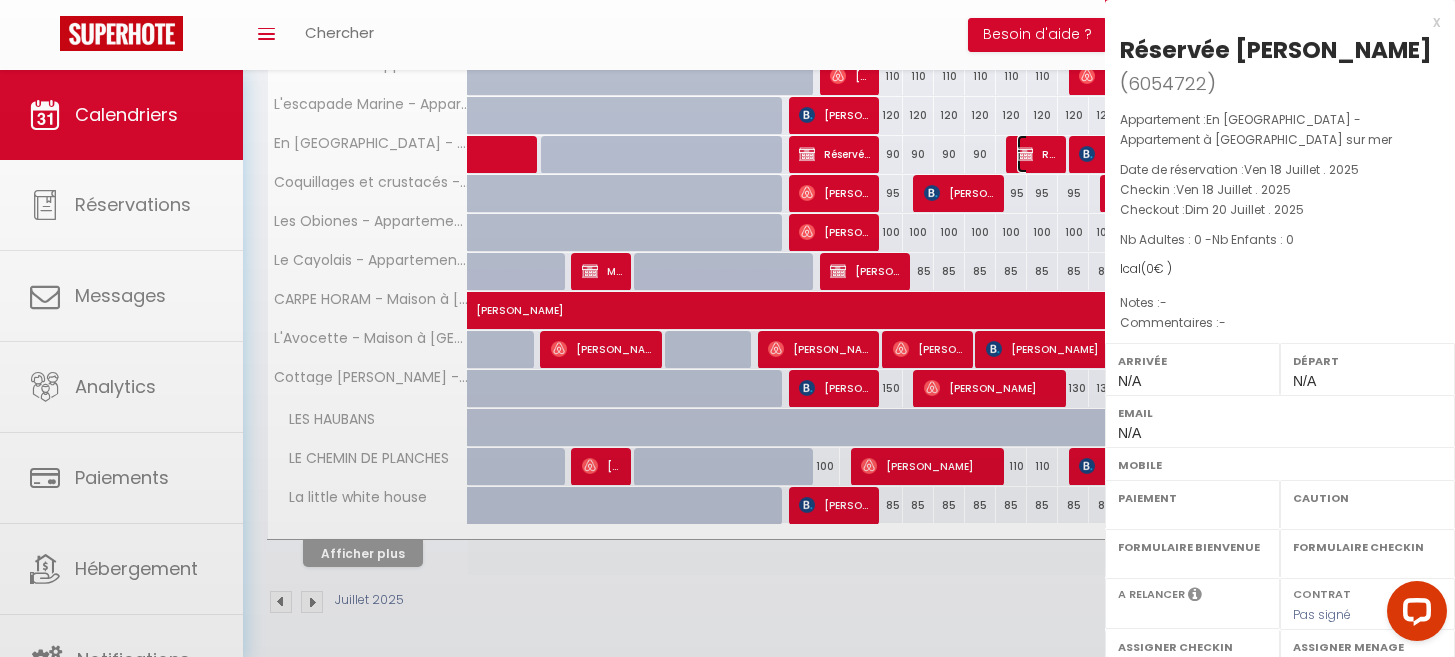 select on "OK" 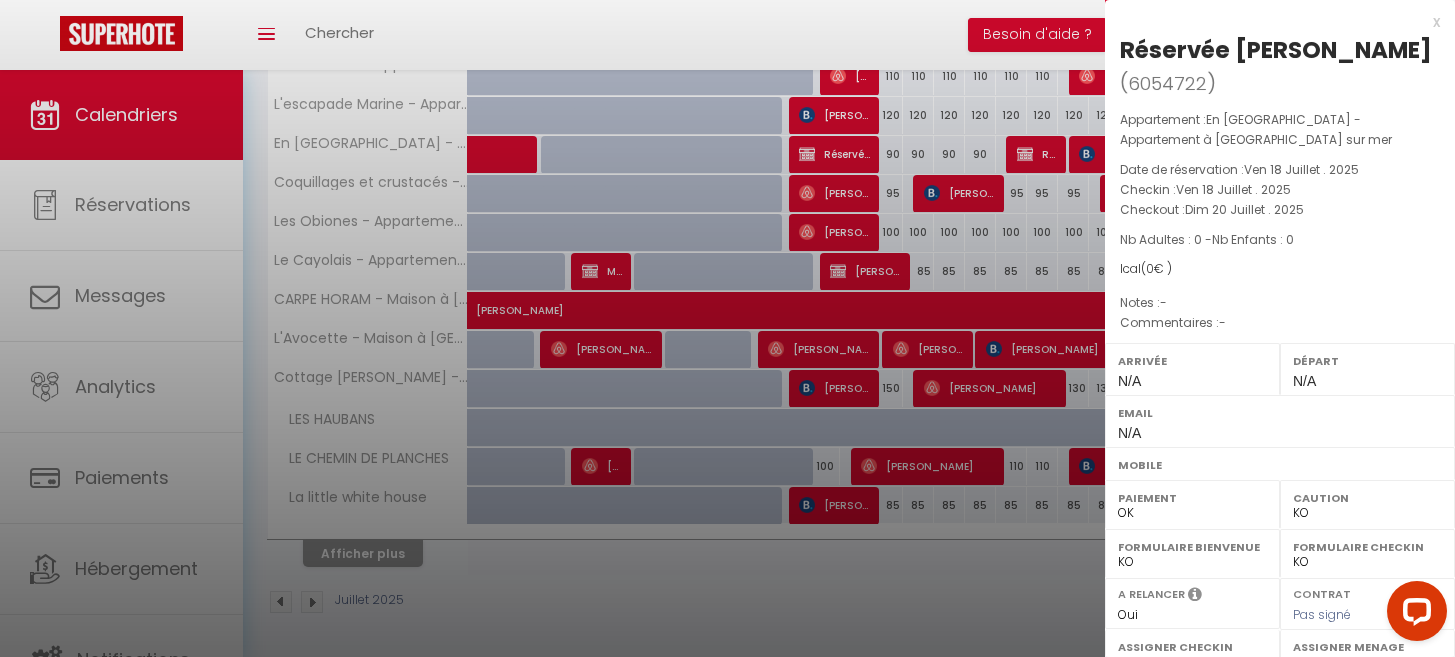 click at bounding box center (727, 328) 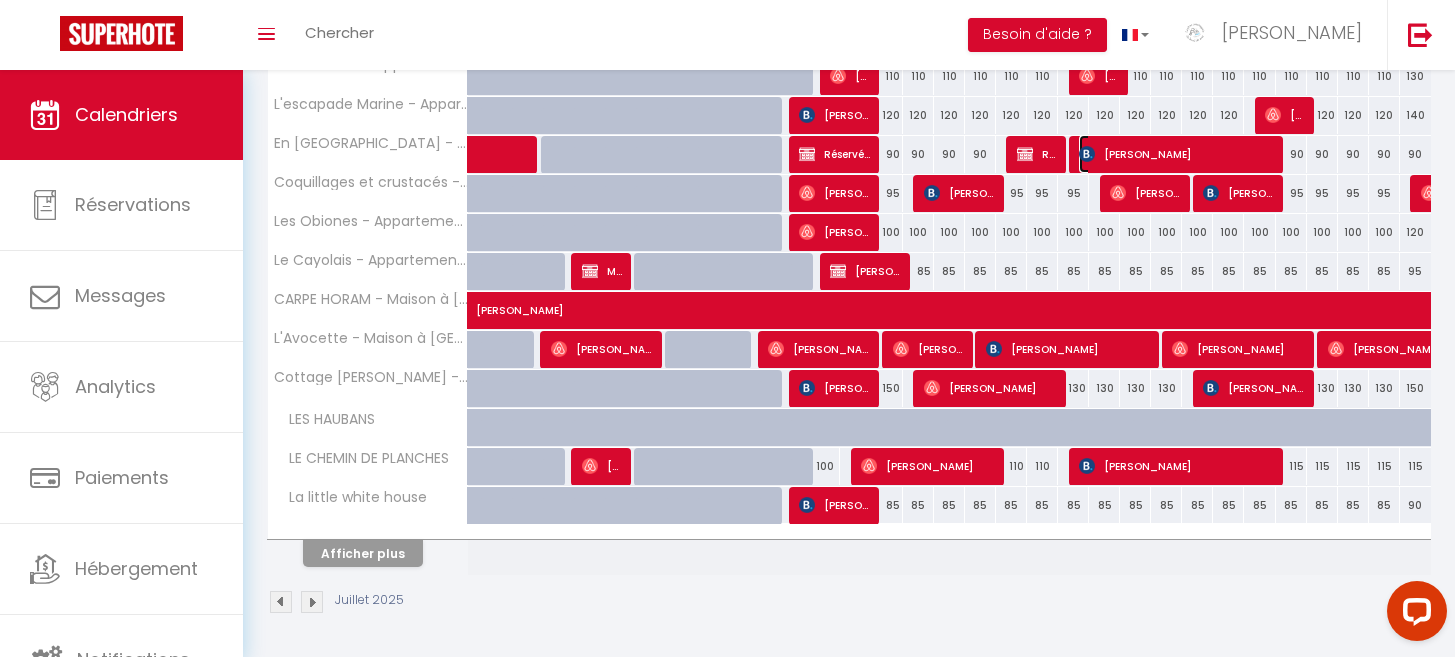 click at bounding box center (1087, 154) 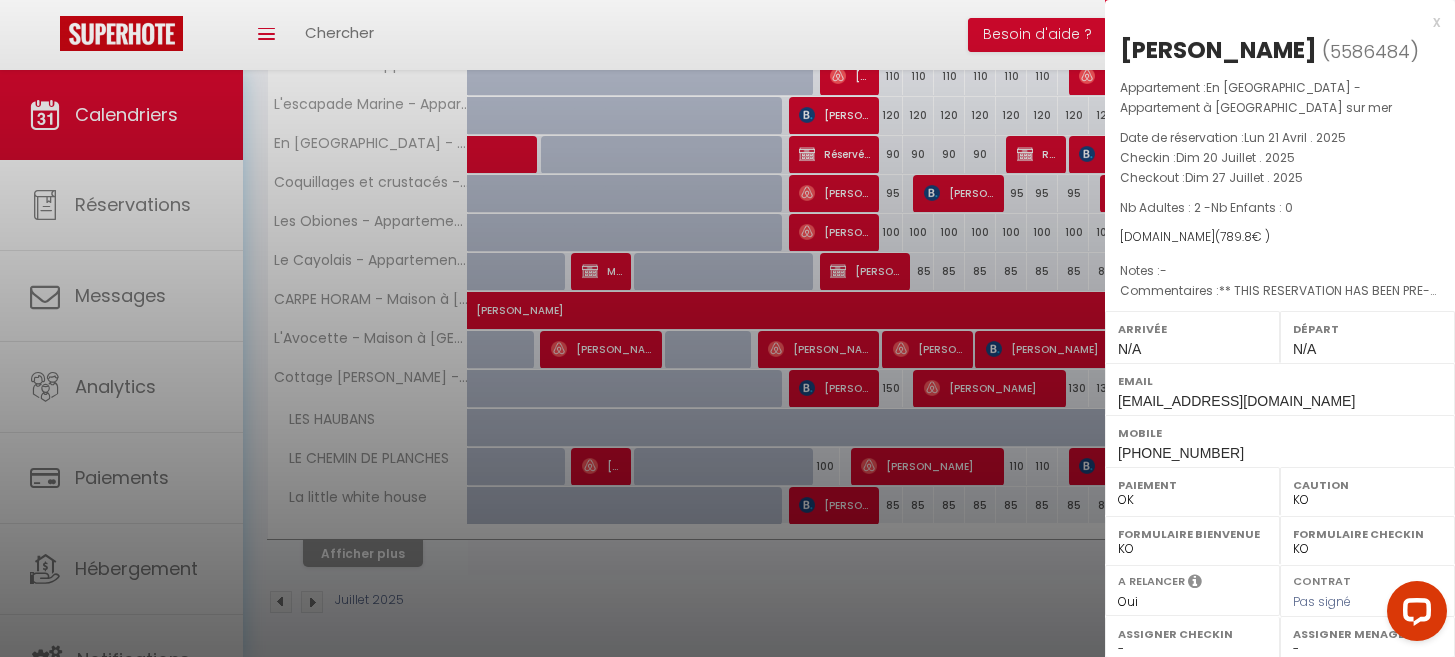 click on "x" at bounding box center (1272, 22) 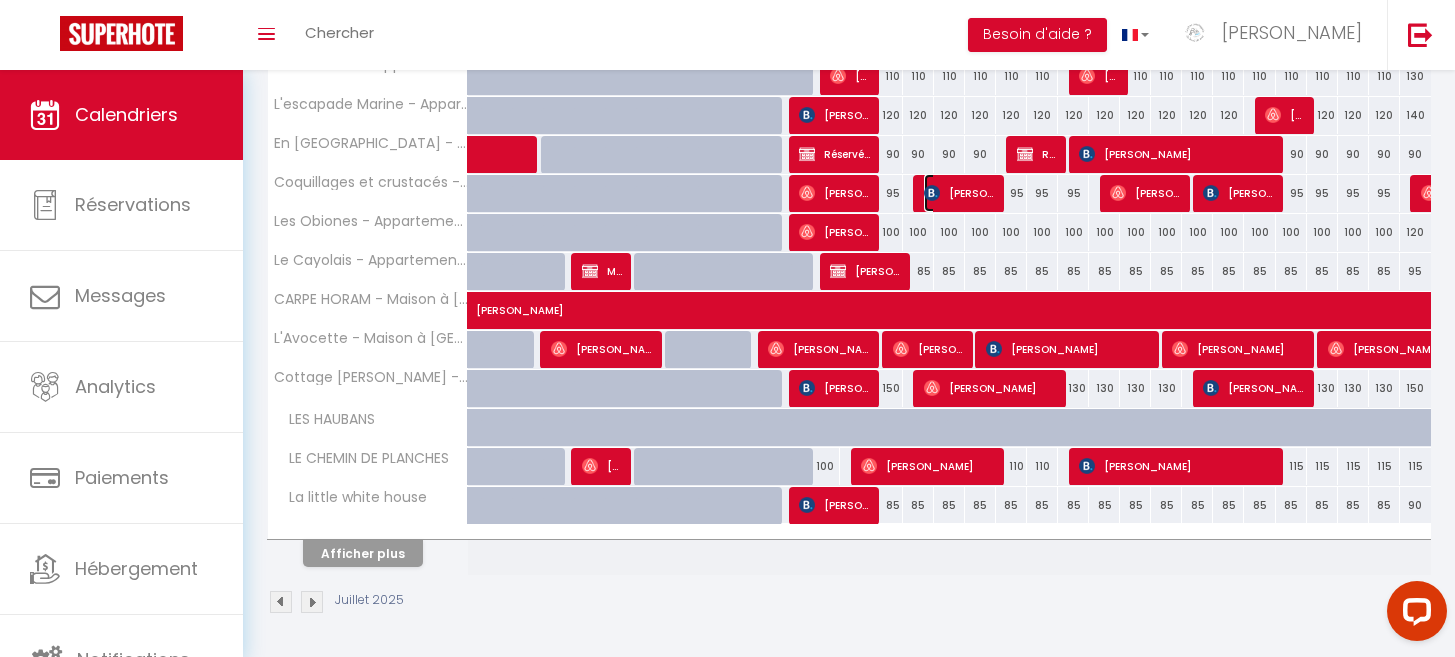 click on "[PERSON_NAME]" at bounding box center (960, 193) 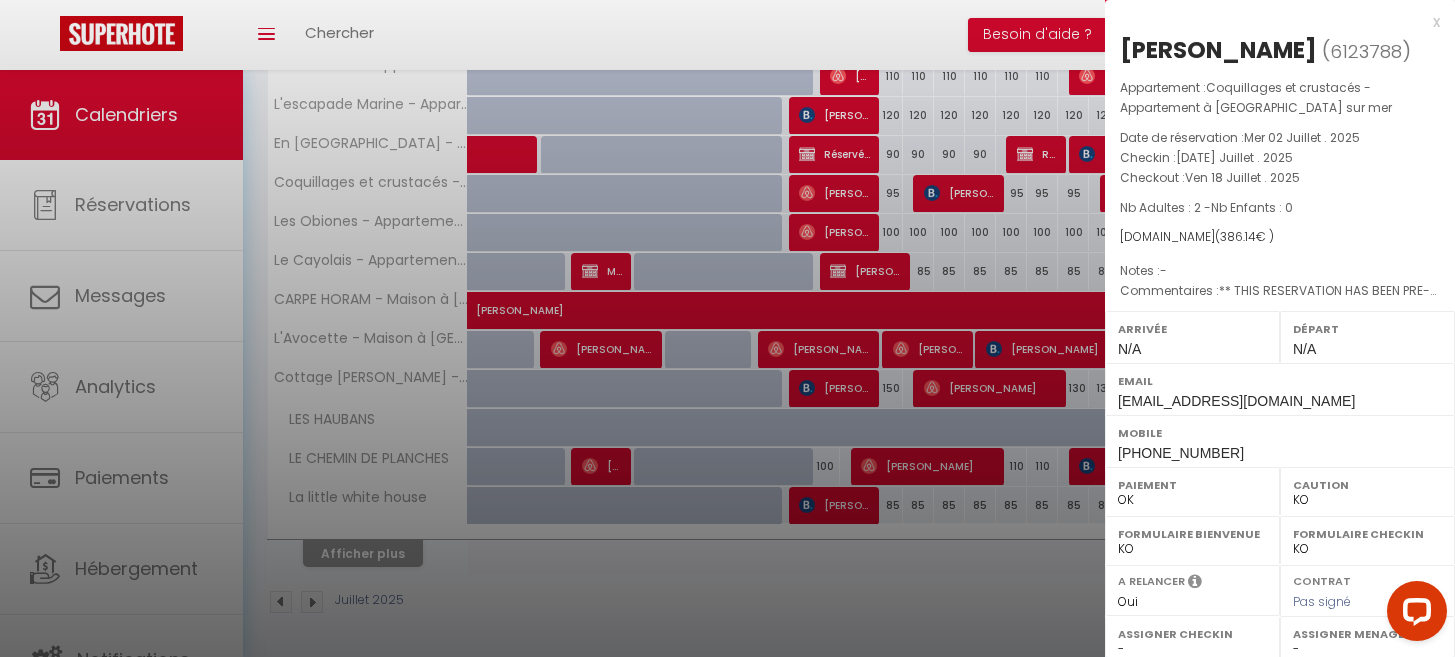 click at bounding box center (727, 328) 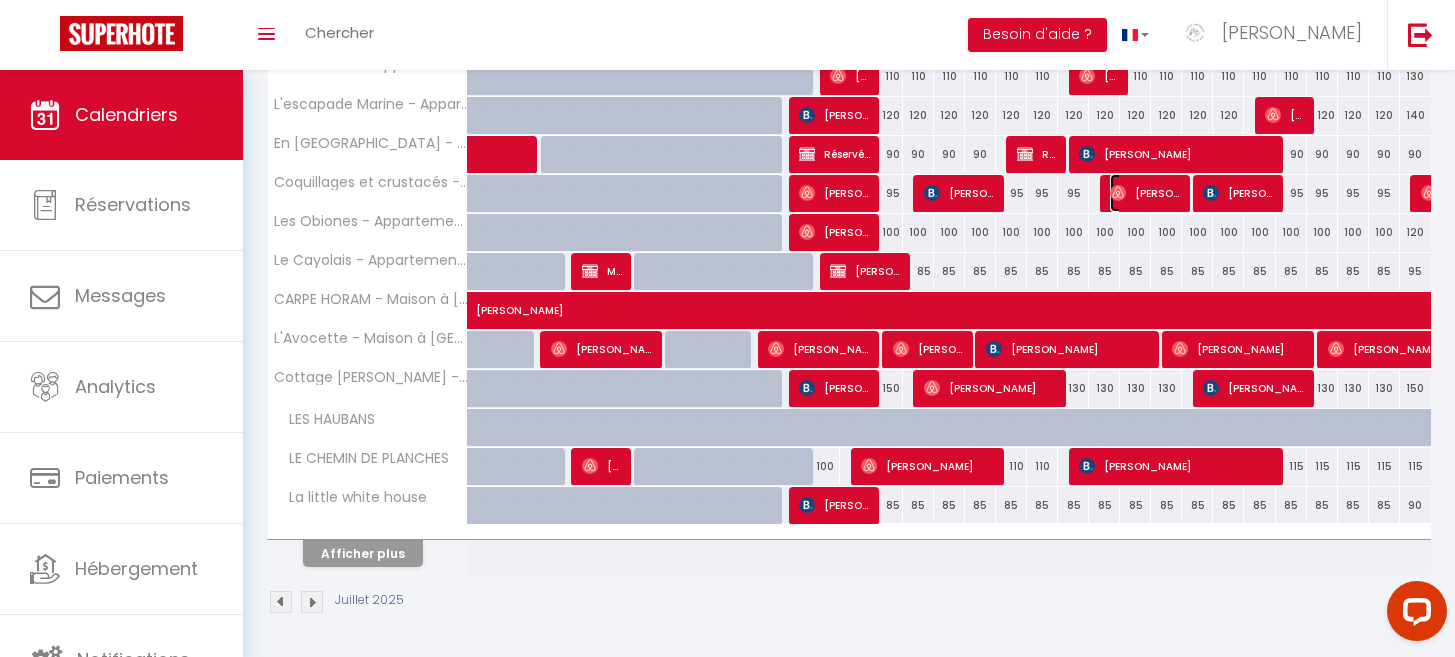click on "[PERSON_NAME]" at bounding box center (1146, 193) 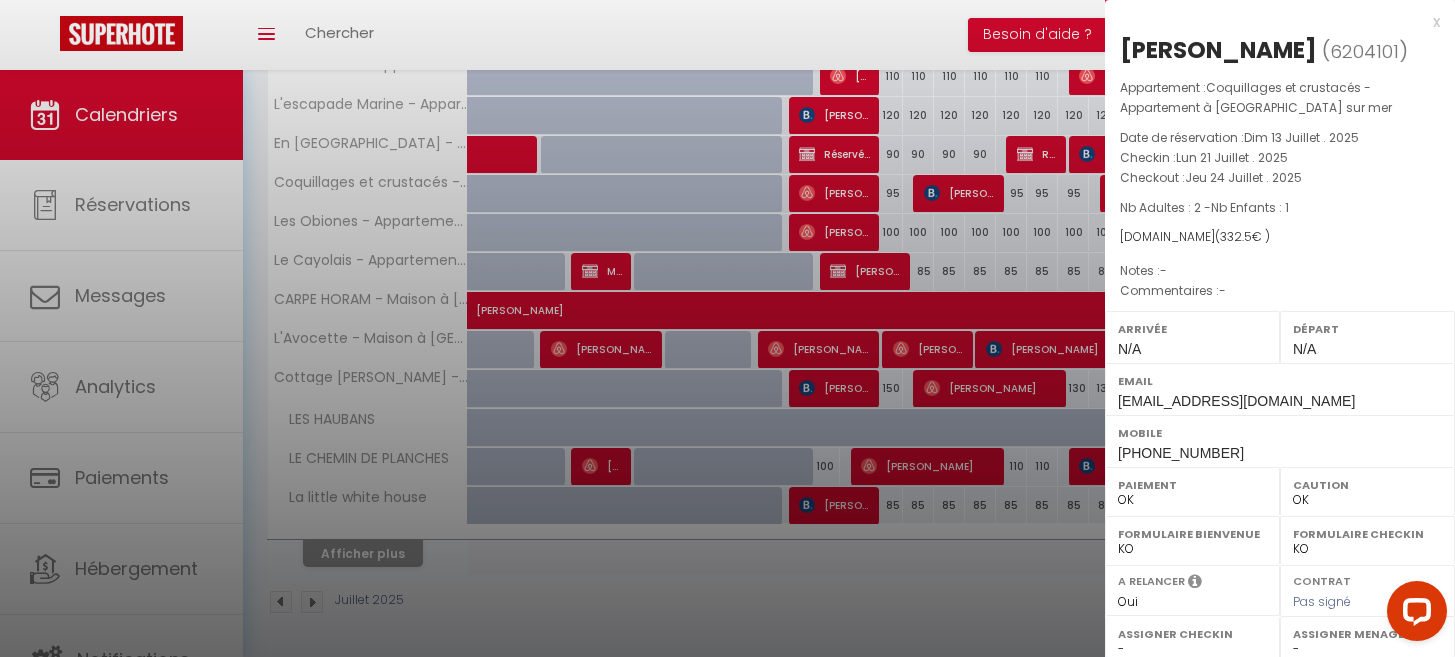 click on "x" at bounding box center (1272, 22) 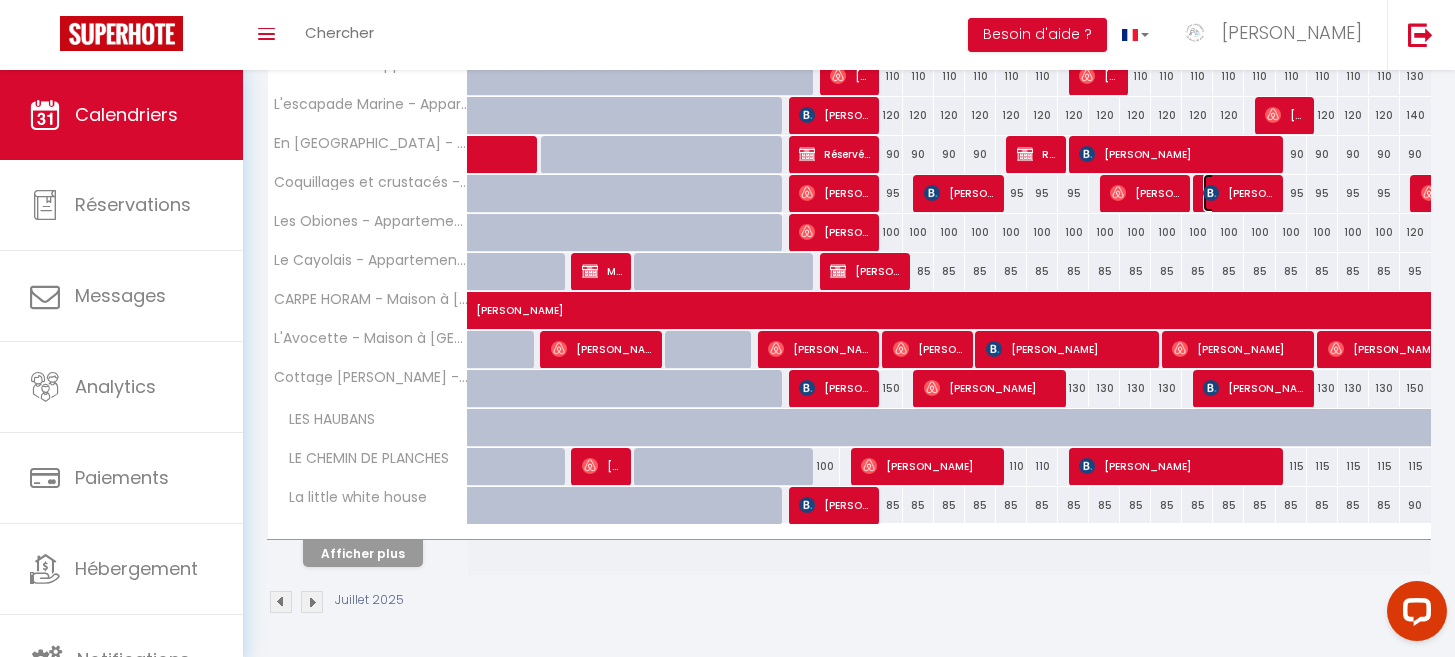 click on "[PERSON_NAME]" at bounding box center [1239, 193] 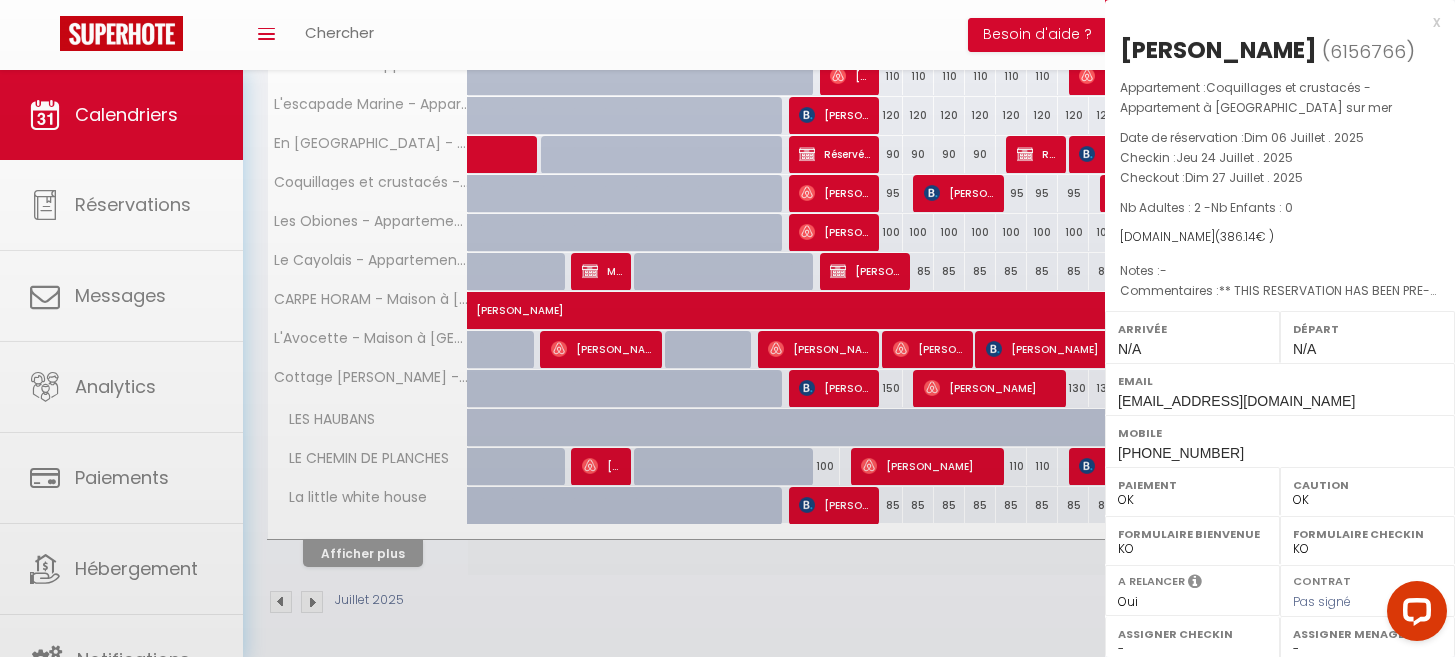select on "KO" 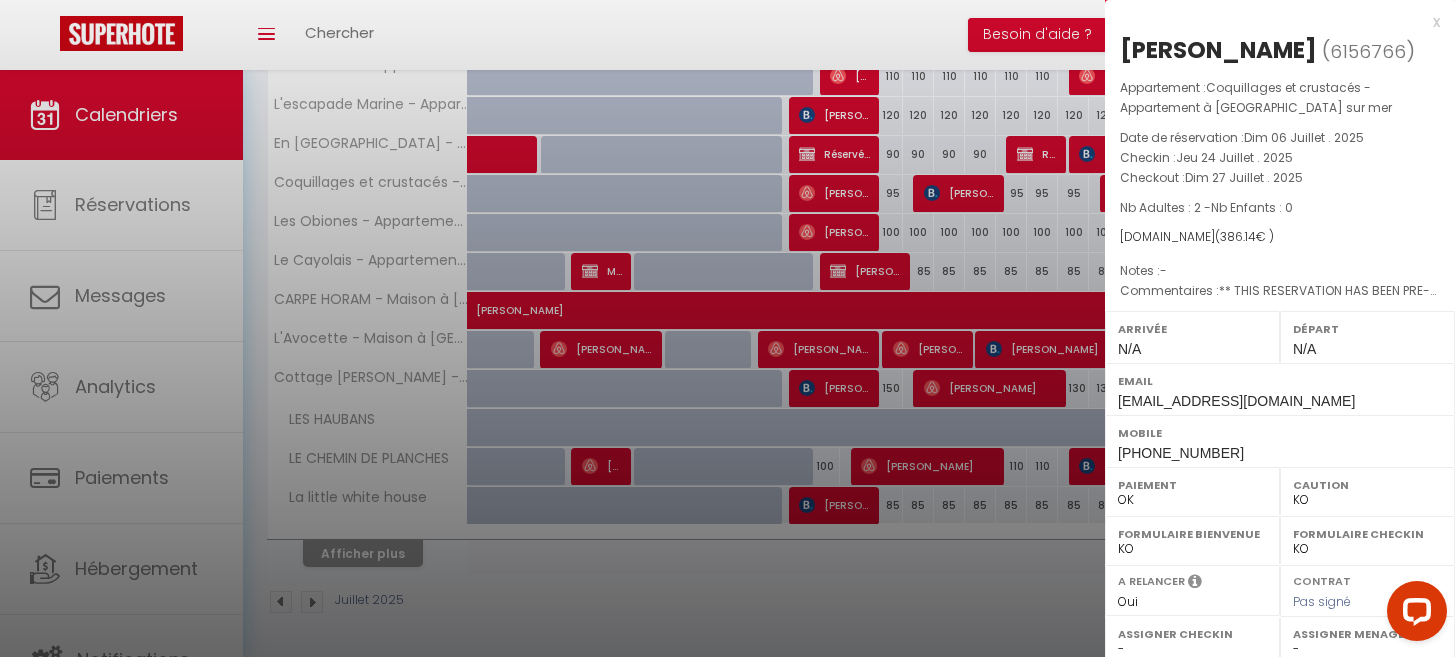 click on "x" at bounding box center (1272, 22) 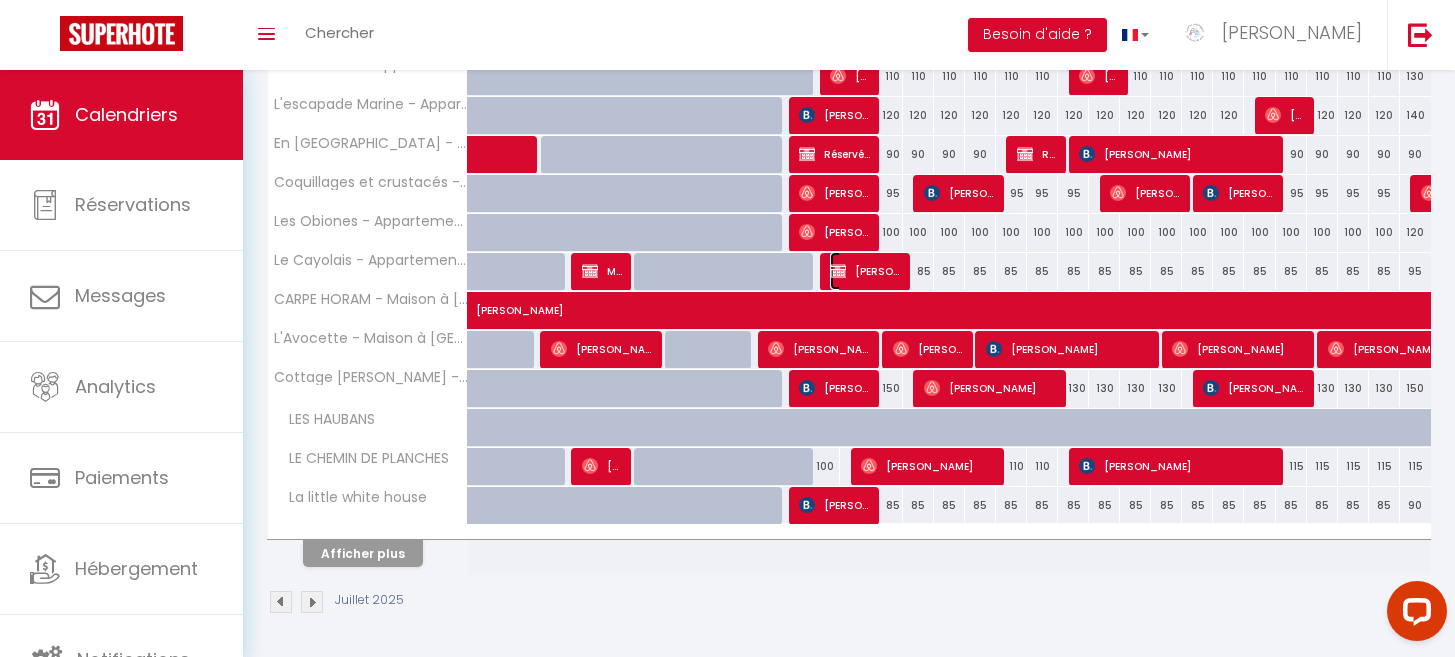 click on "[PERSON_NAME]" at bounding box center [866, 271] 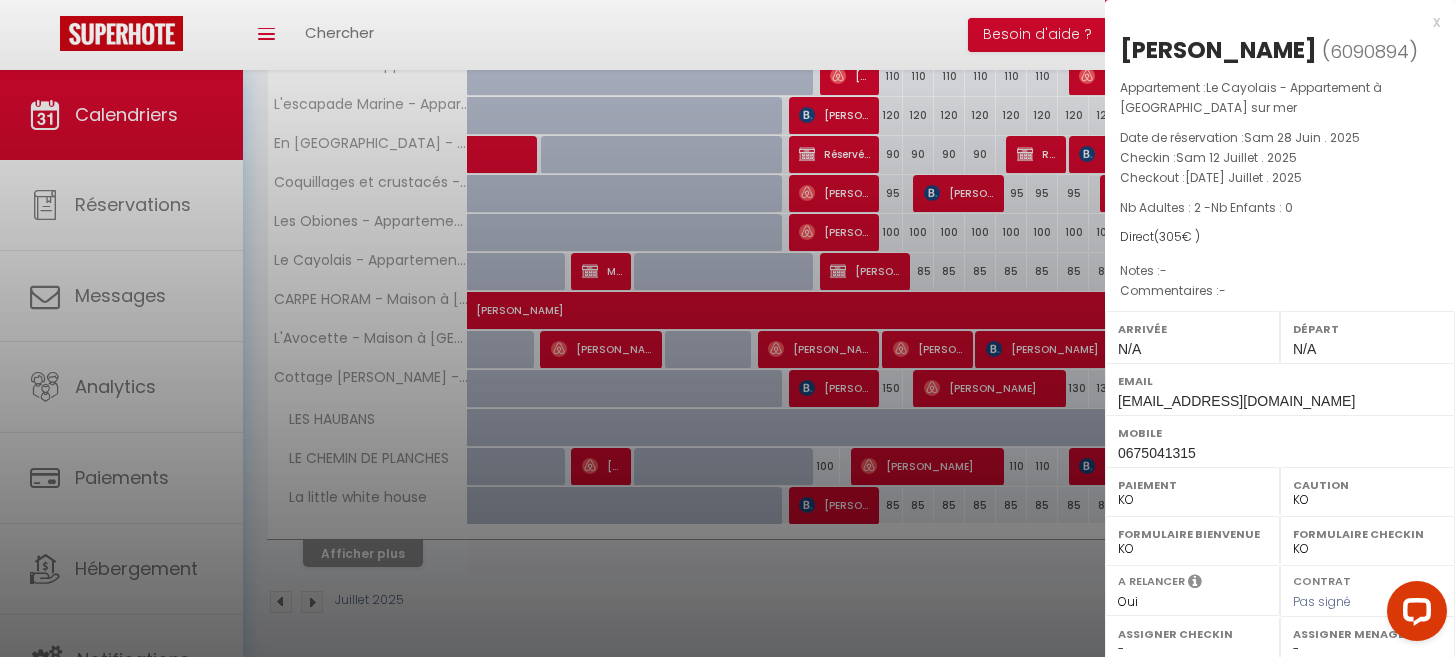 click on "x" at bounding box center [1272, 22] 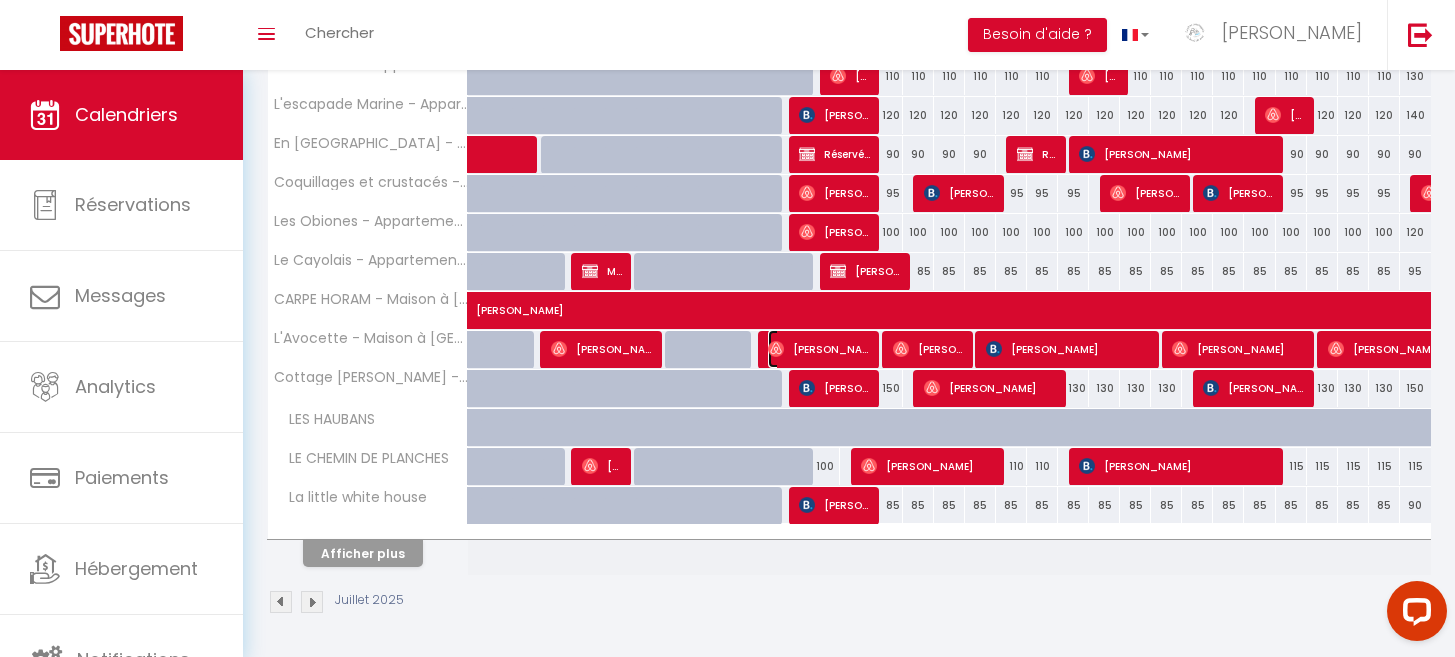 click on "[PERSON_NAME]" at bounding box center [819, 349] 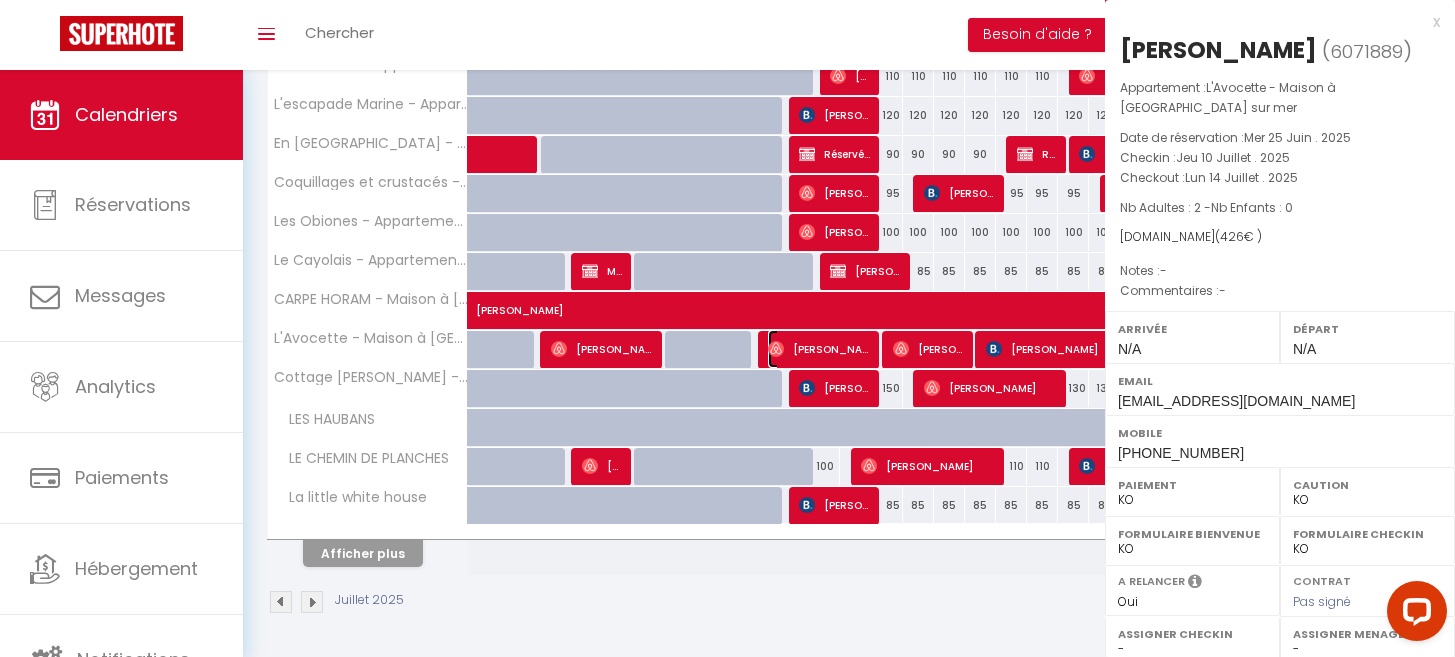 select on "OK" 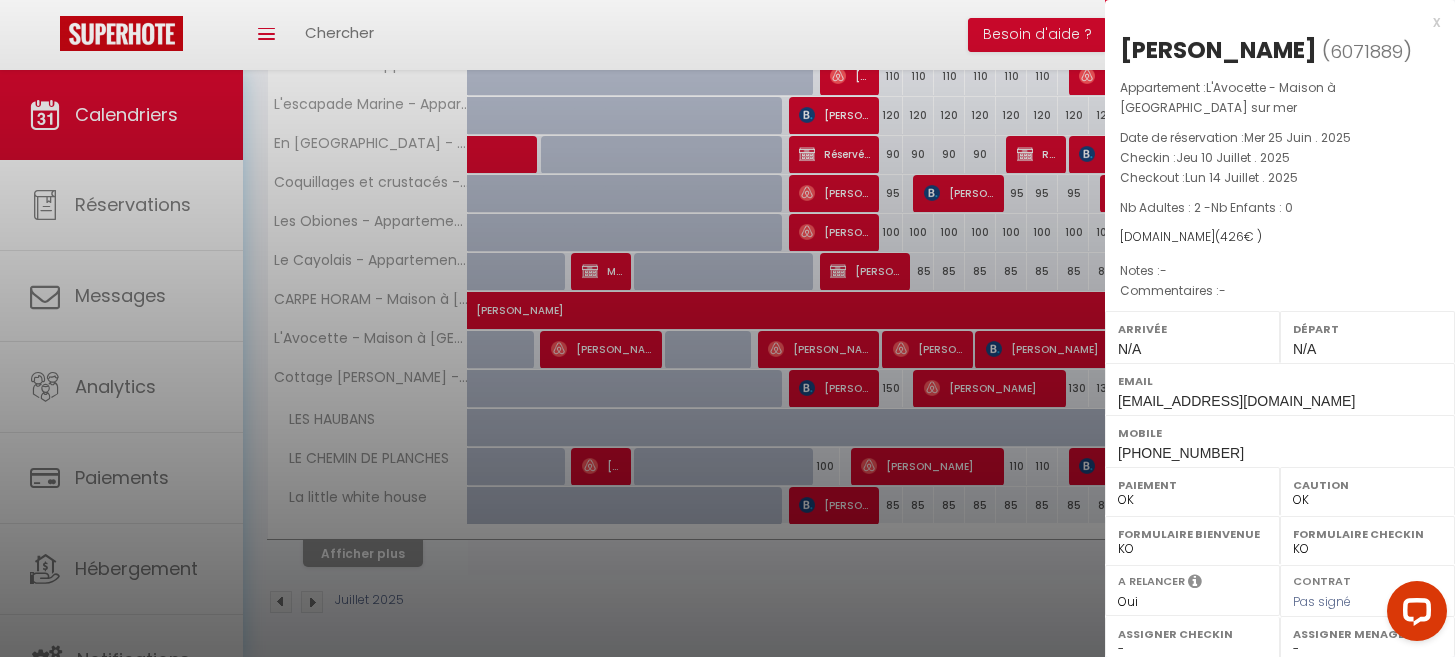 click at bounding box center (727, 328) 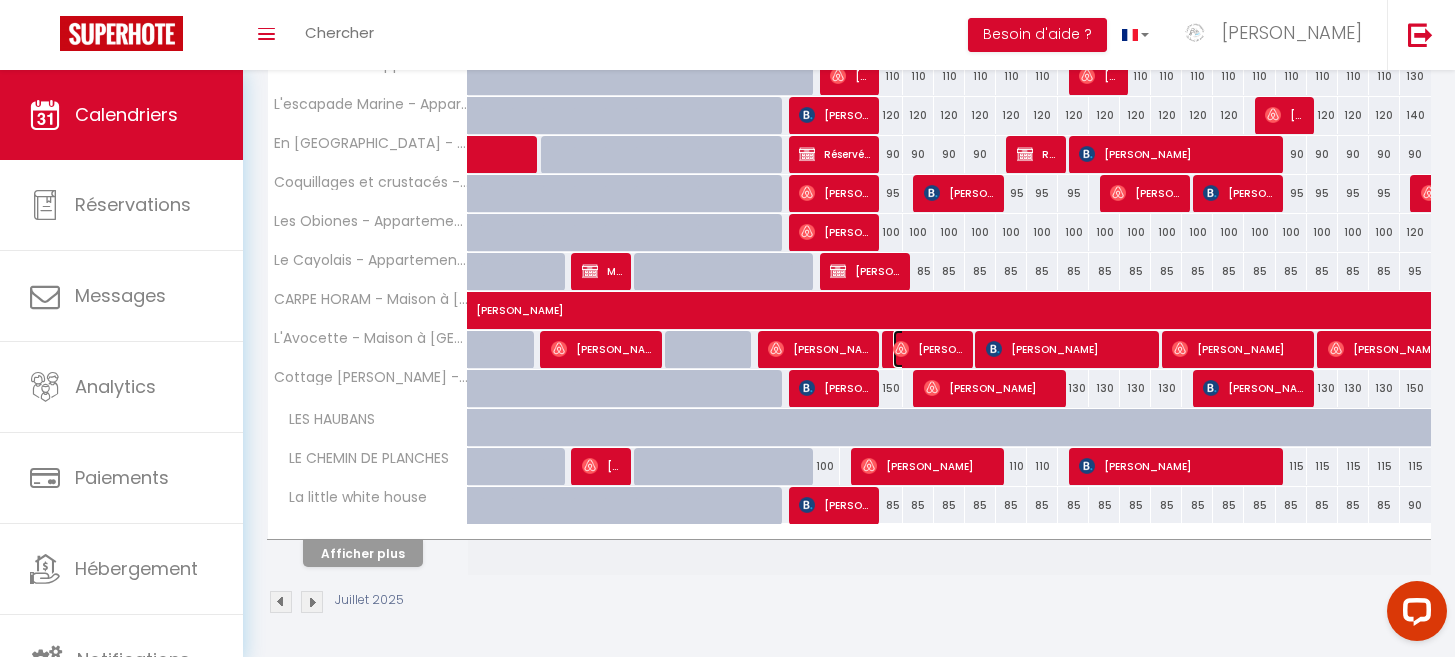 click on "[PERSON_NAME]" at bounding box center (929, 349) 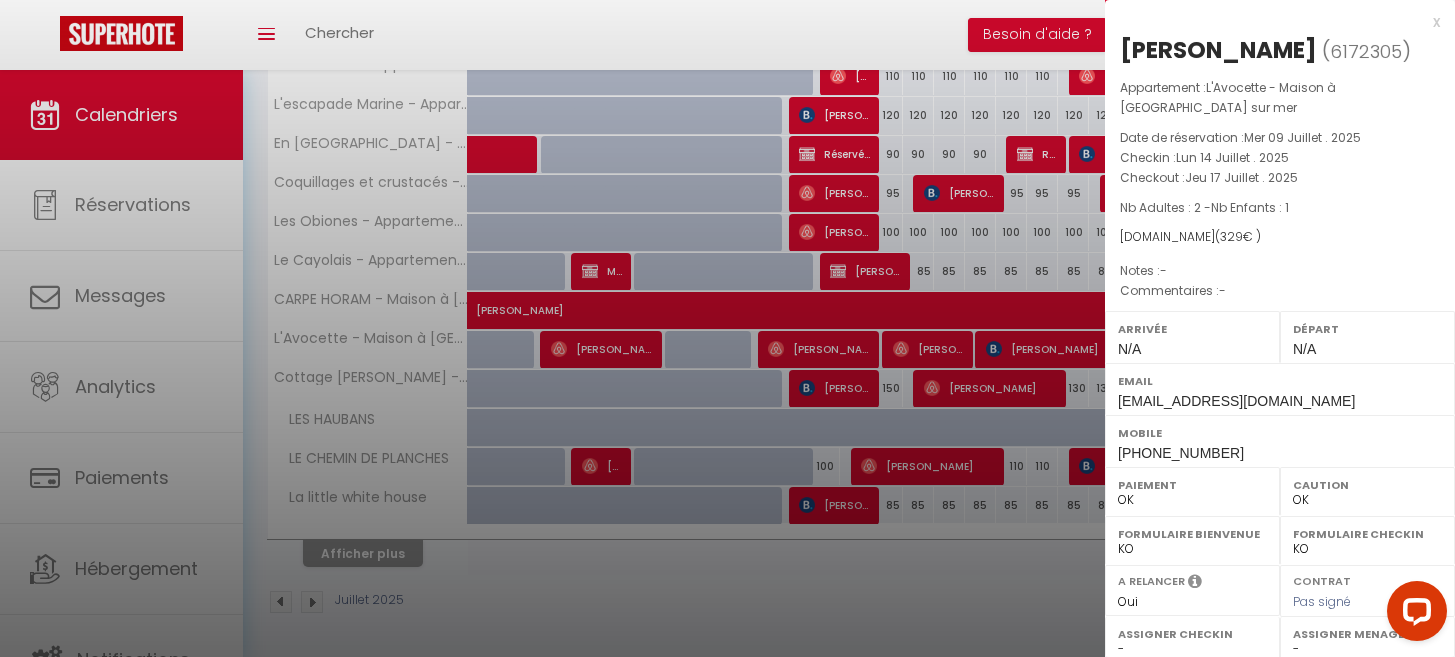 click at bounding box center [727, 328] 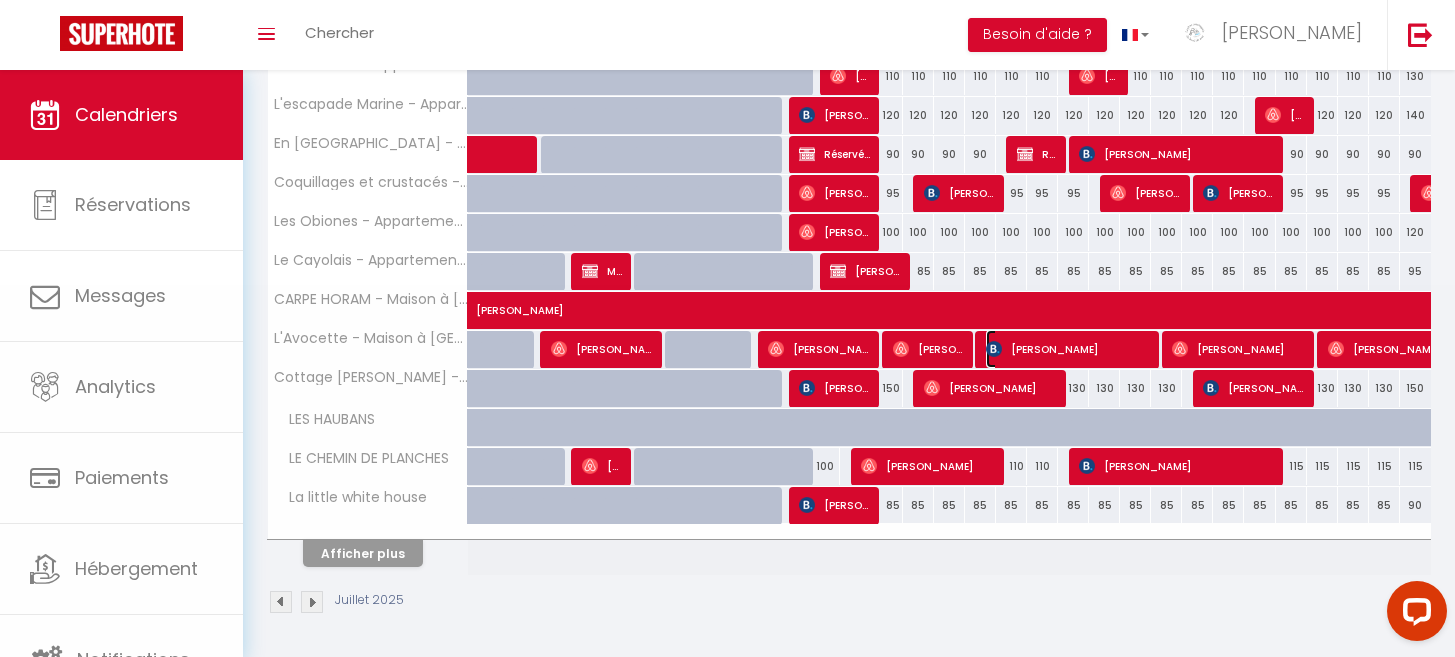 click on "[PERSON_NAME]" at bounding box center [1068, 349] 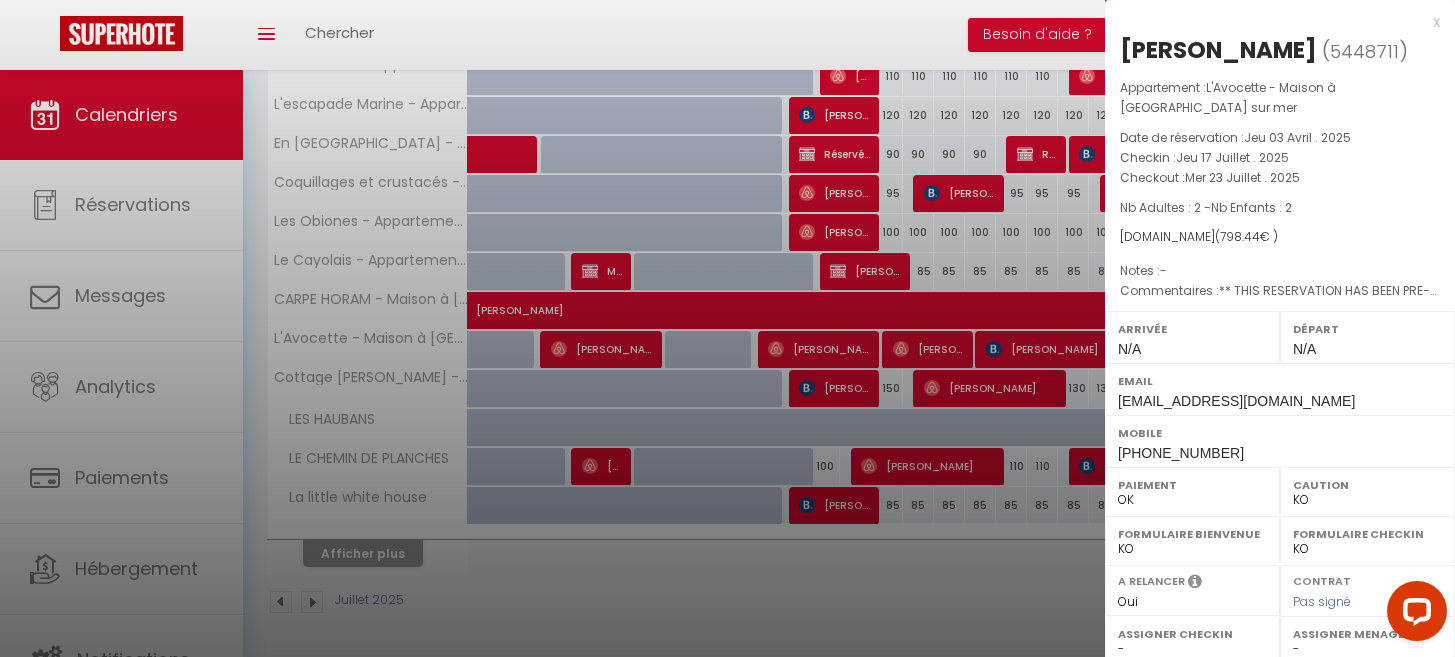 click on "x" at bounding box center [1272, 22] 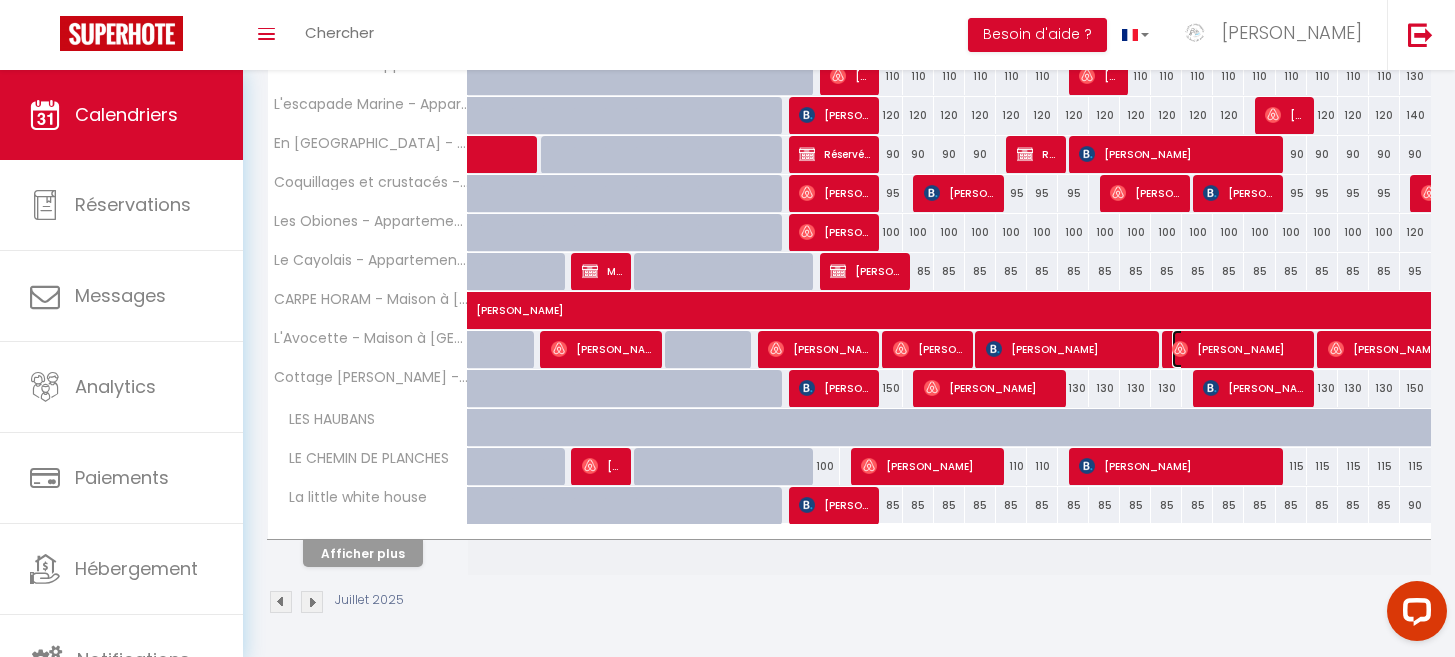 click on "[PERSON_NAME]" at bounding box center [1239, 349] 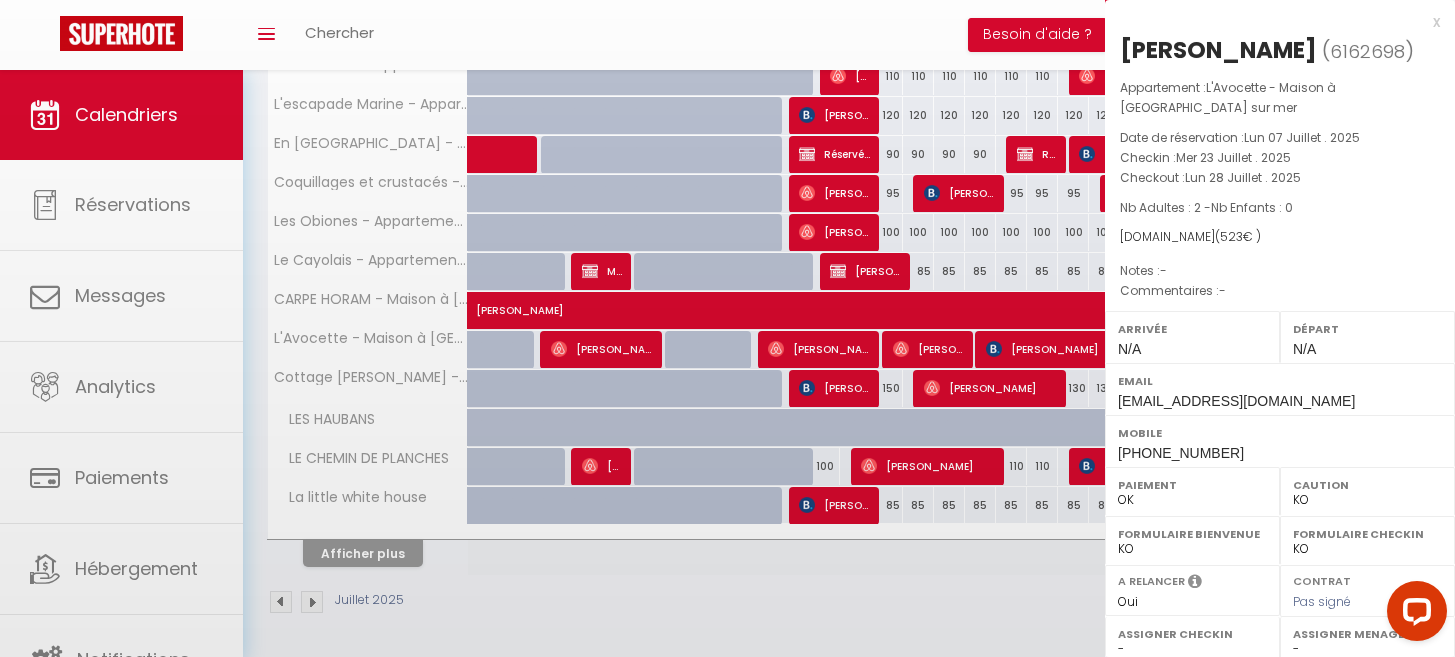 select on "OK" 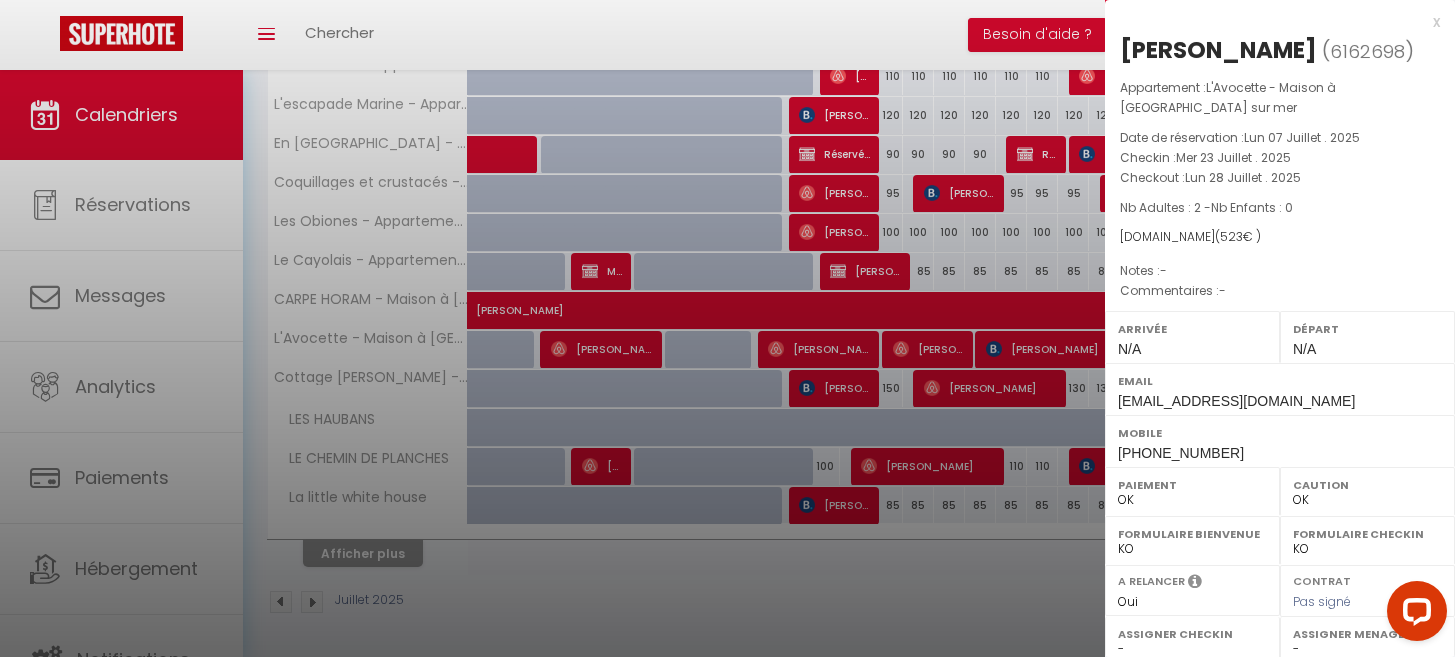 click on "x" at bounding box center (1272, 22) 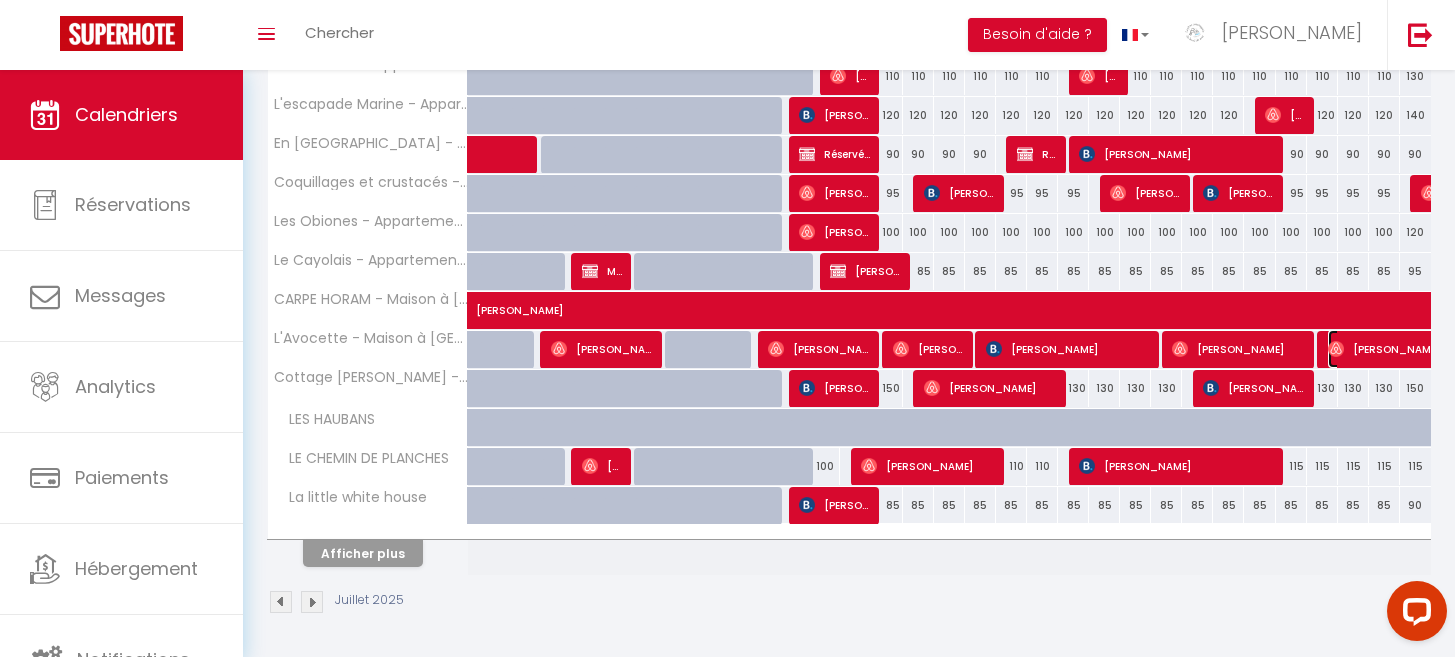 click on "[PERSON_NAME]" at bounding box center (1420, 349) 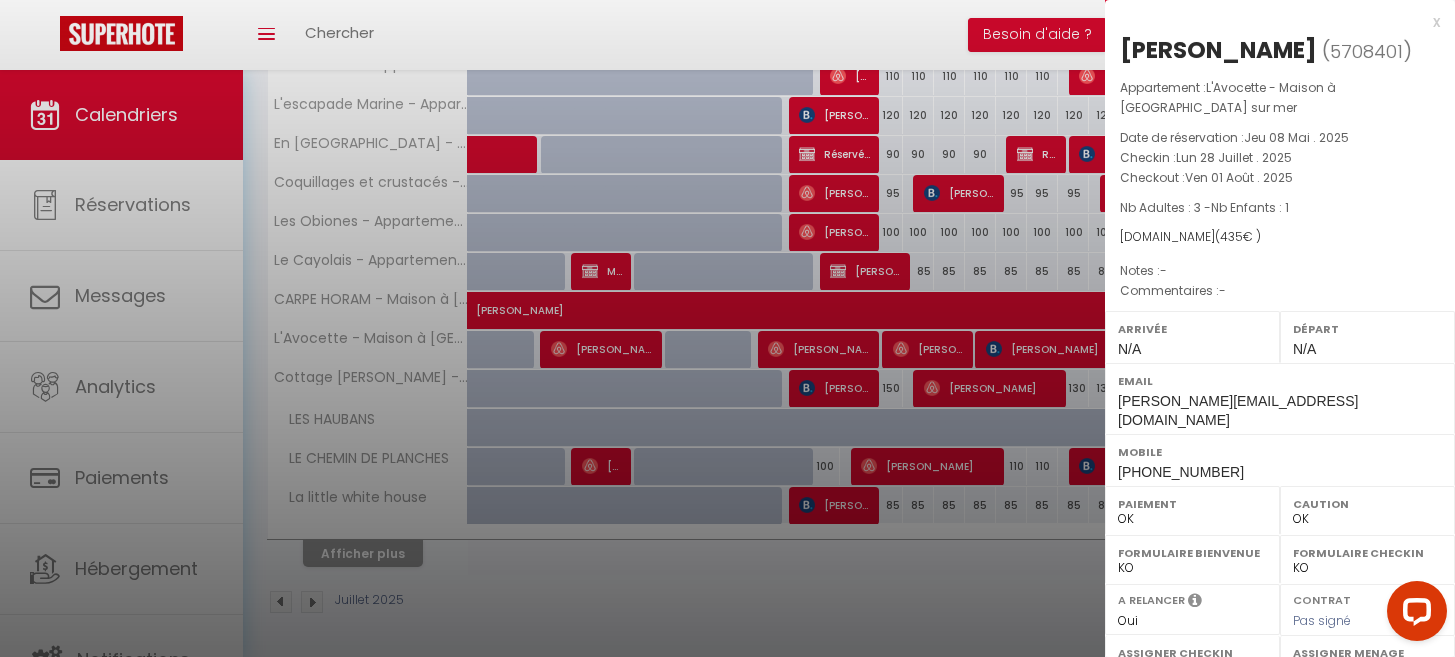 click on "x" at bounding box center [1272, 22] 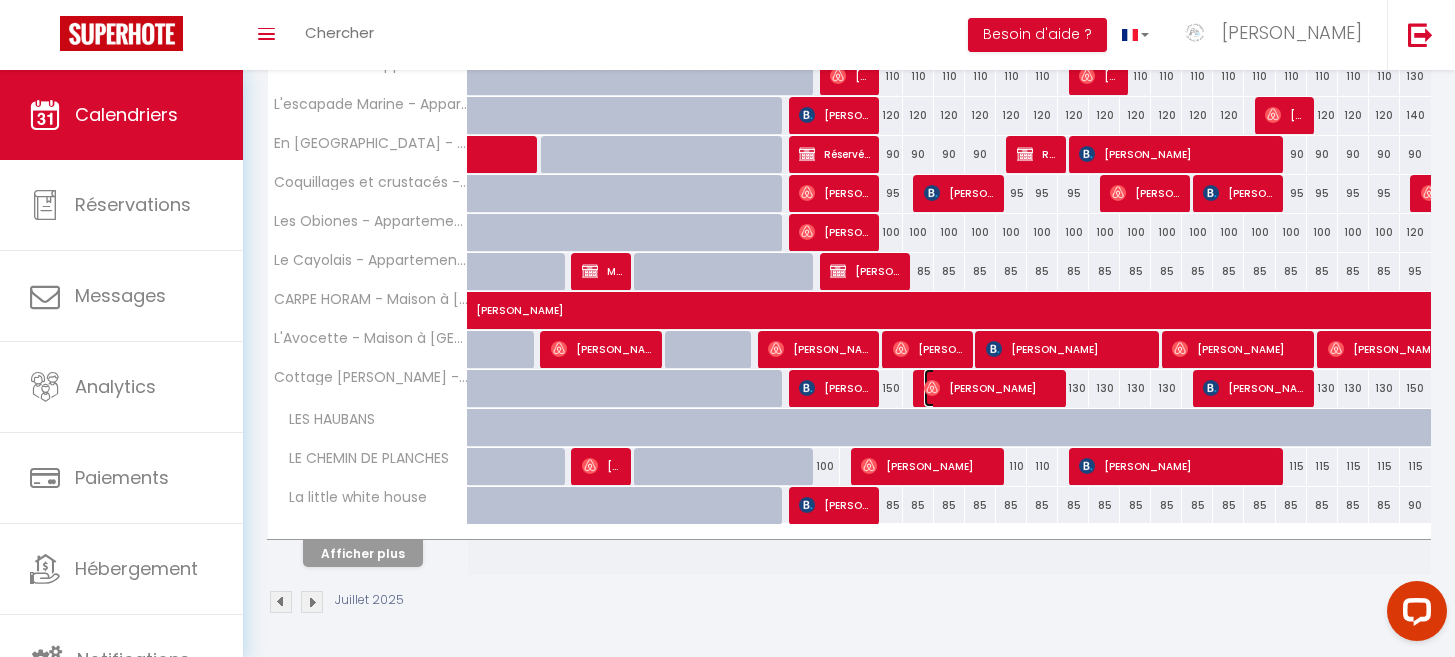 click on "[PERSON_NAME]" at bounding box center (991, 388) 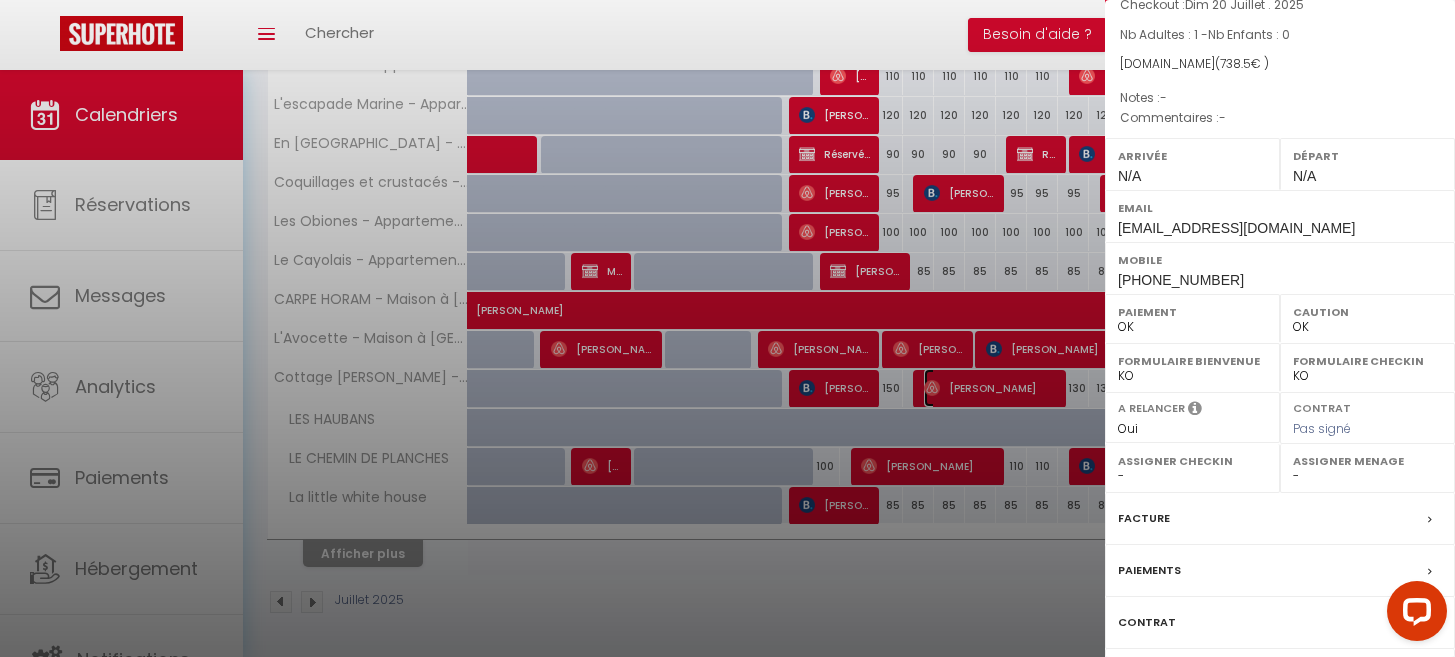 scroll, scrollTop: 295, scrollLeft: 0, axis: vertical 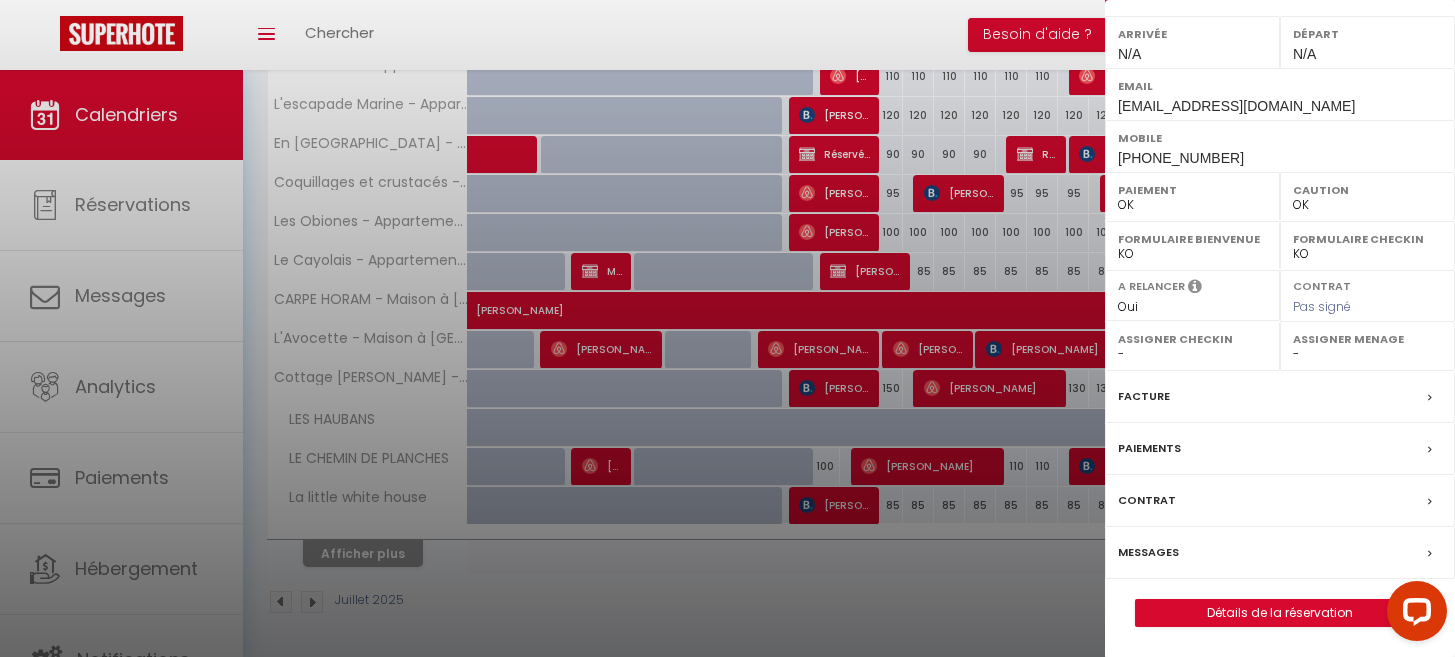 click on "Messages" at bounding box center (1148, 552) 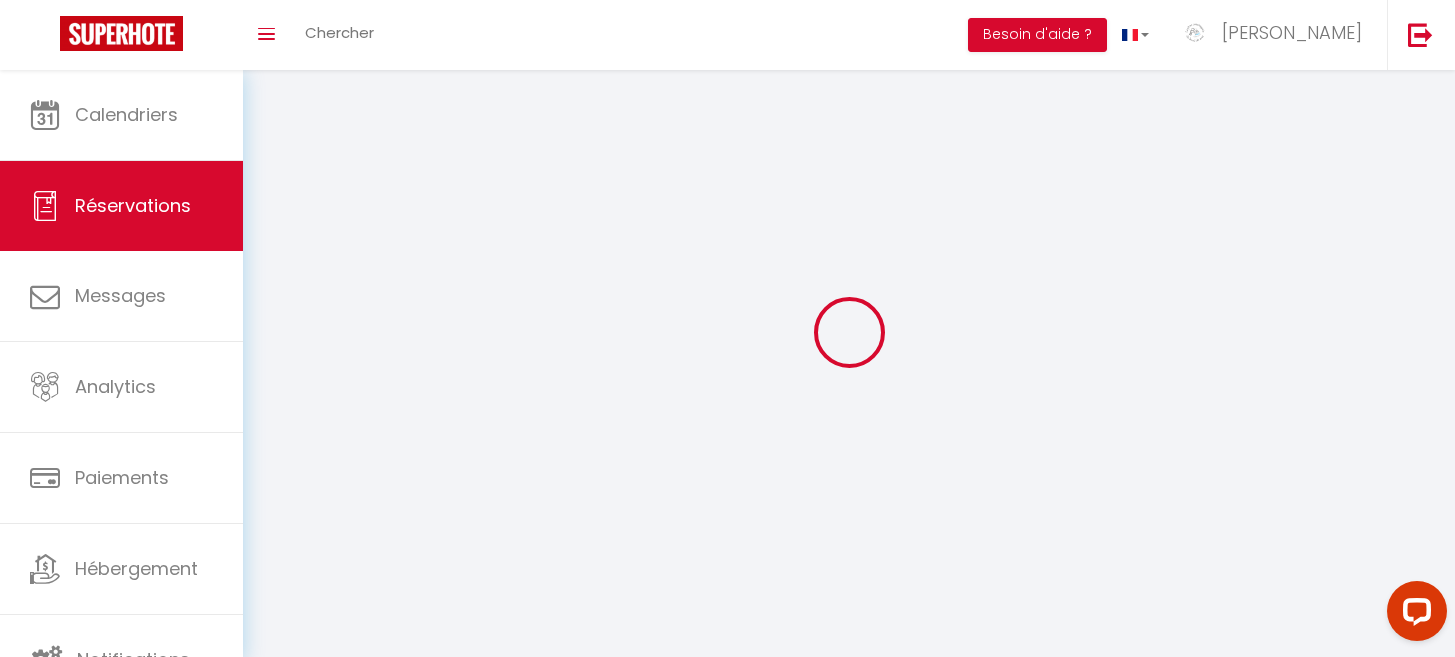 select 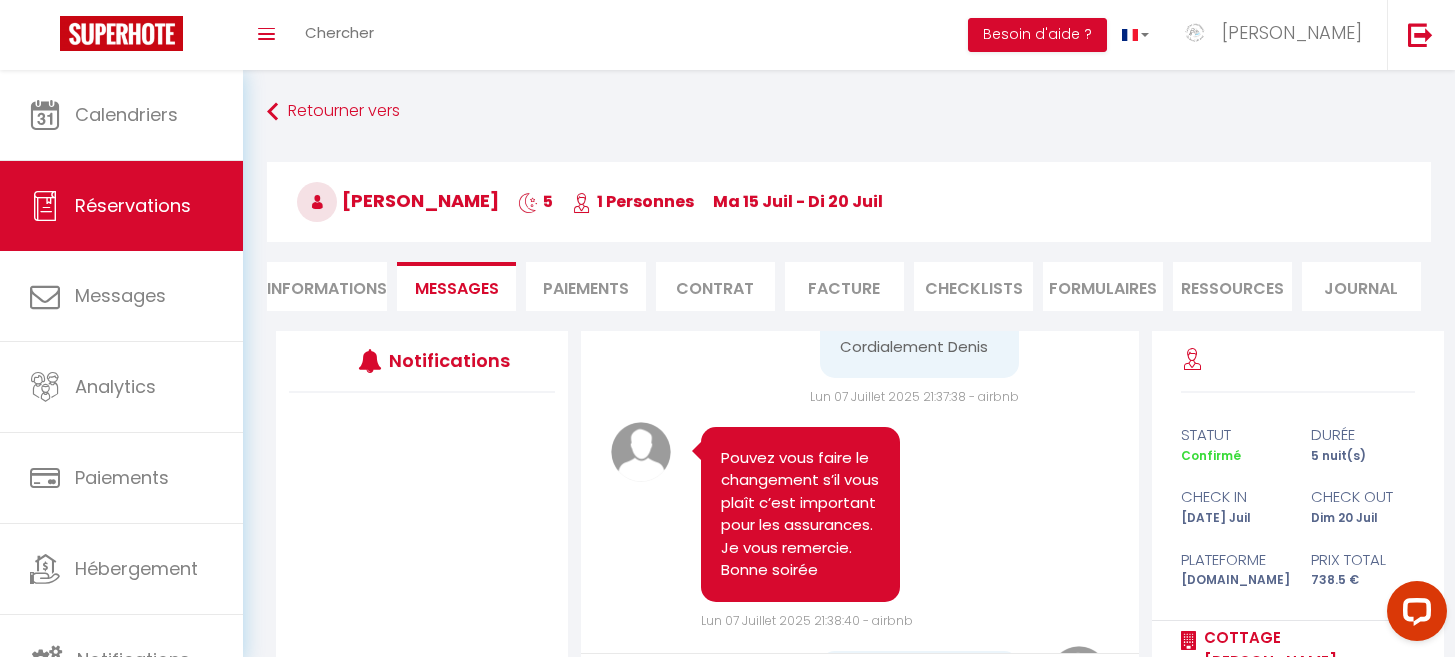 scroll, scrollTop: 6878, scrollLeft: 0, axis: vertical 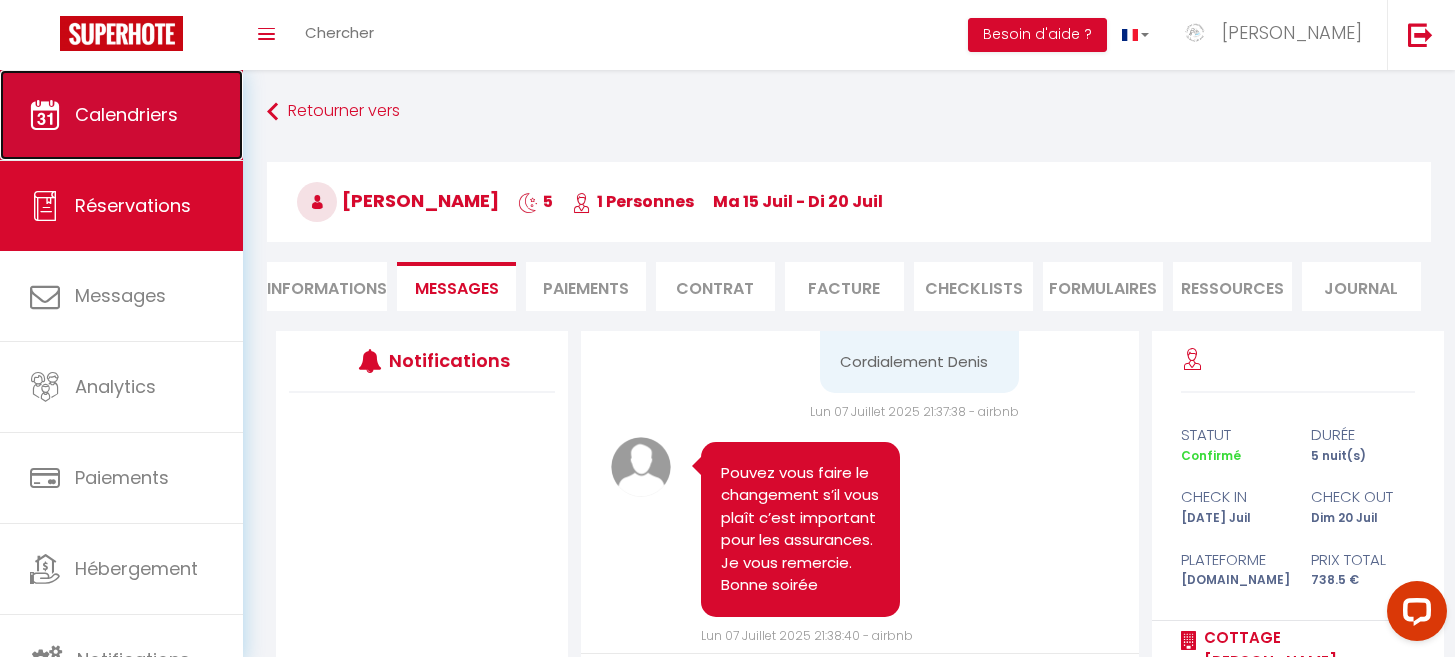 click on "Calendriers" at bounding box center [126, 114] 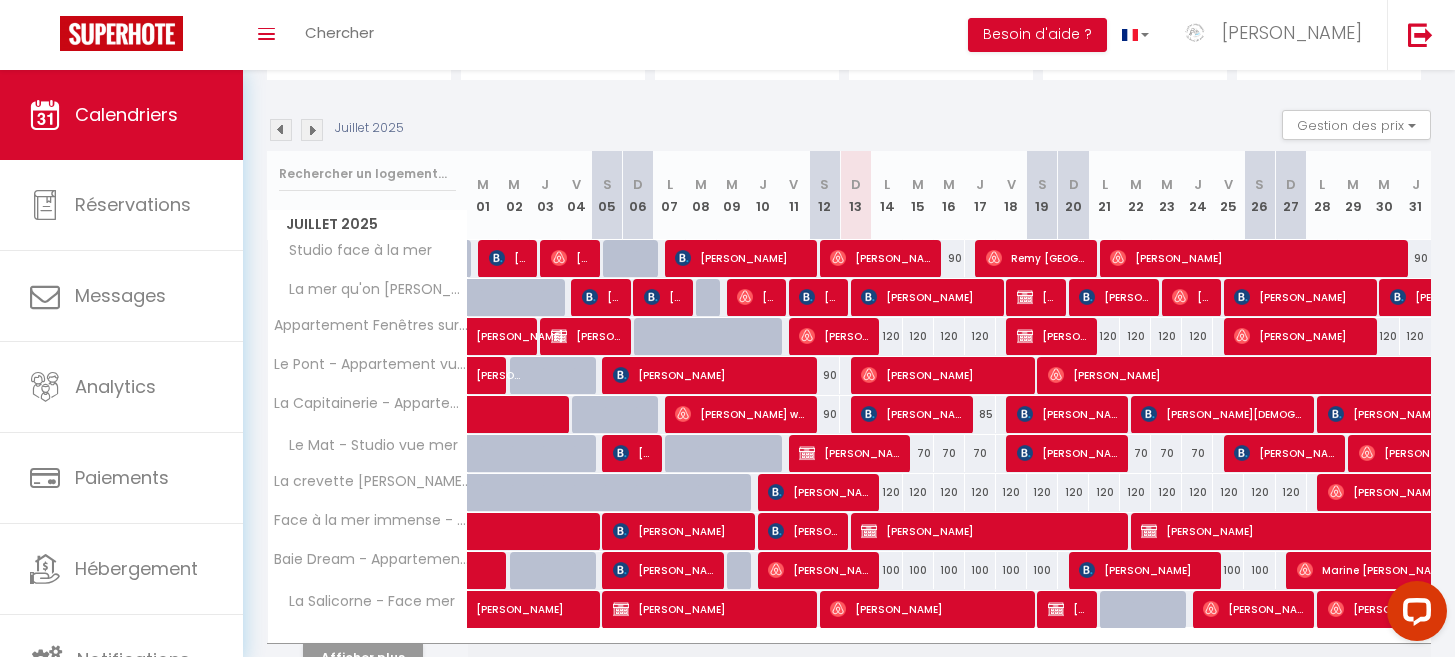 scroll, scrollTop: 281, scrollLeft: 0, axis: vertical 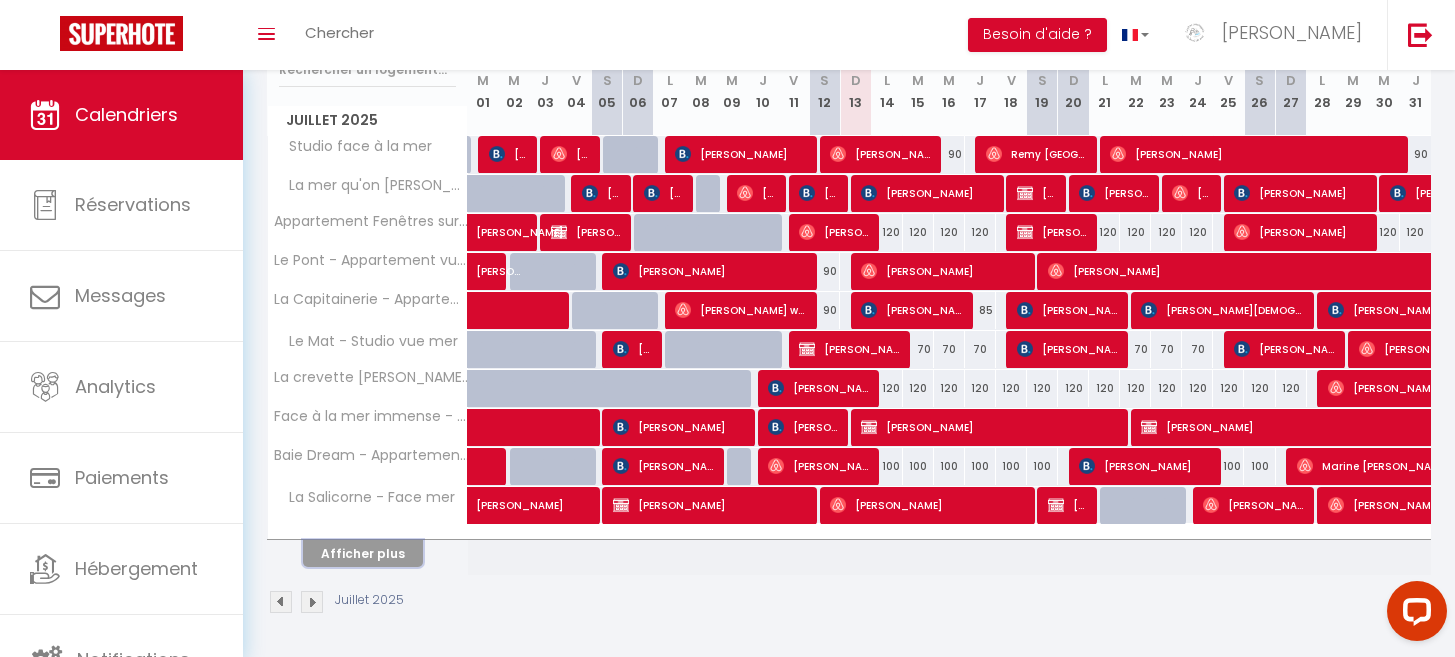 click on "Afficher plus" at bounding box center (363, 553) 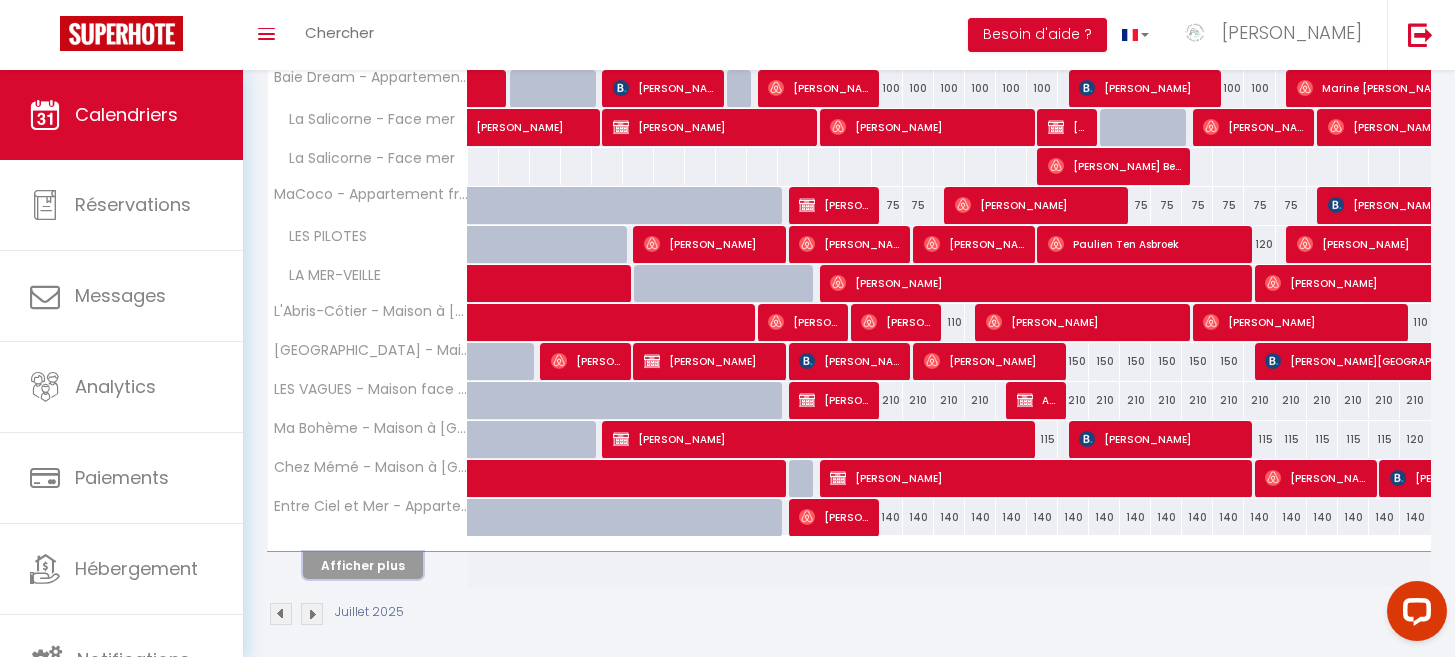 scroll, scrollTop: 671, scrollLeft: 0, axis: vertical 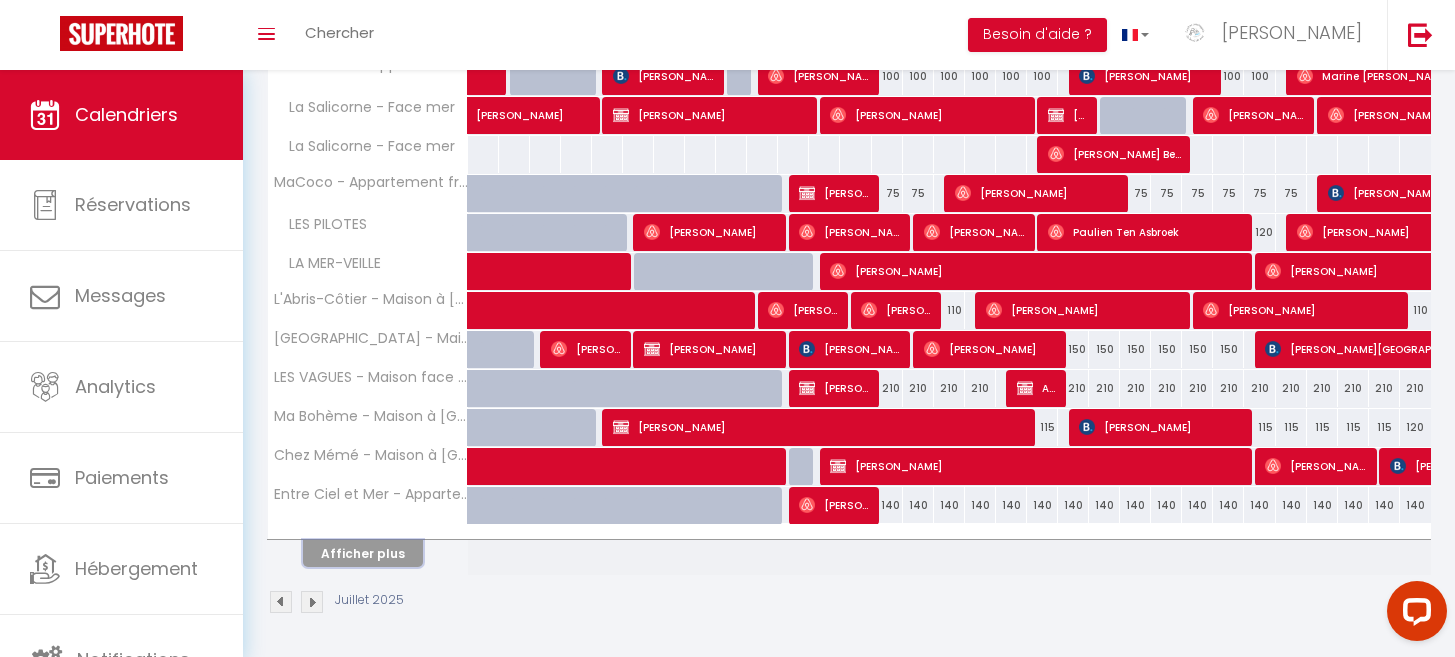 click on "Afficher plus" at bounding box center [363, 553] 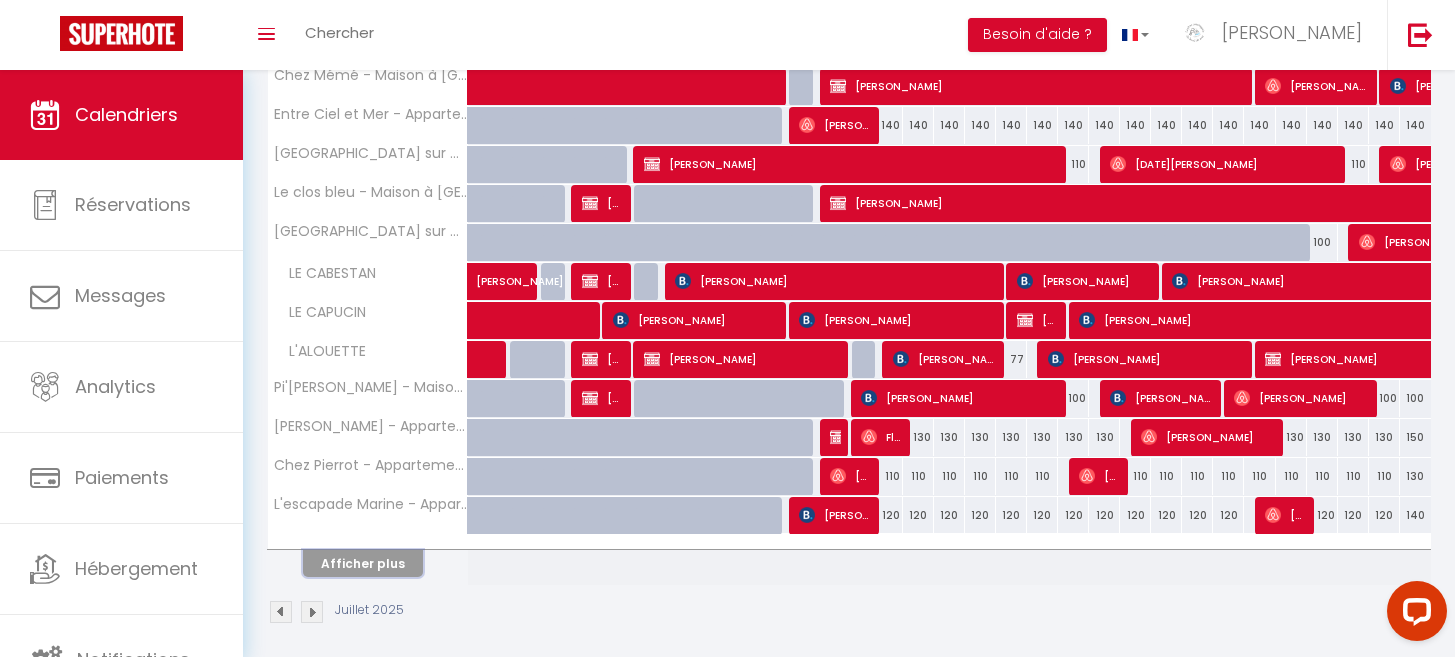 scroll, scrollTop: 1061, scrollLeft: 0, axis: vertical 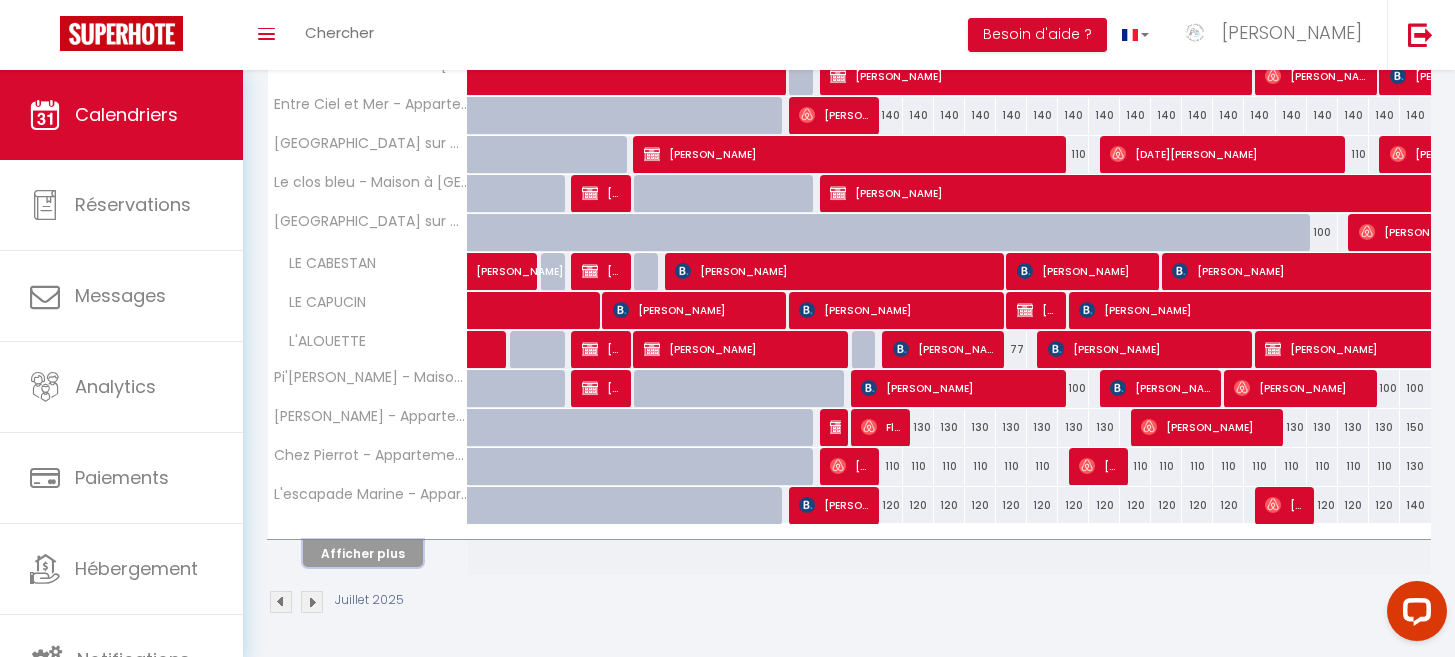 click on "Afficher plus" at bounding box center (363, 553) 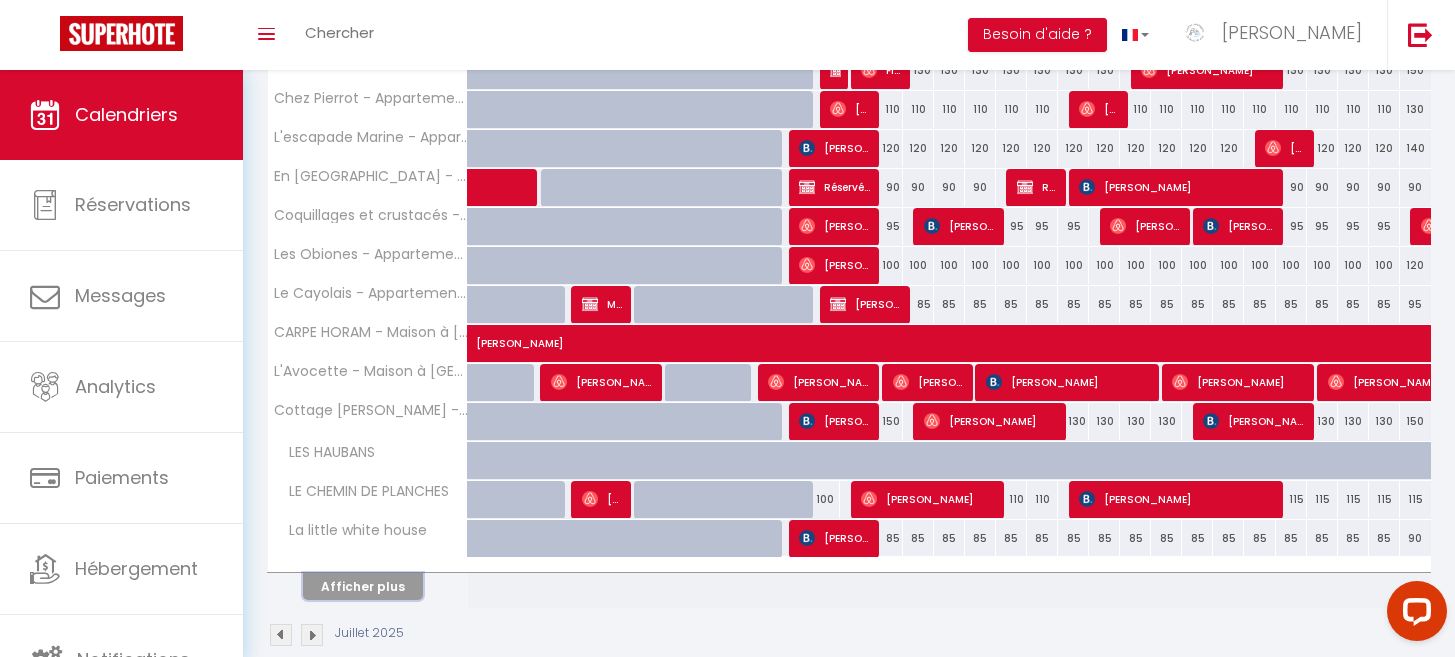 scroll, scrollTop: 1451, scrollLeft: 0, axis: vertical 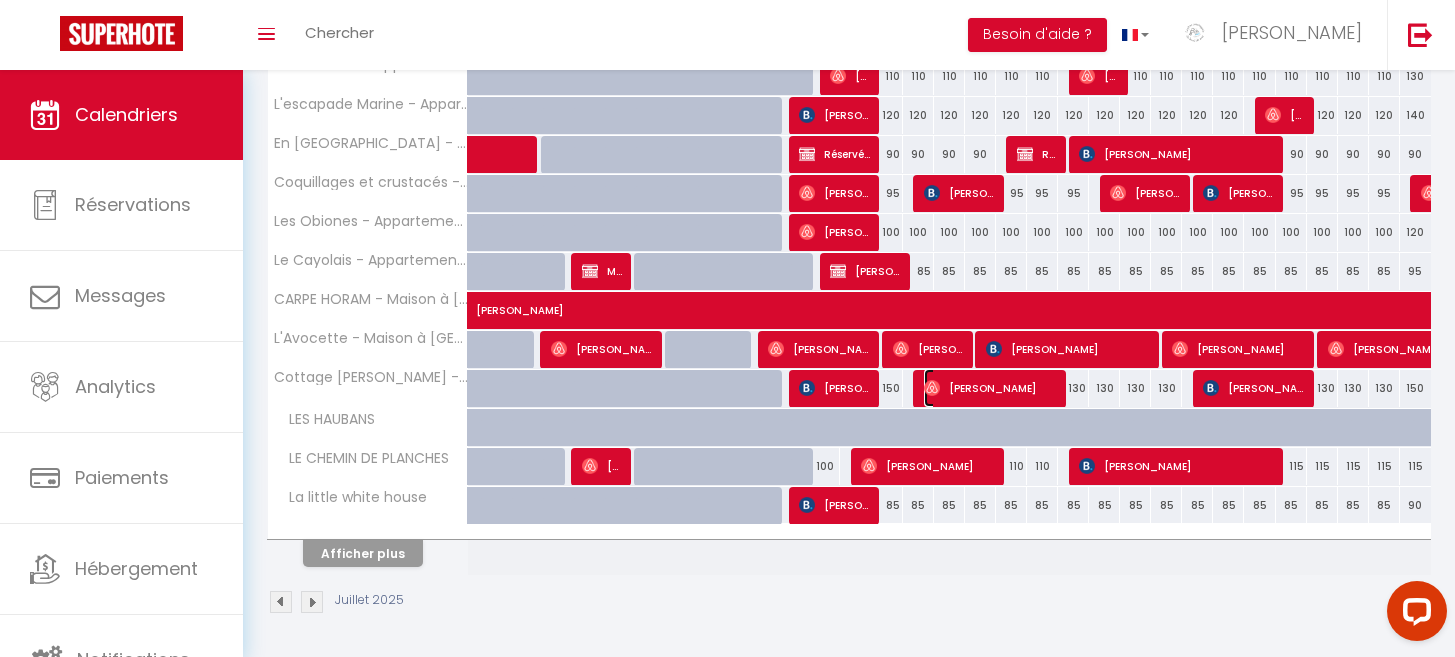 click on "[PERSON_NAME]" at bounding box center (991, 388) 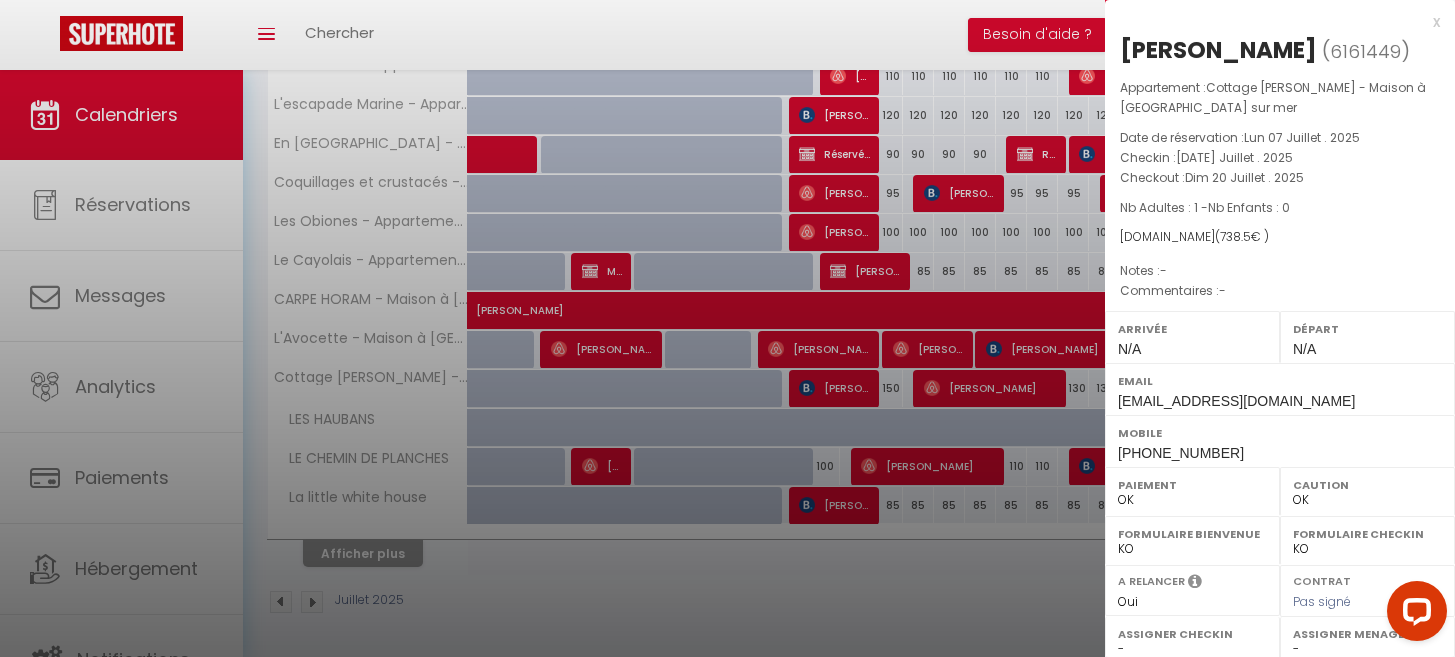 click on "x" at bounding box center (1272, 22) 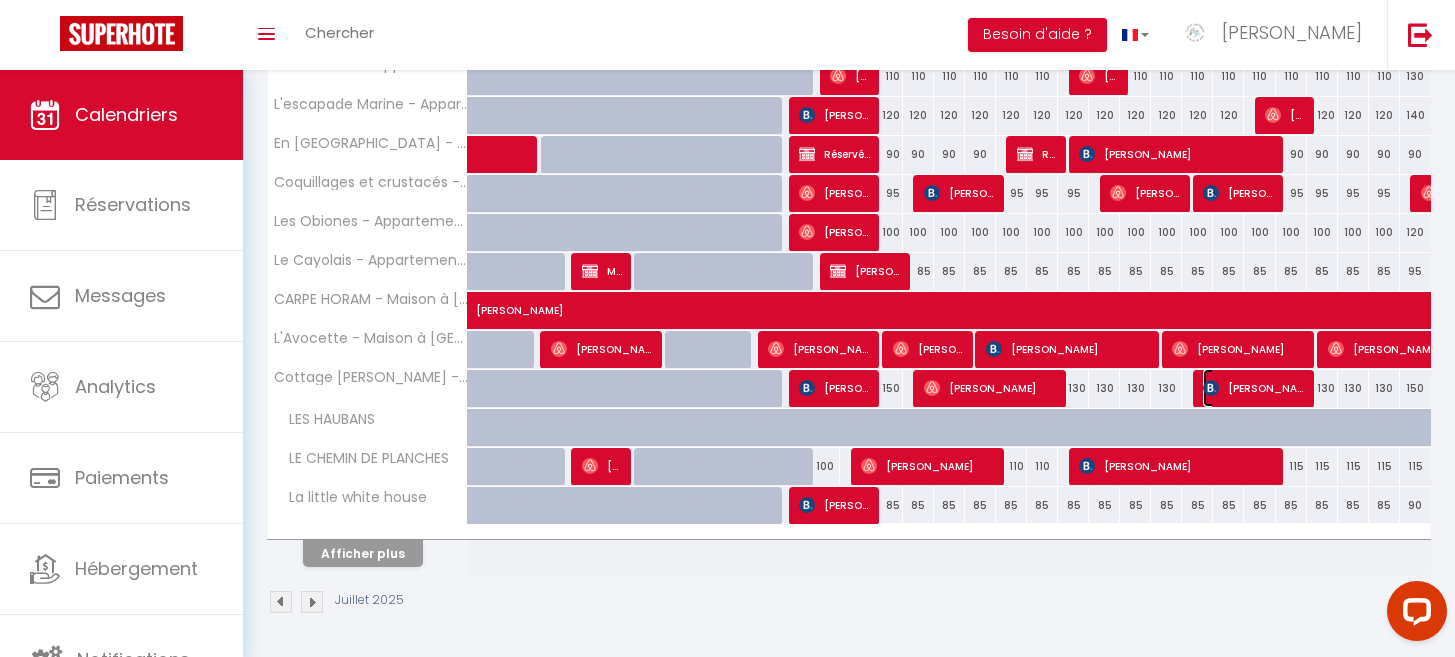 click on "[PERSON_NAME]" at bounding box center [1254, 388] 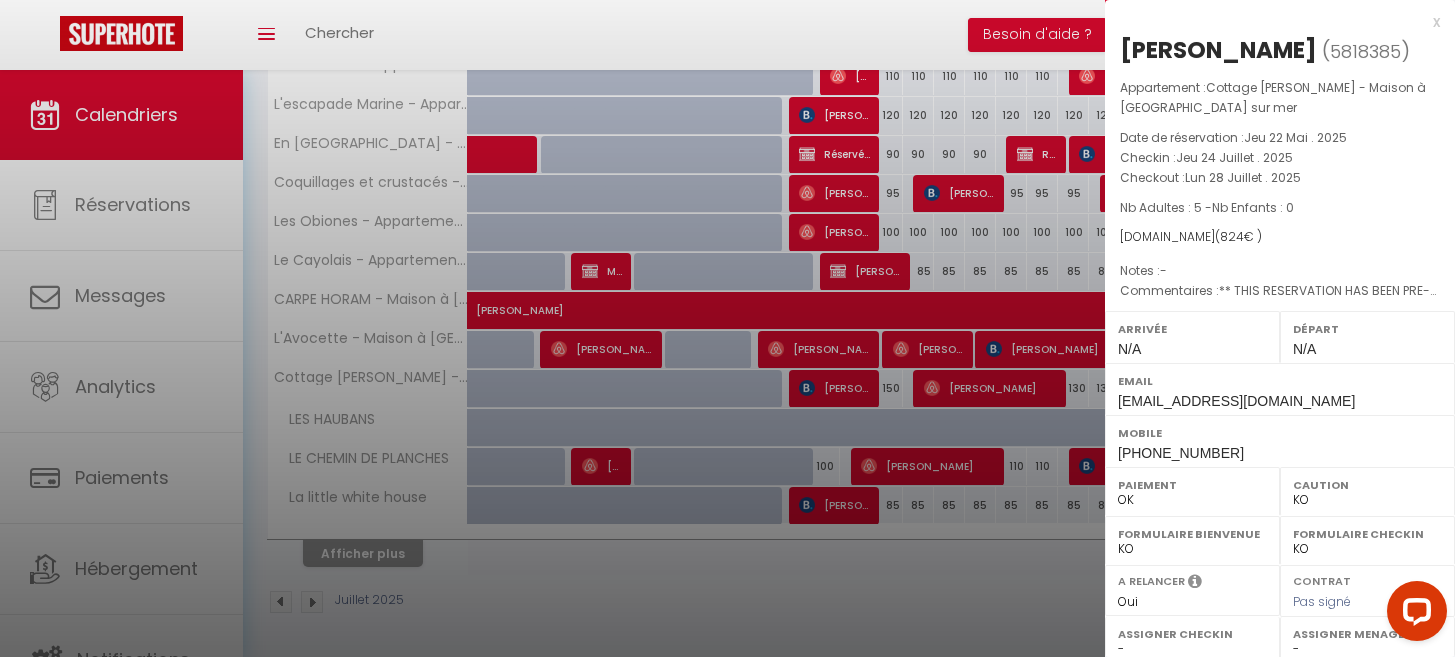 click on "x" at bounding box center (1272, 22) 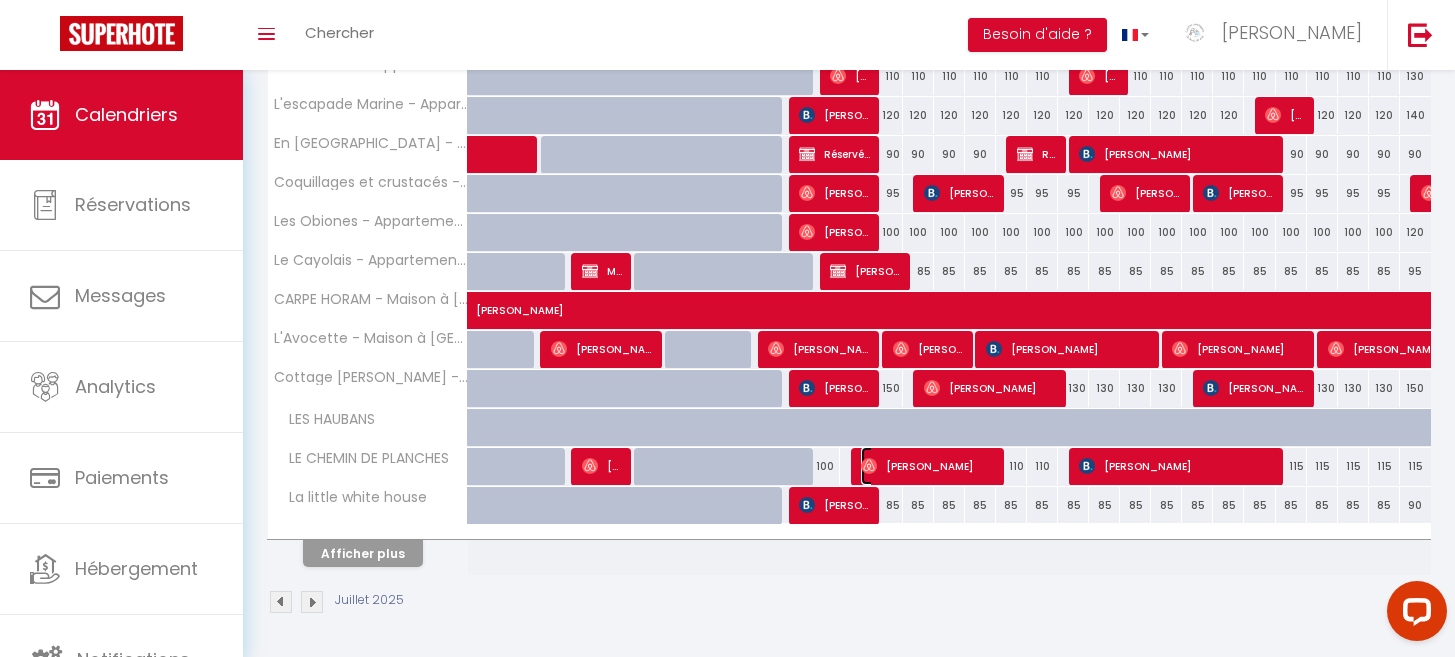 click on "[PERSON_NAME]" at bounding box center [928, 466] 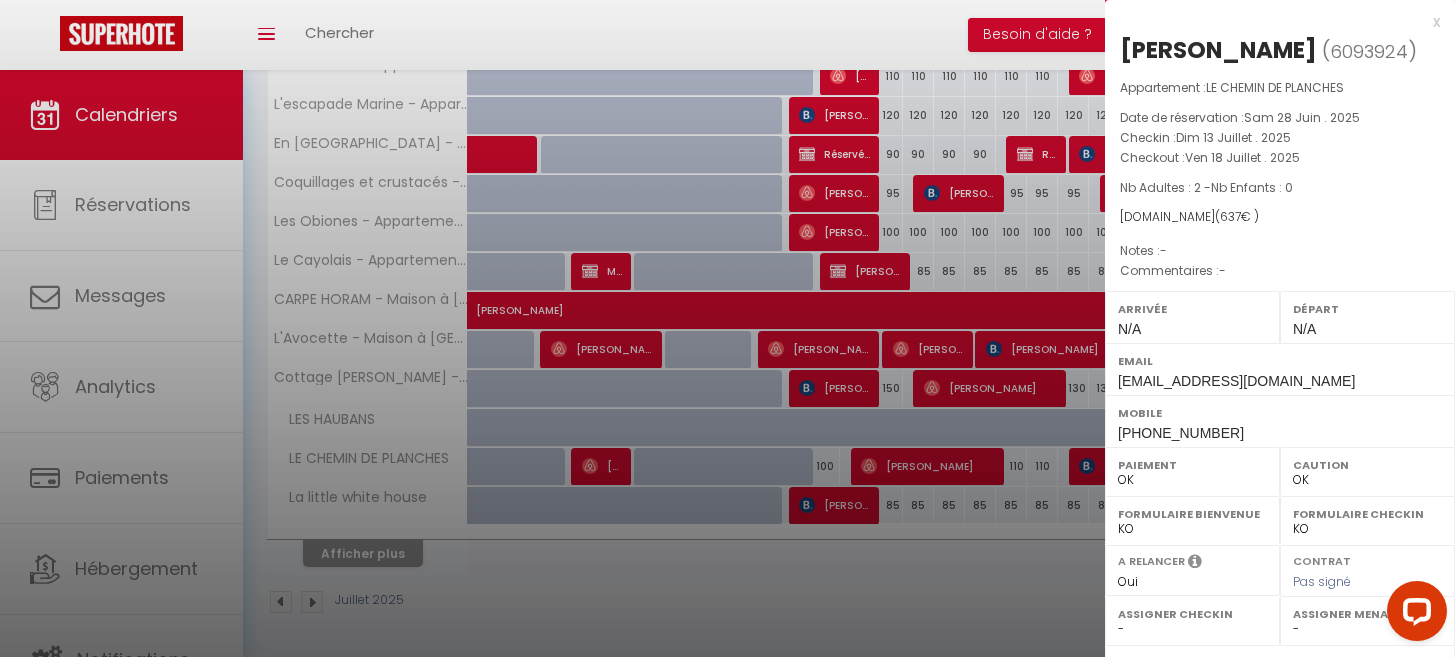 click at bounding box center (727, 328) 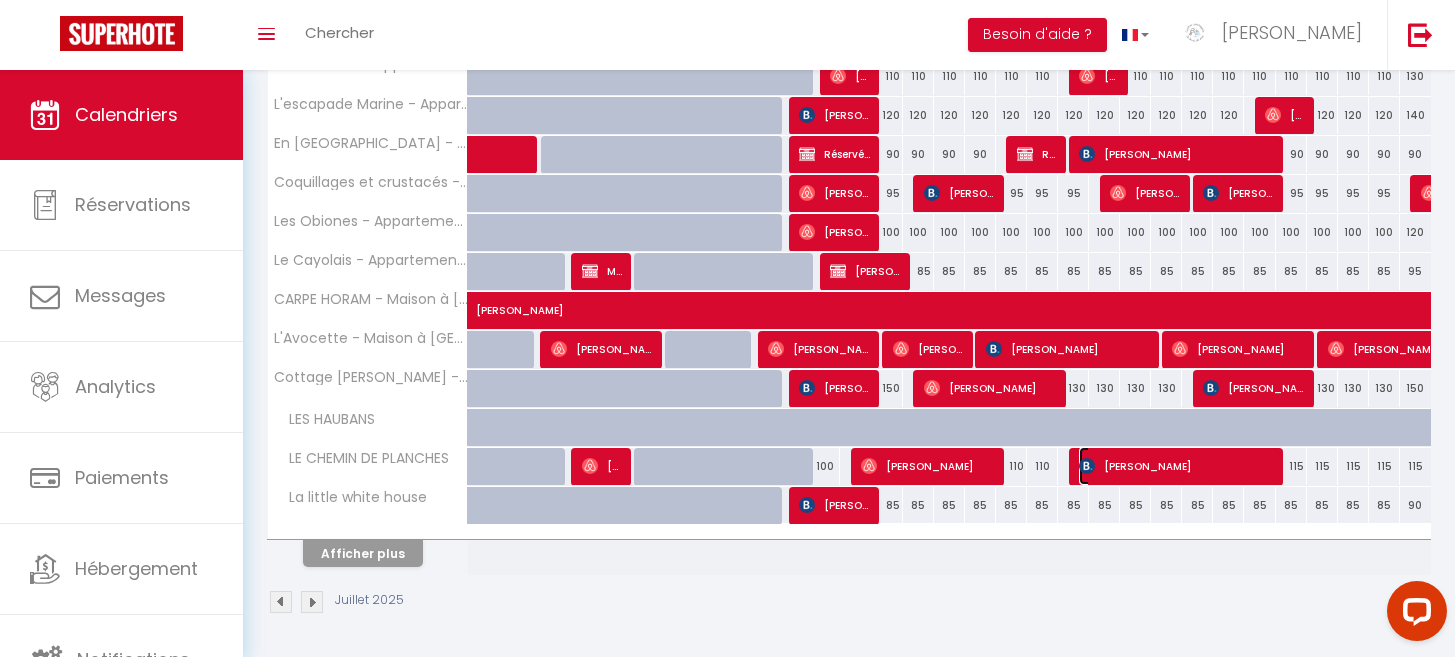 click on "[PERSON_NAME]" at bounding box center (1177, 466) 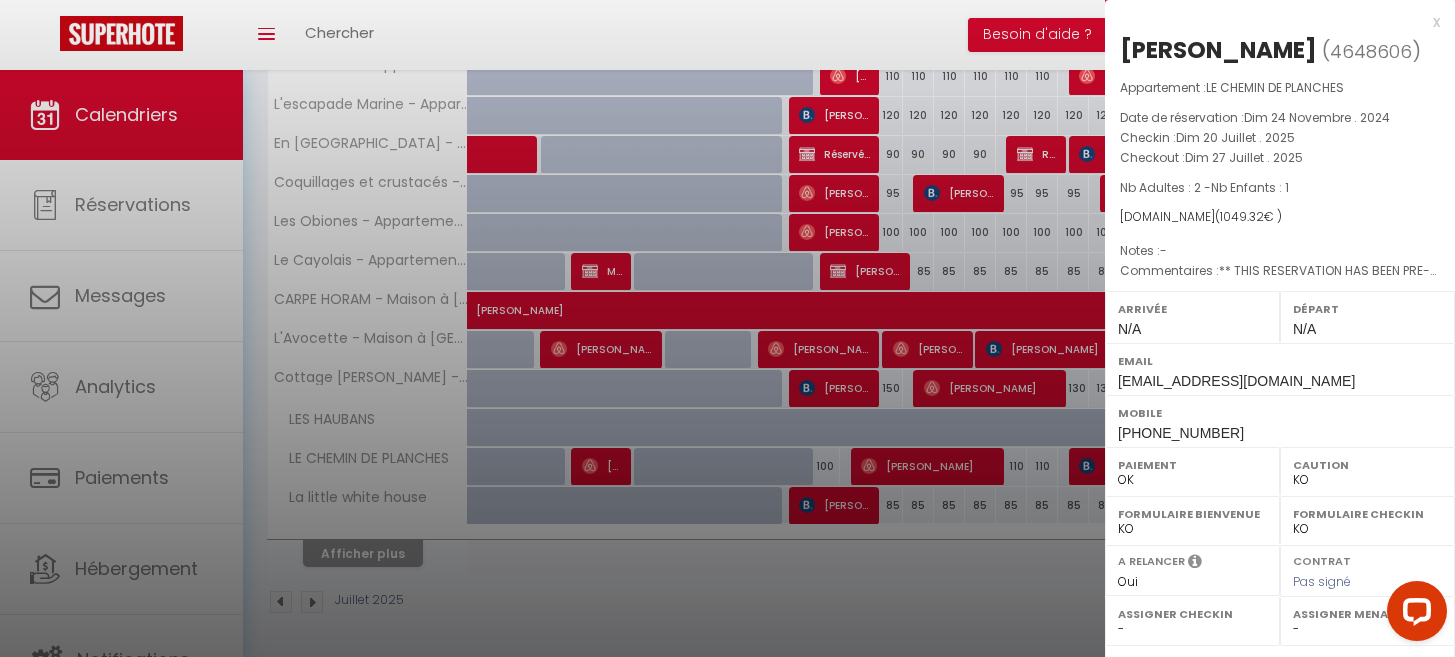 click on "x" at bounding box center (1272, 22) 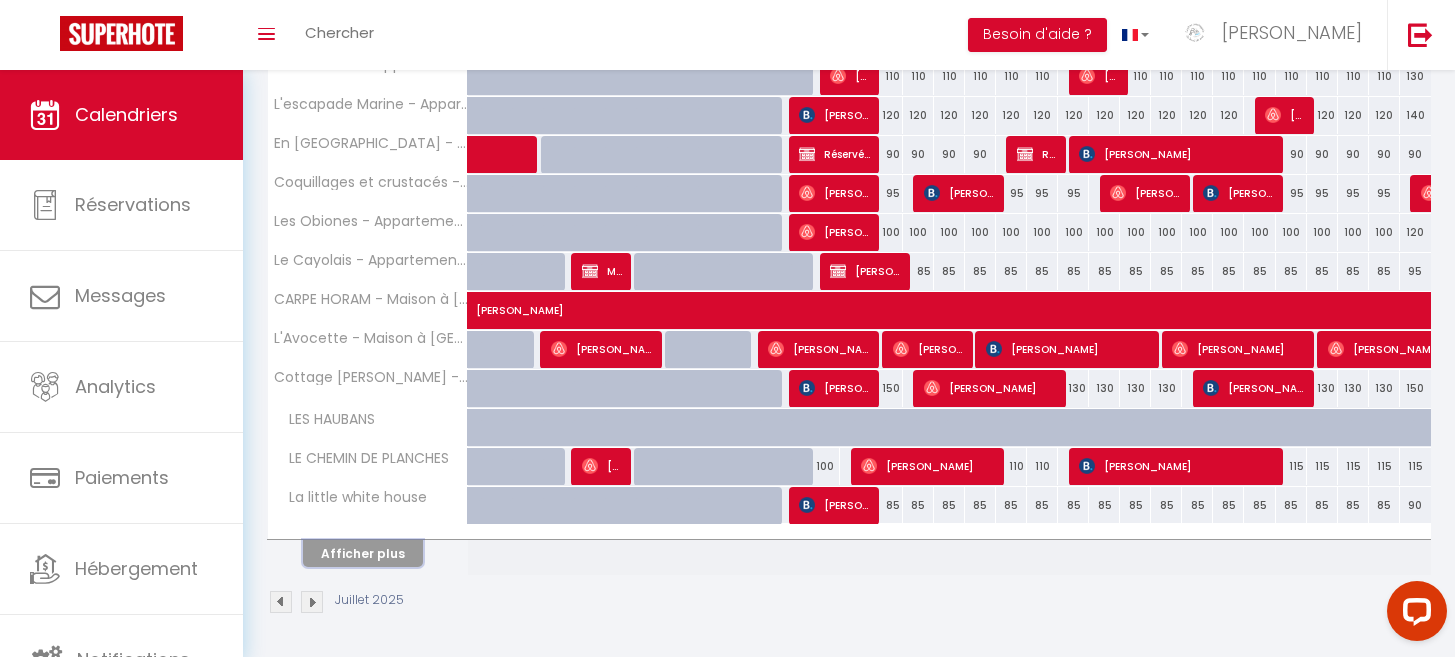 click on "Afficher plus" at bounding box center [363, 553] 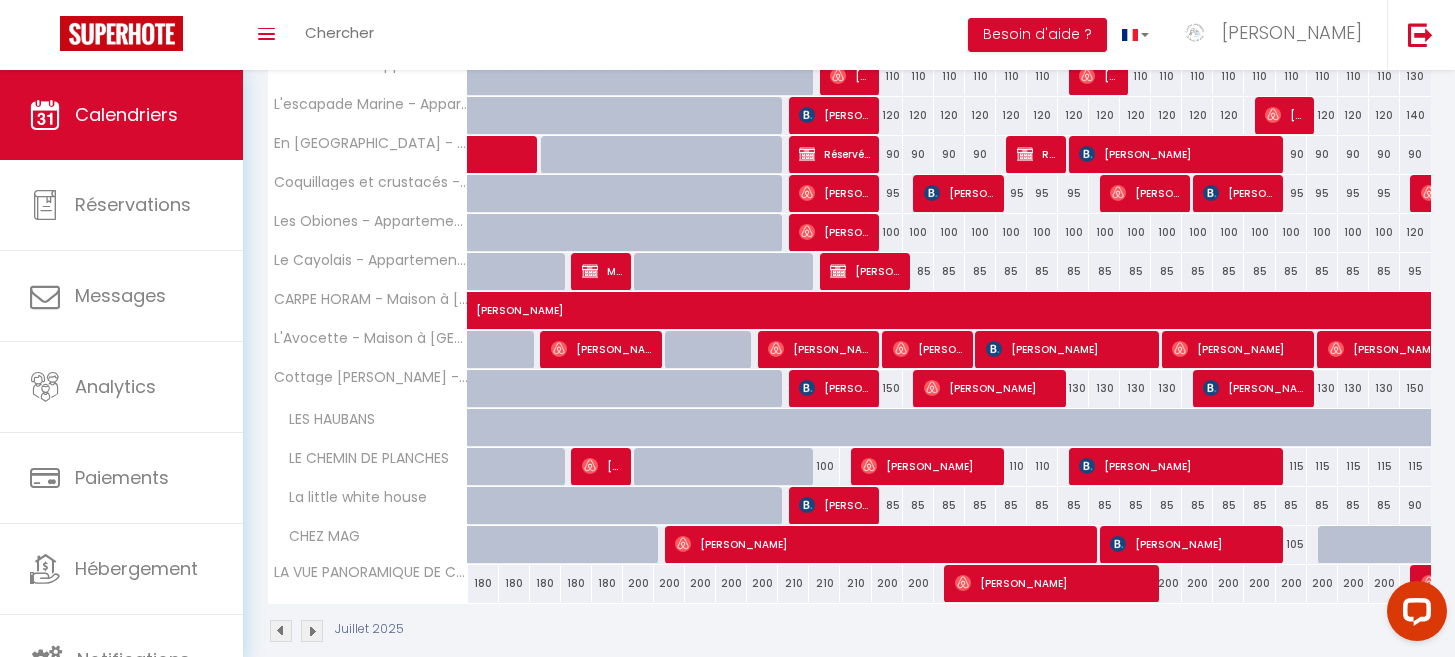 scroll, scrollTop: 1480, scrollLeft: 0, axis: vertical 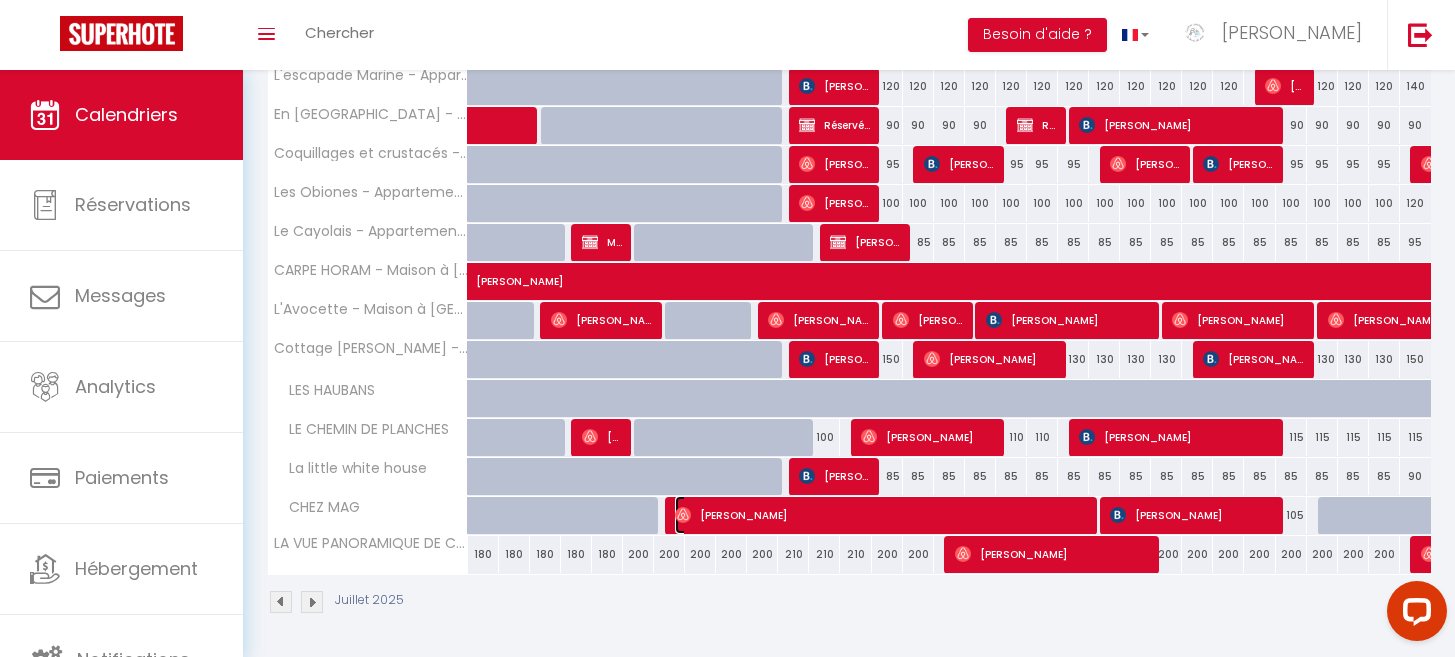click on "[PERSON_NAME]" at bounding box center (881, 515) 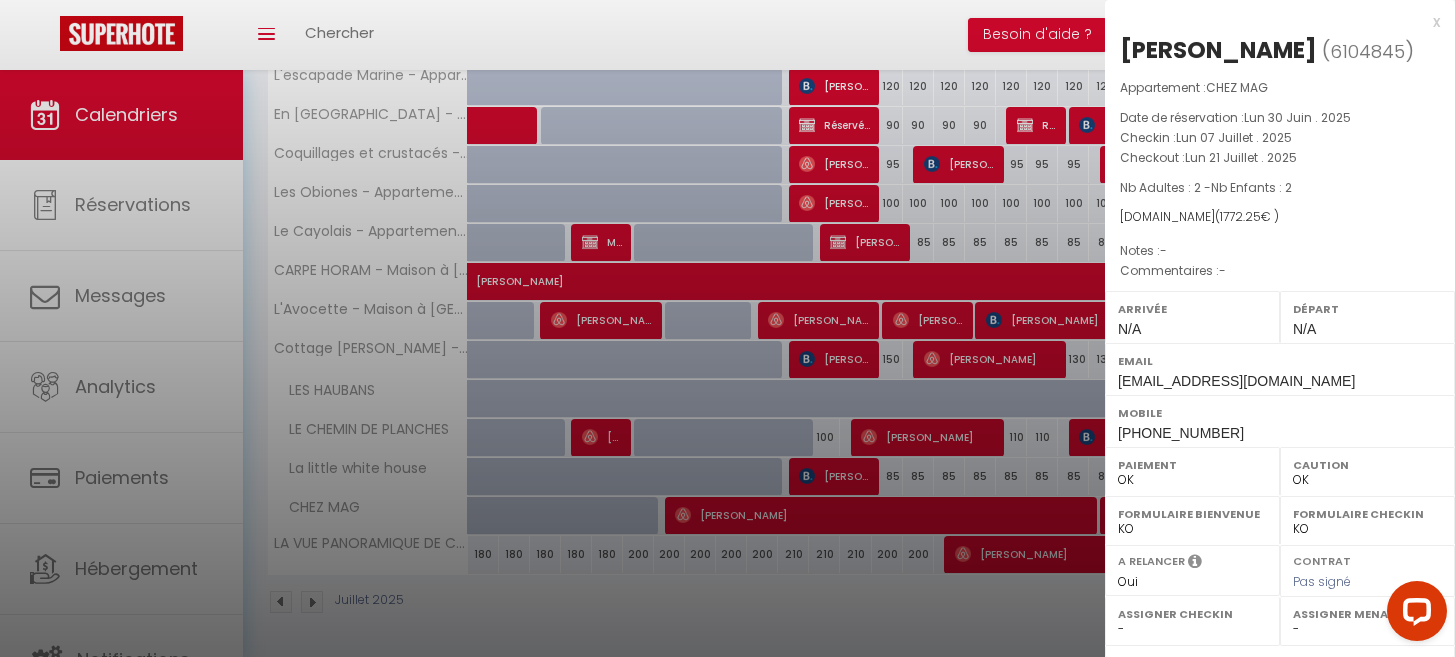 click on "x" at bounding box center (1272, 22) 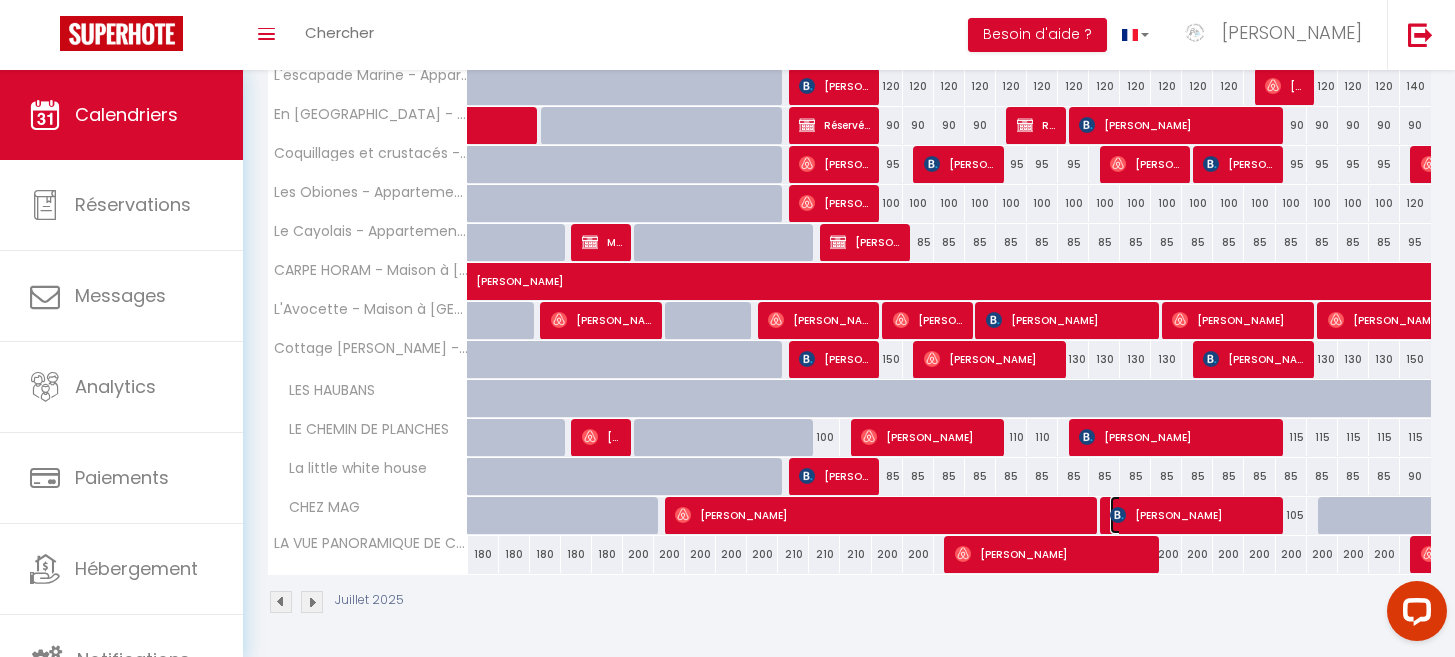 click on "[PERSON_NAME]" at bounding box center (1192, 515) 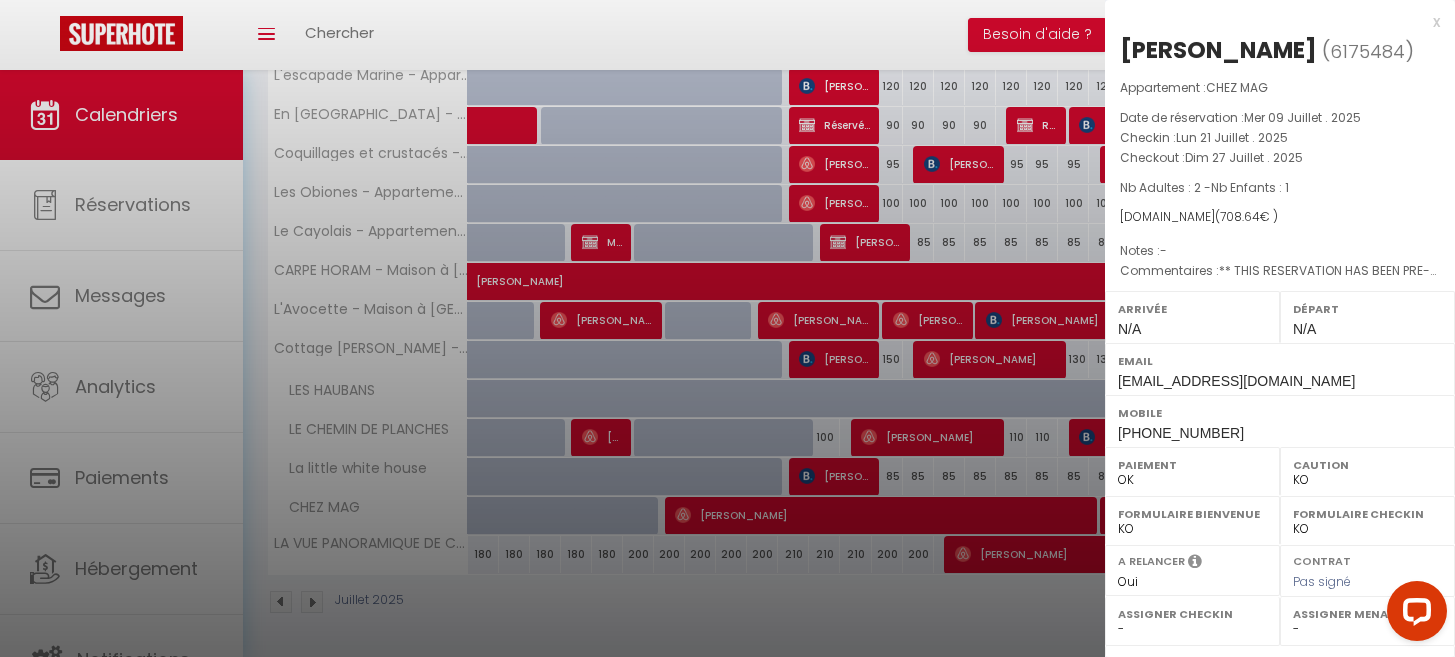 click on "x" at bounding box center (1272, 22) 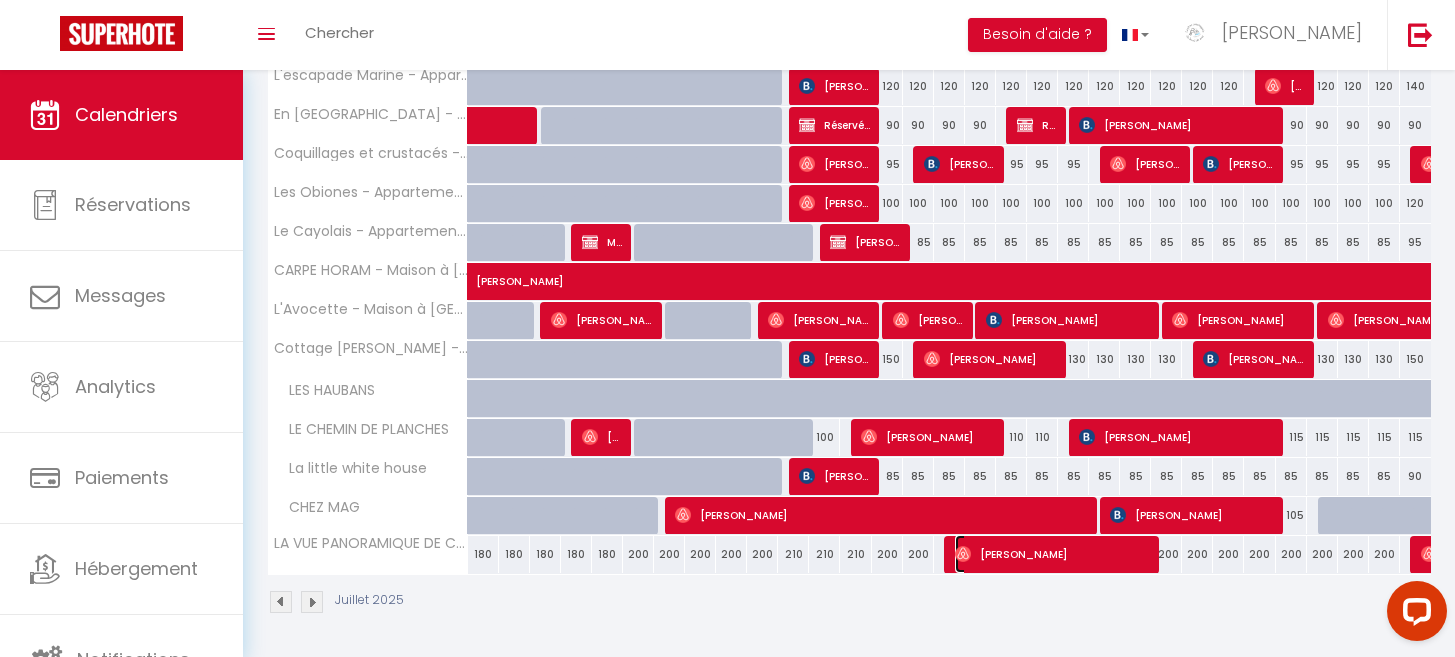 click on "[PERSON_NAME]" at bounding box center [1053, 554] 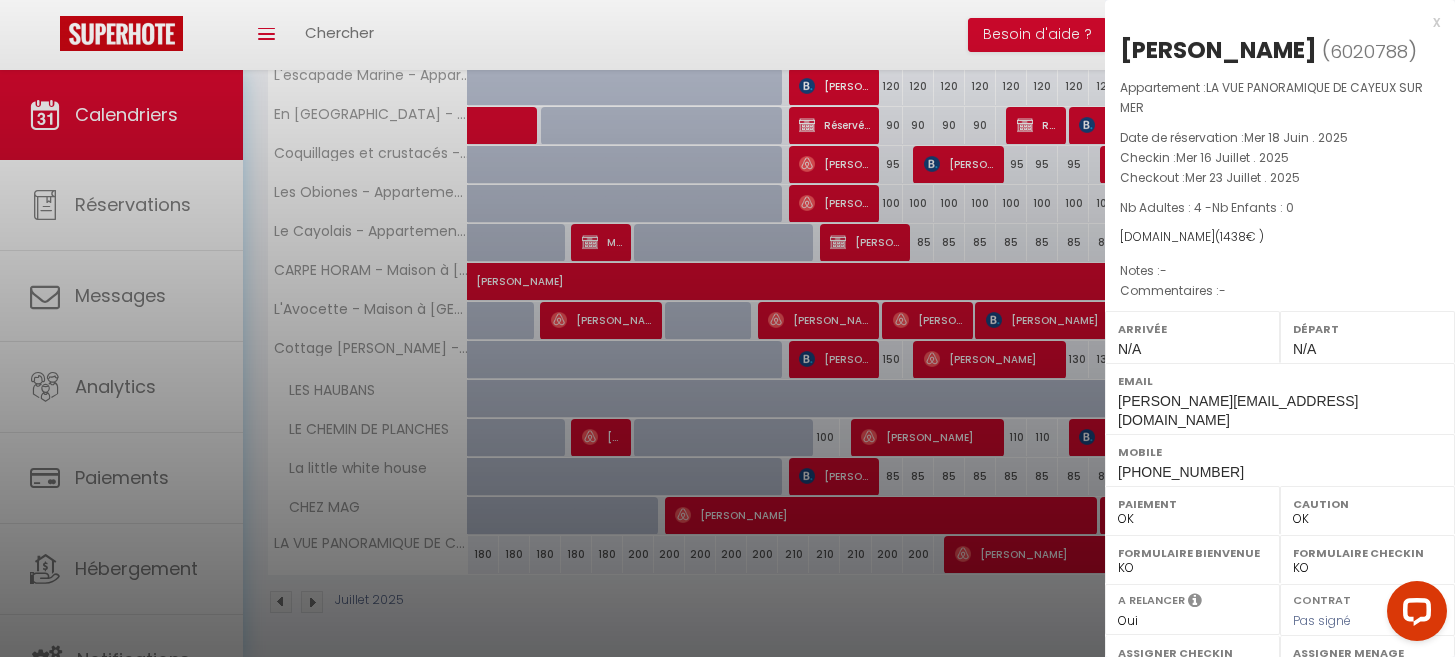 click on "x" at bounding box center (1272, 22) 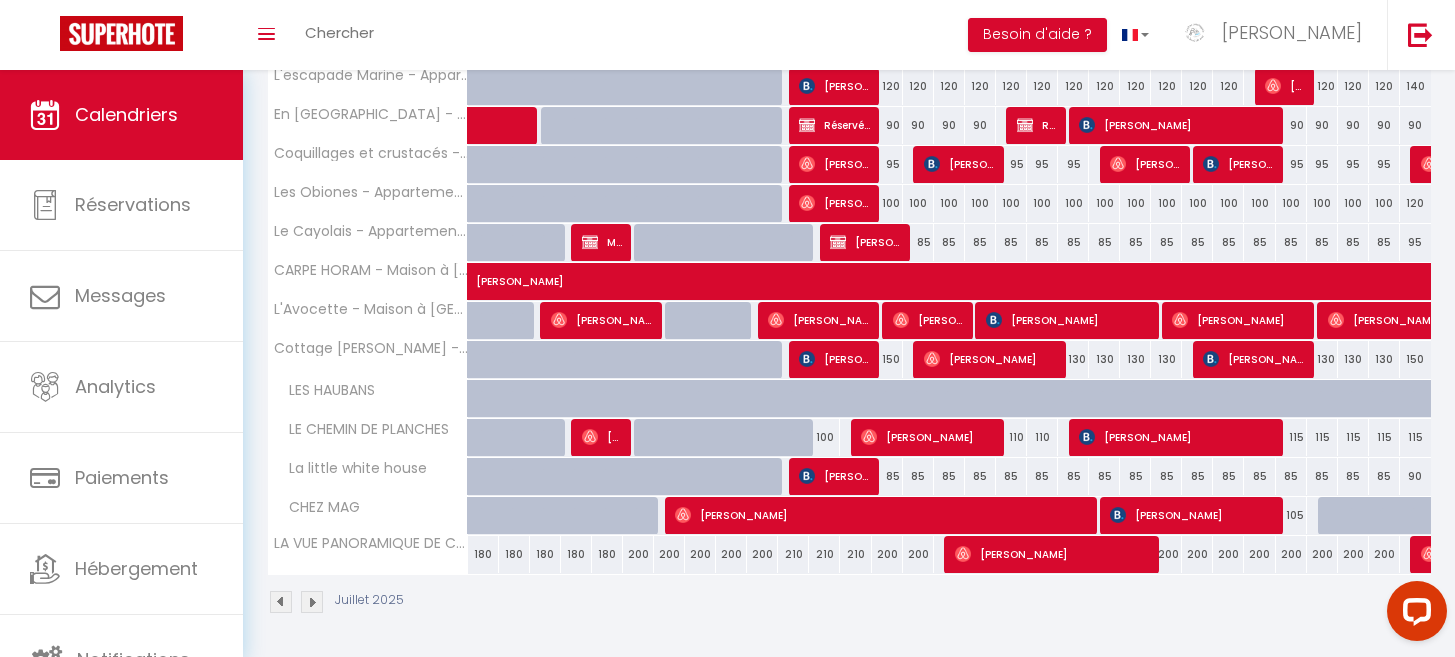 scroll, scrollTop: 0, scrollLeft: 0, axis: both 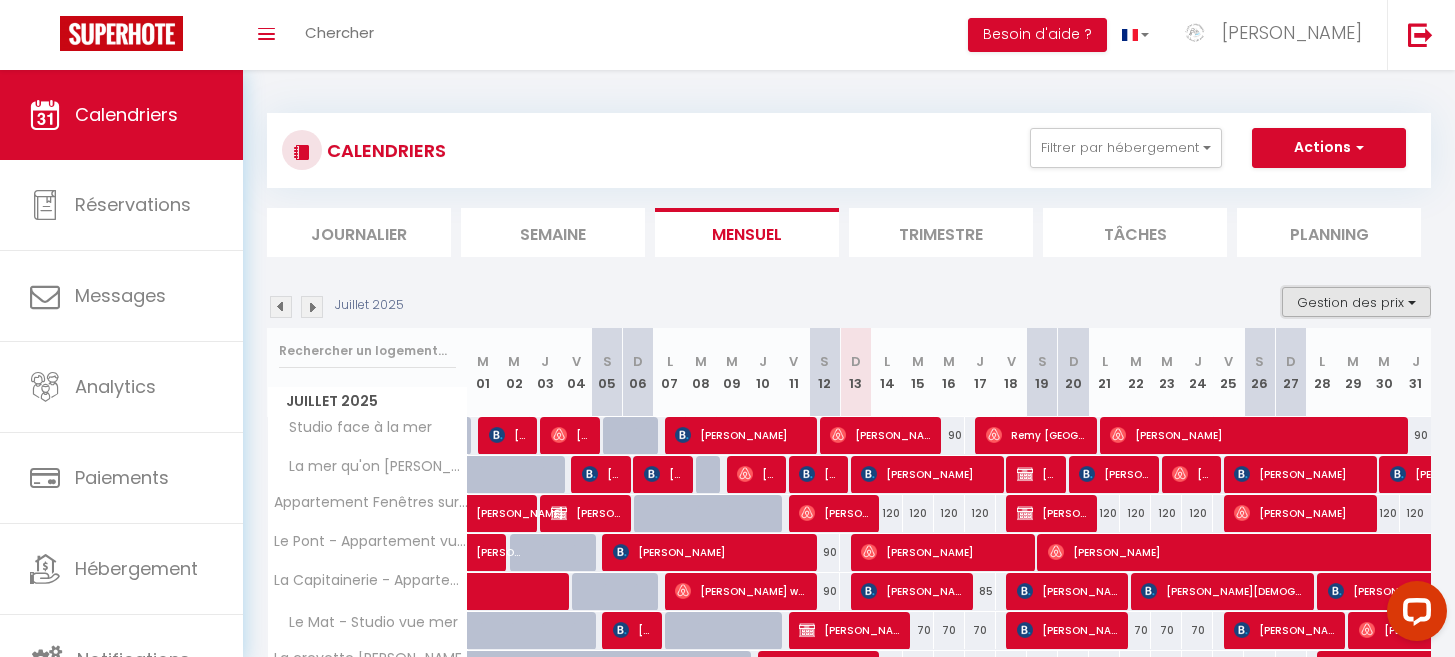 click on "Gestion des prix" at bounding box center (1356, 302) 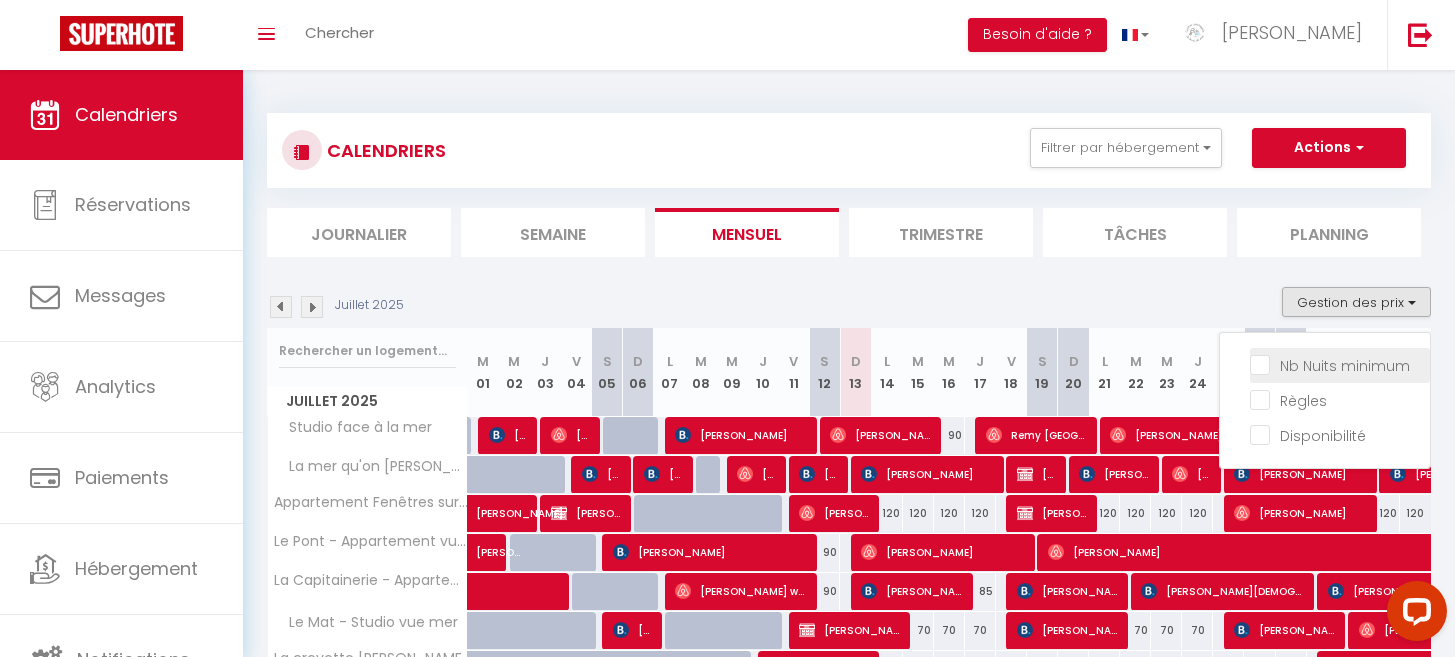 click on "Nb Nuits minimum" at bounding box center (1340, 364) 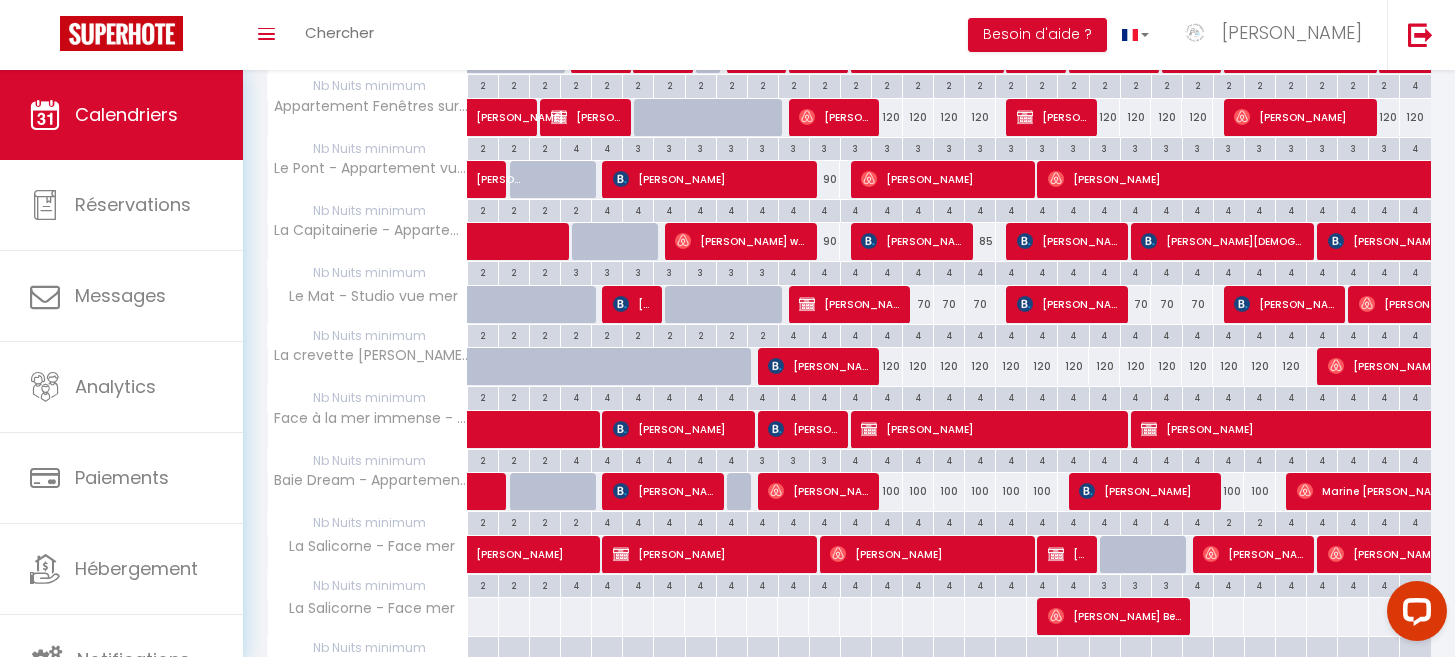 scroll, scrollTop: 485, scrollLeft: 0, axis: vertical 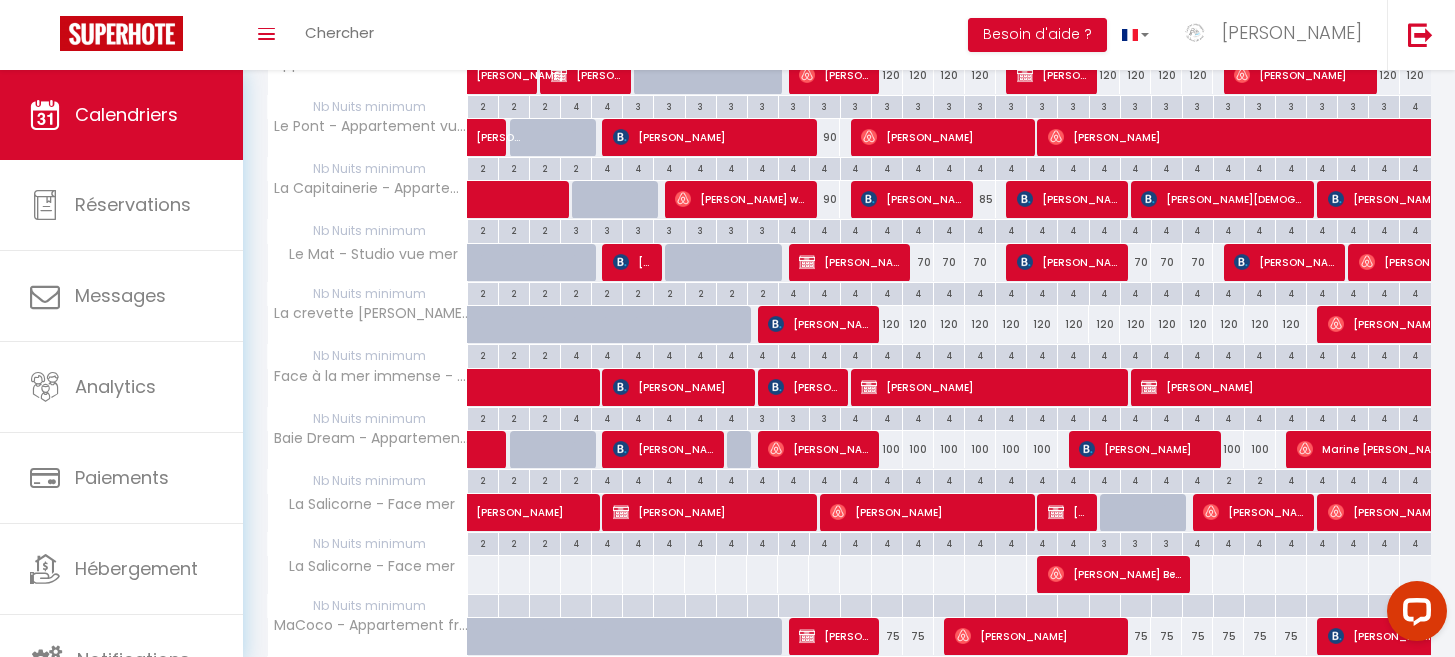 click on "4" at bounding box center (887, 479) 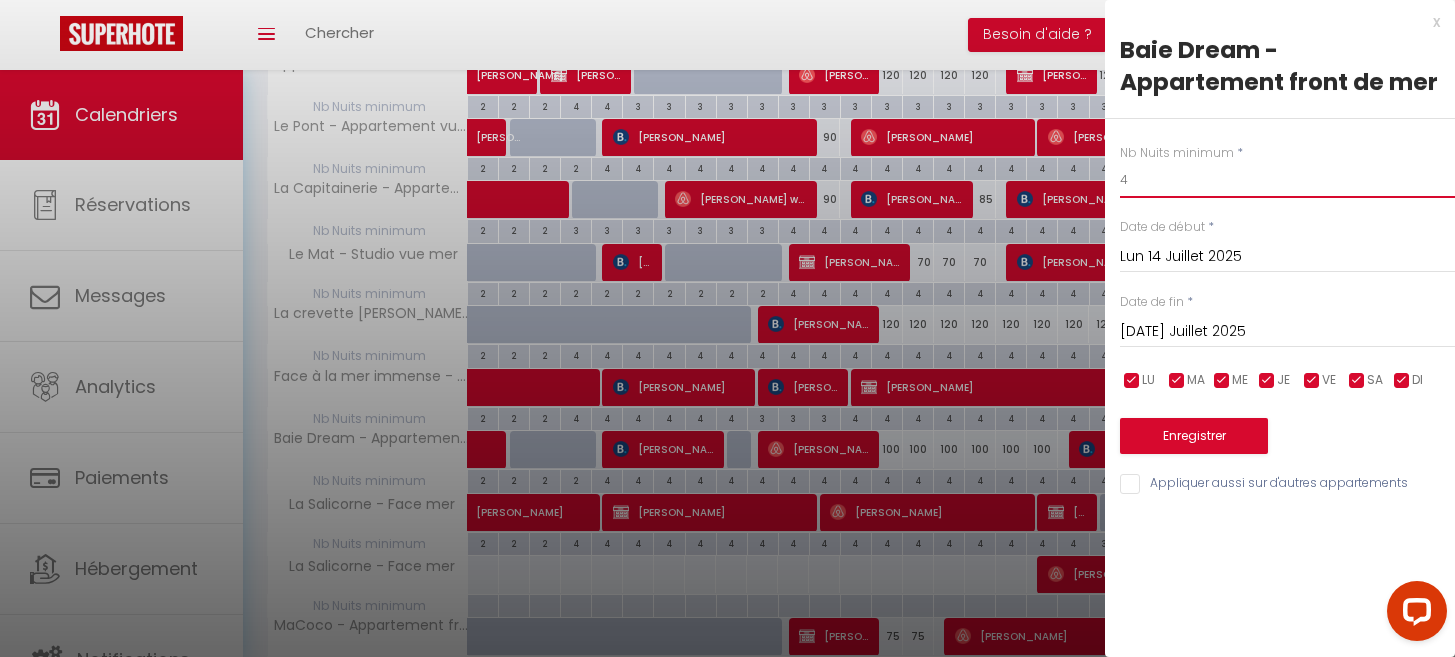 click on "4" at bounding box center [1287, 180] 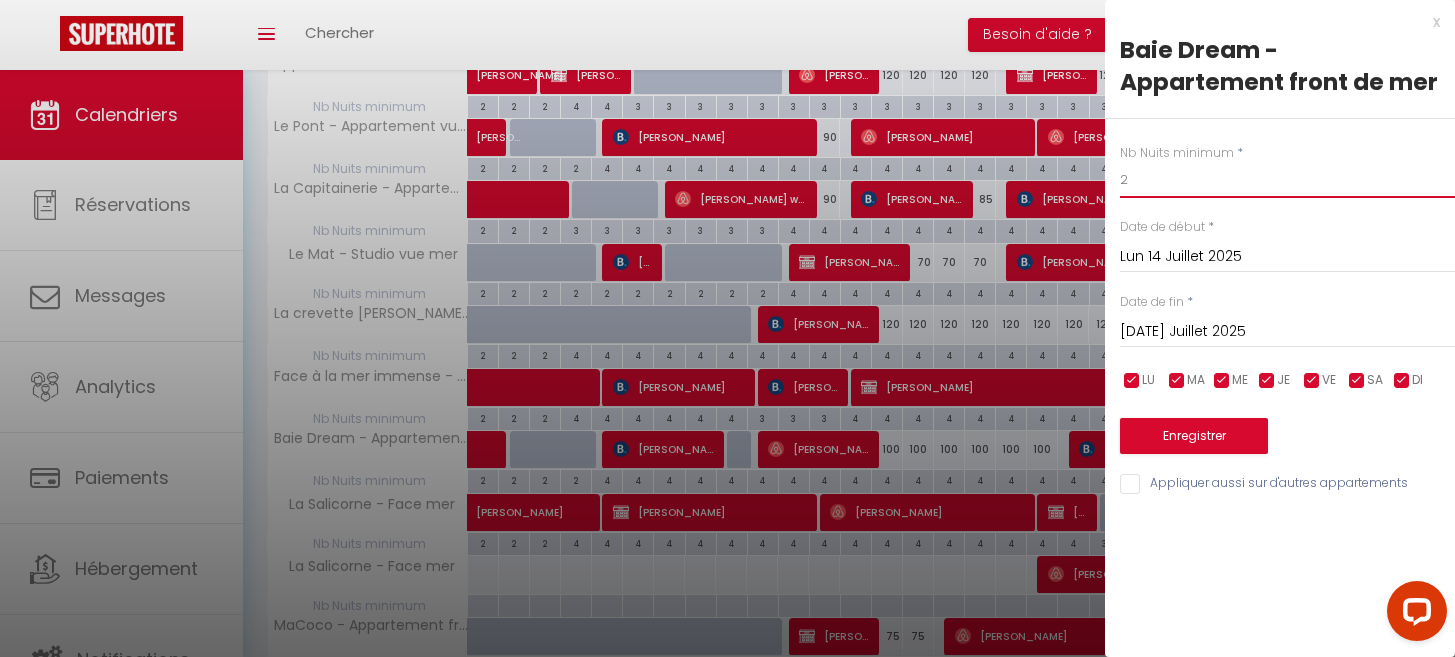 type on "2" 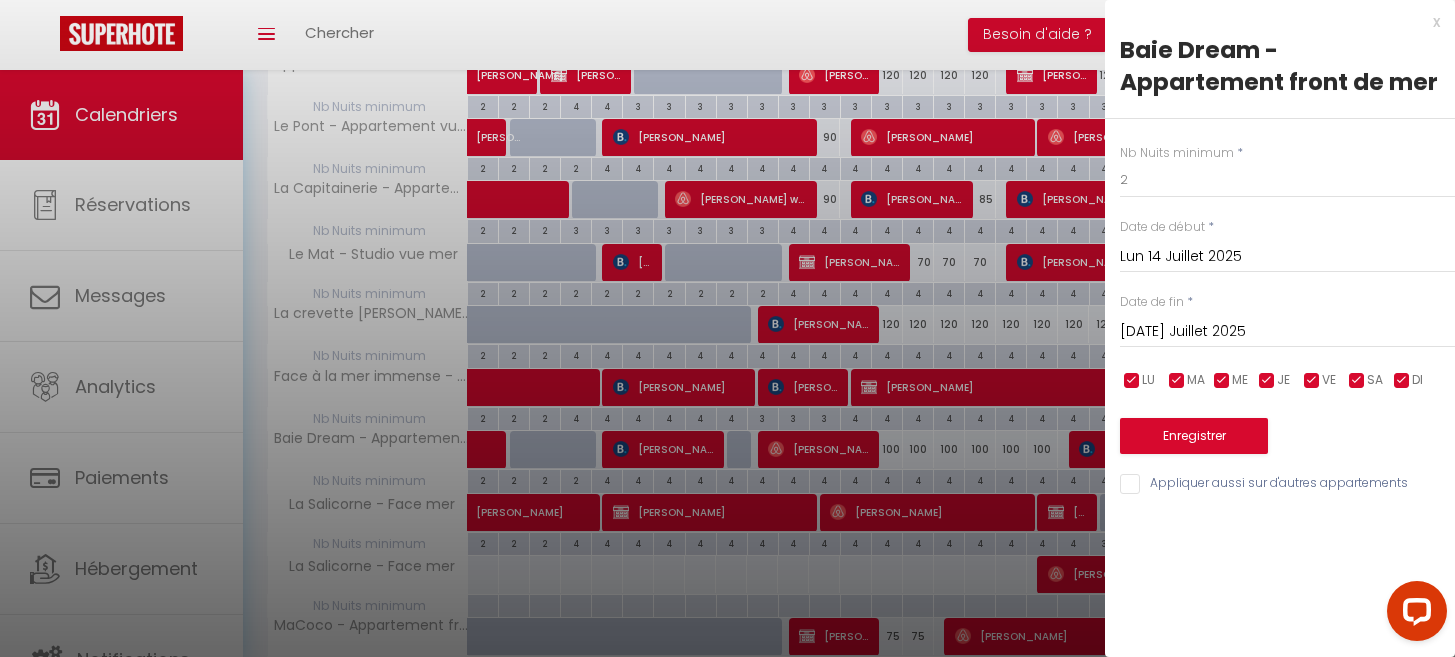 click on "[DATE] Juillet 2025" at bounding box center [1287, 332] 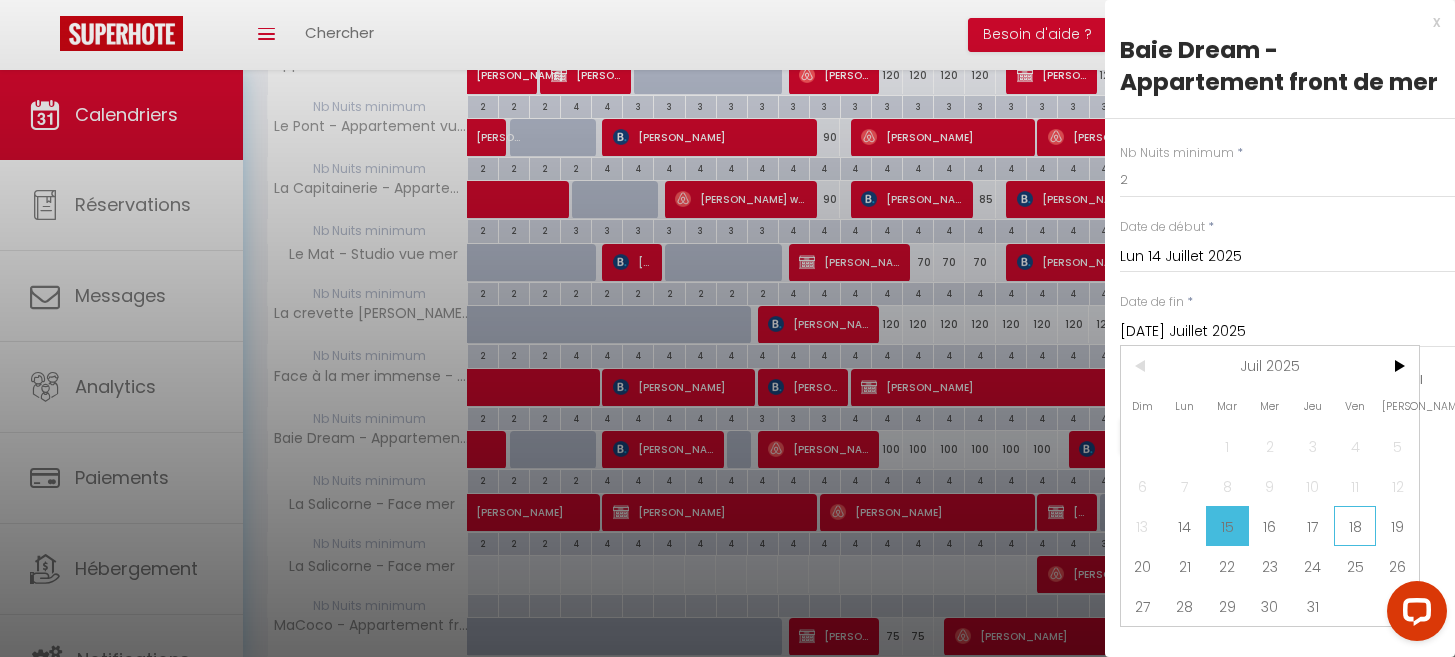 click on "18" at bounding box center (1355, 526) 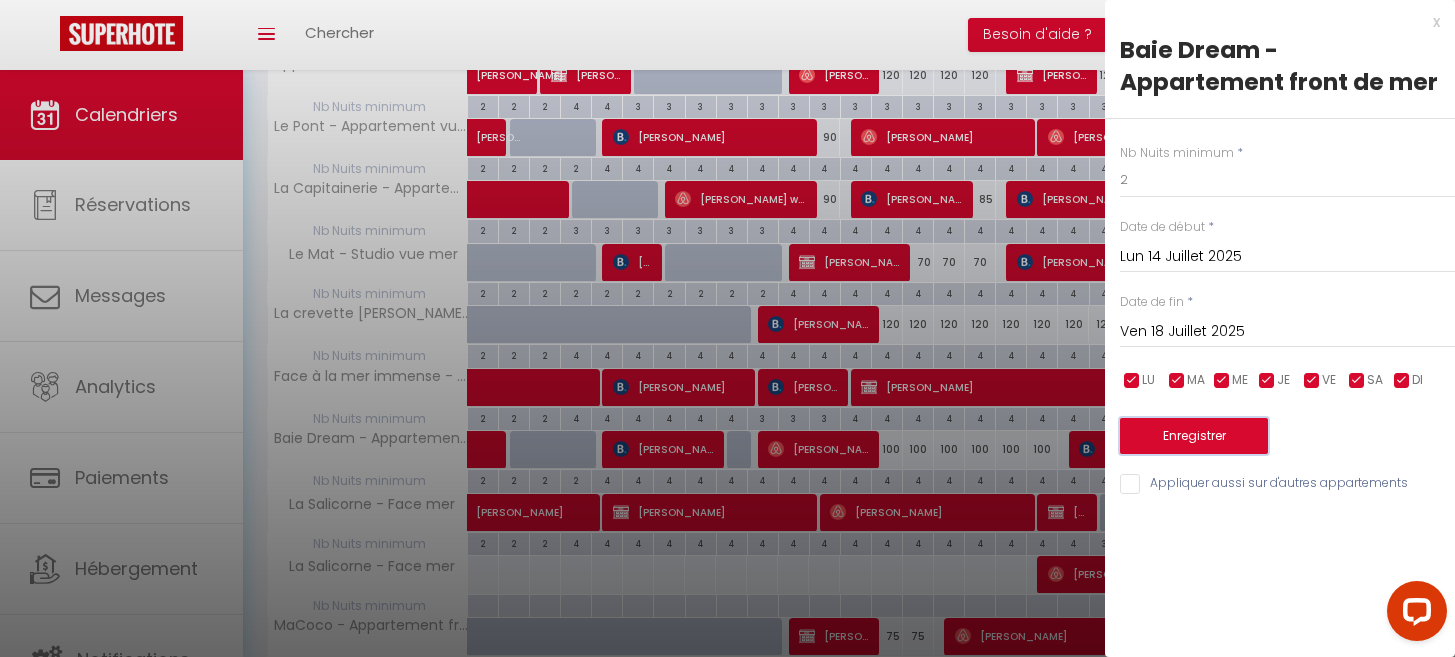 click on "Enregistrer" at bounding box center [1194, 436] 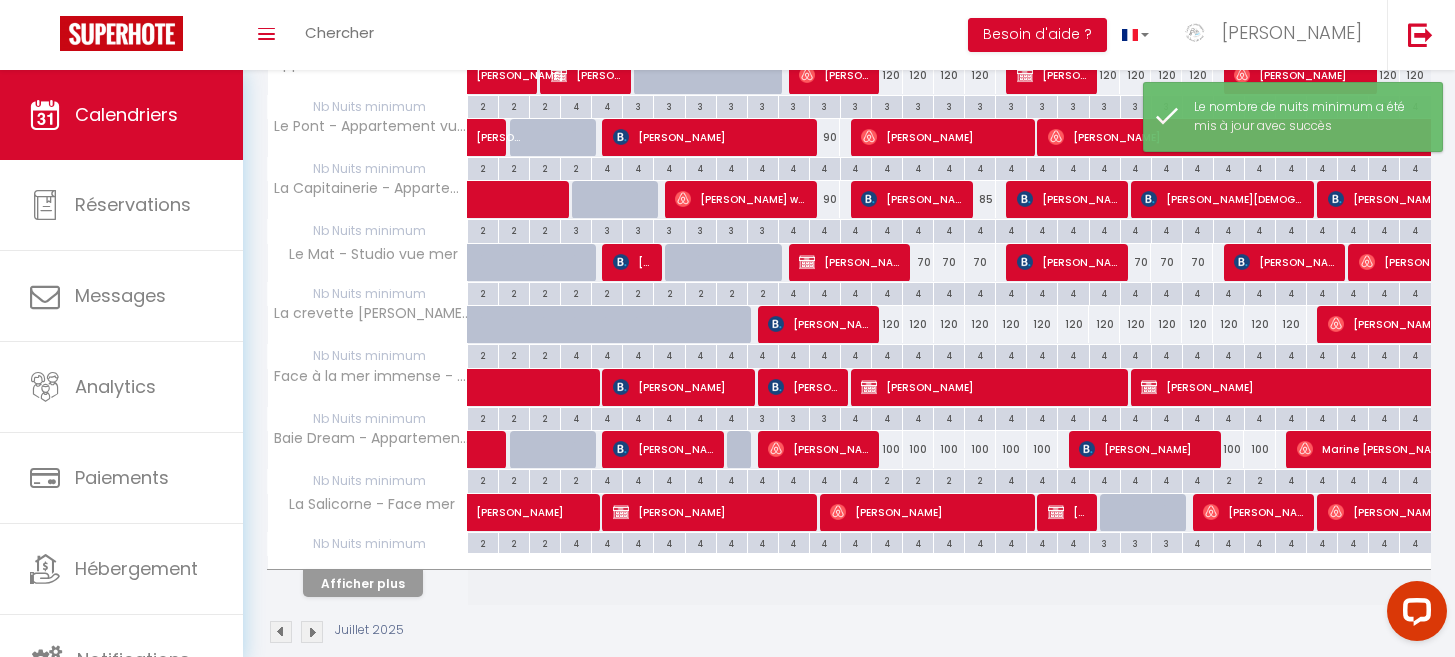 scroll, scrollTop: 515, scrollLeft: 0, axis: vertical 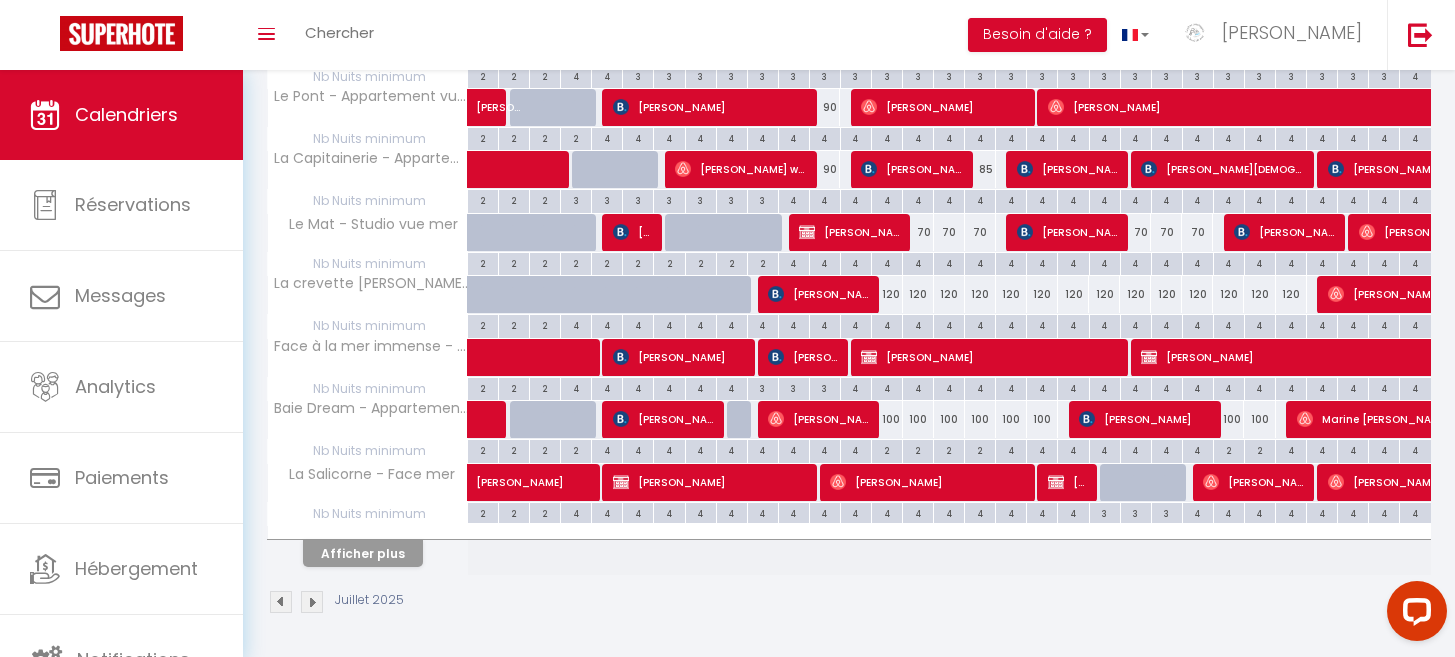 click on "4" at bounding box center [1011, 449] 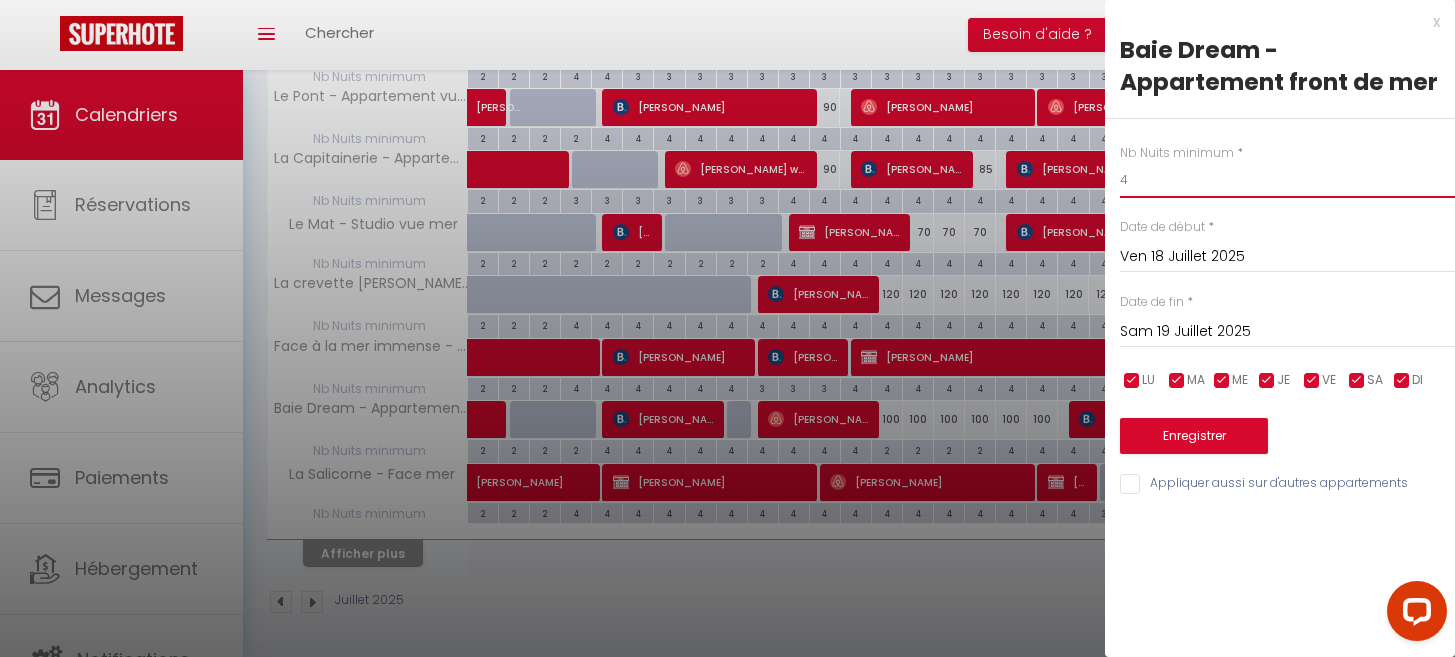 click on "4" at bounding box center [1287, 180] 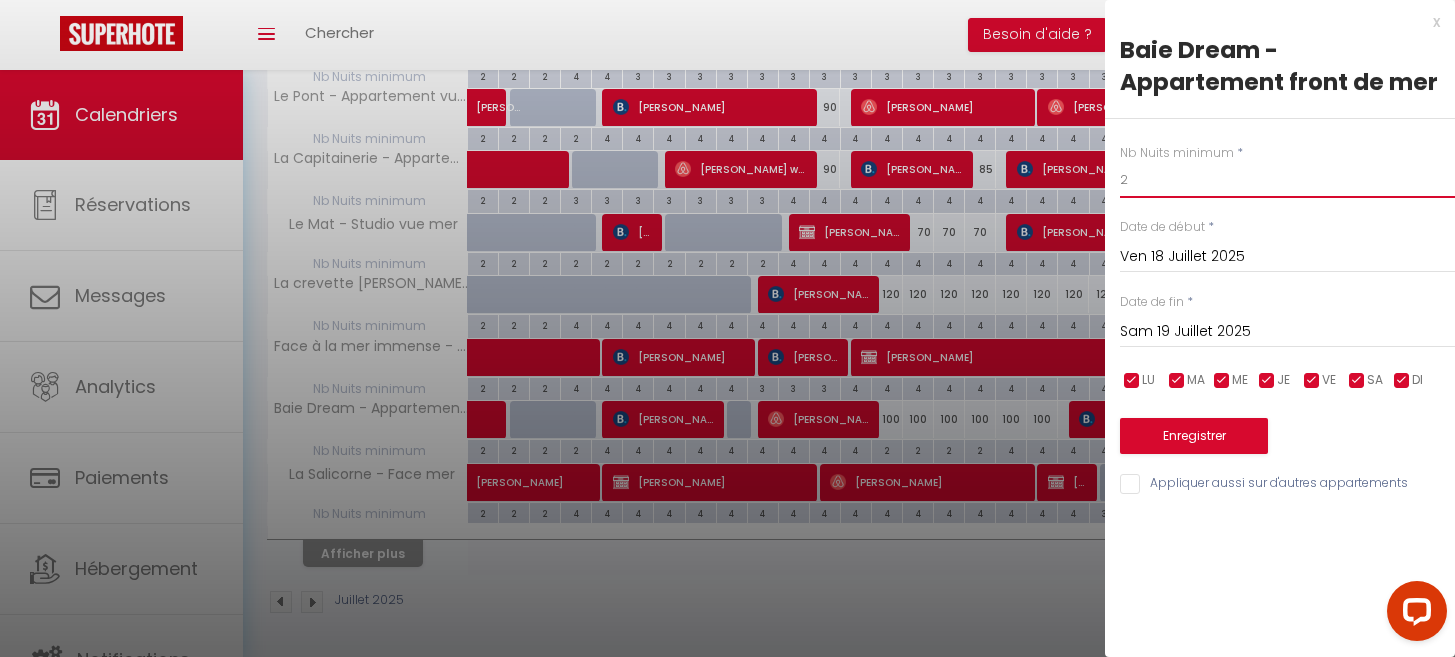 type on "2" 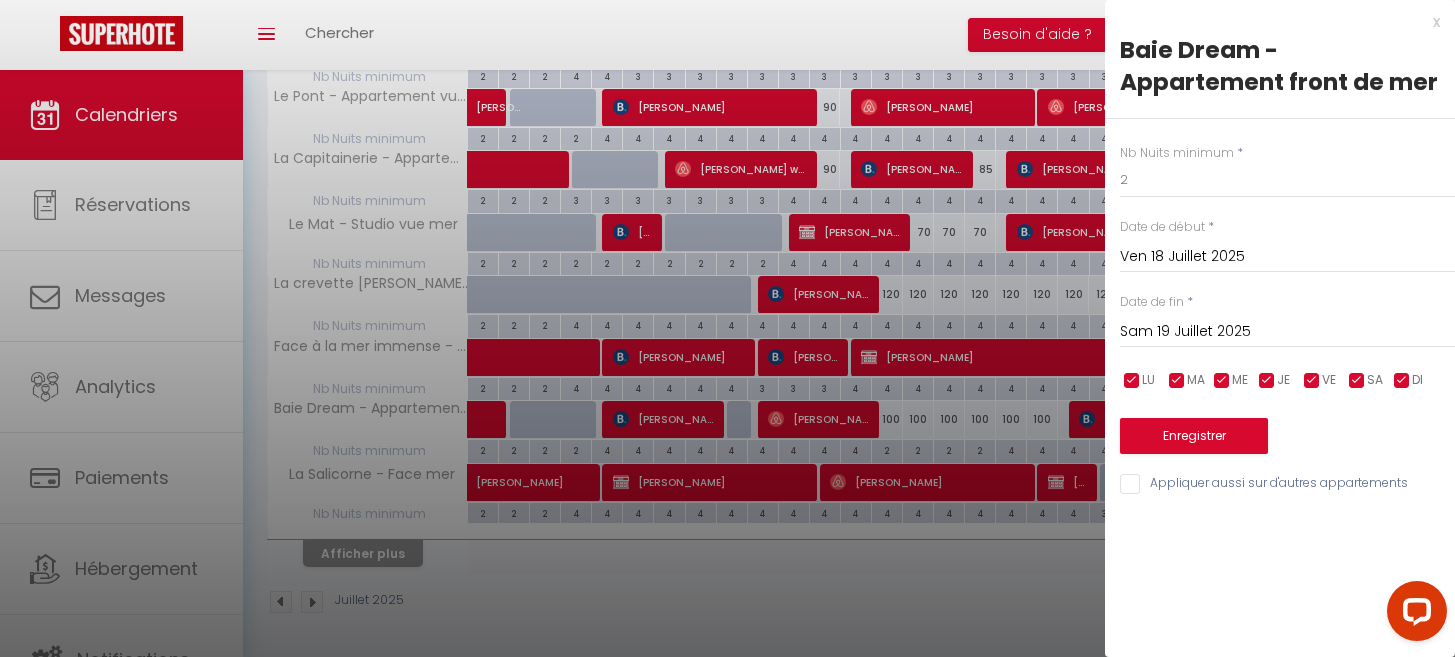 click on "Sam 19 Juillet 2025" at bounding box center (1287, 332) 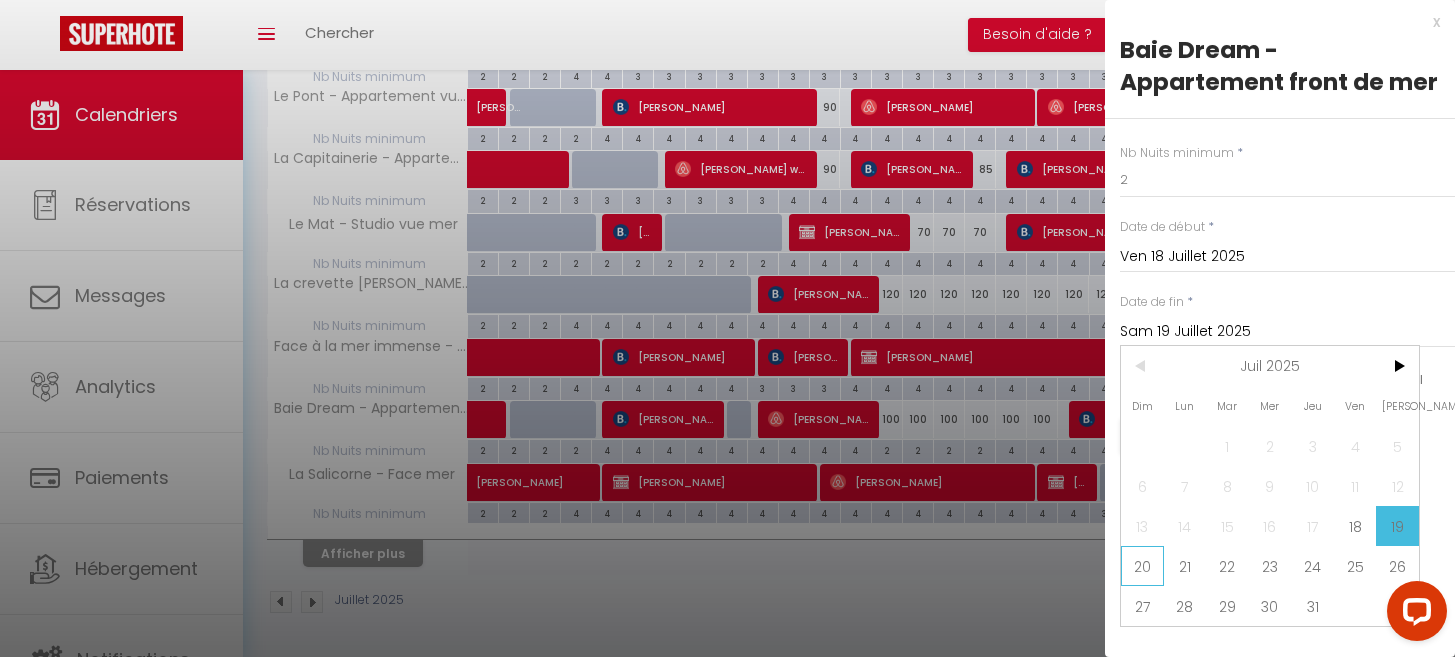click on "20" at bounding box center [1142, 566] 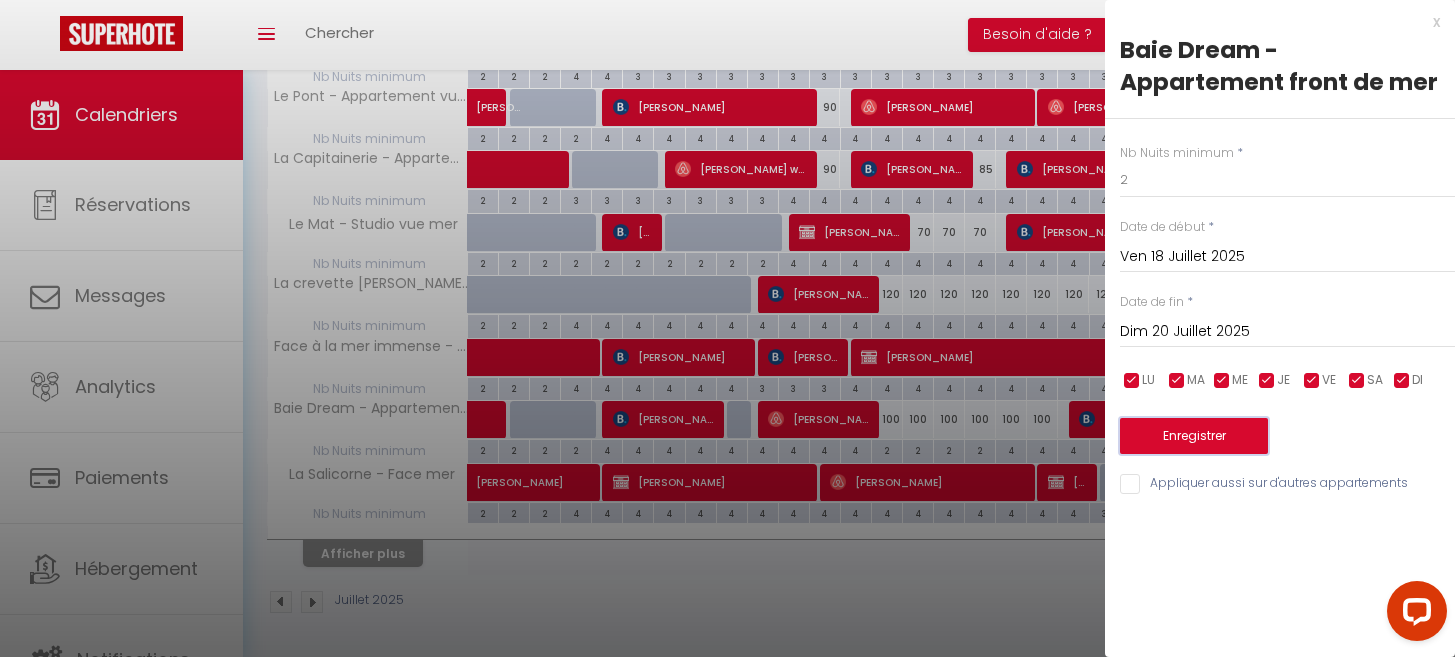 click on "Enregistrer" at bounding box center [1194, 436] 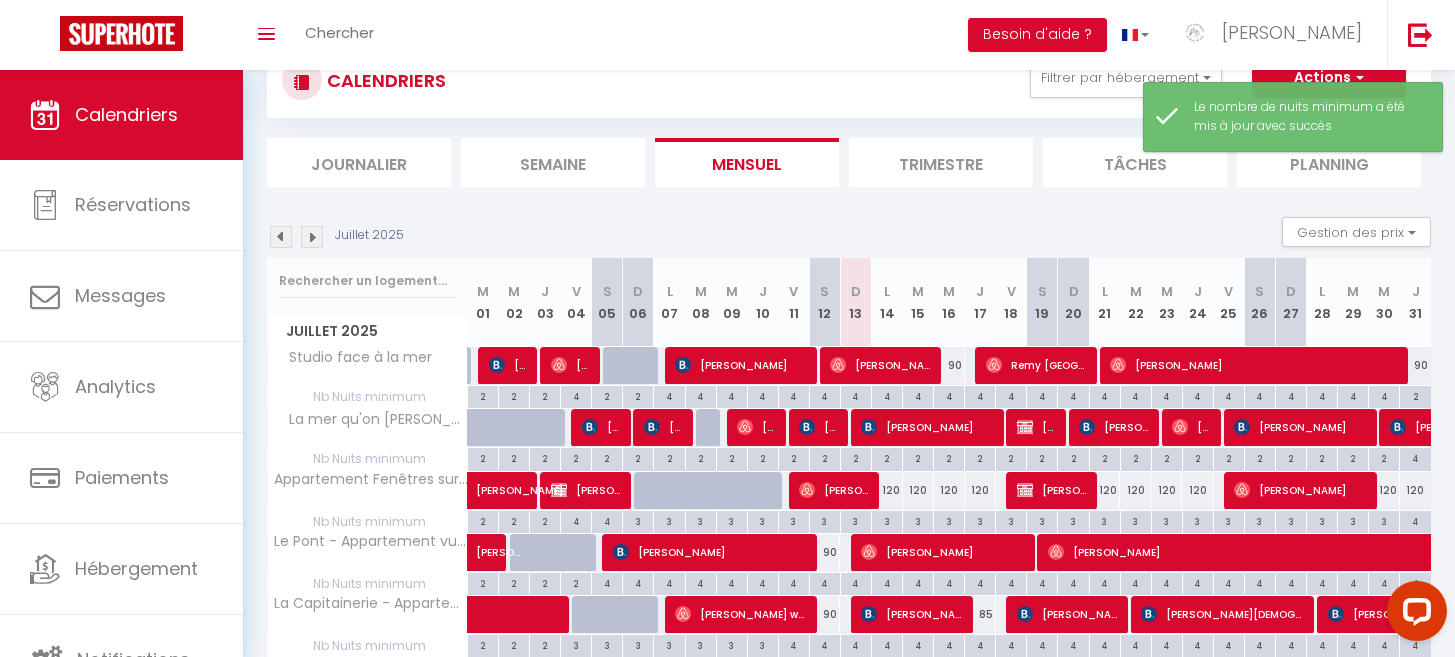 scroll, scrollTop: 515, scrollLeft: 0, axis: vertical 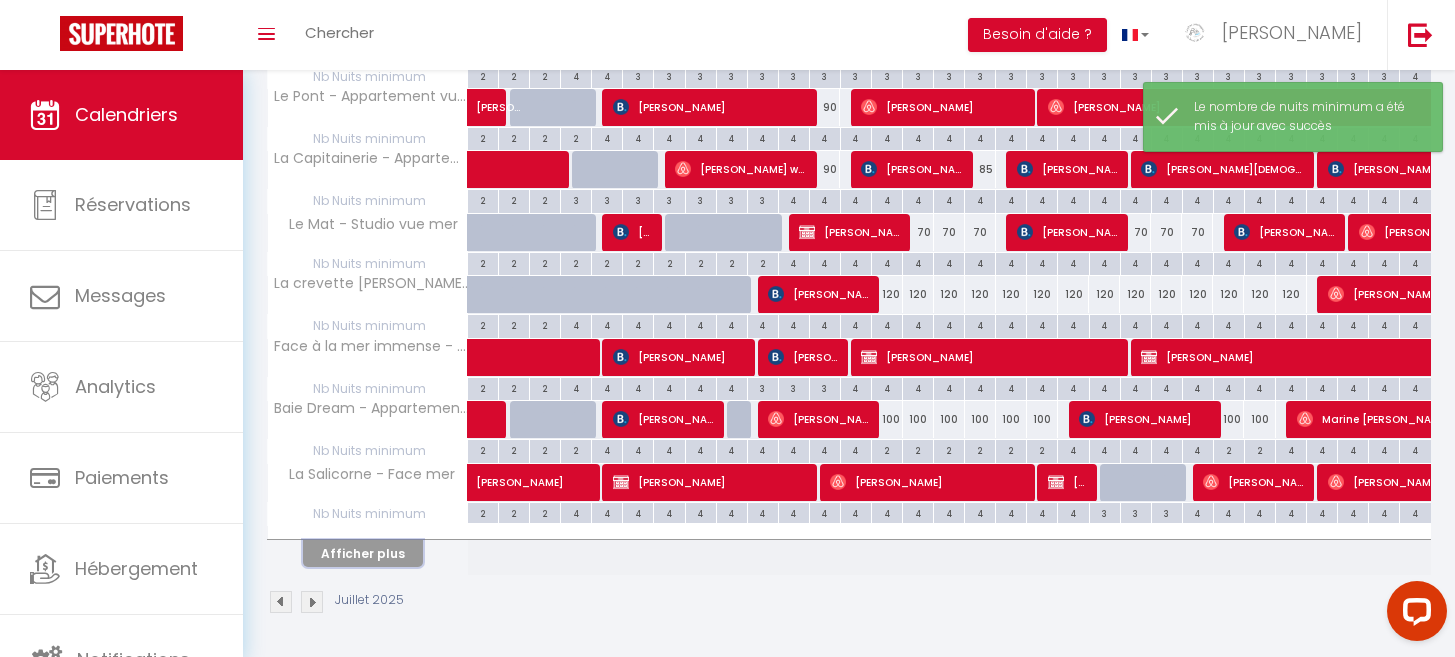 click on "Afficher plus" at bounding box center [363, 553] 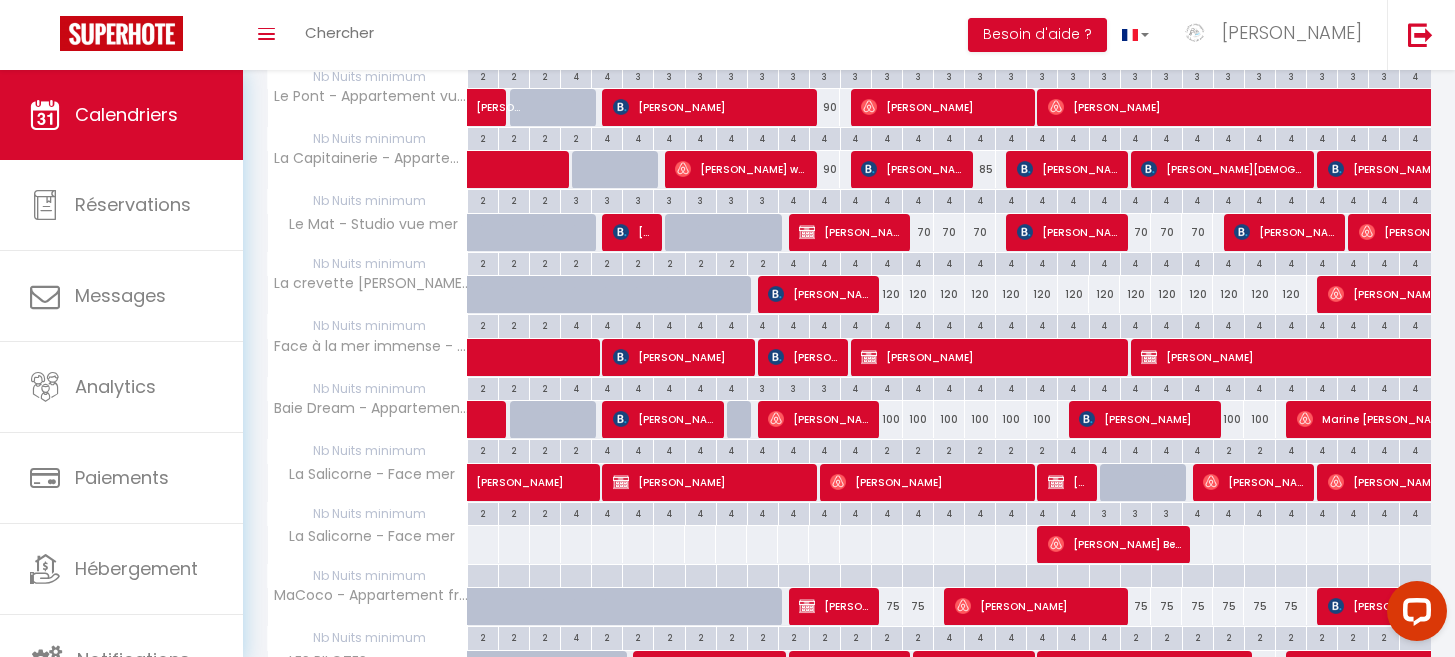click on "100" at bounding box center (887, 419) 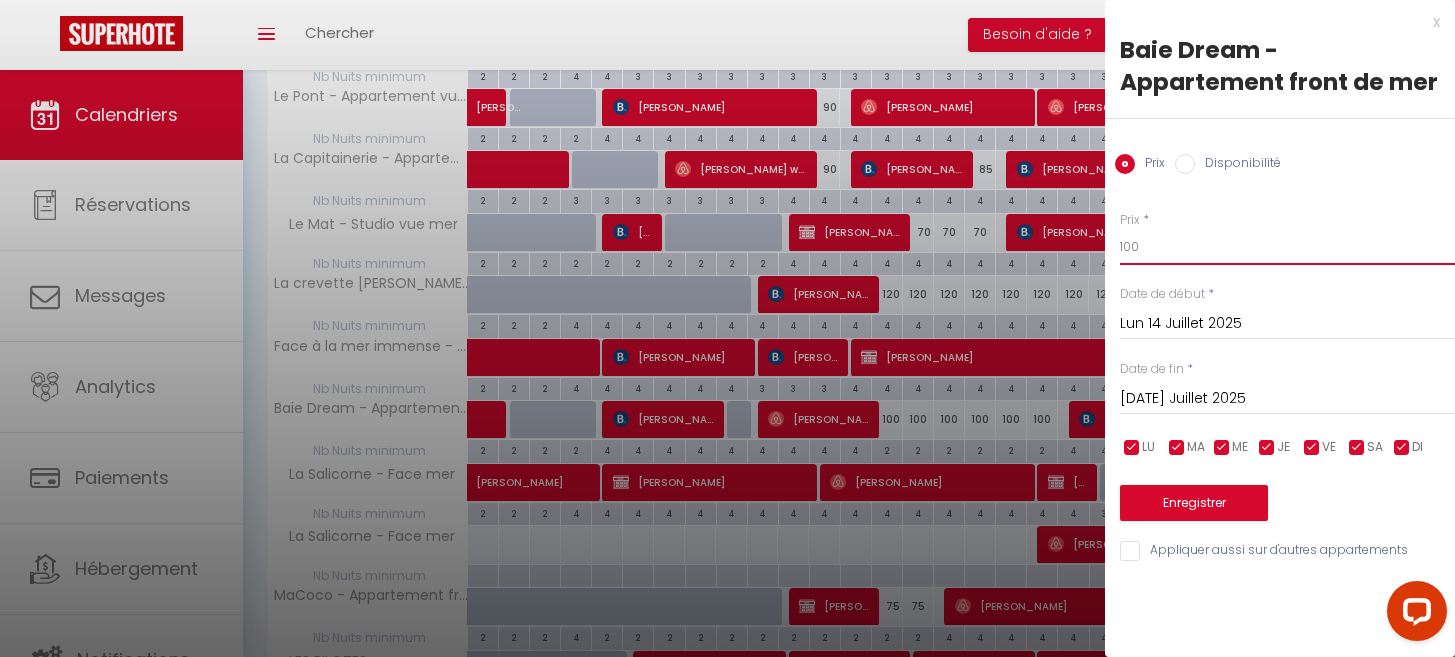 click on "100" at bounding box center (1287, 247) 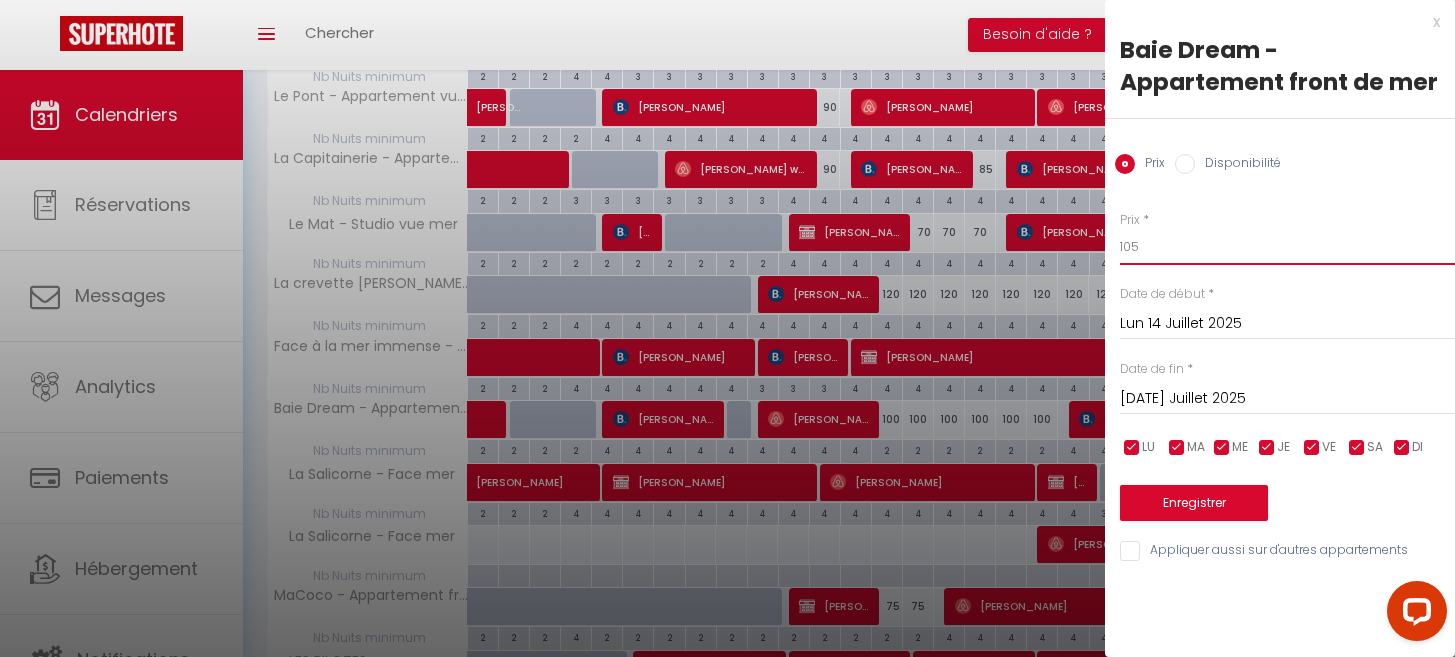 type on "105" 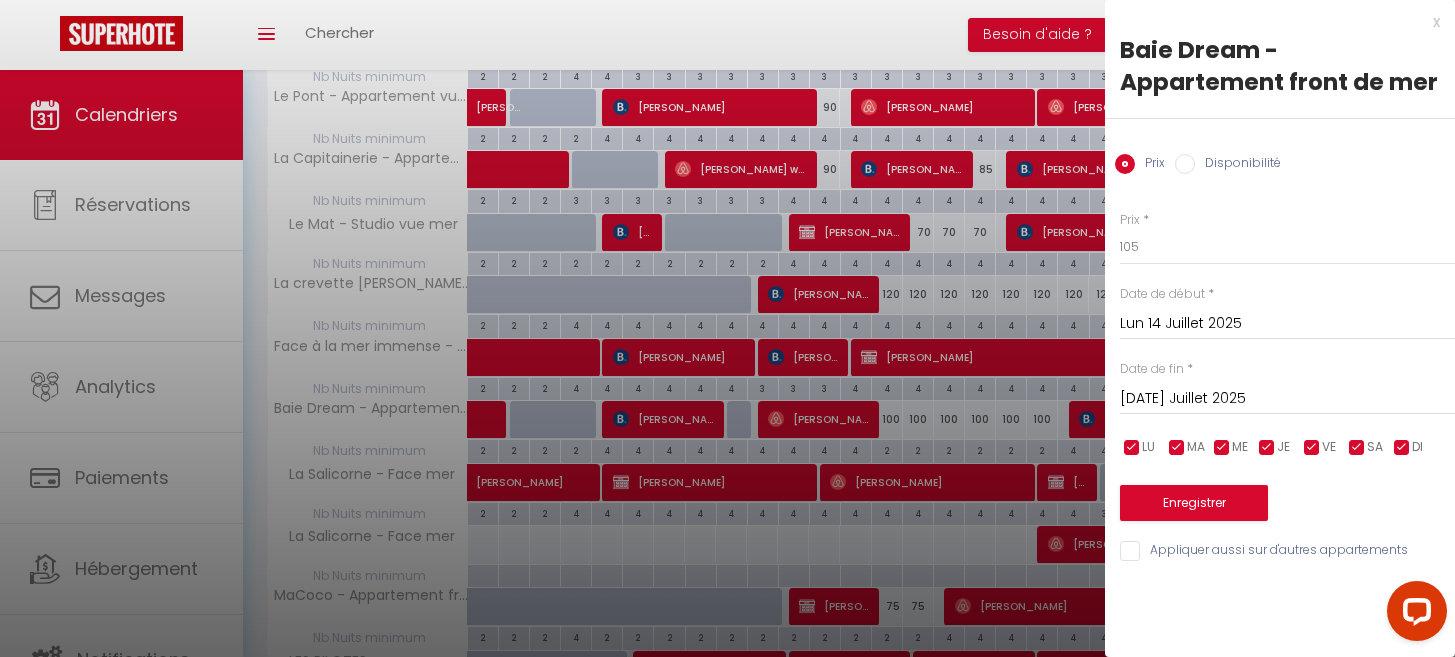 click on "[DATE] Juillet 2025" at bounding box center (1287, 399) 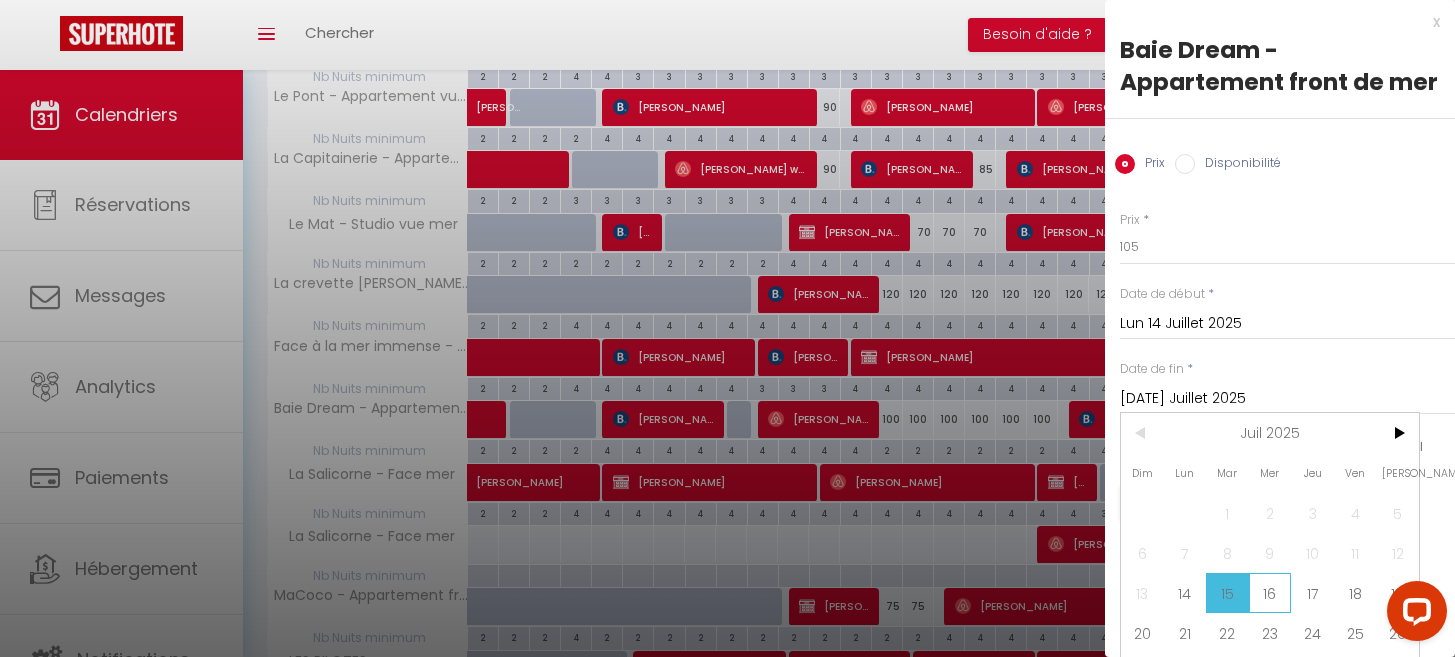 click on "16" at bounding box center [1270, 593] 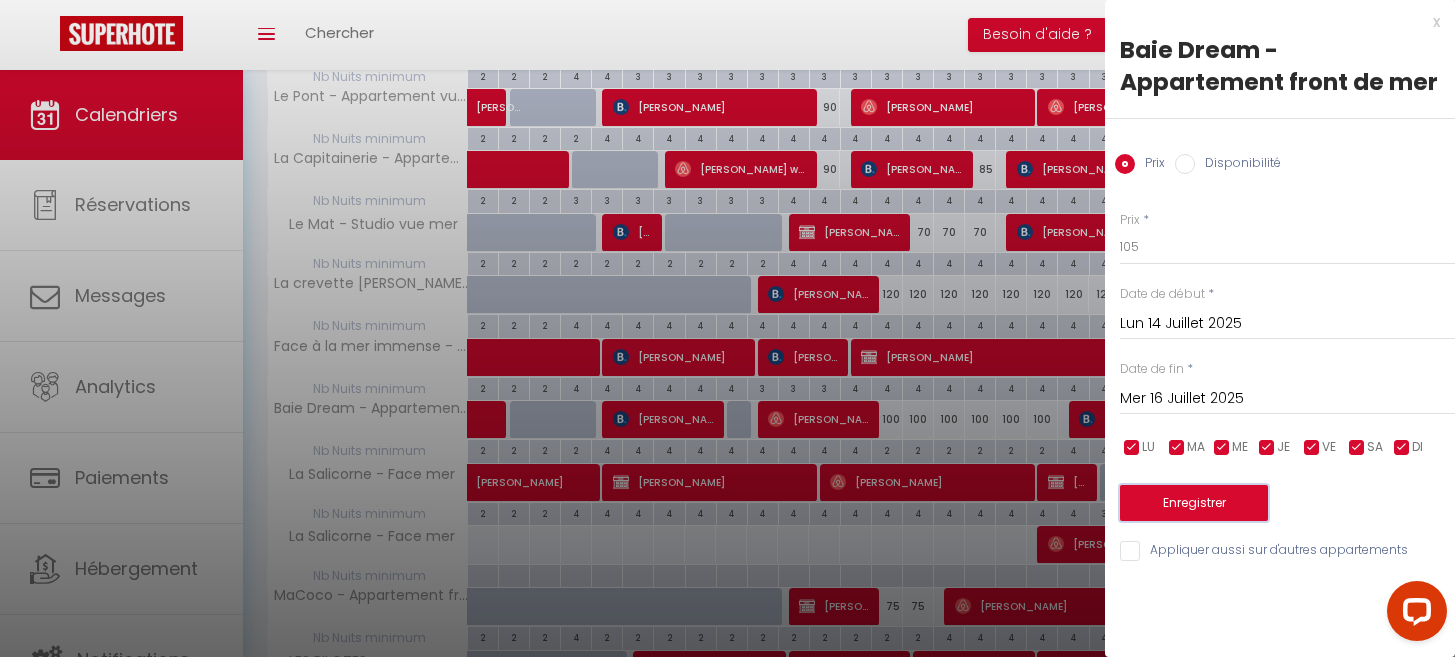 click on "Enregistrer" at bounding box center [1194, 503] 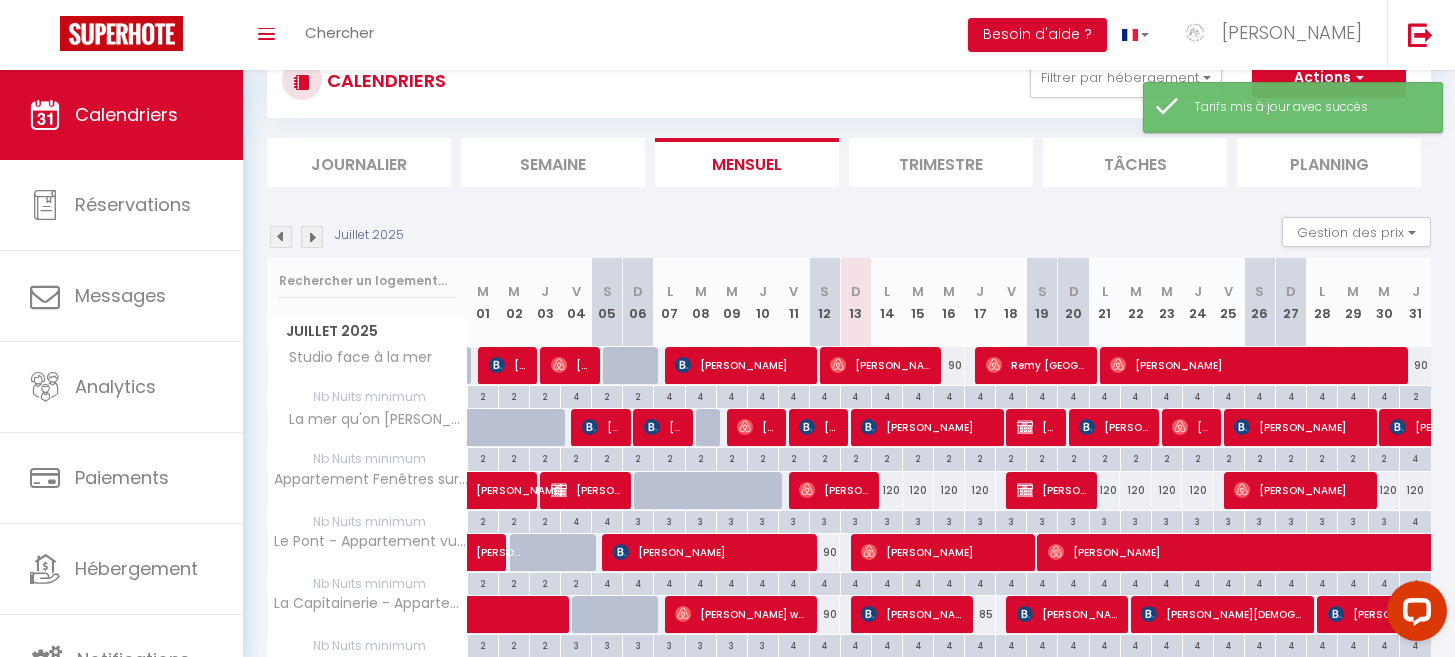 scroll, scrollTop: 515, scrollLeft: 0, axis: vertical 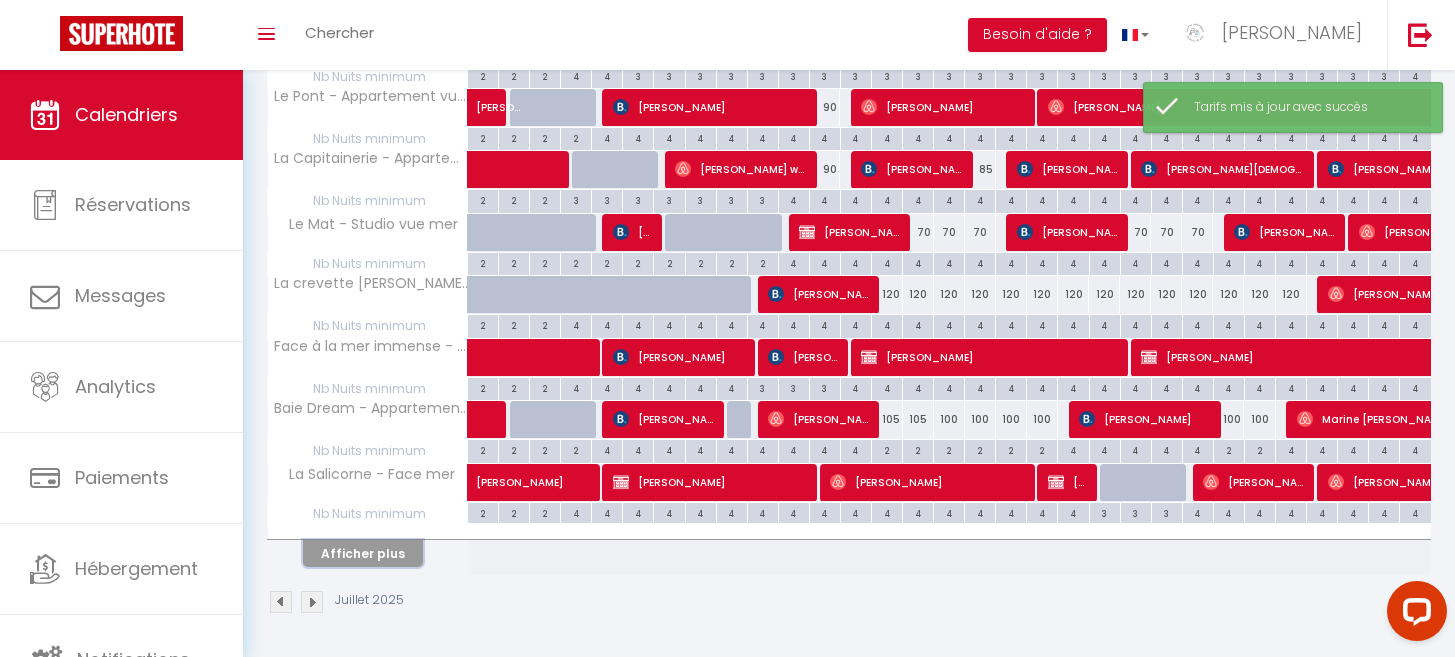 click on "Afficher plus" at bounding box center (363, 553) 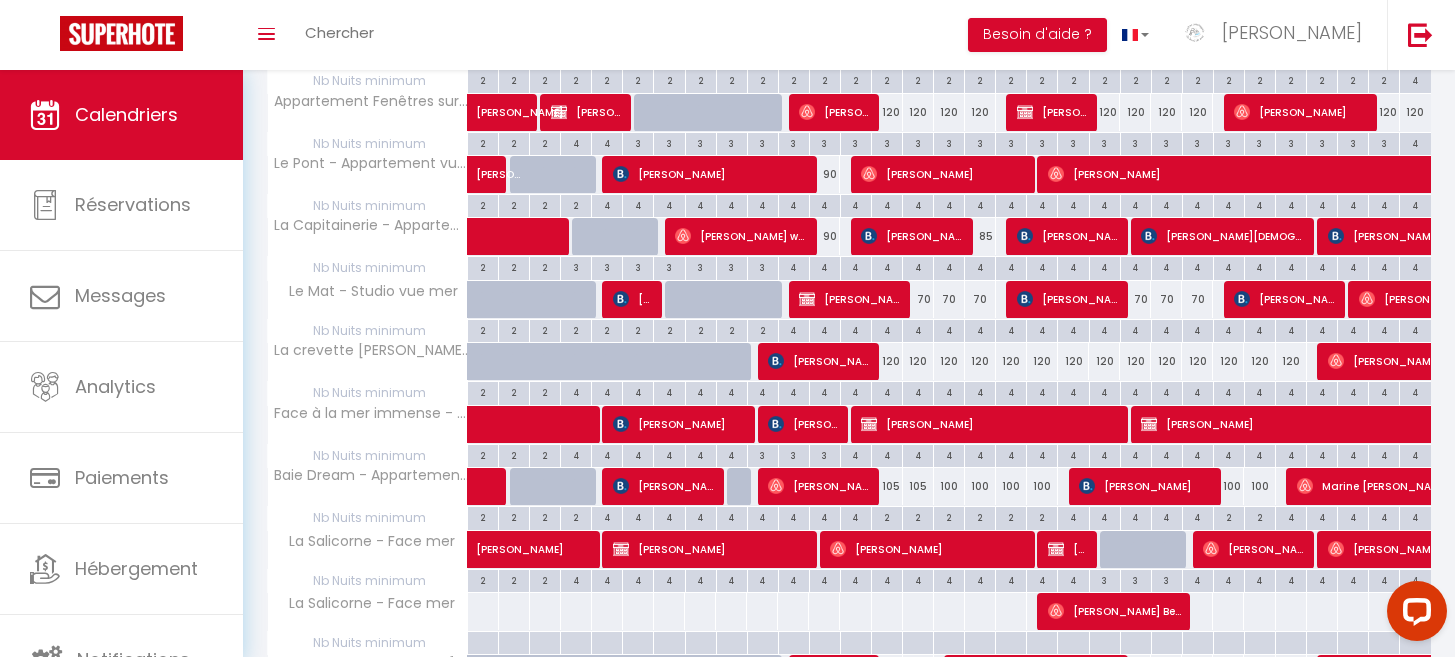 scroll, scrollTop: 0, scrollLeft: 0, axis: both 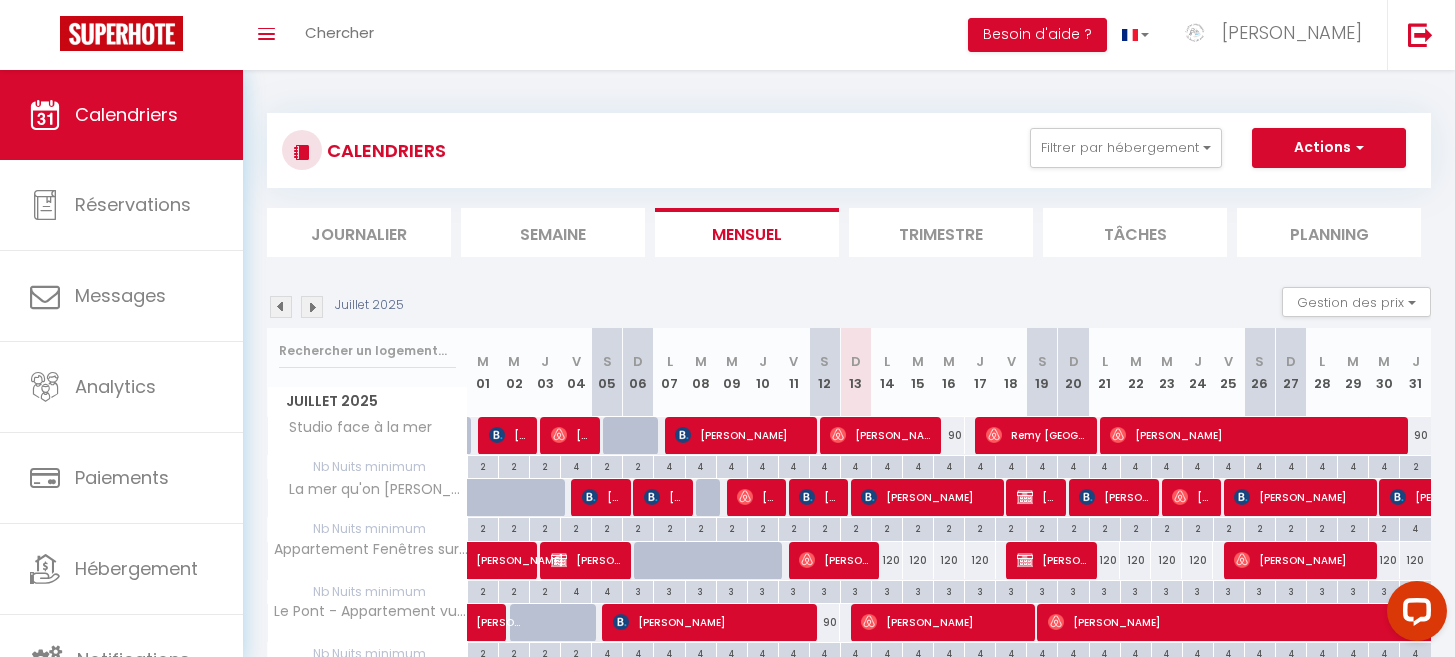 click at bounding box center (312, 307) 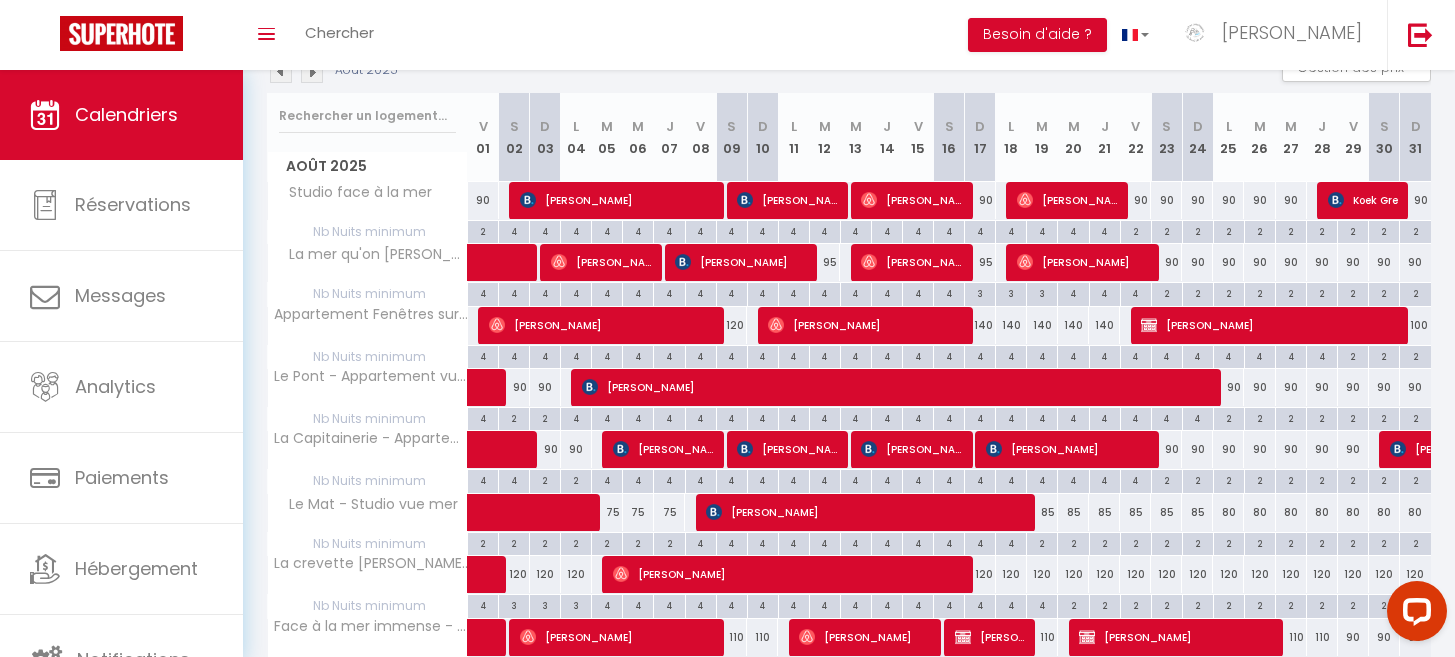 scroll, scrollTop: 515, scrollLeft: 0, axis: vertical 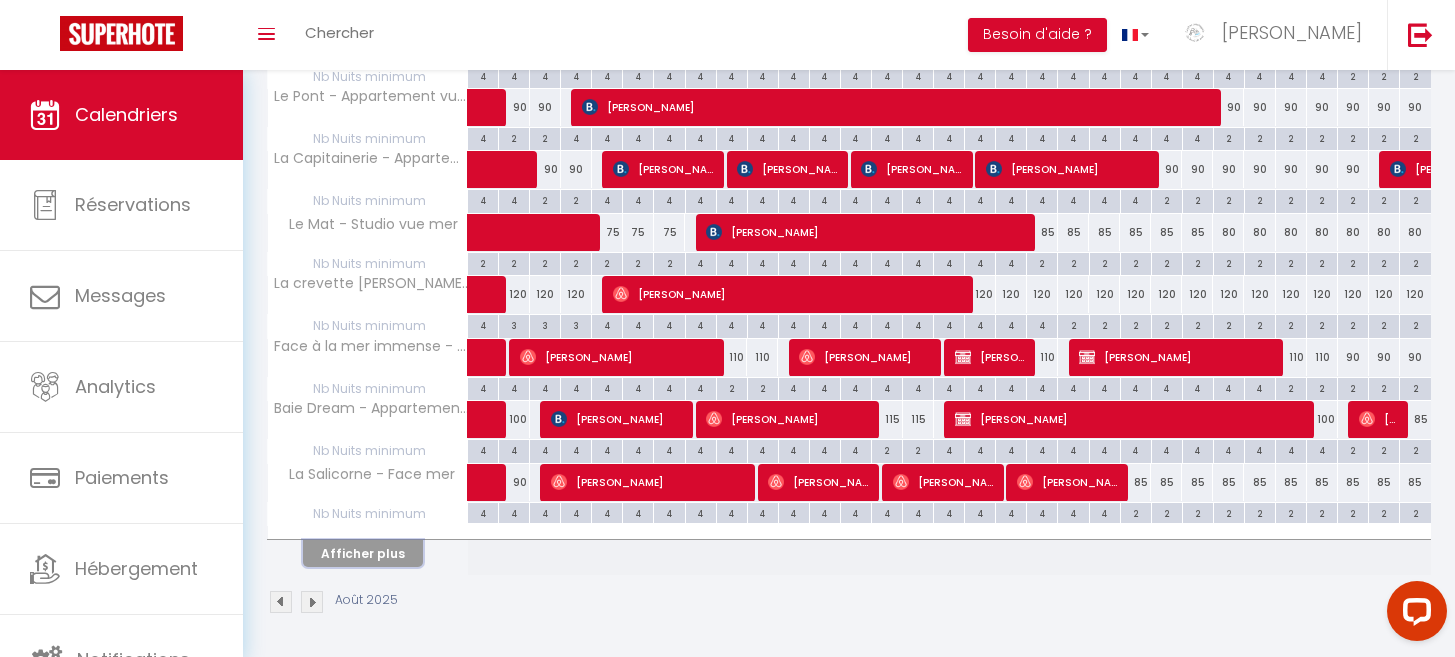 click on "Afficher plus" at bounding box center [363, 553] 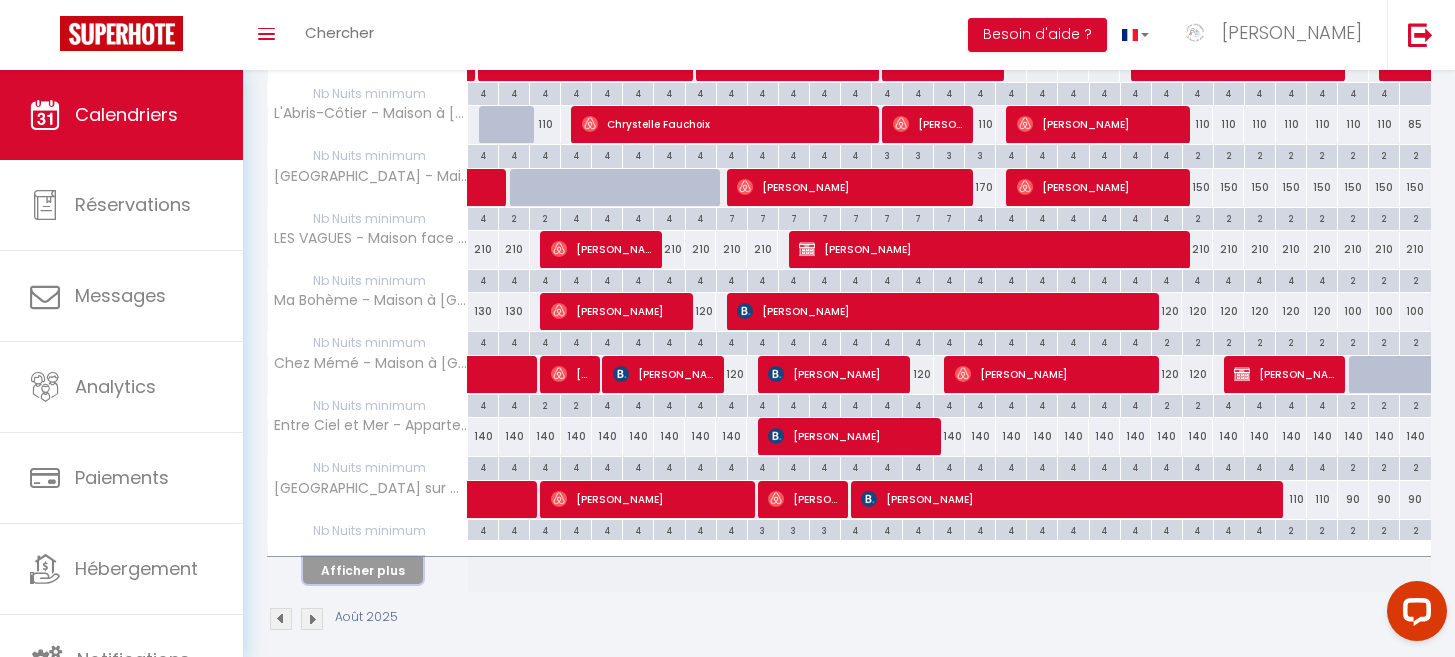 scroll, scrollTop: 1139, scrollLeft: 0, axis: vertical 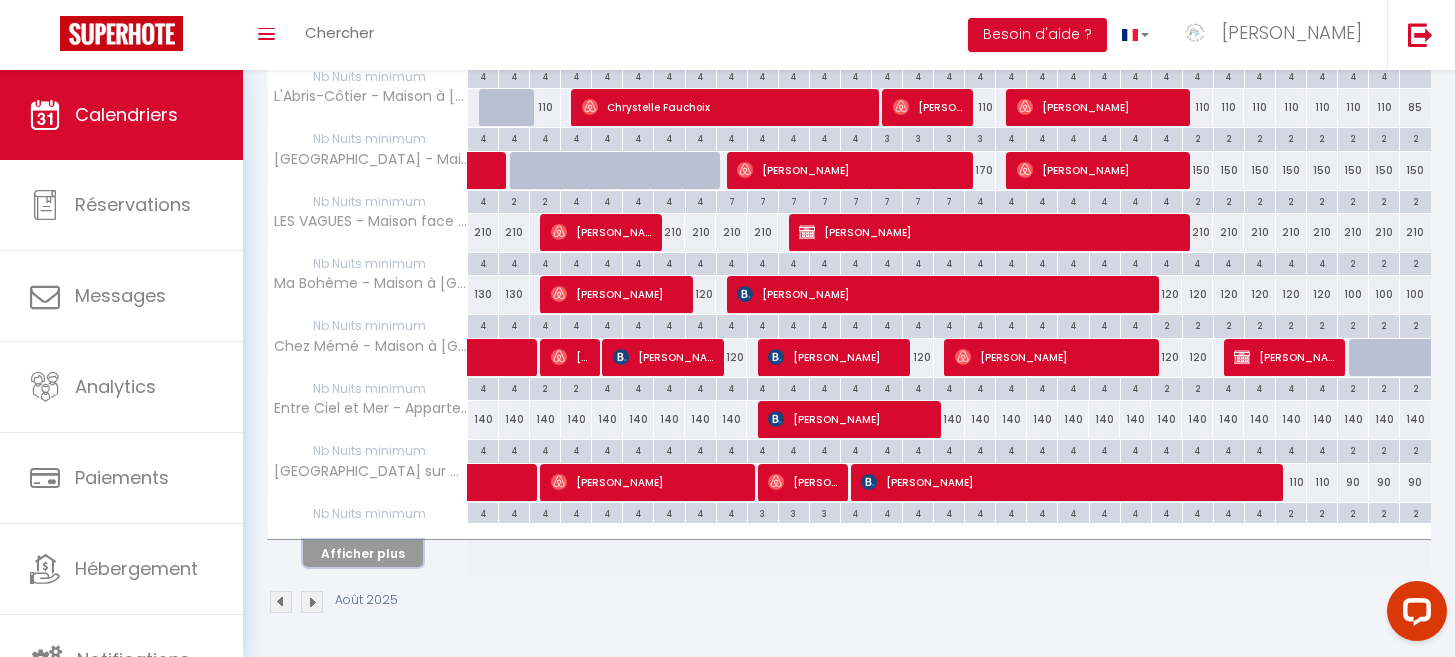 click on "Afficher plus" at bounding box center [363, 553] 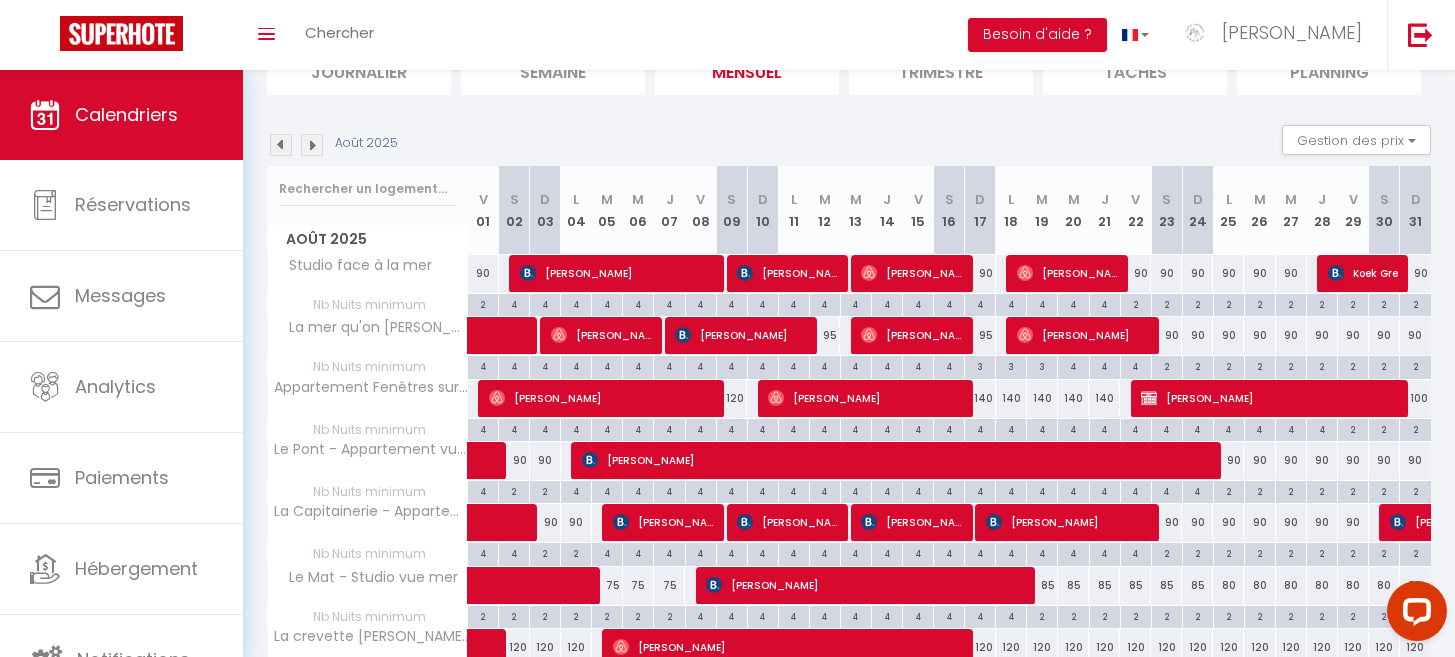 scroll, scrollTop: 0, scrollLeft: 0, axis: both 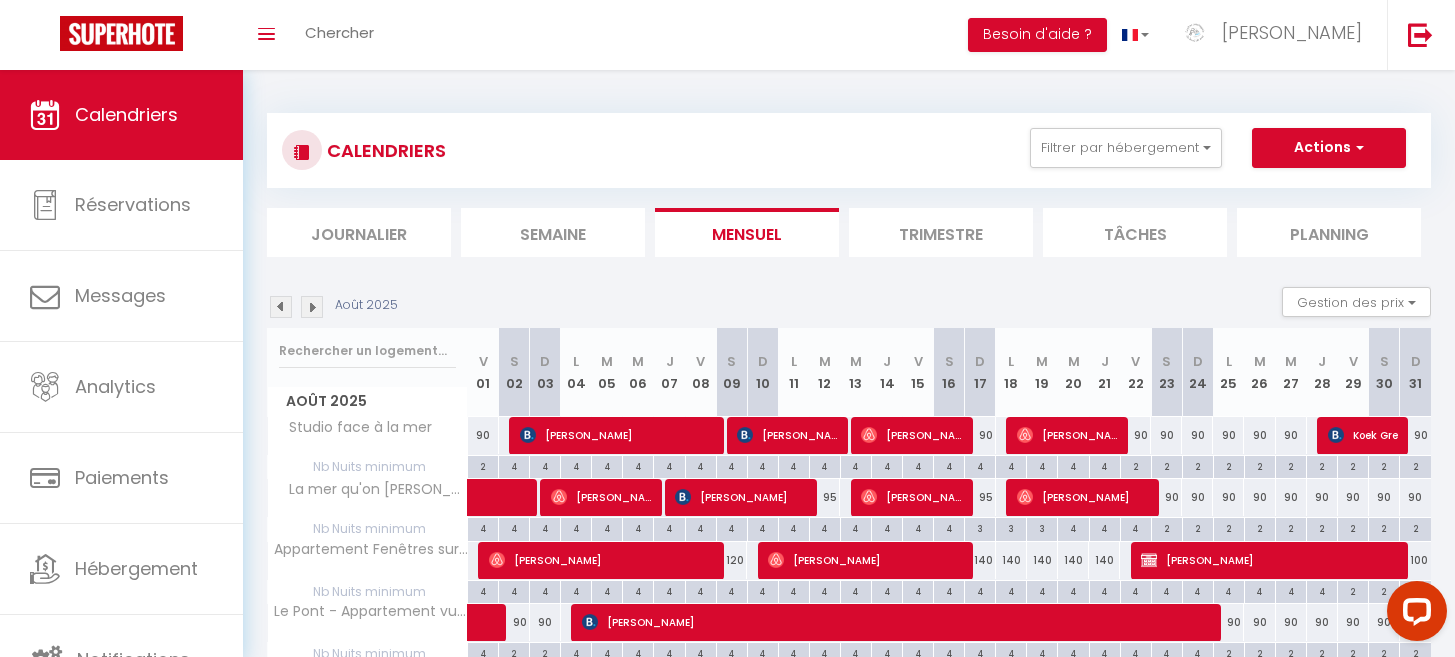 click at bounding box center (281, 307) 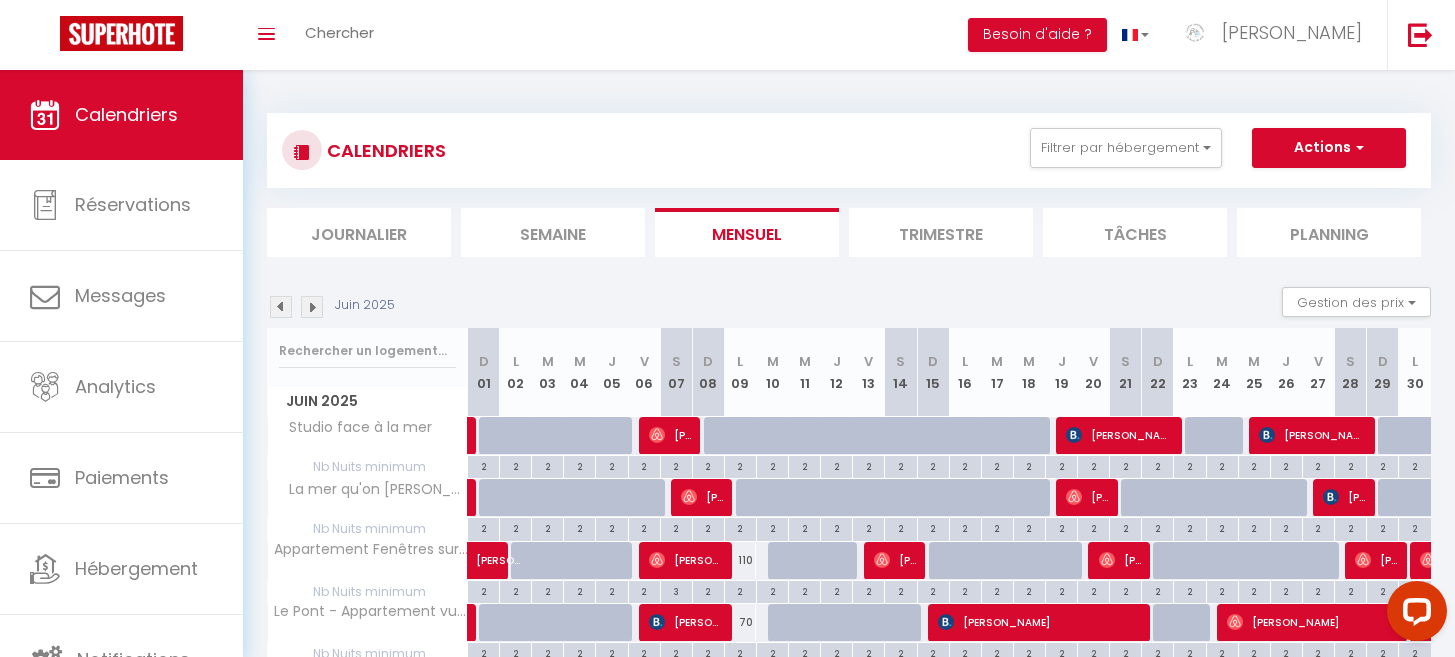 click at bounding box center (312, 307) 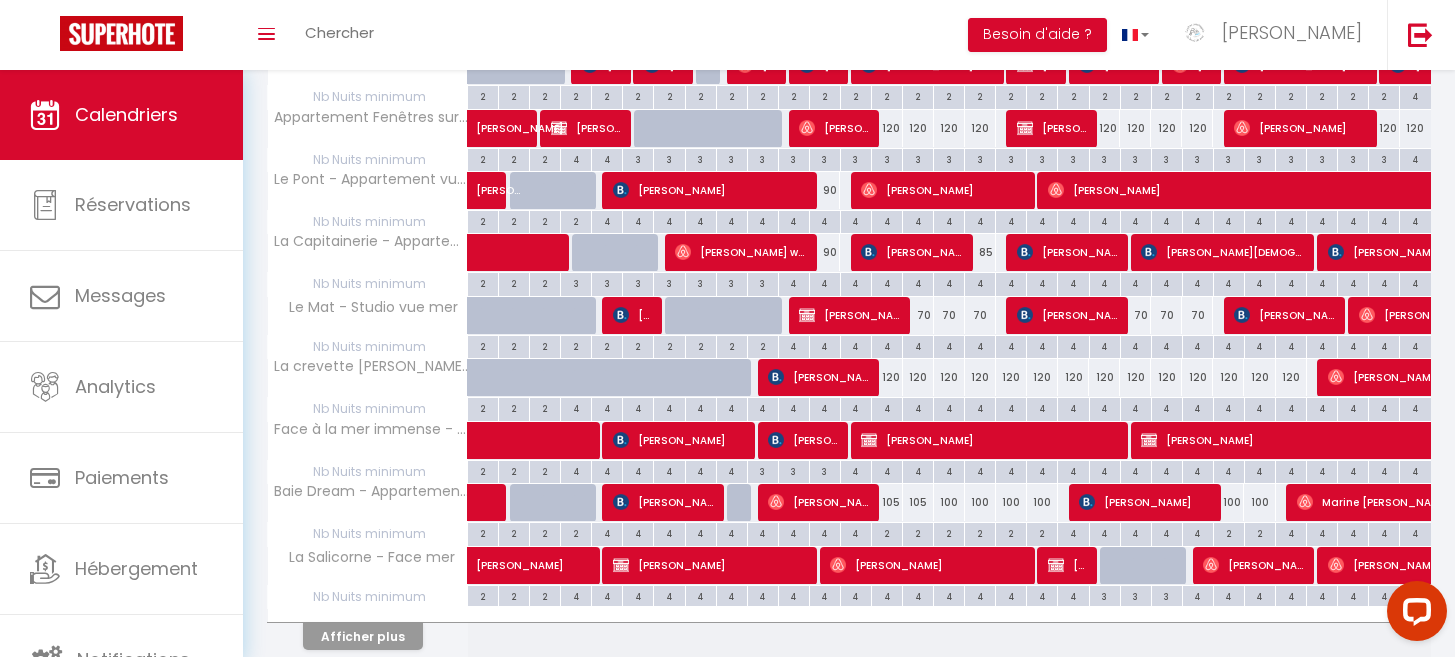 scroll, scrollTop: 515, scrollLeft: 0, axis: vertical 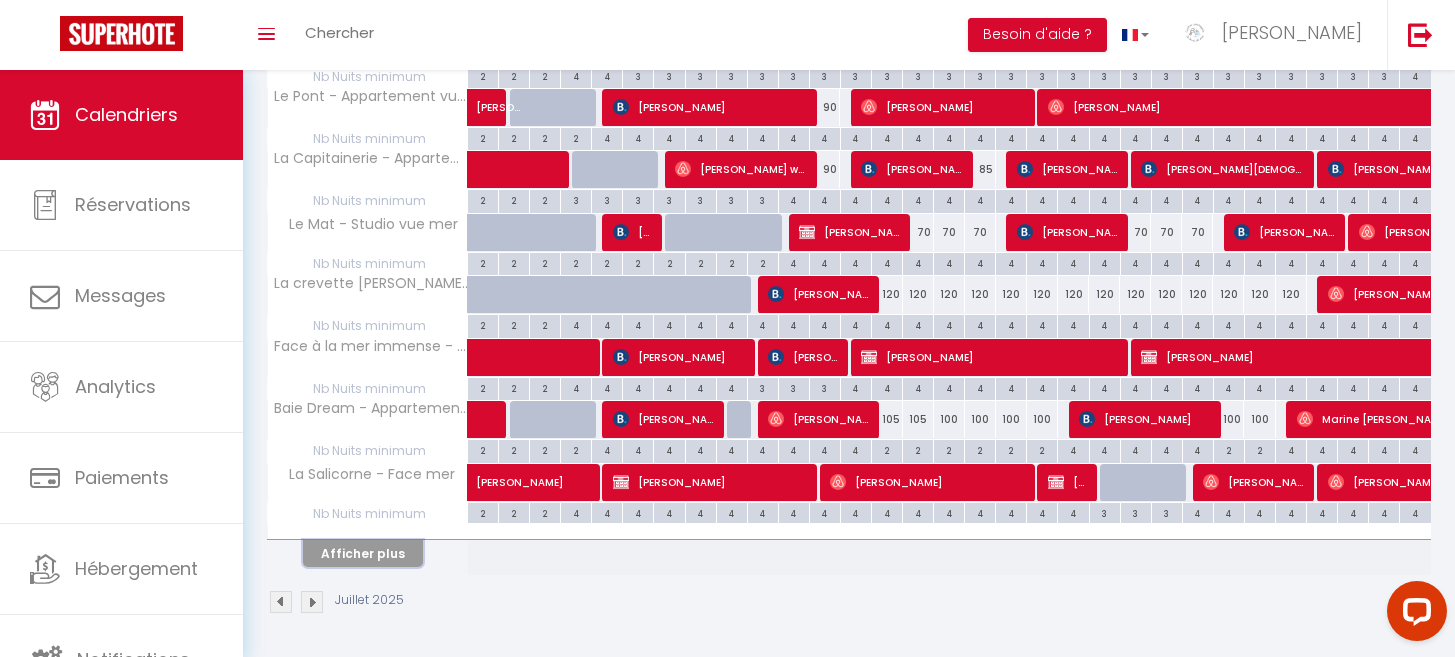 click on "Afficher plus" at bounding box center [363, 553] 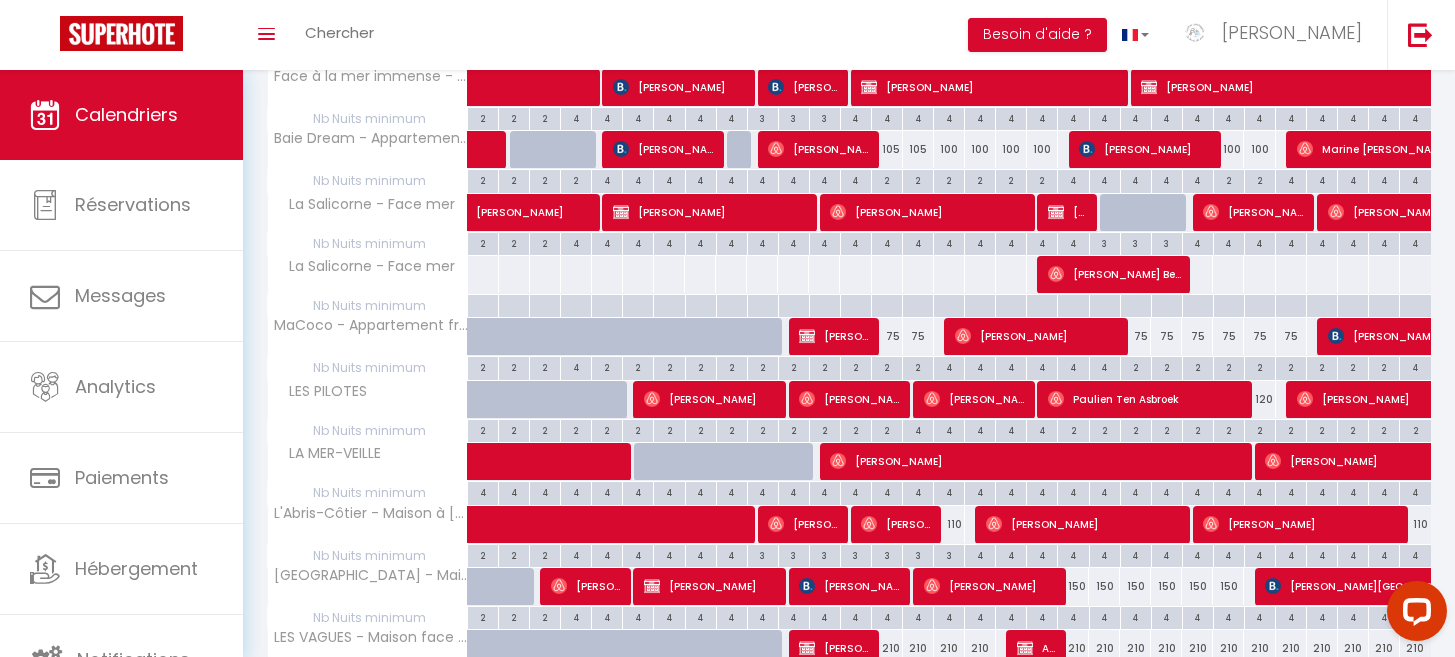 scroll, scrollTop: 787, scrollLeft: 0, axis: vertical 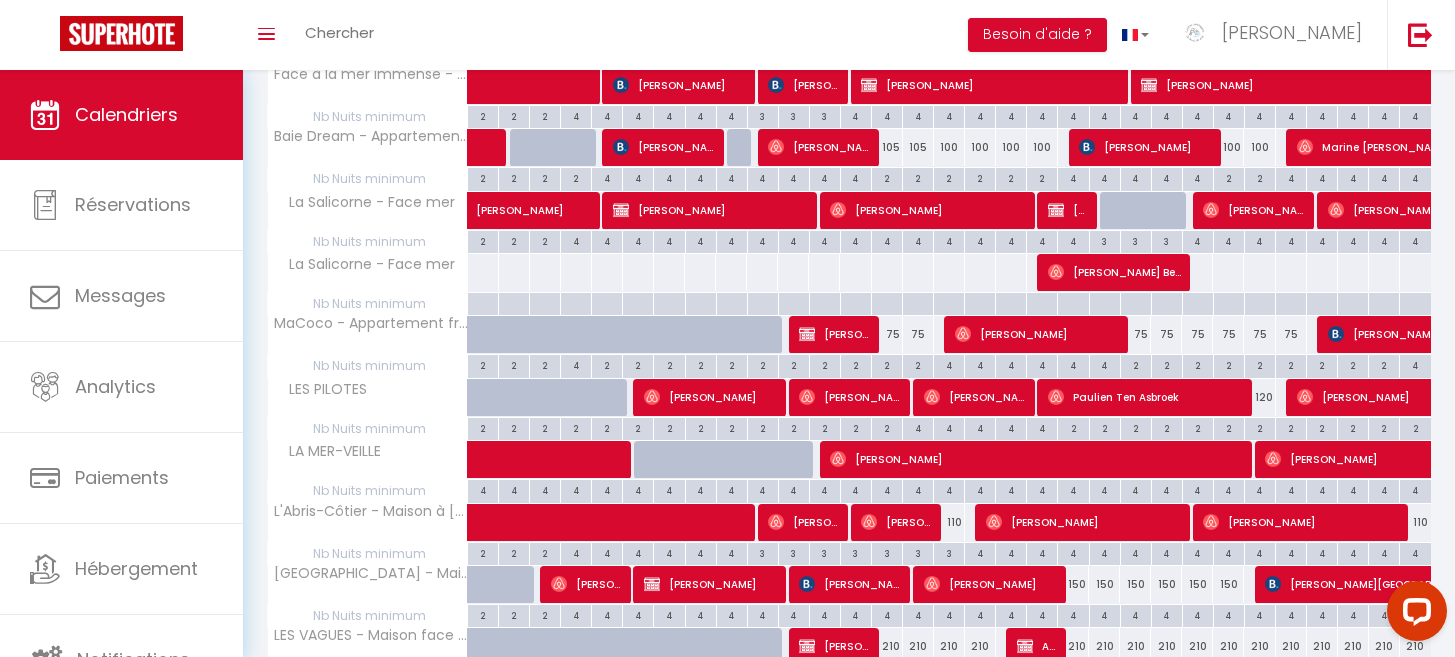click on "75" at bounding box center (887, 334) 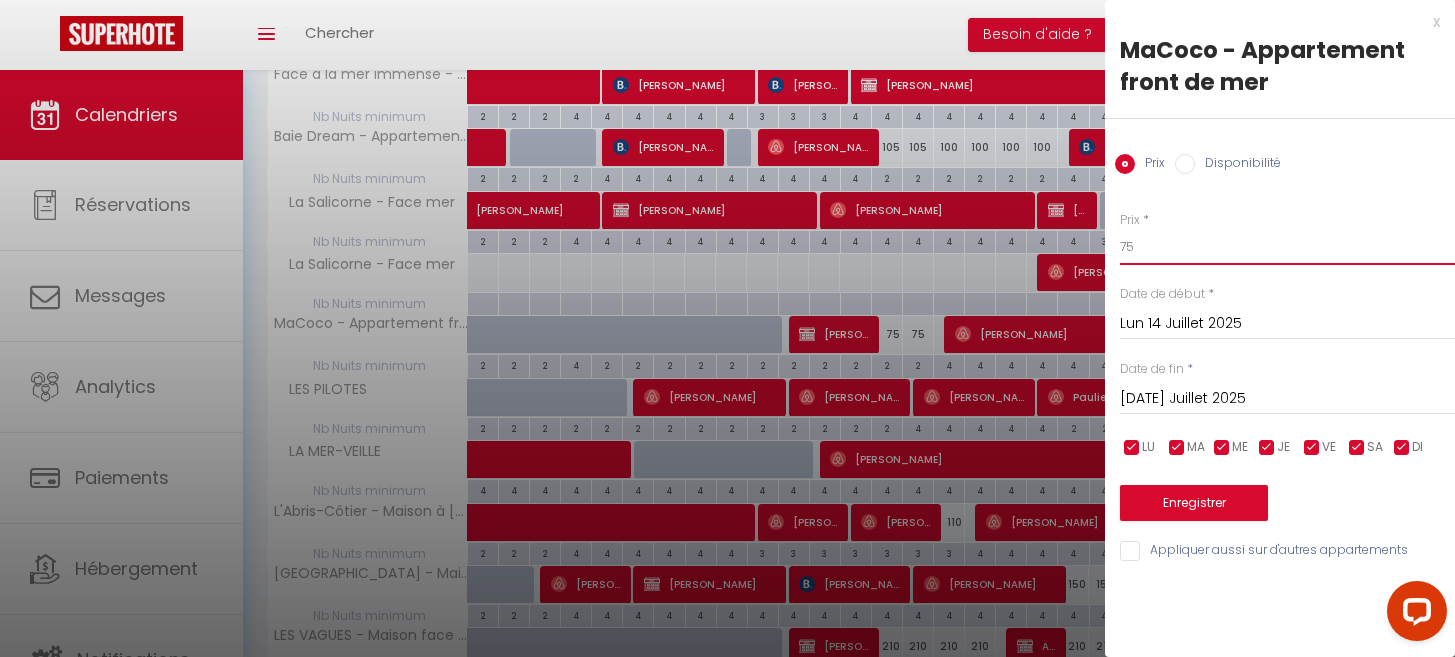click on "75" at bounding box center (1287, 247) 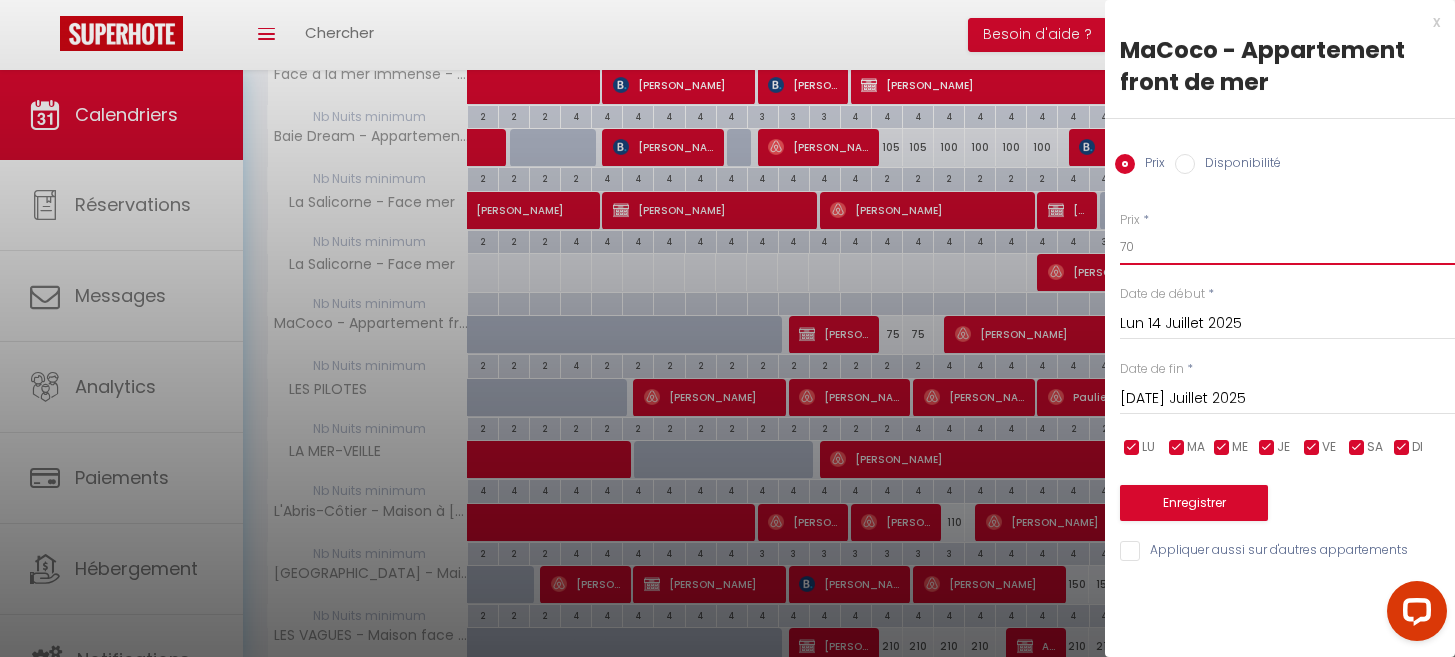 type on "70" 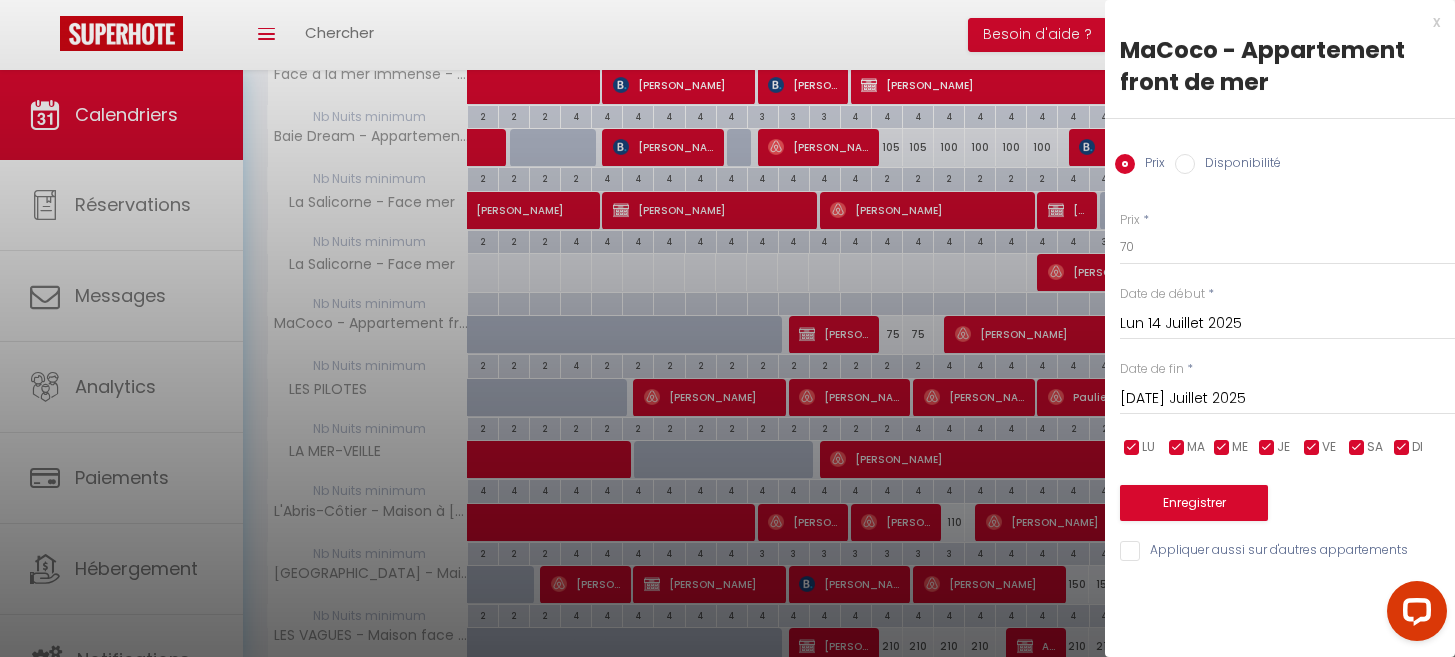 click on "[DATE] Juillet 2025" at bounding box center (1287, 399) 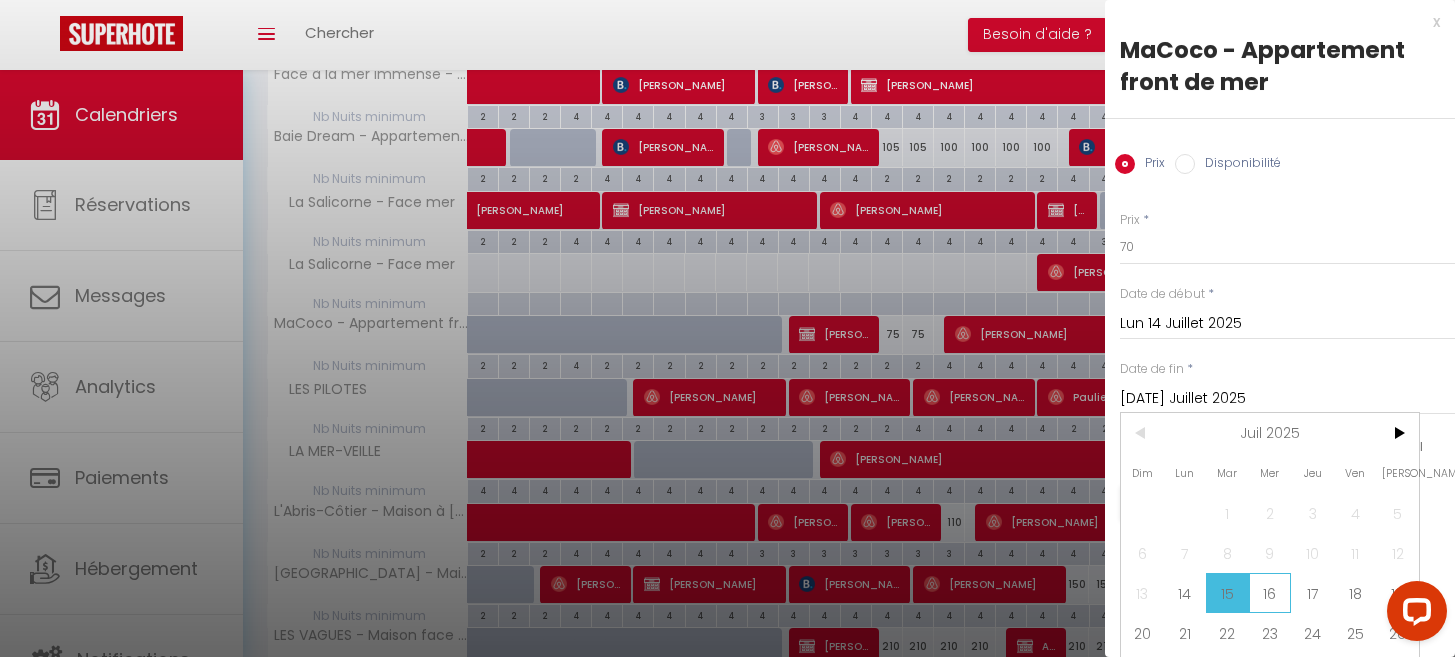 click on "16" at bounding box center (1270, 593) 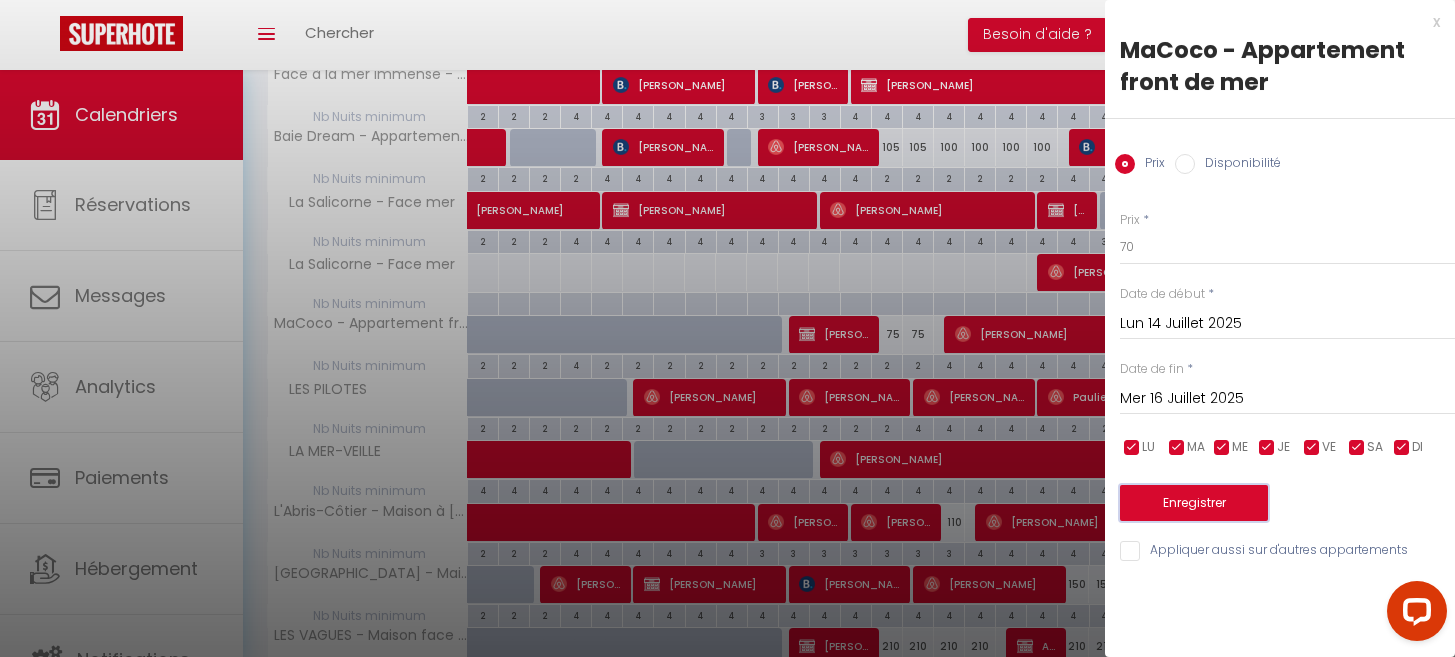 click on "Enregistrer" at bounding box center [1194, 503] 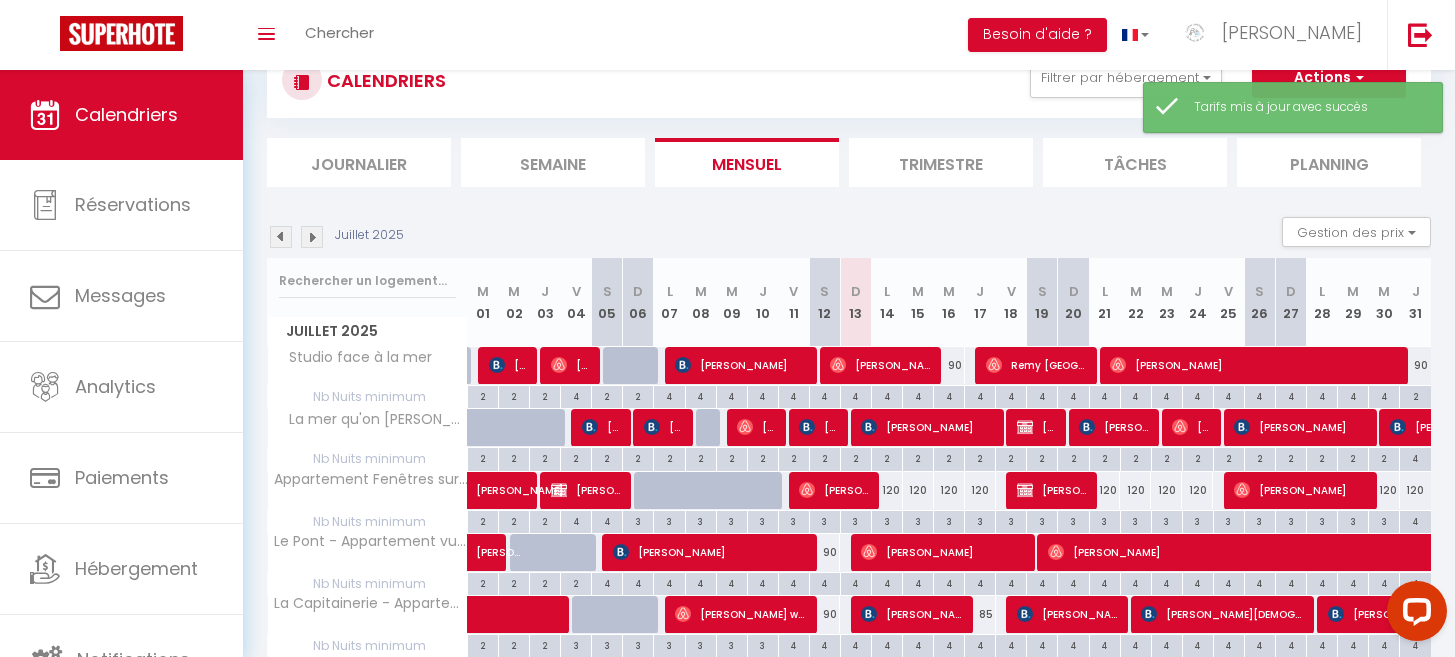 scroll, scrollTop: 515, scrollLeft: 0, axis: vertical 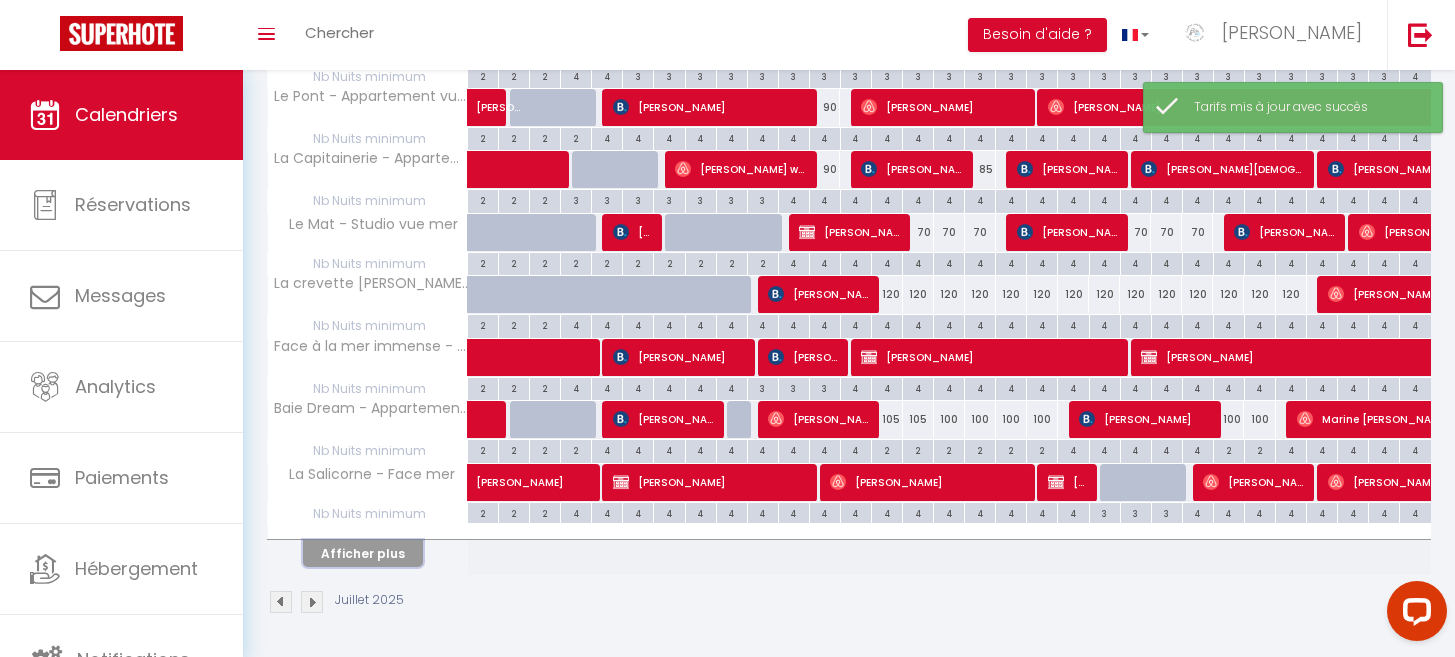 click on "Afficher plus" at bounding box center [363, 553] 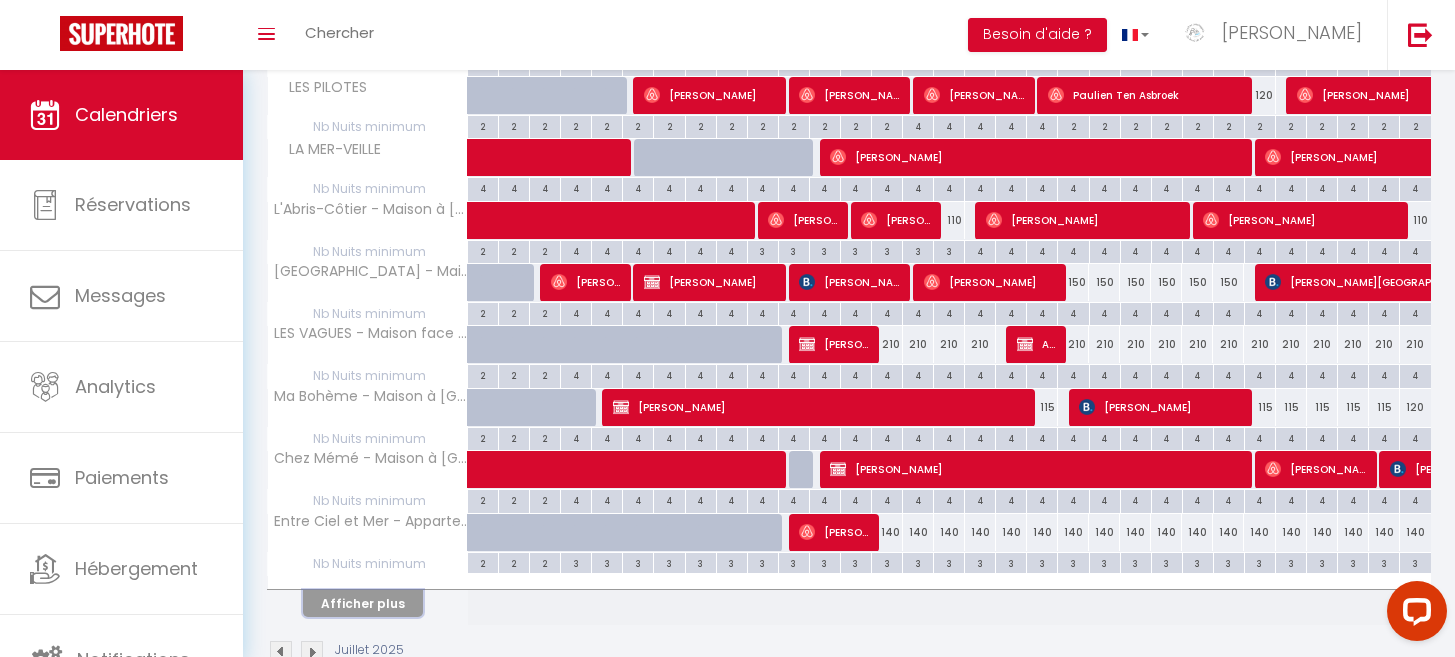 scroll, scrollTop: 1139, scrollLeft: 0, axis: vertical 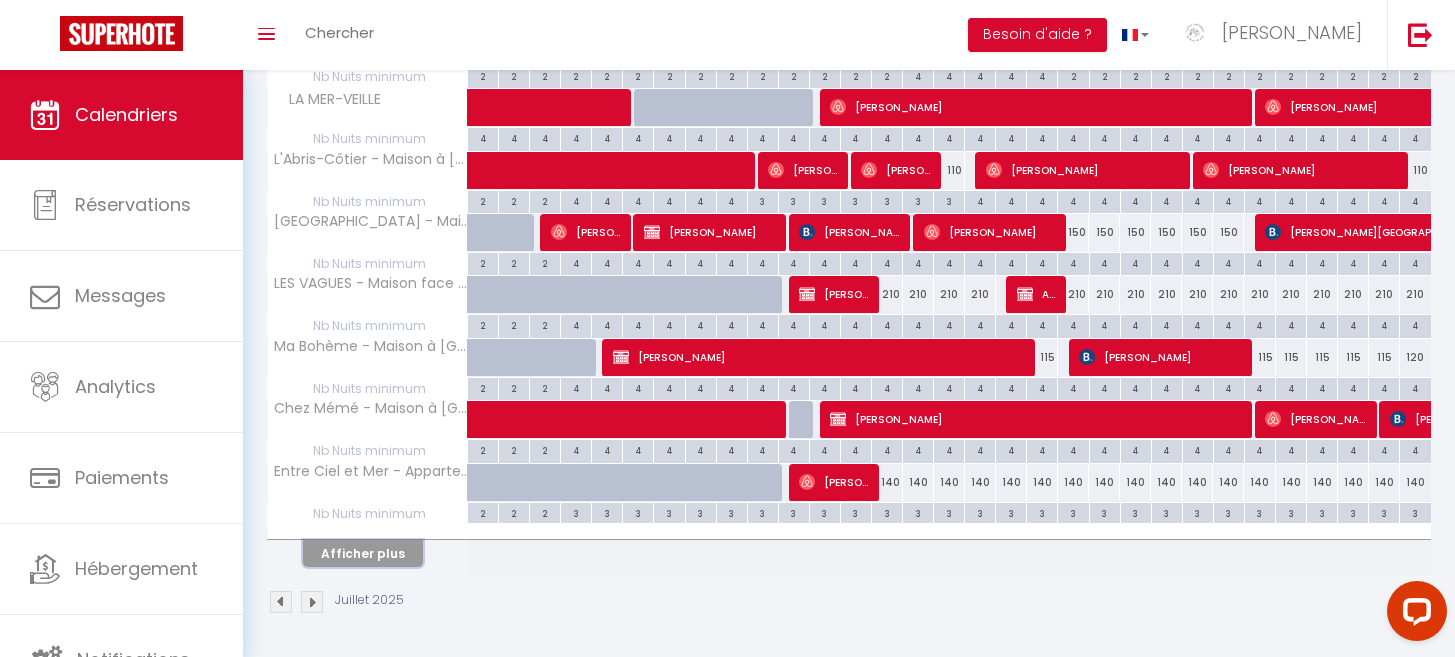 click on "Afficher plus" at bounding box center (363, 553) 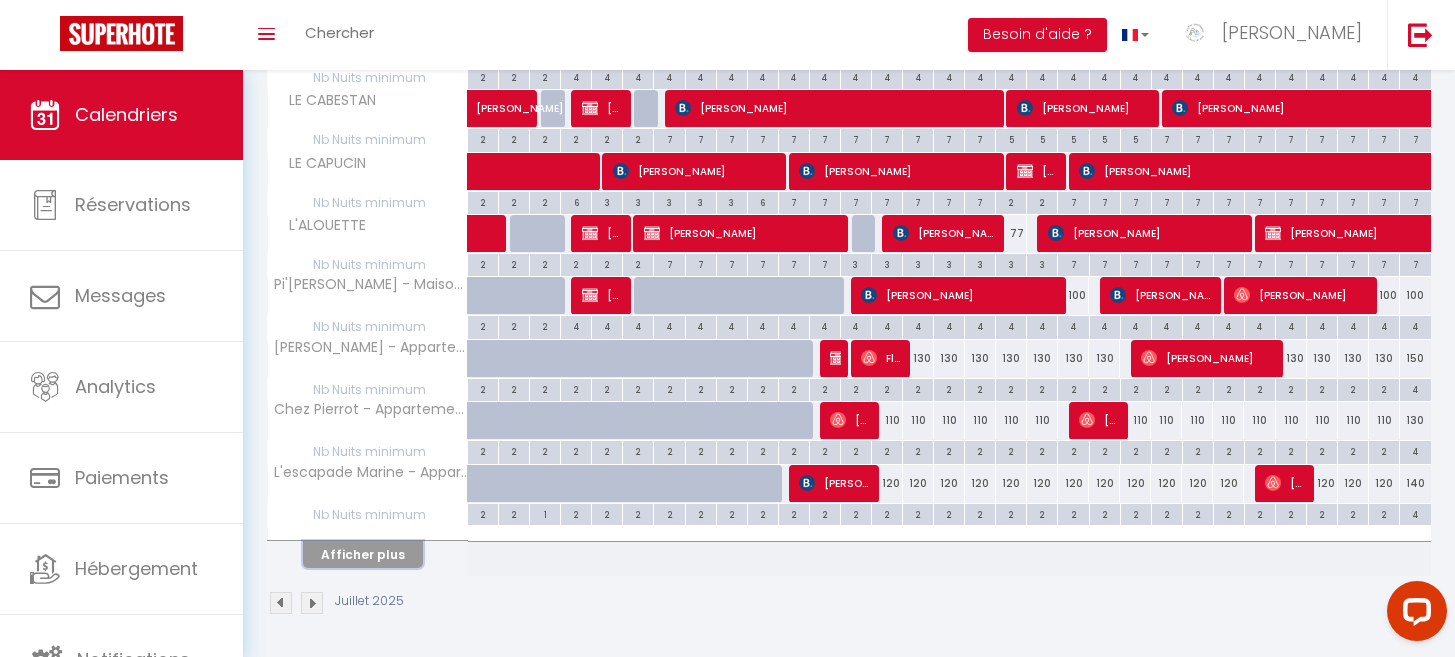 scroll, scrollTop: 1763, scrollLeft: 0, axis: vertical 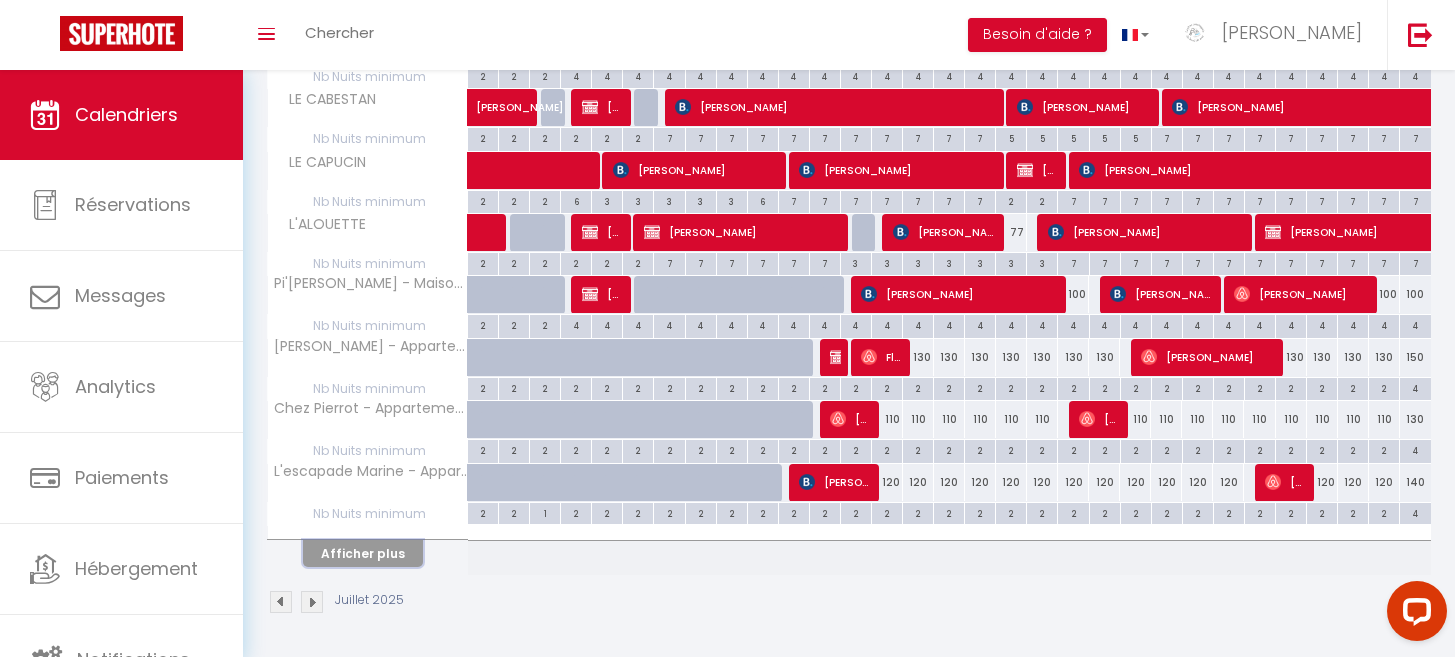 click on "Afficher plus" at bounding box center [363, 553] 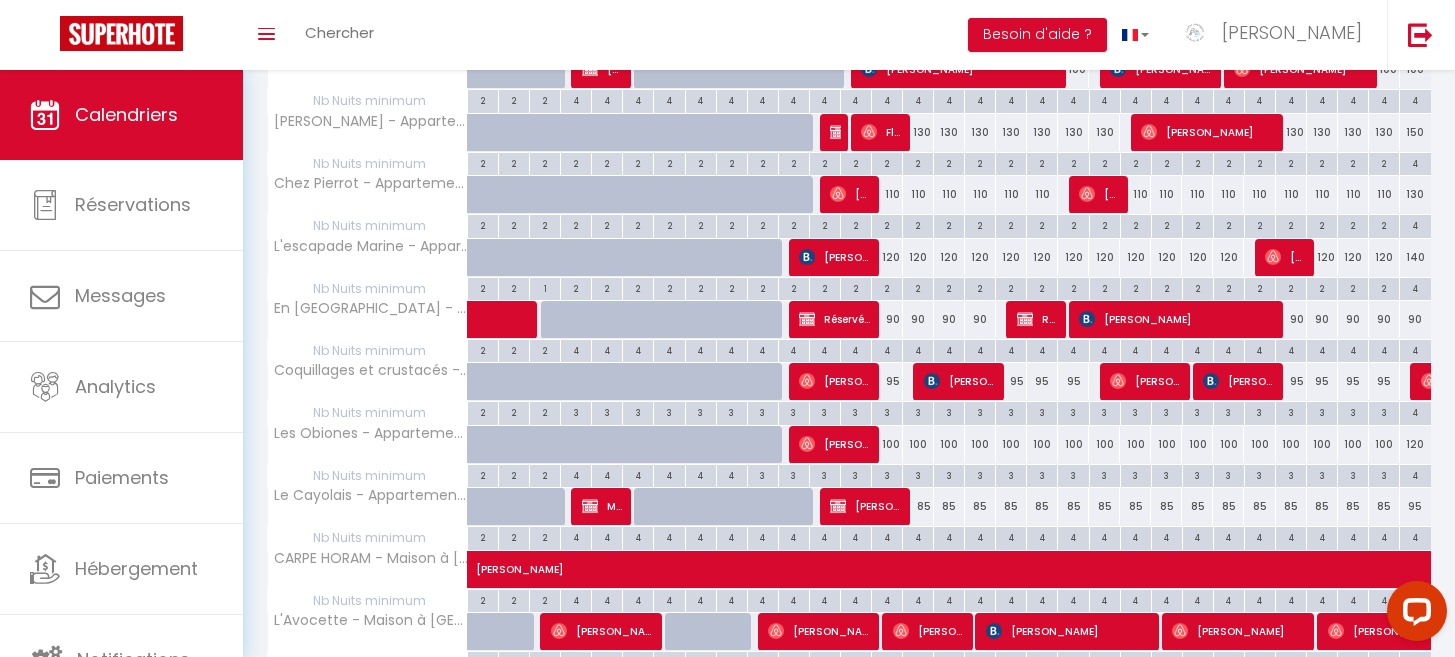 scroll, scrollTop: 1993, scrollLeft: 0, axis: vertical 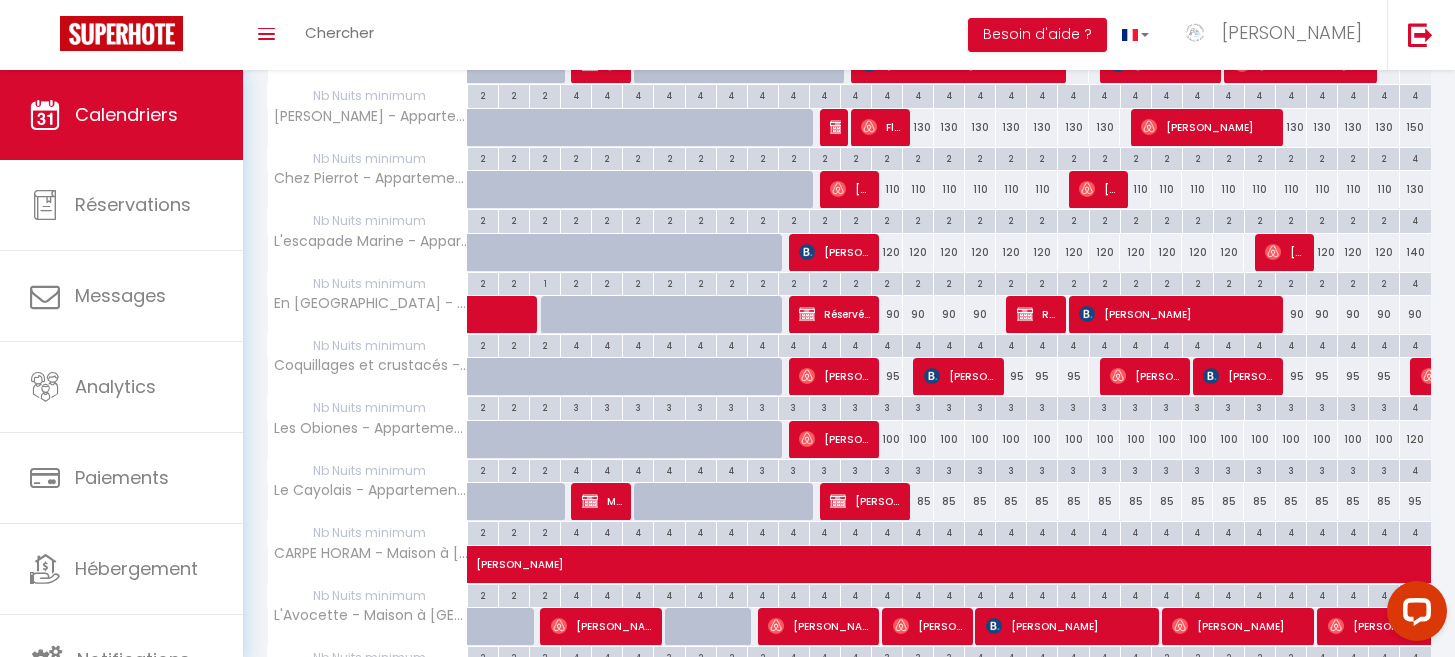 click on "90" at bounding box center (887, 314) 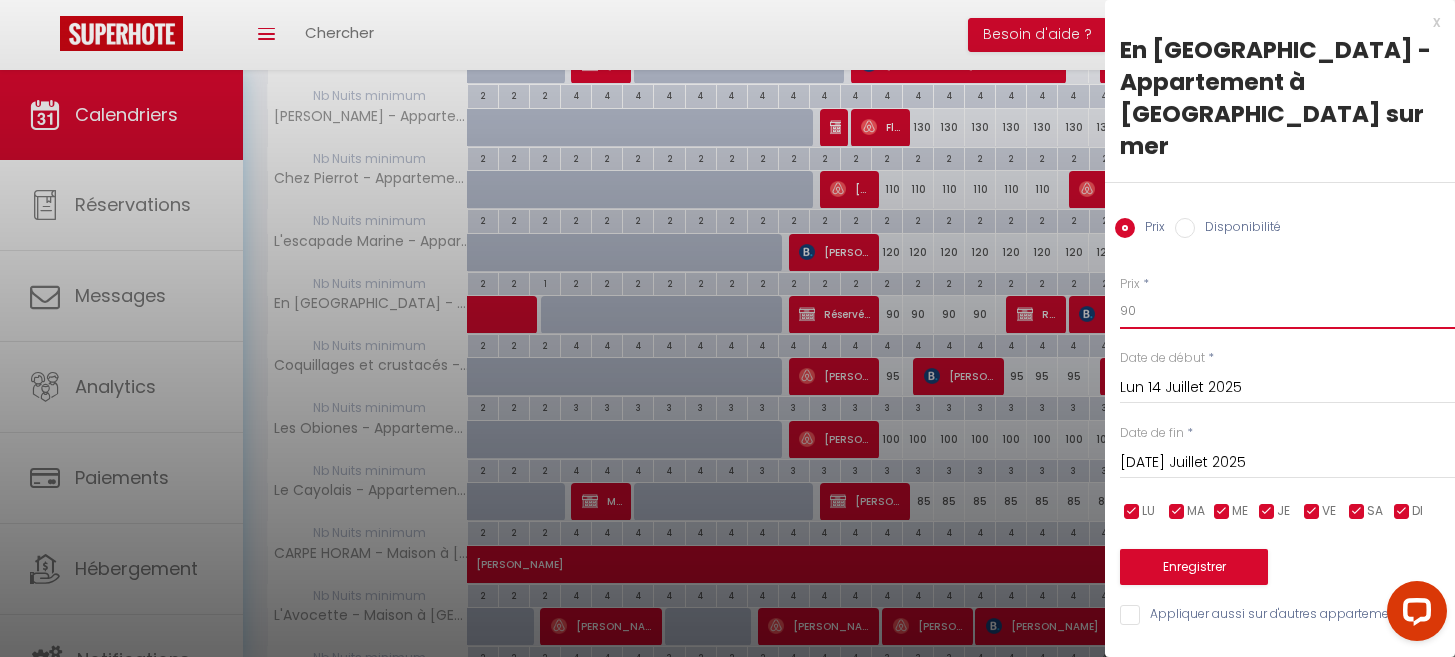 click on "90" at bounding box center (1287, 311) 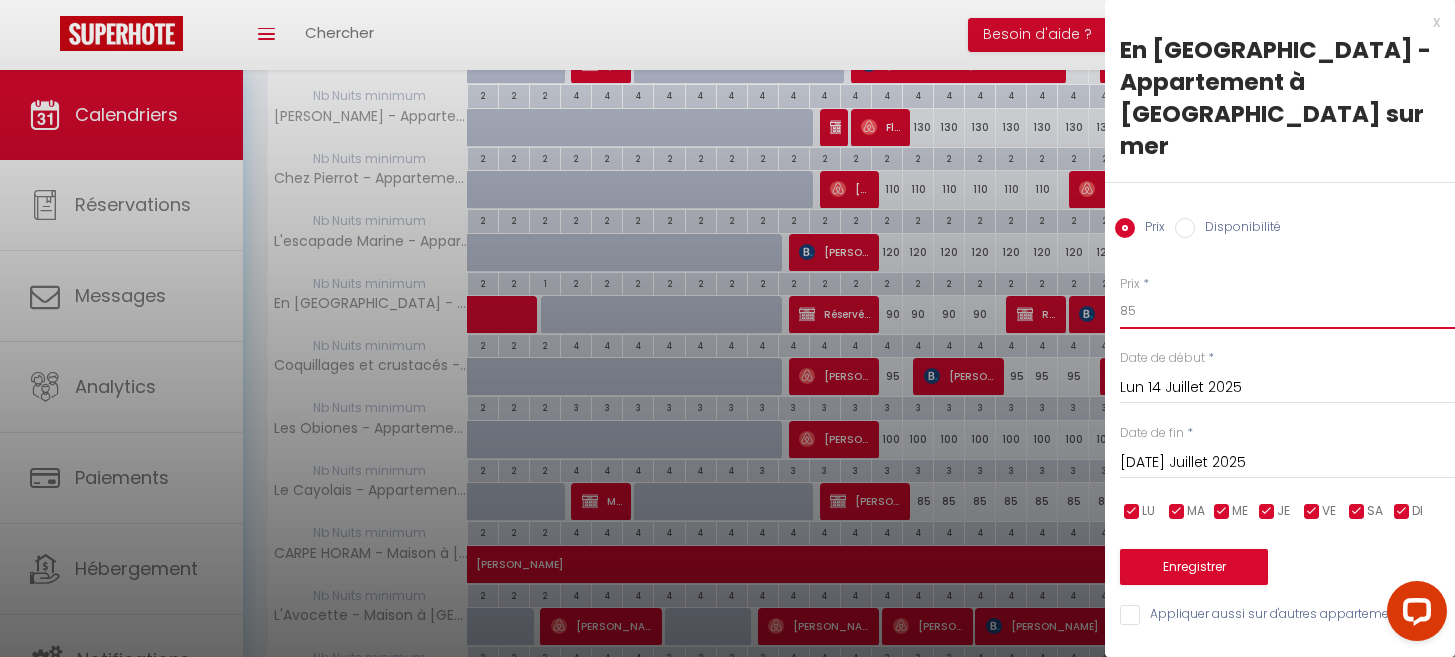 type on "85" 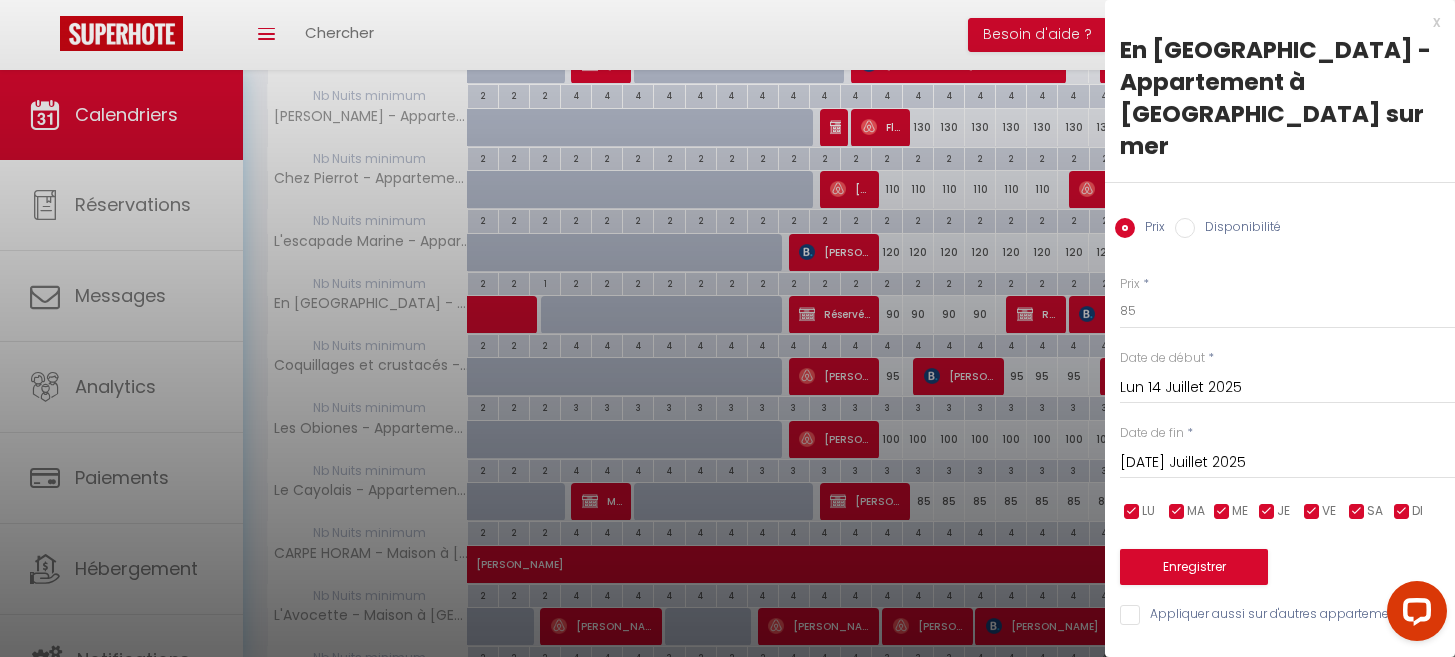 click on "[DATE] Juillet 2025" at bounding box center (1287, 463) 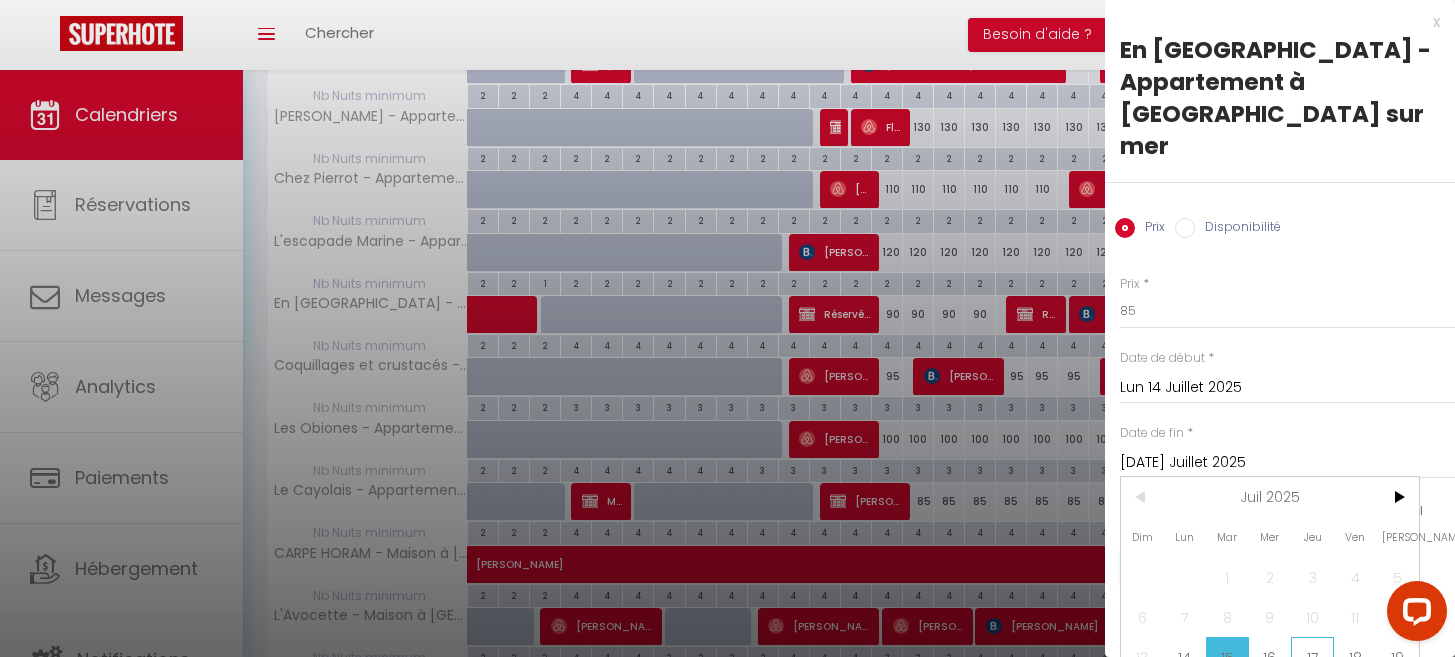 click on "17" at bounding box center (1312, 657) 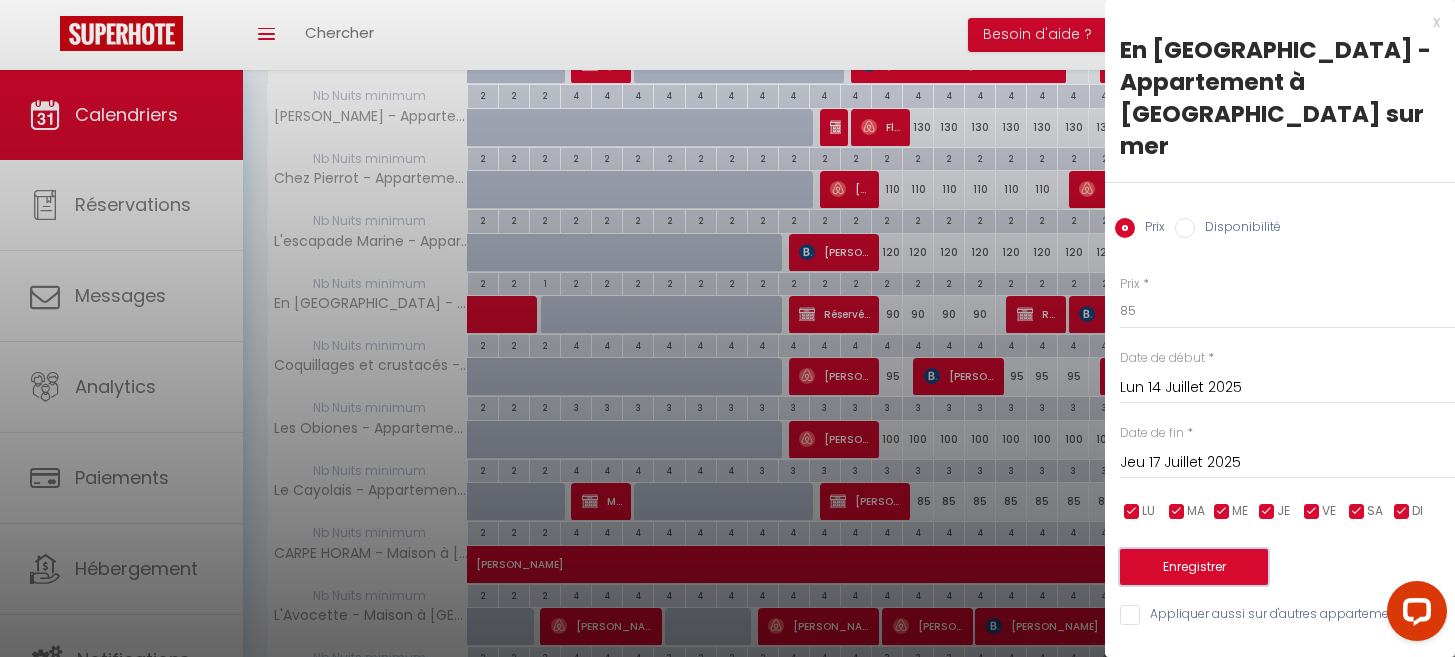 click on "Enregistrer" at bounding box center (1194, 567) 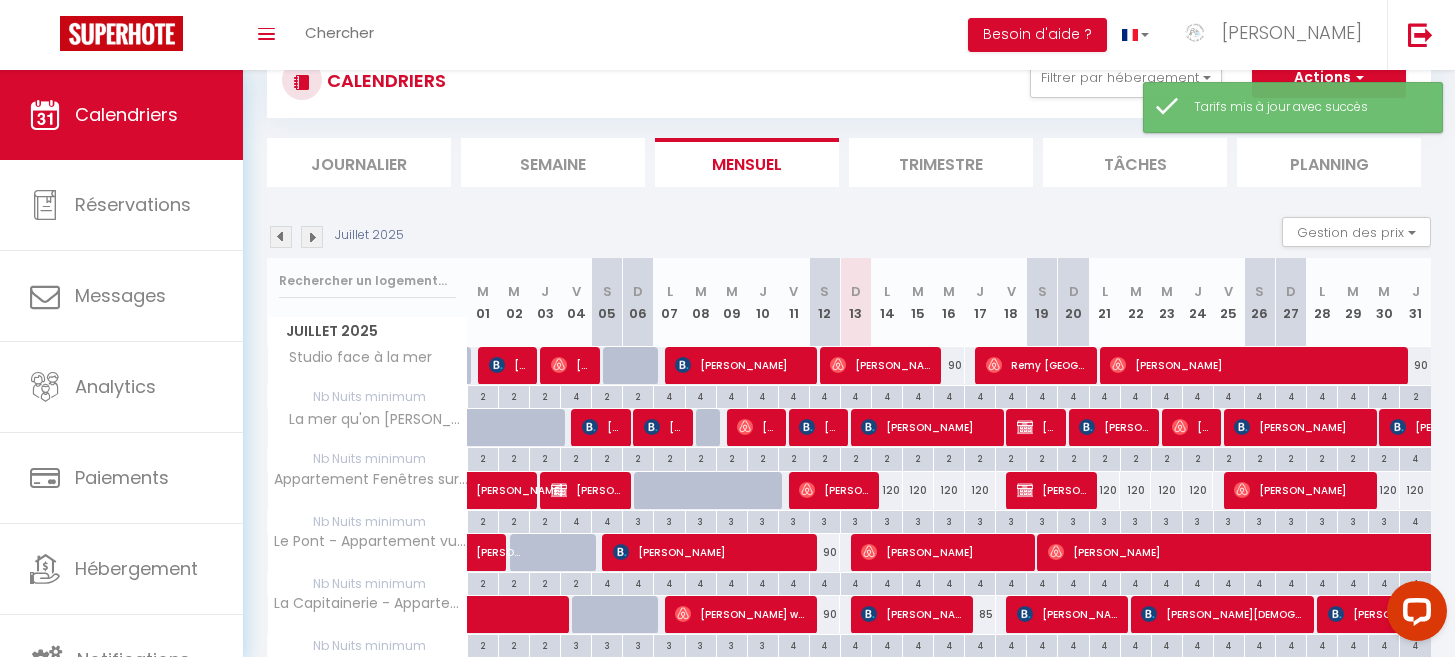 scroll, scrollTop: 515, scrollLeft: 0, axis: vertical 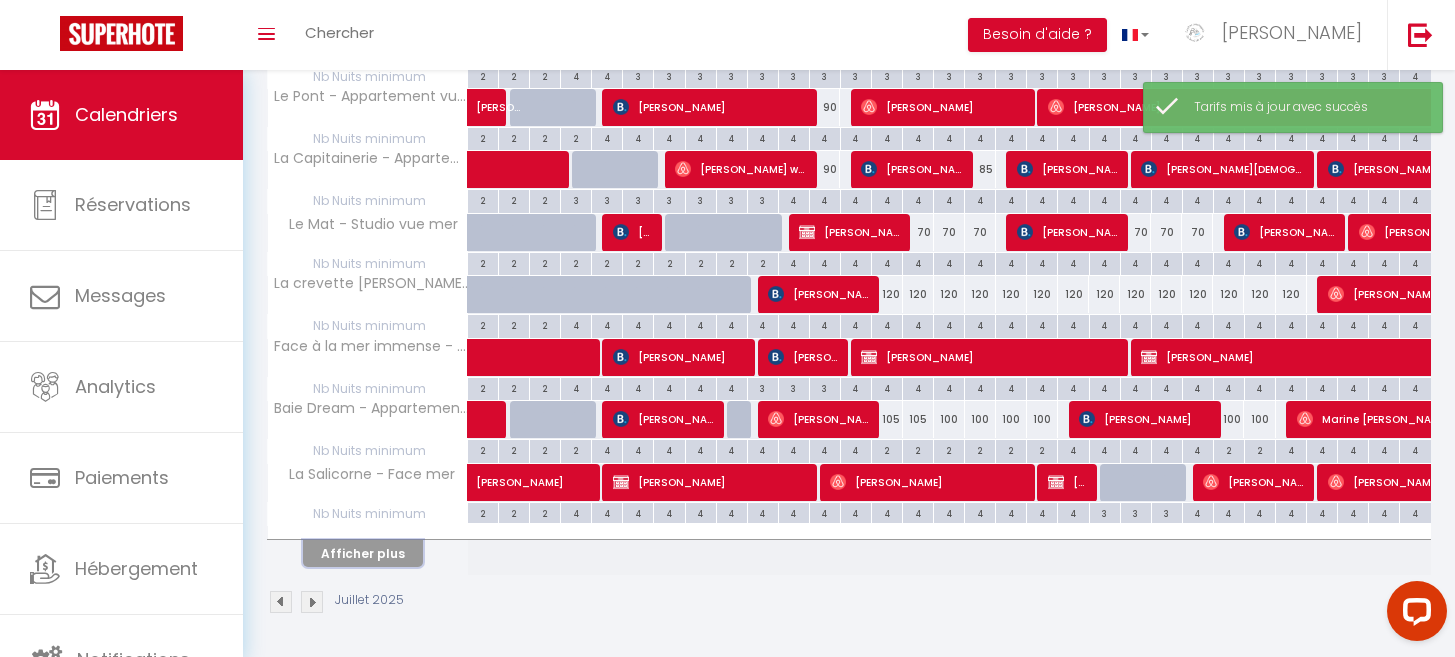 click on "Afficher plus" at bounding box center (363, 553) 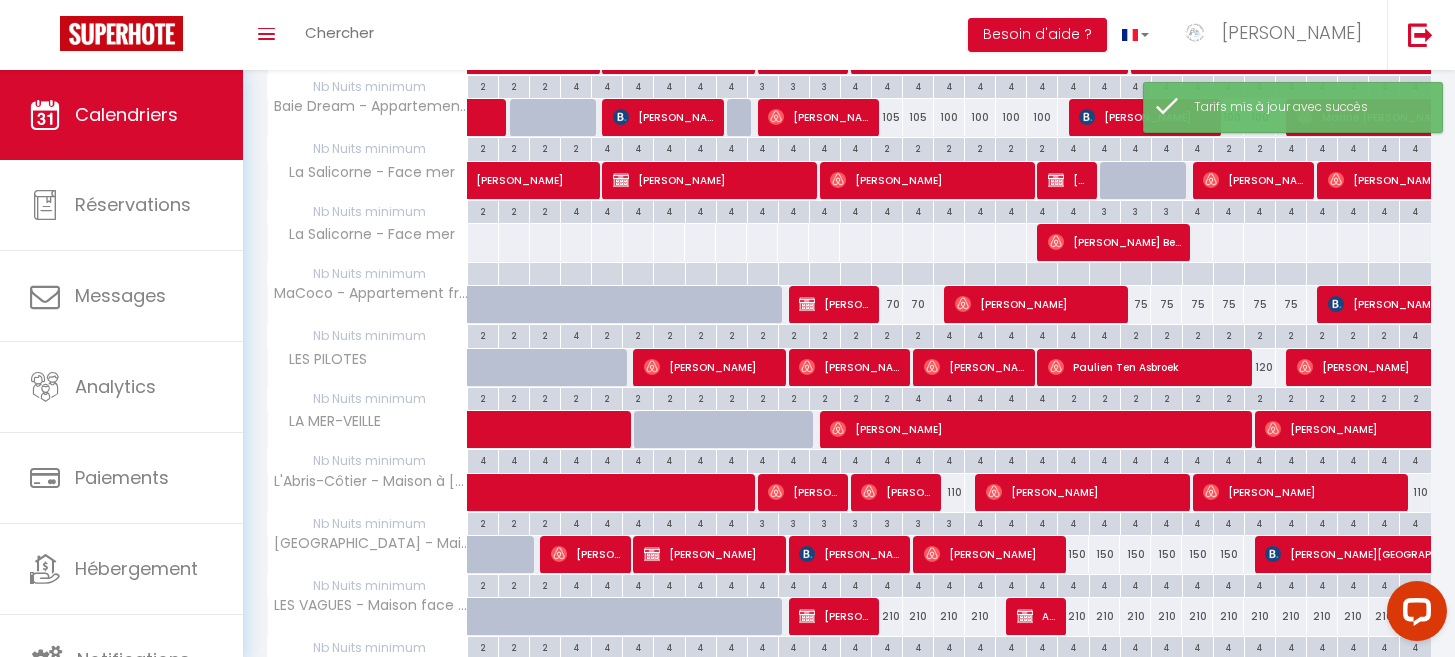 scroll, scrollTop: 1139, scrollLeft: 0, axis: vertical 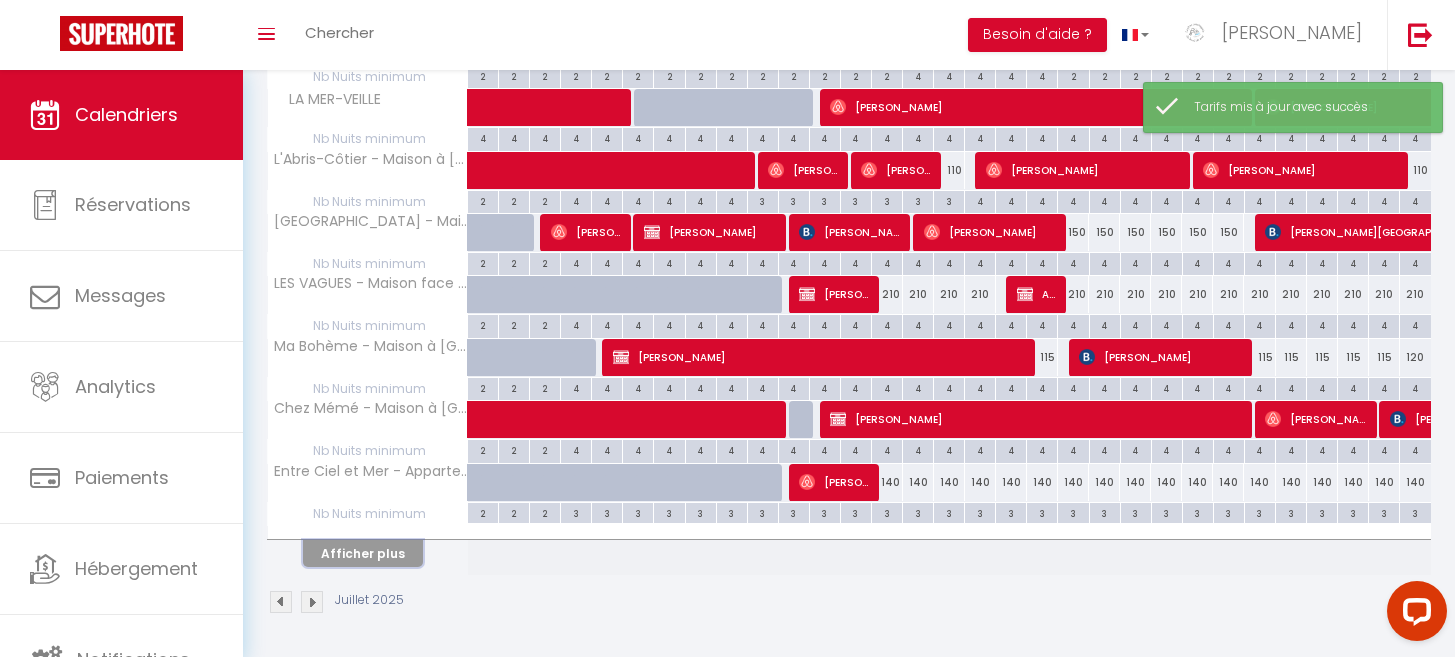 click on "Afficher plus" at bounding box center (363, 553) 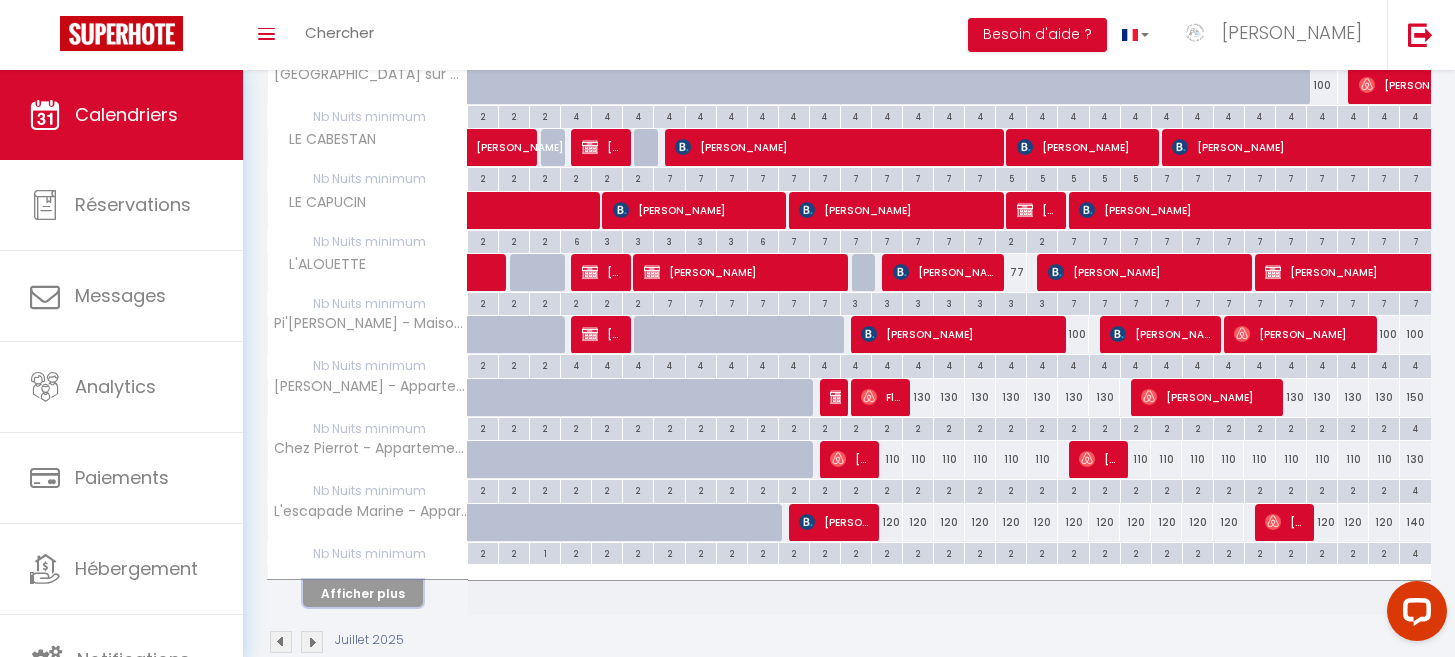scroll, scrollTop: 1745, scrollLeft: 0, axis: vertical 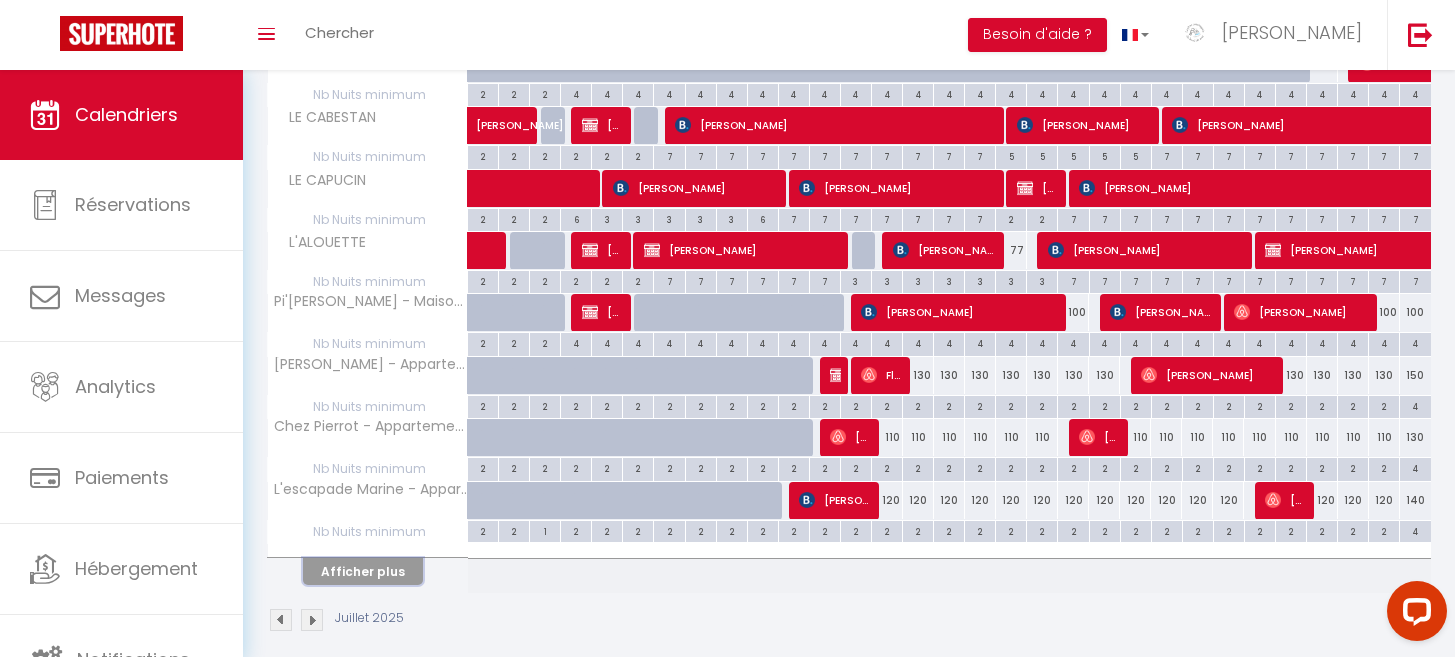 click on "Afficher plus" at bounding box center [363, 571] 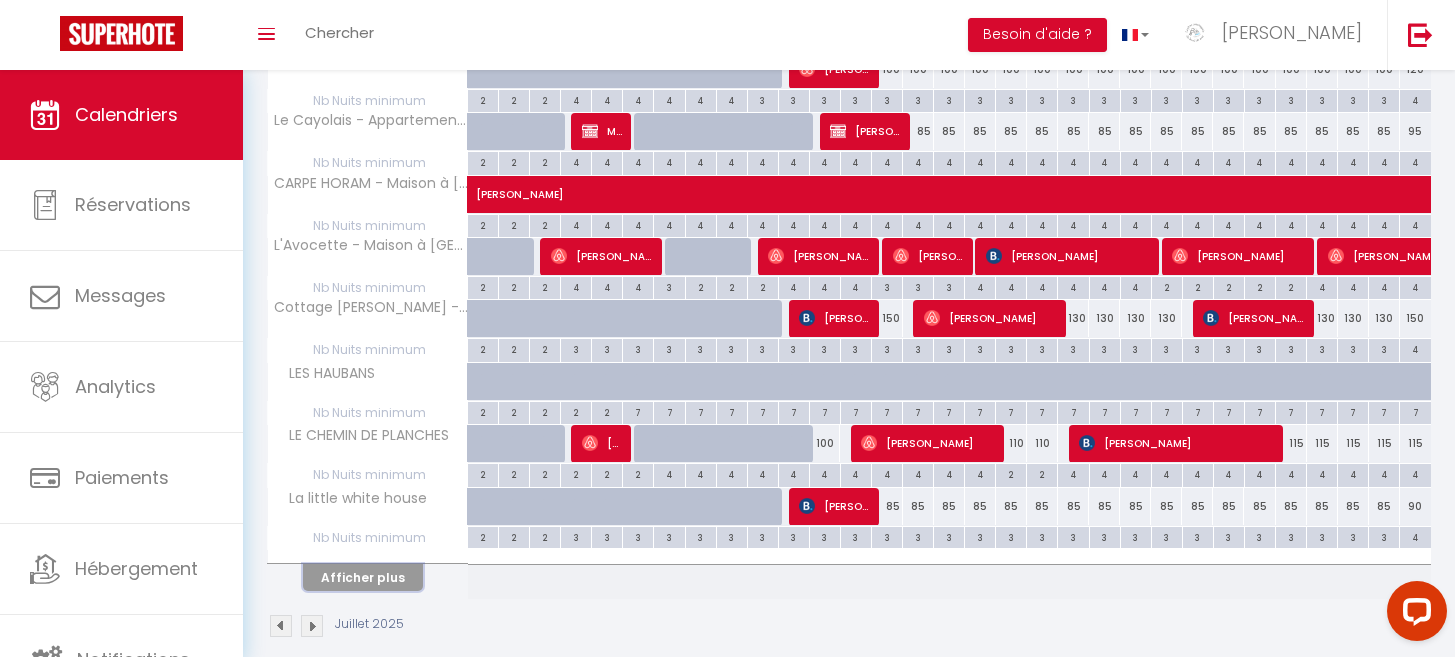 scroll, scrollTop: 2370, scrollLeft: 0, axis: vertical 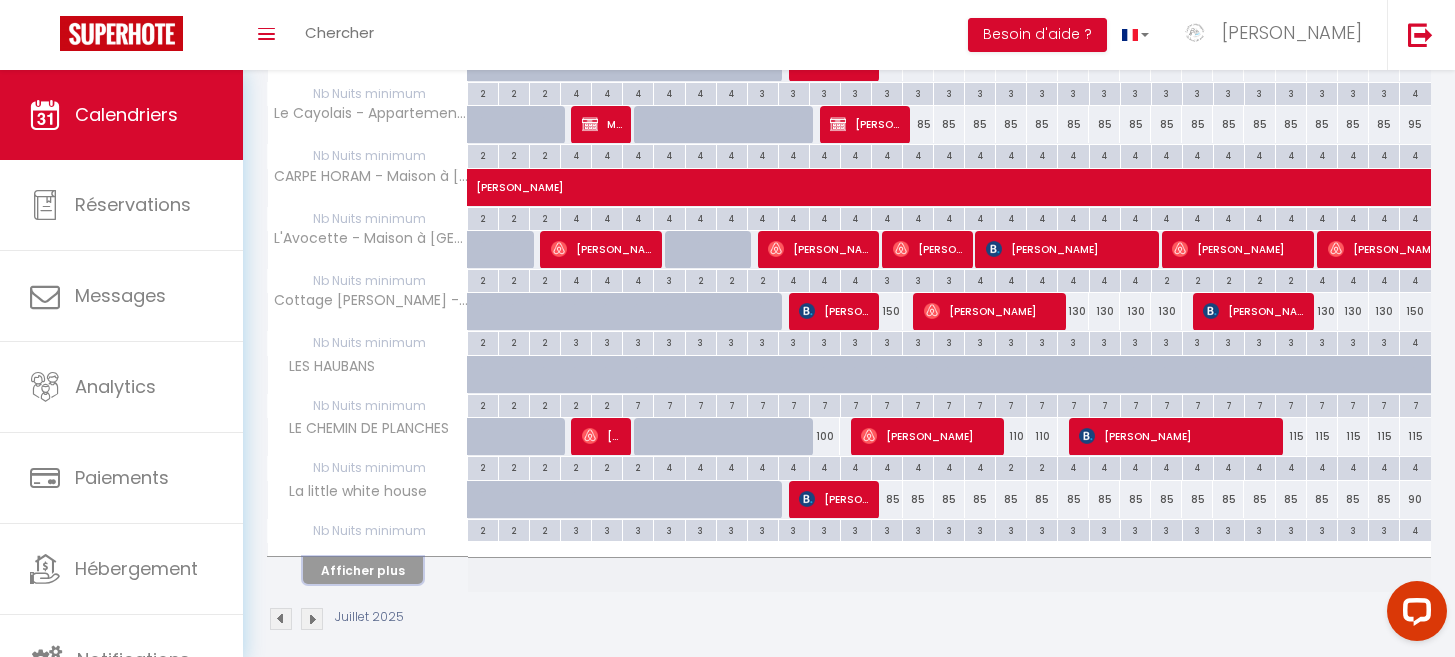 click on "Afficher plus" at bounding box center (363, 570) 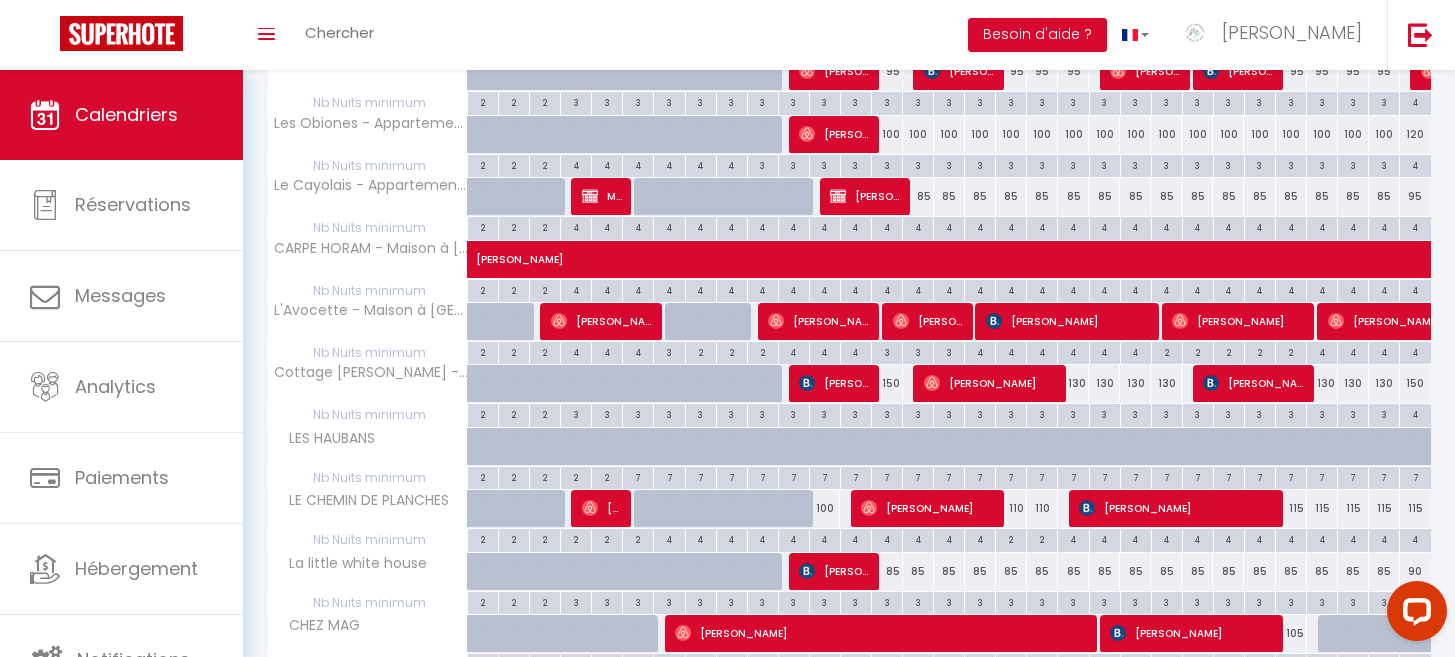 scroll, scrollTop: 2287, scrollLeft: 0, axis: vertical 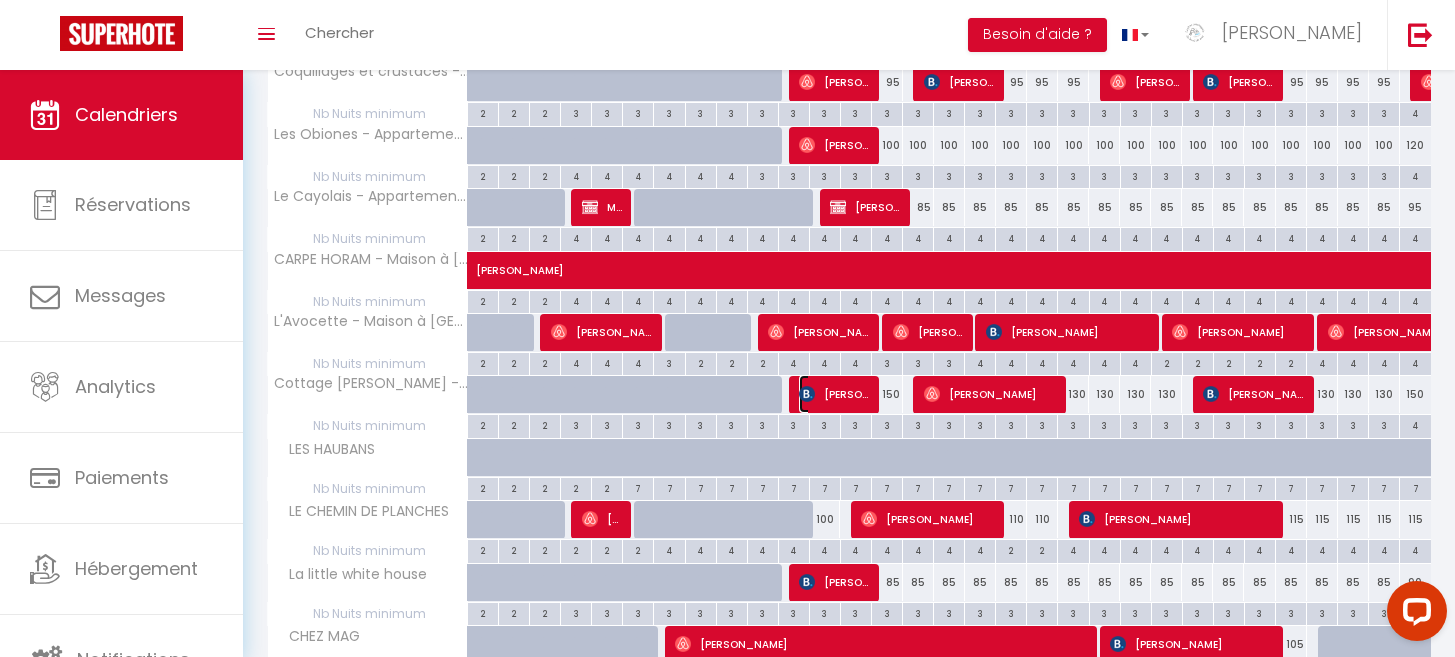 click on "[PERSON_NAME]" at bounding box center (835, 394) 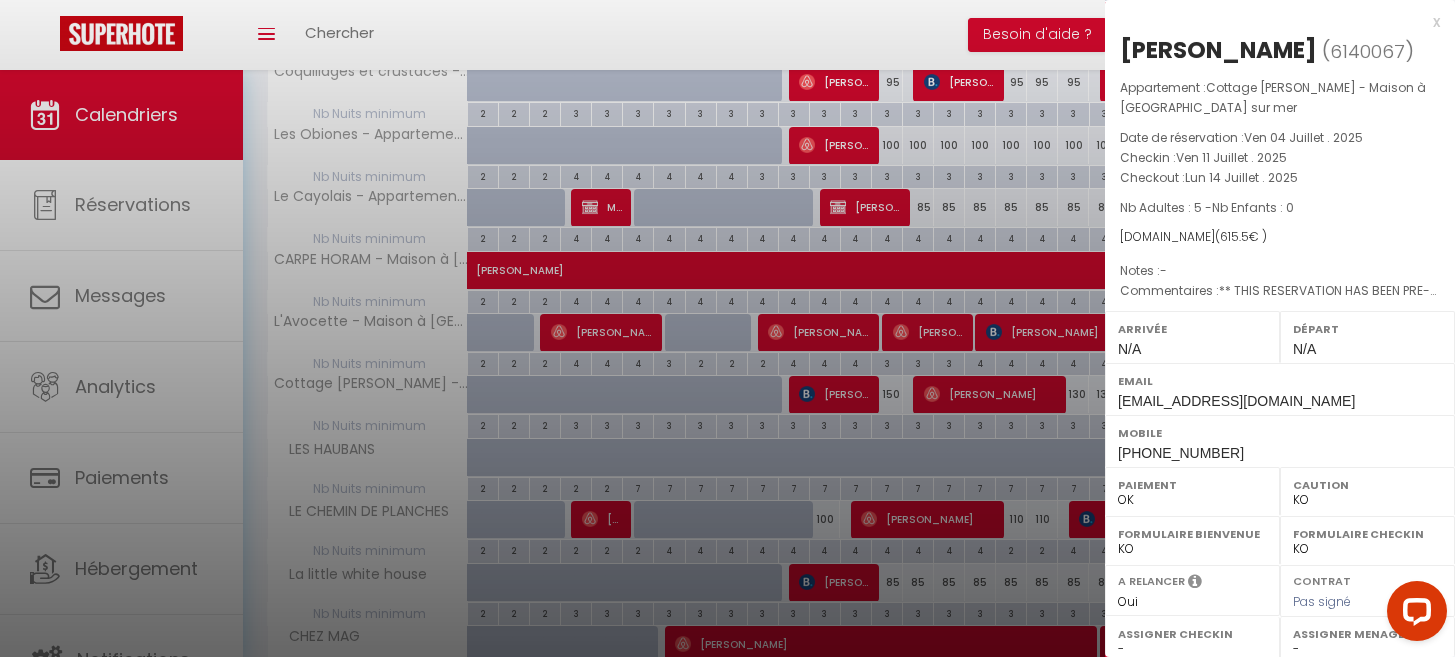 click on "x" at bounding box center (1272, 22) 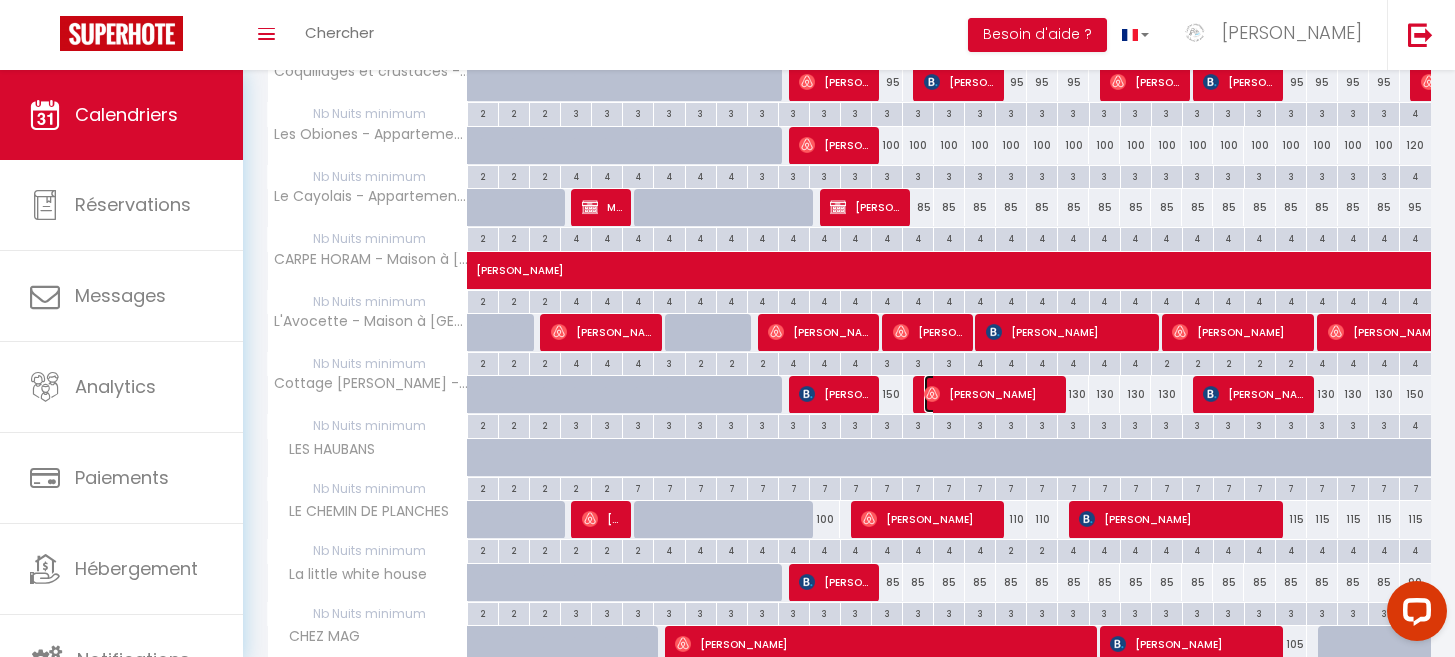 click on "[PERSON_NAME]" at bounding box center [991, 394] 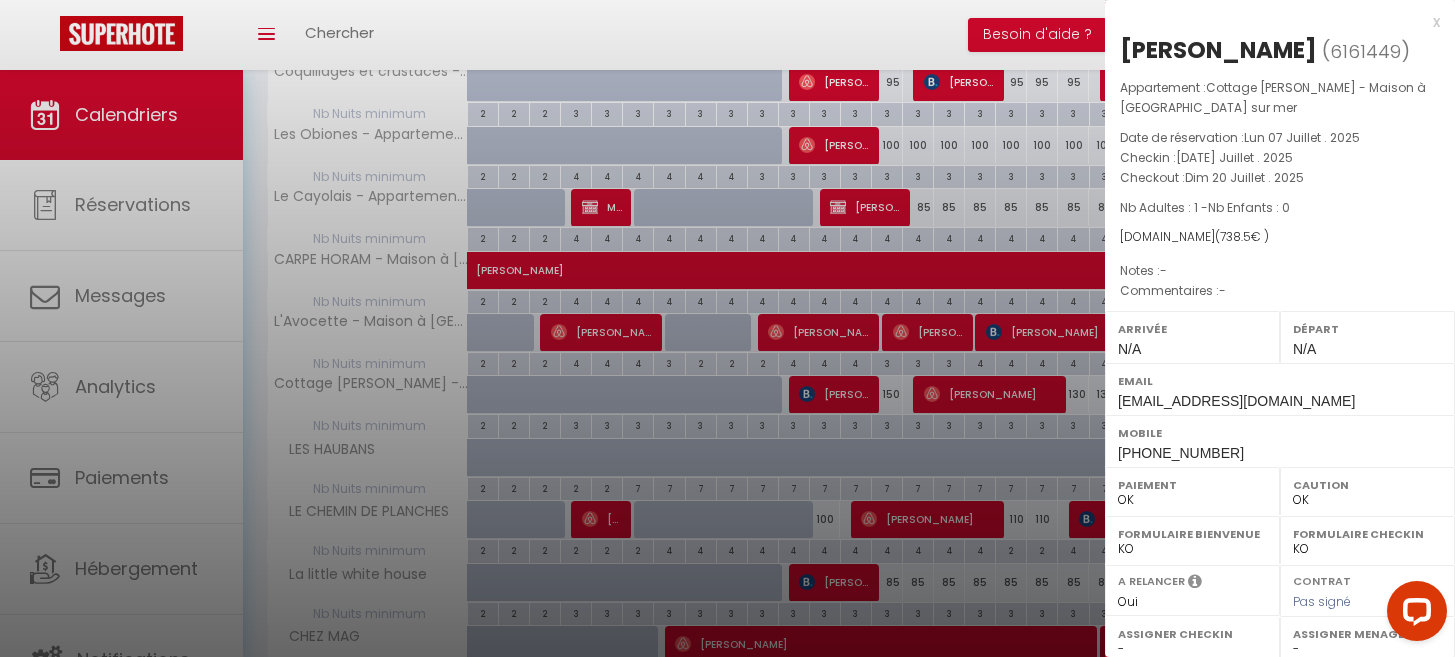 click on "Appartement :
Cottage [PERSON_NAME] - Maison à [GEOGRAPHIC_DATA] sur mer" at bounding box center [1280, 98] 